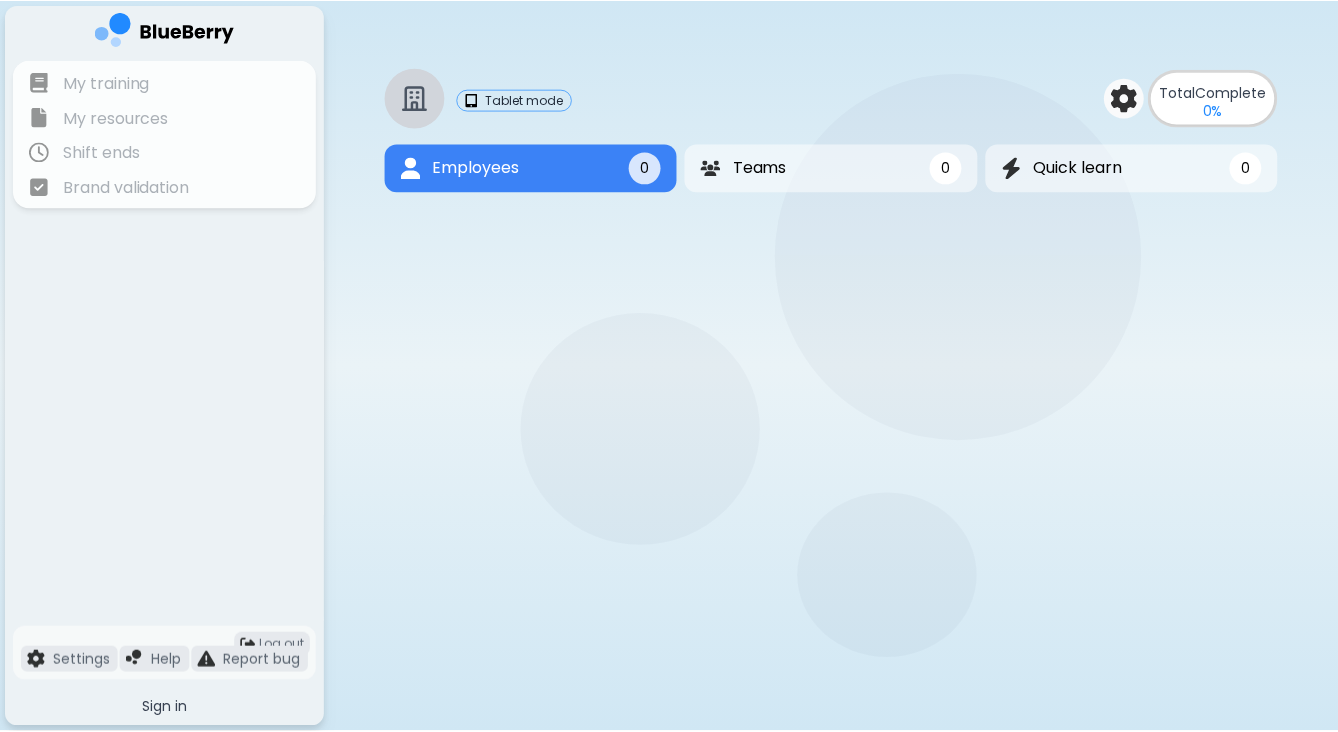 scroll, scrollTop: 0, scrollLeft: 0, axis: both 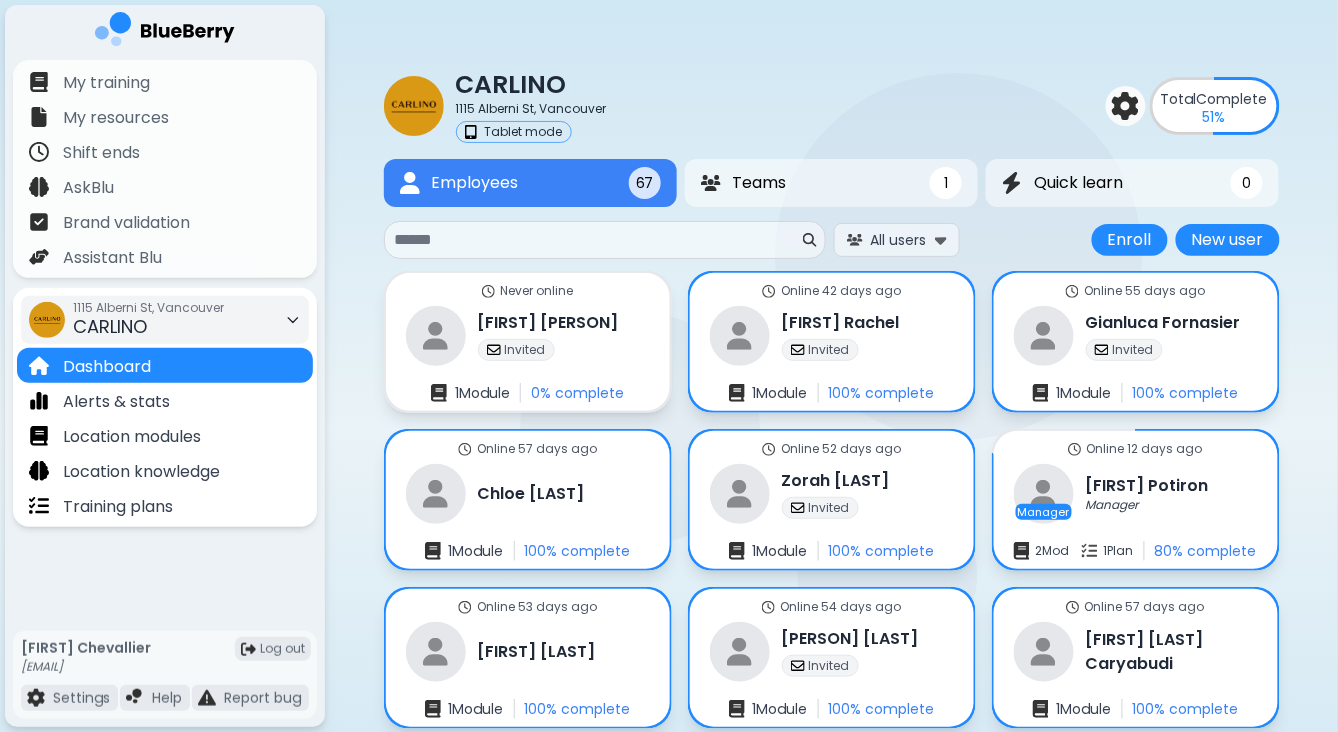 click on "1115 Alberni St, Vancouver CARLINO" at bounding box center (165, 320) 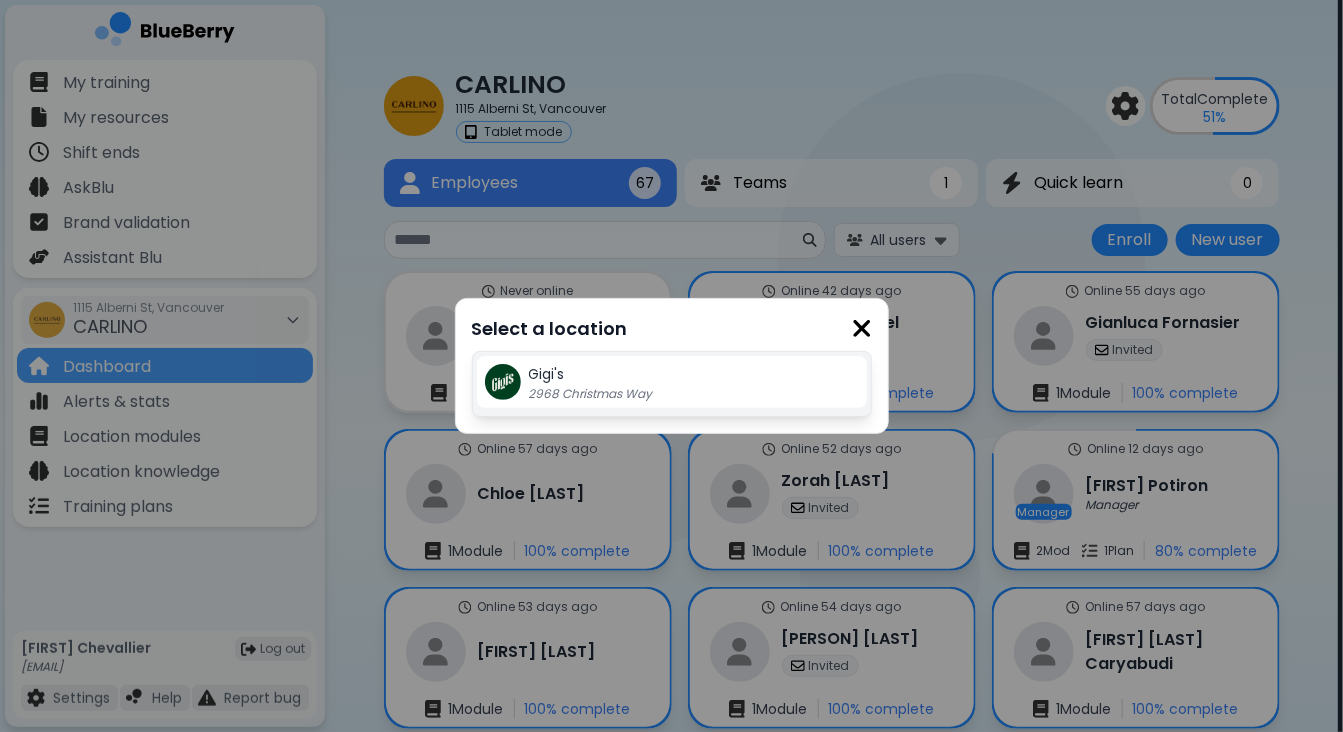 click on "Gigi's" at bounding box center [547, 374] 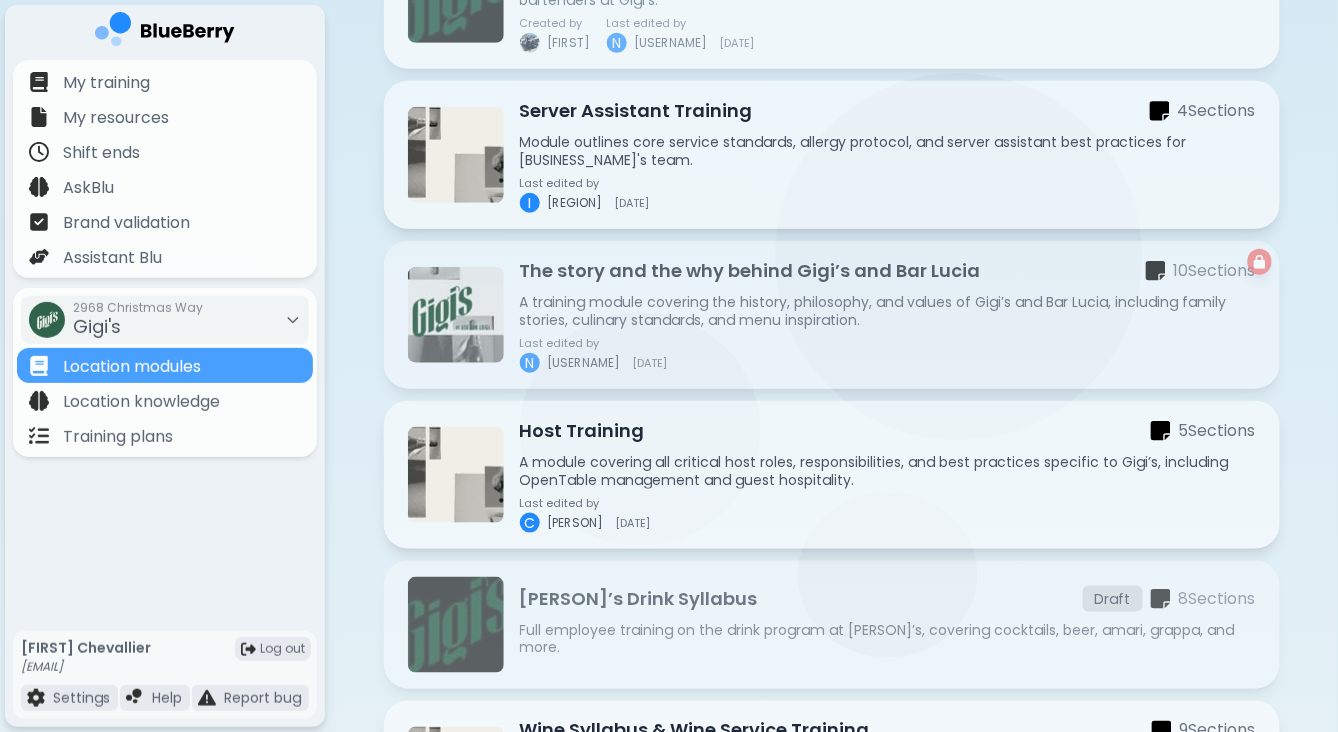 scroll, scrollTop: 0, scrollLeft: 0, axis: both 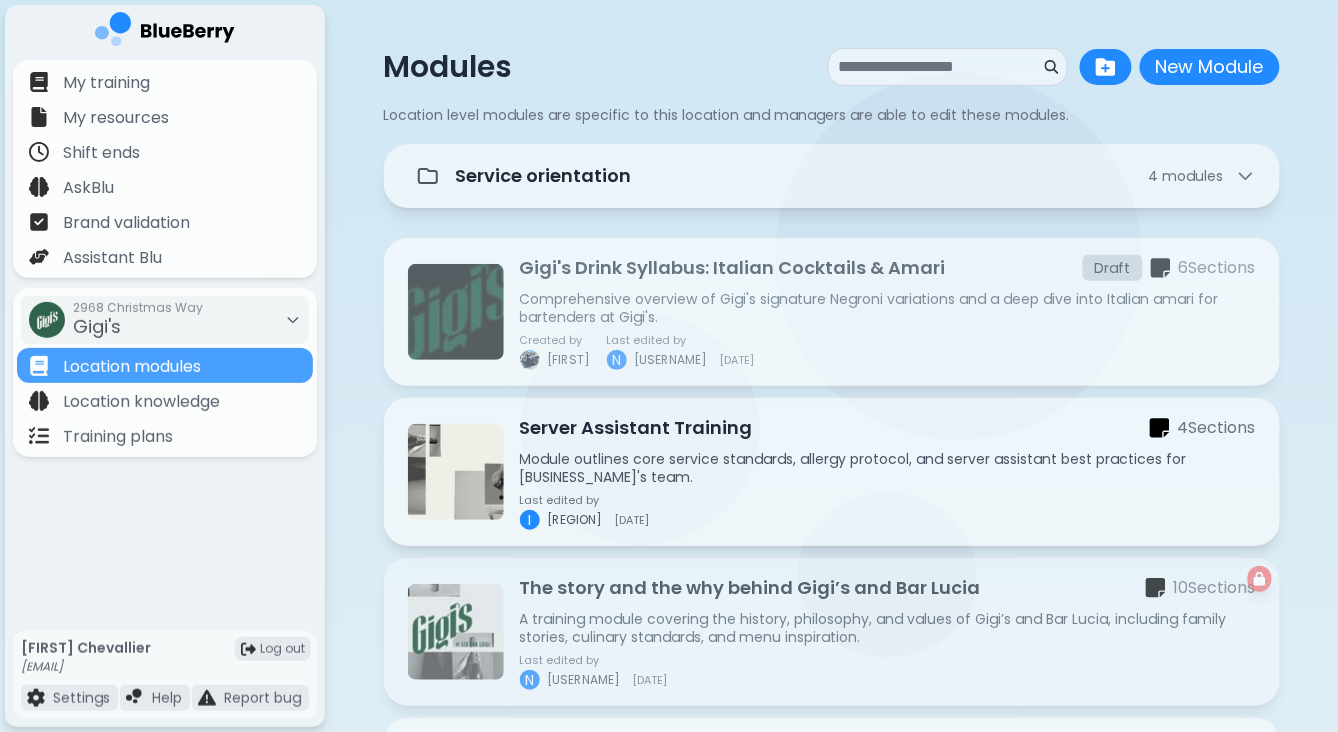 click on "Comprehensive overview of Gigi's signature Negroni variations and a deep dive into Italian amari for bartenders at Gigi's." at bounding box center (888, 308) 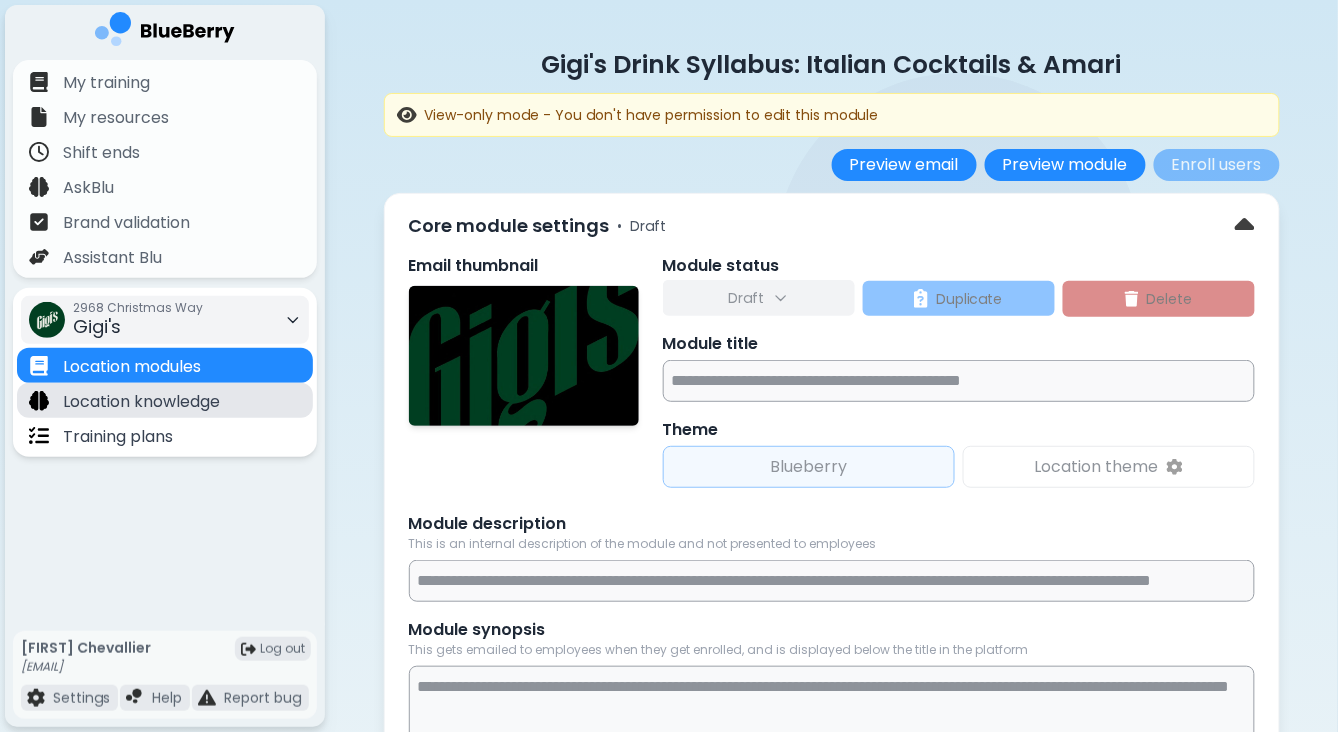 click on "Location knowledge" at bounding box center [141, 402] 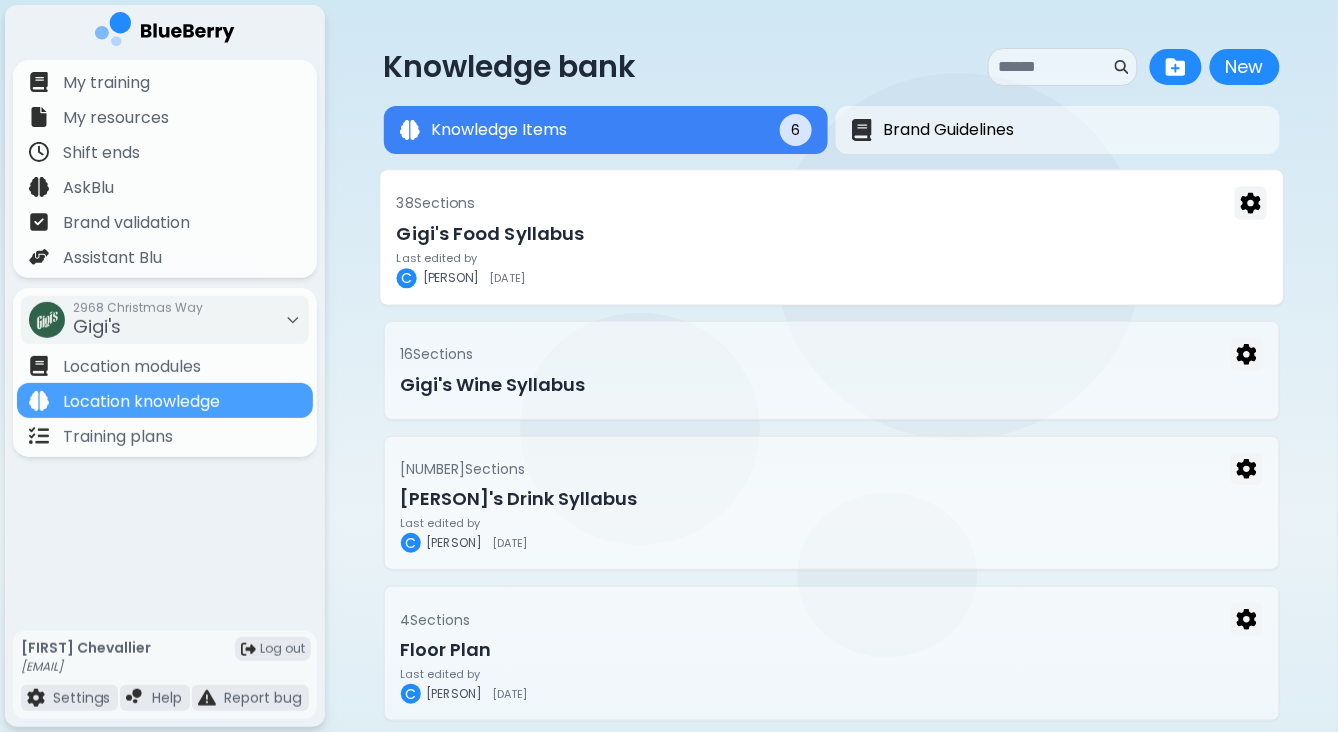 click on "Gigi's Food Syllabus" at bounding box center [831, 234] 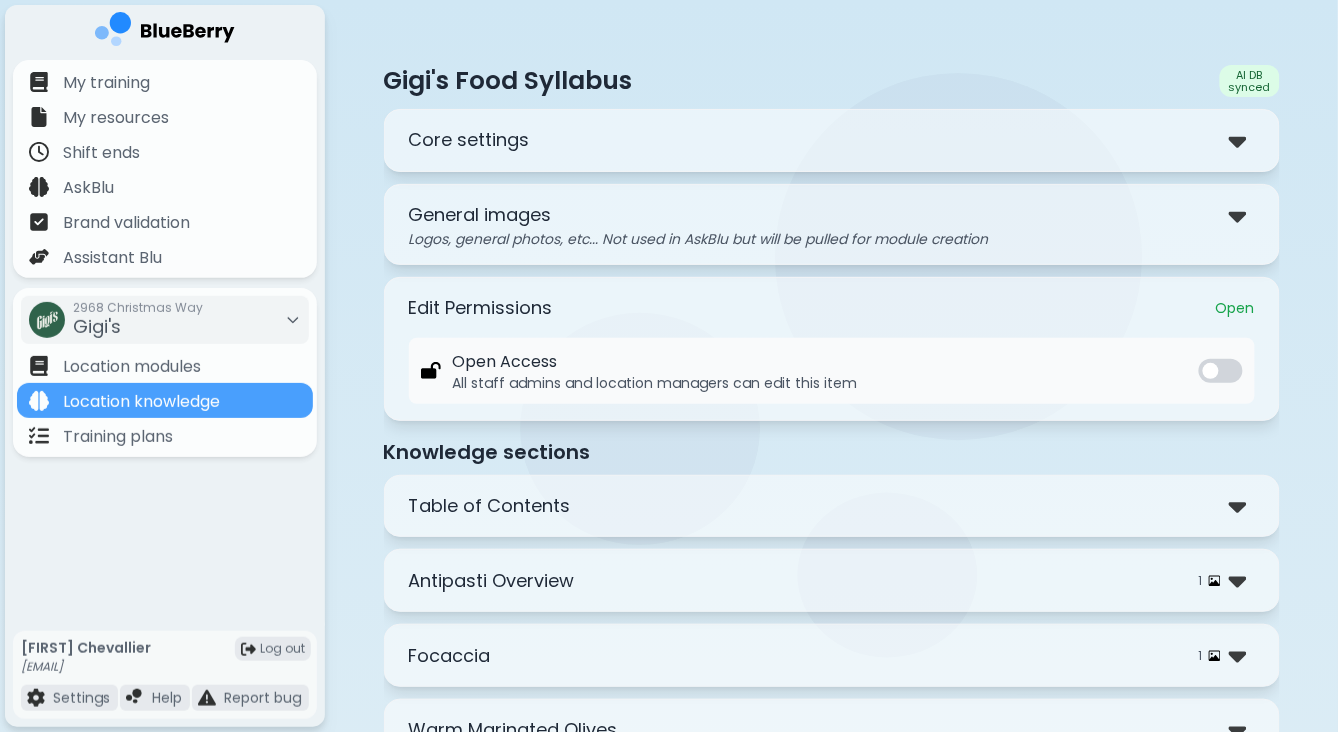 click on "Core settings" at bounding box center (832, 140) 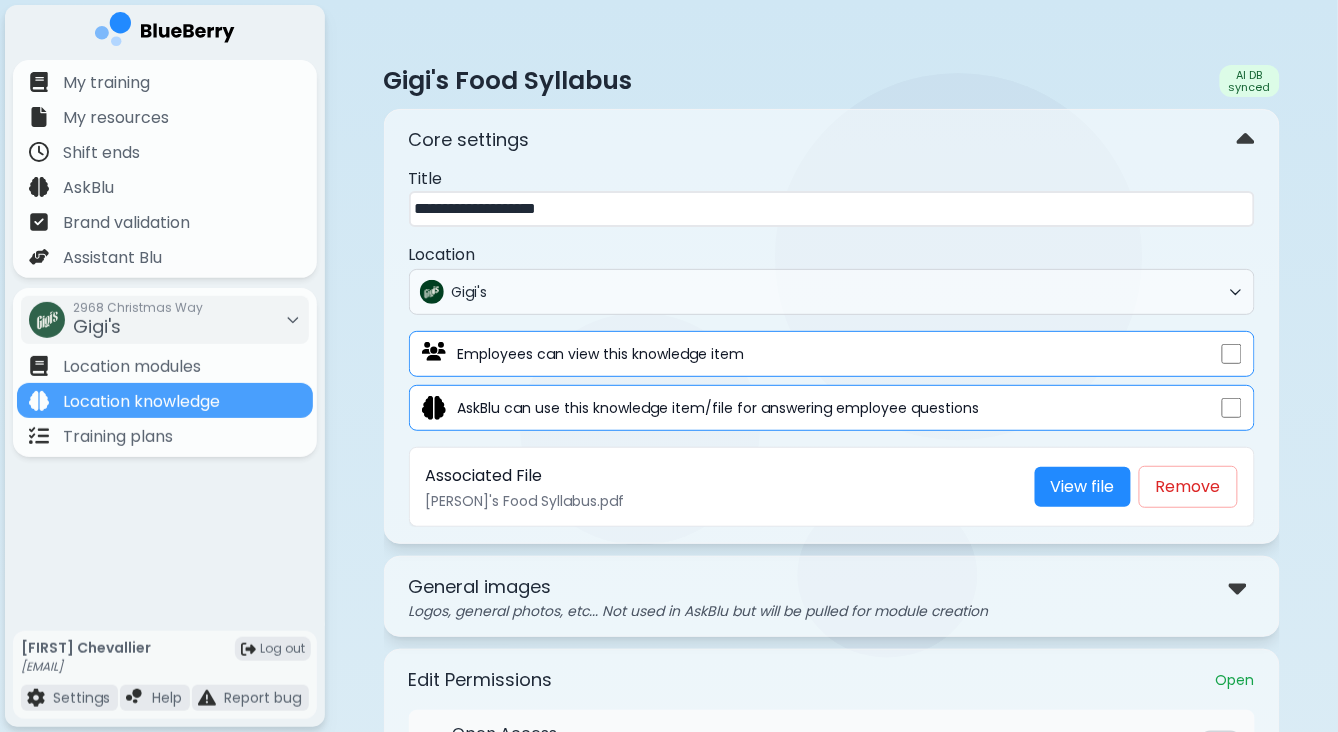 click on "Core settings" at bounding box center (832, 140) 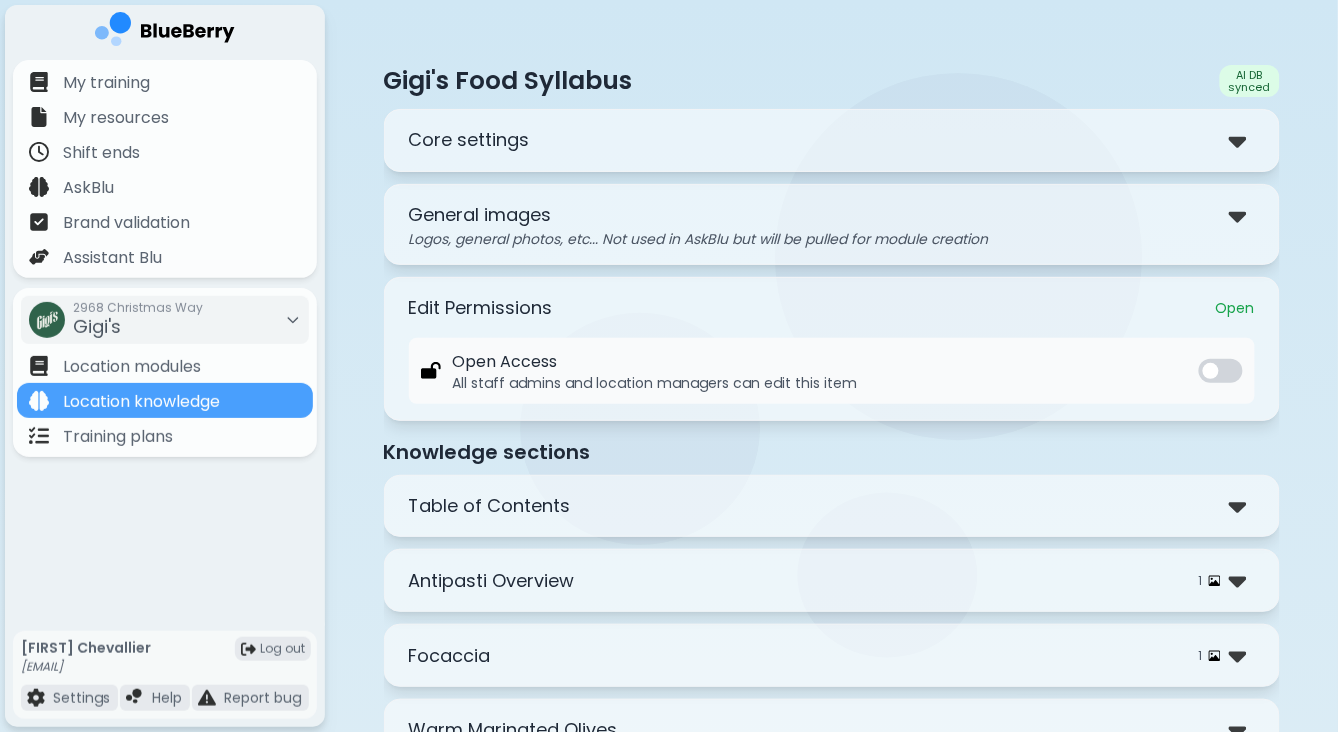 click on "Core settings" at bounding box center [832, 140] 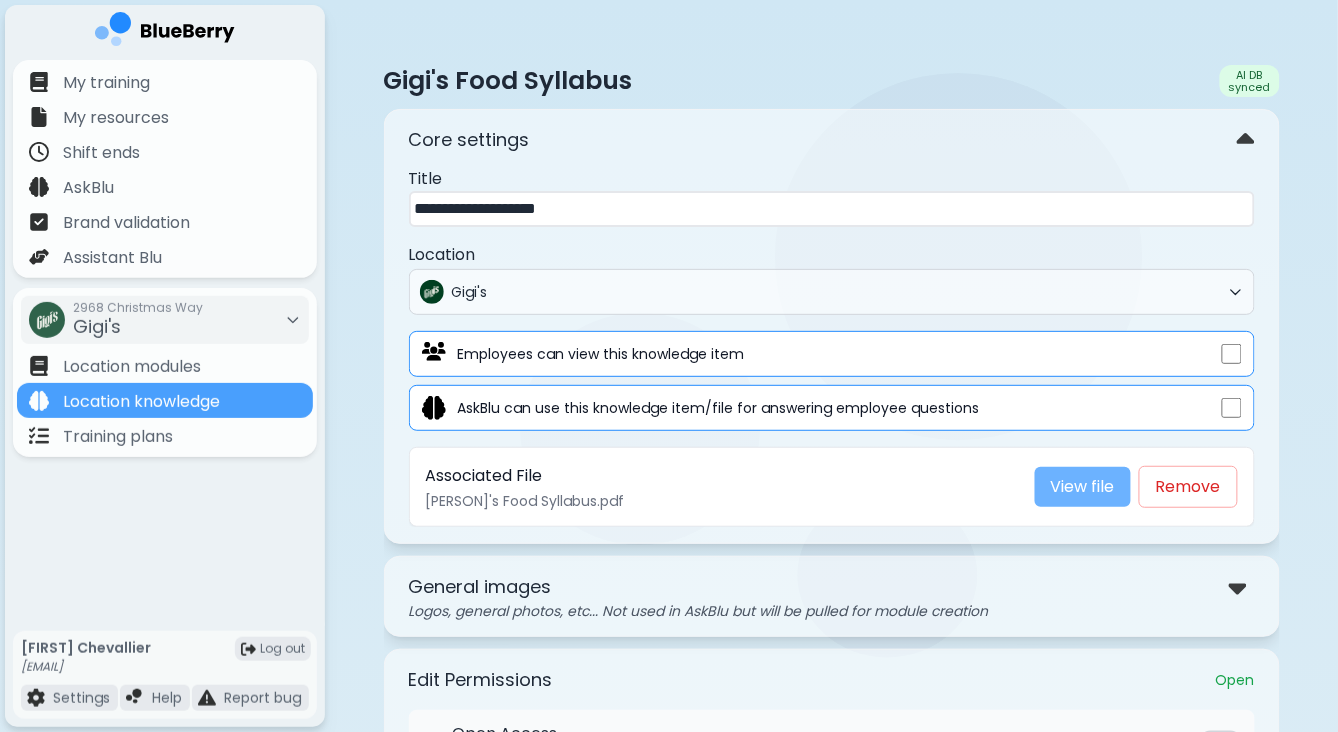 click on "View file" at bounding box center (1083, 487) 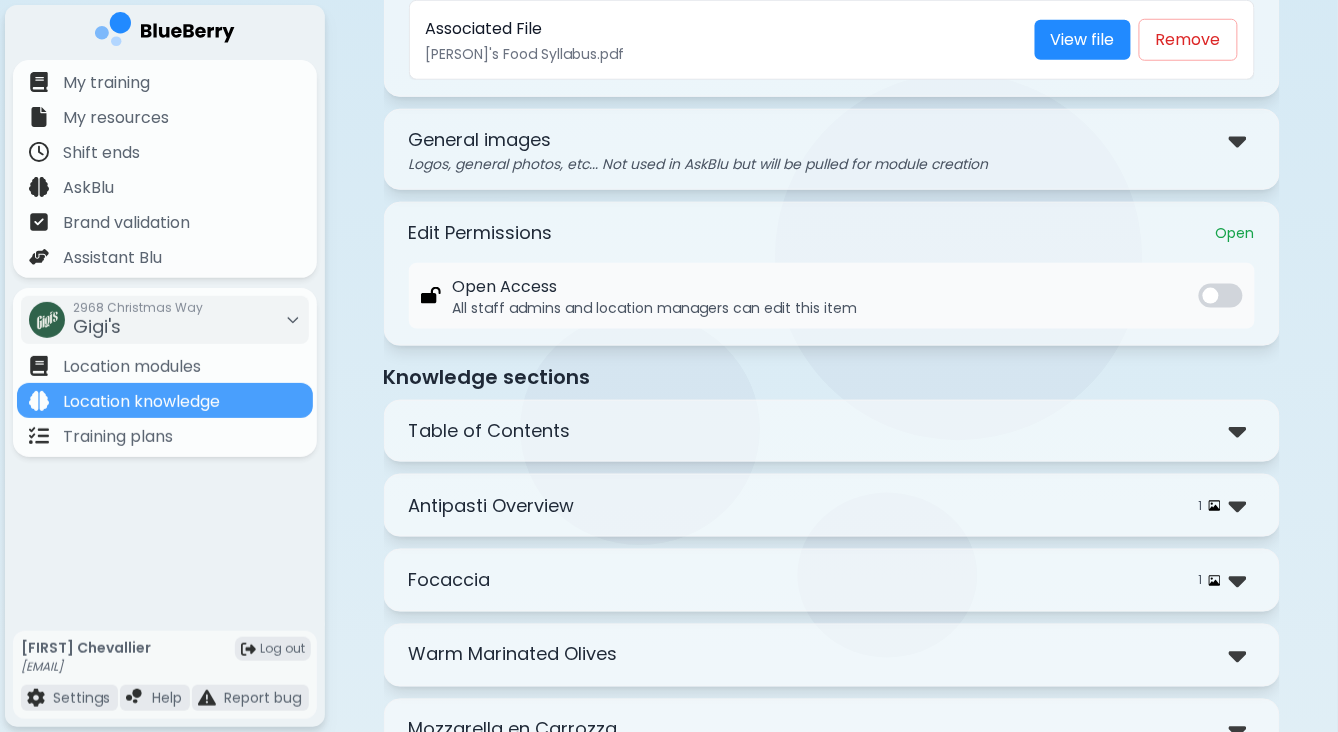 scroll, scrollTop: 600, scrollLeft: 0, axis: vertical 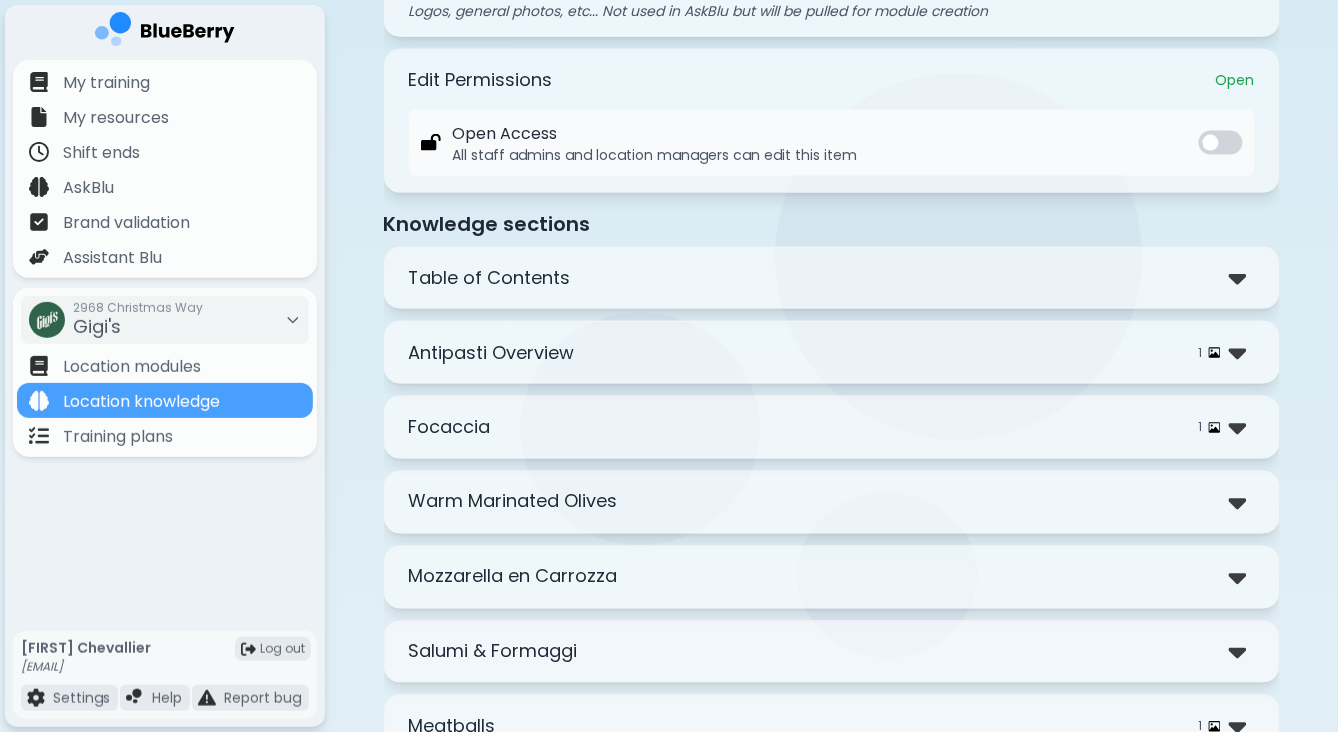 click on "Table of Contents" at bounding box center [832, 278] 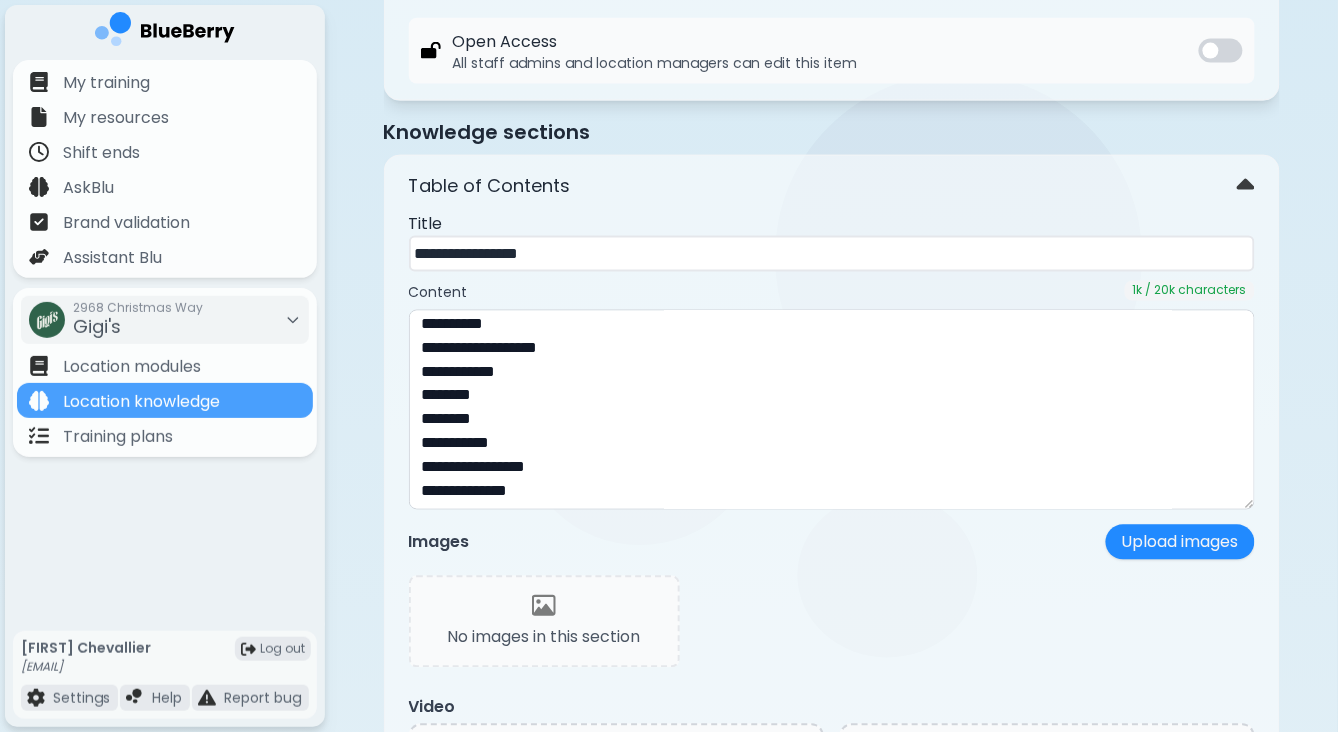 scroll, scrollTop: 976, scrollLeft: 0, axis: vertical 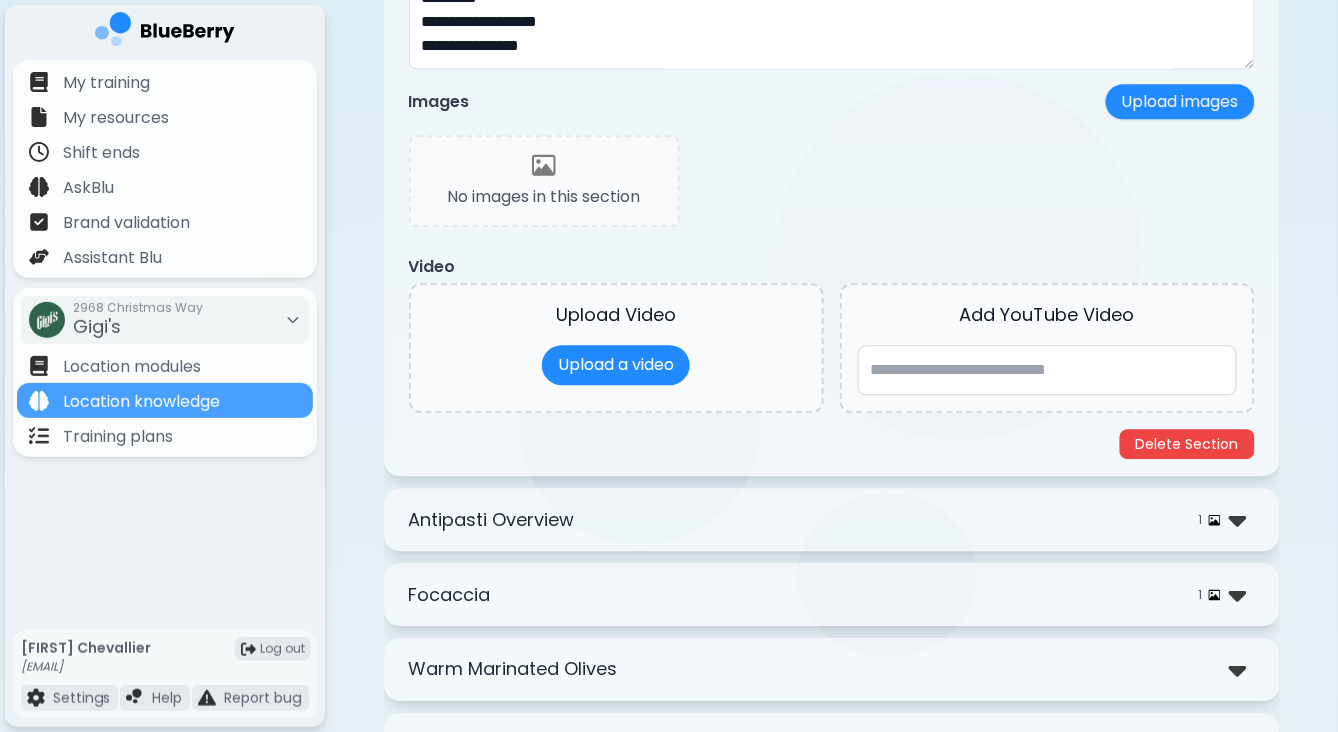click on "Antipasti Overview 1" at bounding box center [832, 519] 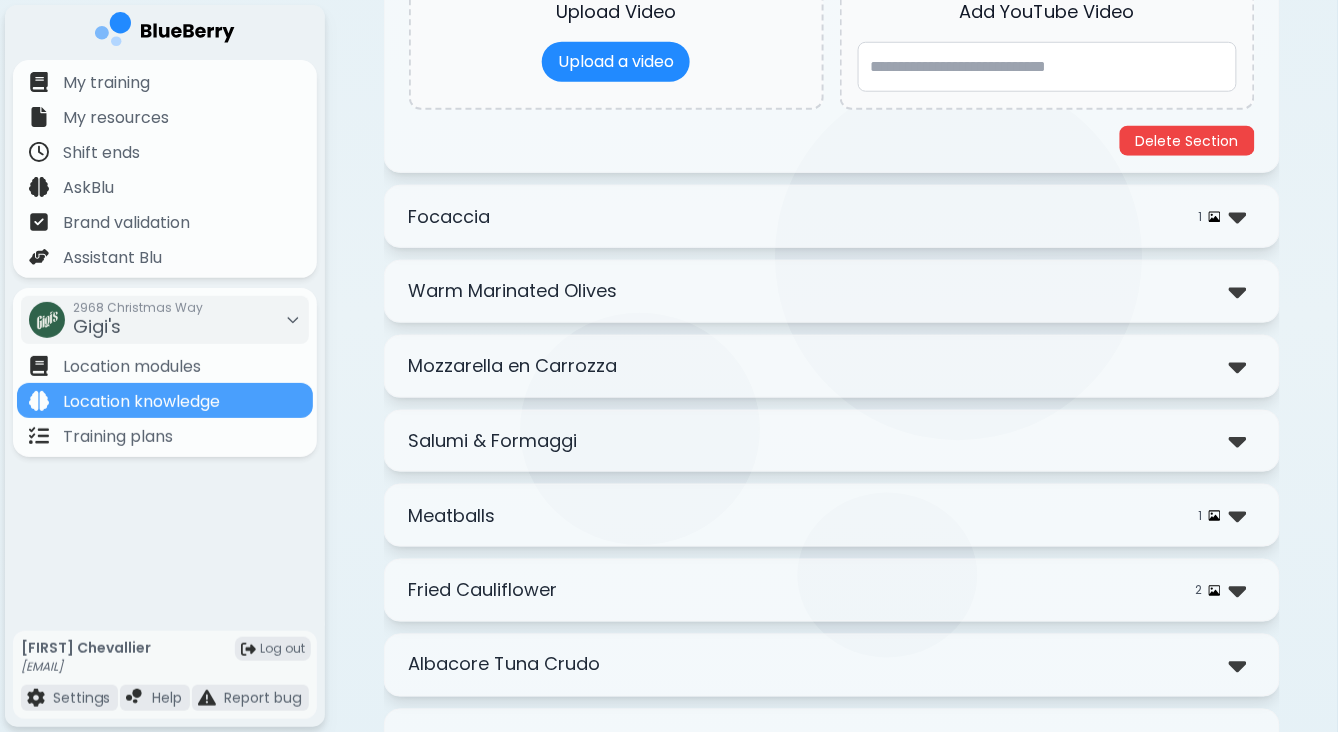 scroll, scrollTop: 2367, scrollLeft: 0, axis: vertical 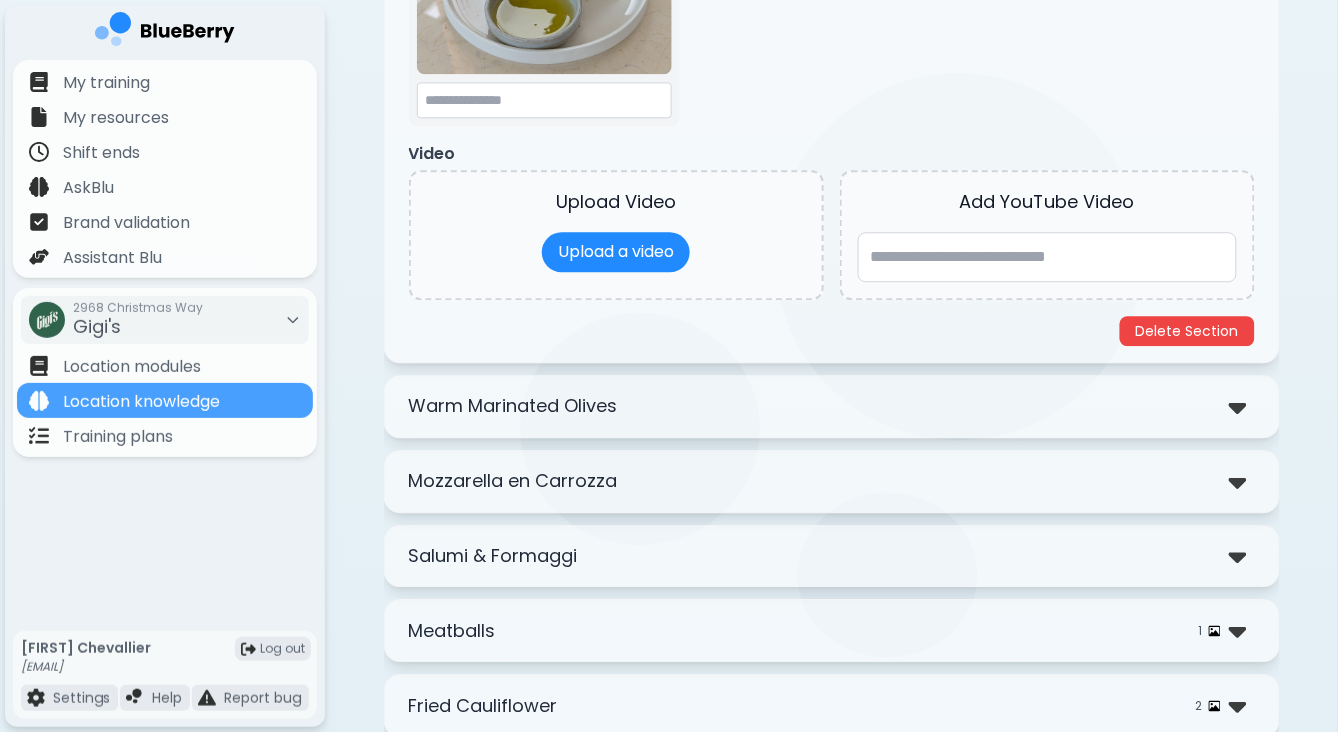 click on "Warm Marinated Olives" at bounding box center (832, 406) 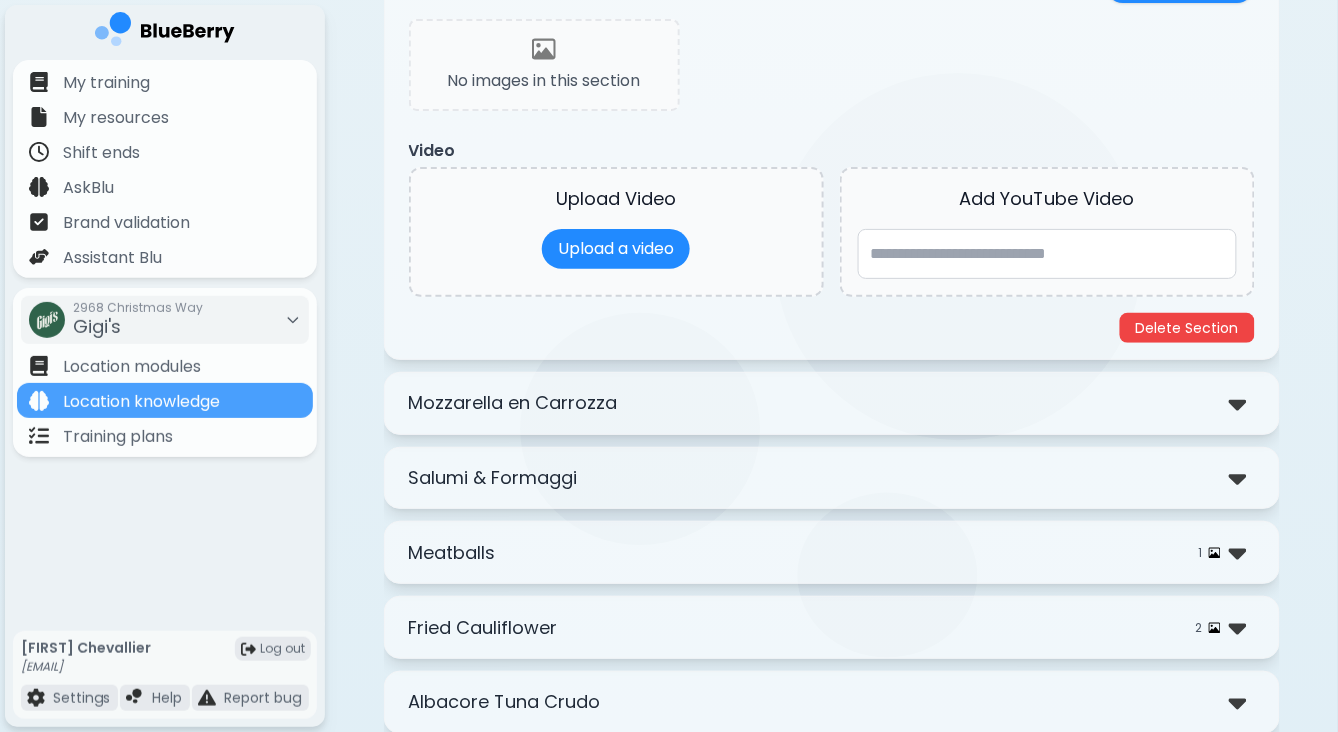 scroll, scrollTop: 3886, scrollLeft: 0, axis: vertical 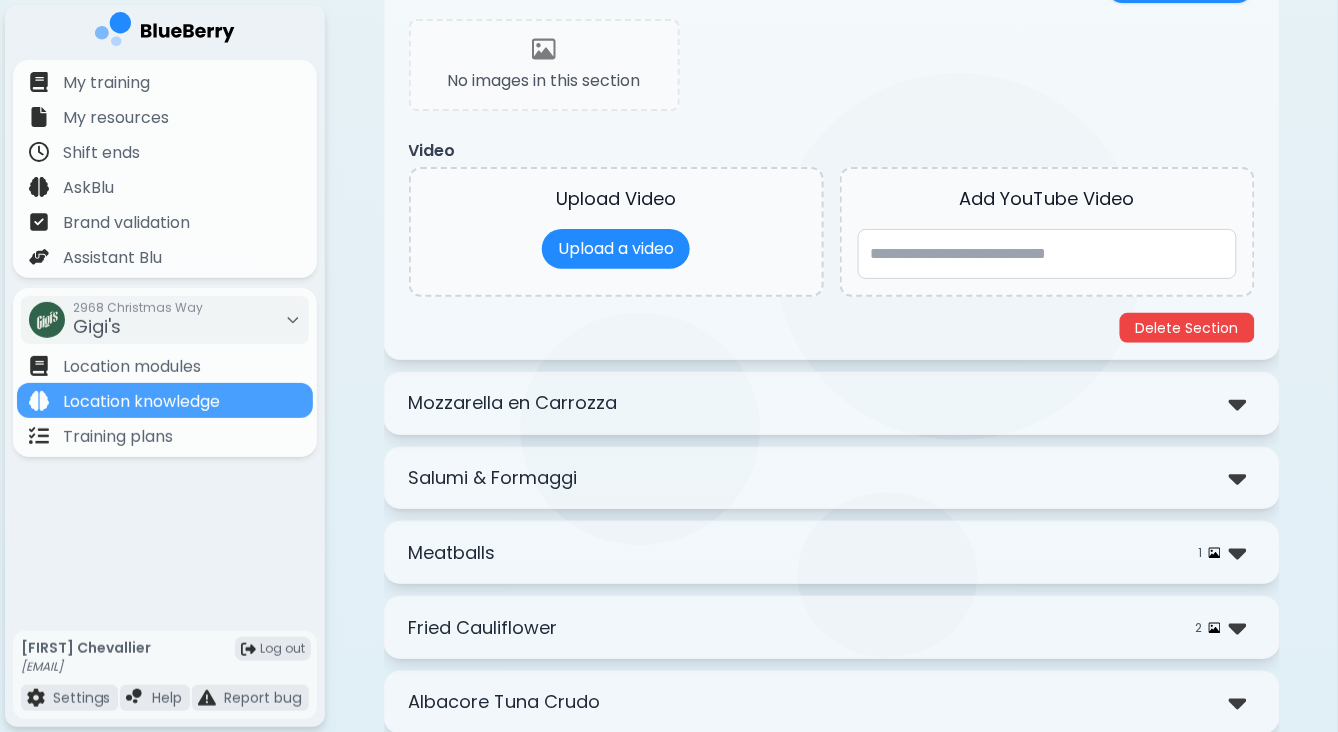 click on "Meatballs 1" at bounding box center (832, 552) 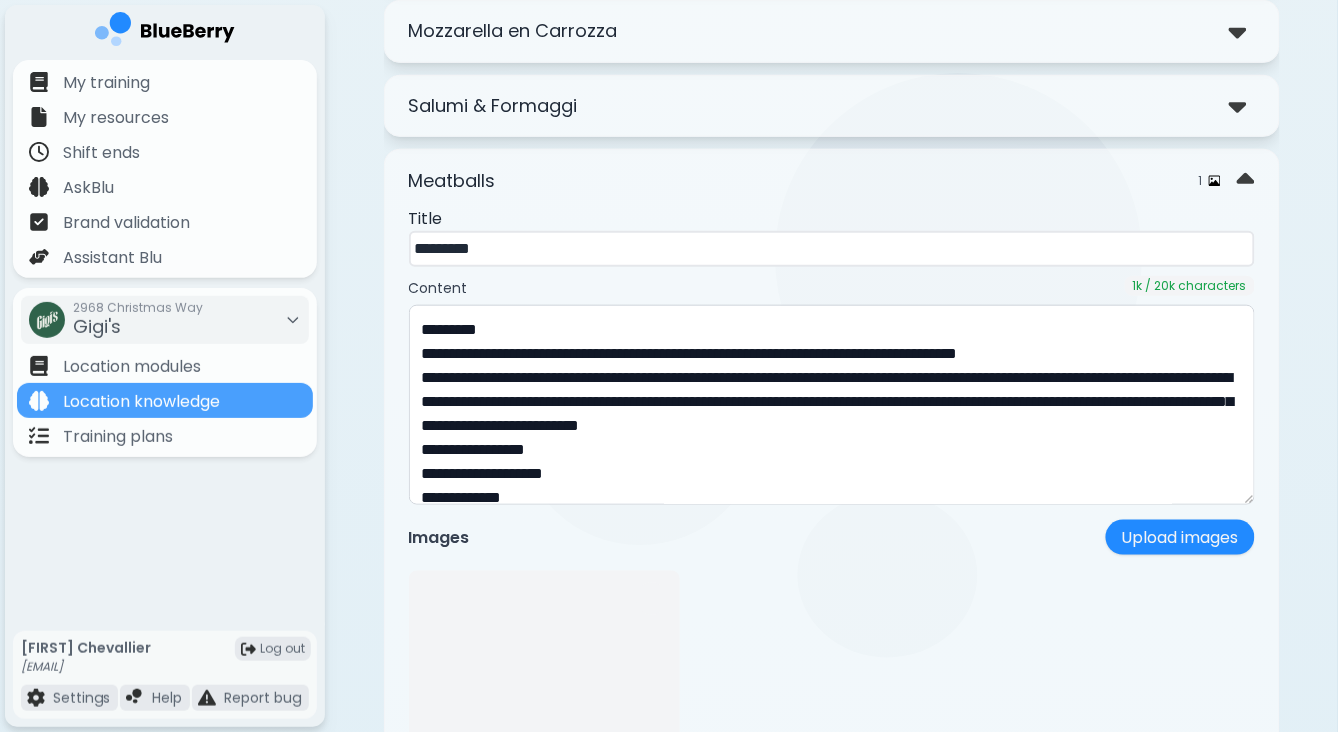 scroll, scrollTop: 4260, scrollLeft: 0, axis: vertical 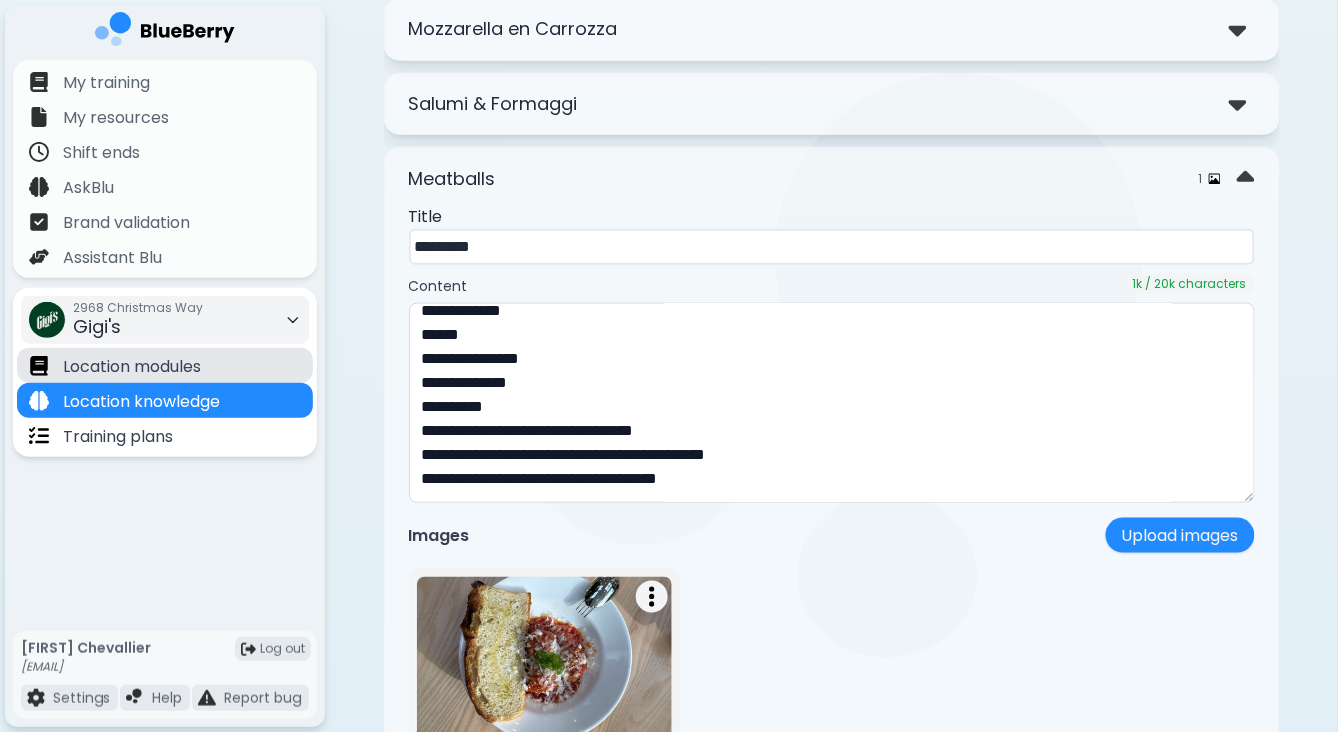 click on "Location modules" at bounding box center (132, 367) 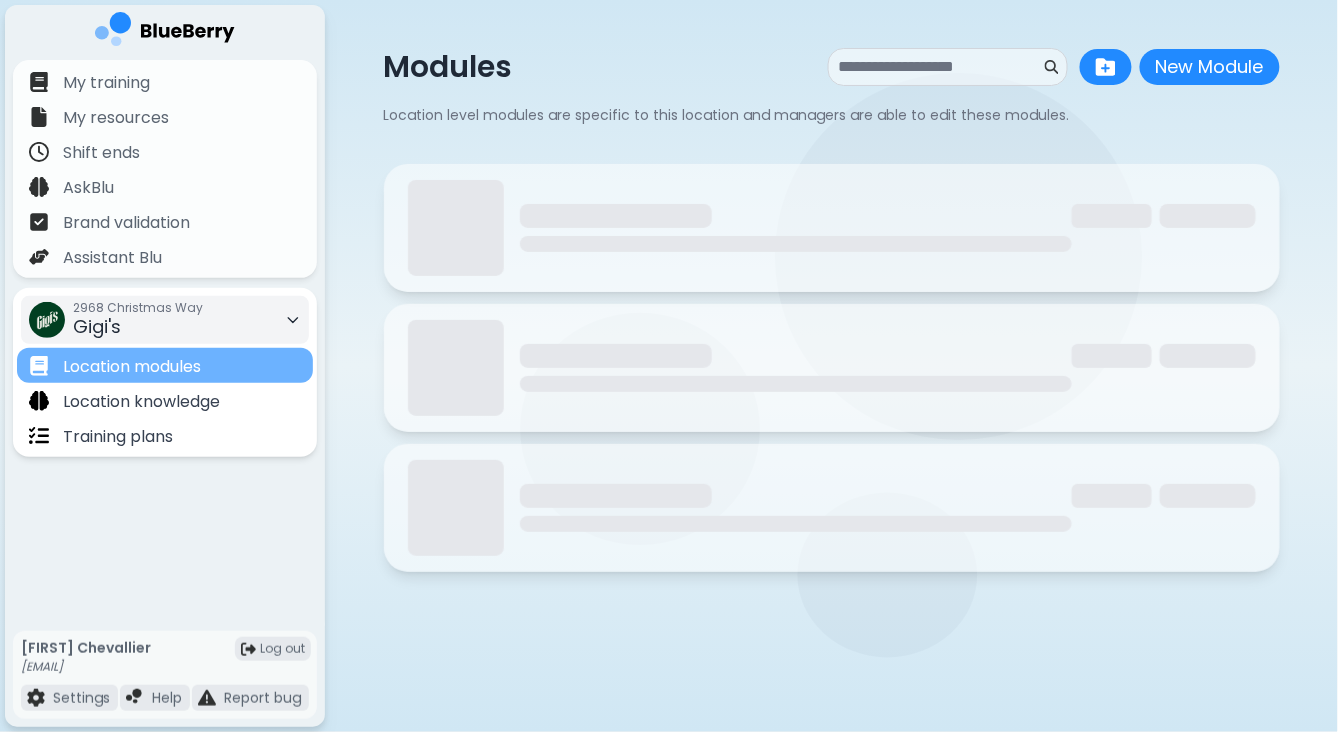 scroll, scrollTop: 0, scrollLeft: 0, axis: both 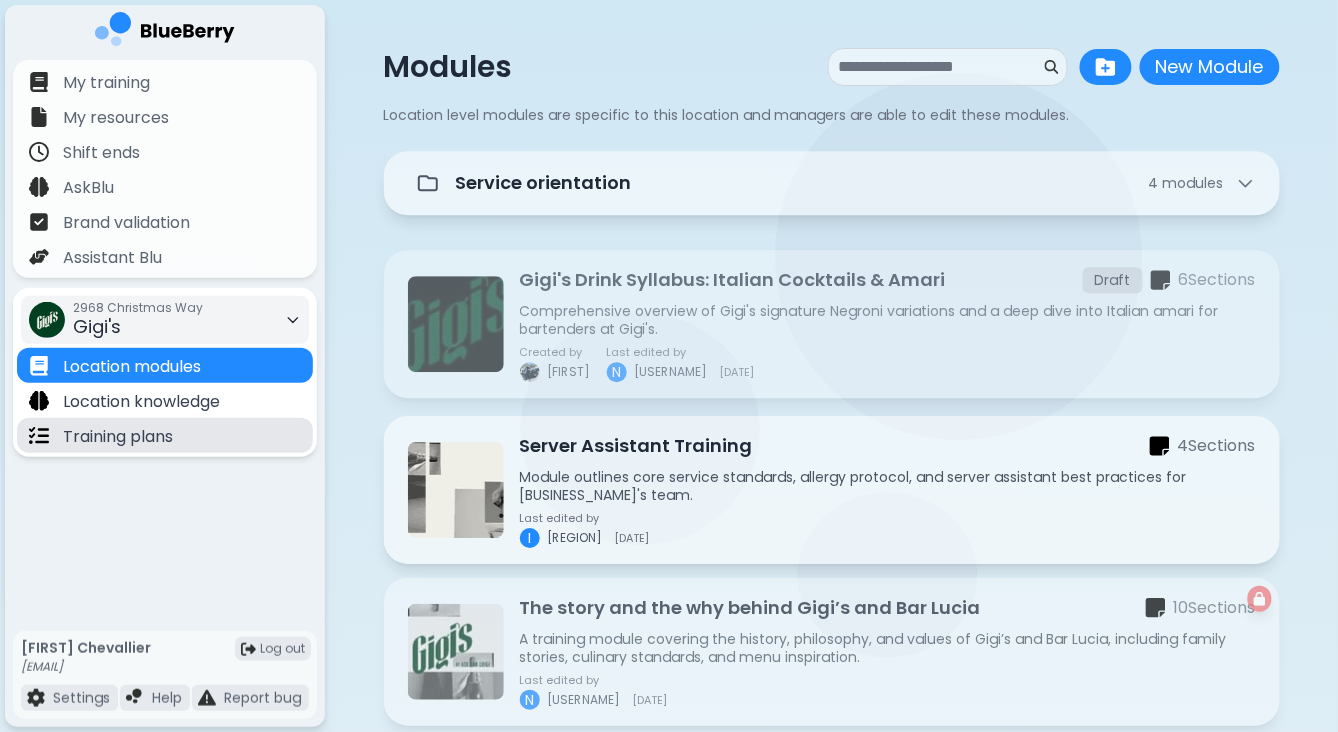 click on "Training plans" at bounding box center [118, 437] 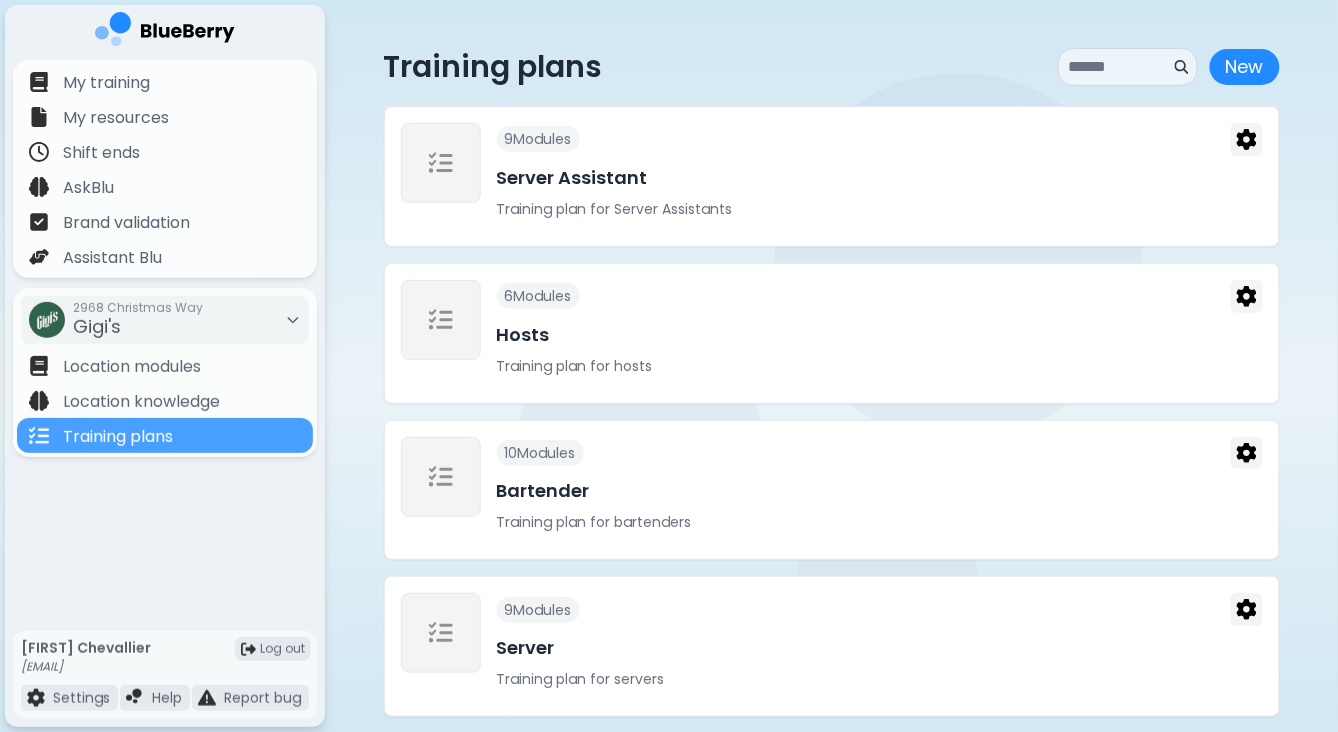 scroll, scrollTop: 29, scrollLeft: 0, axis: vertical 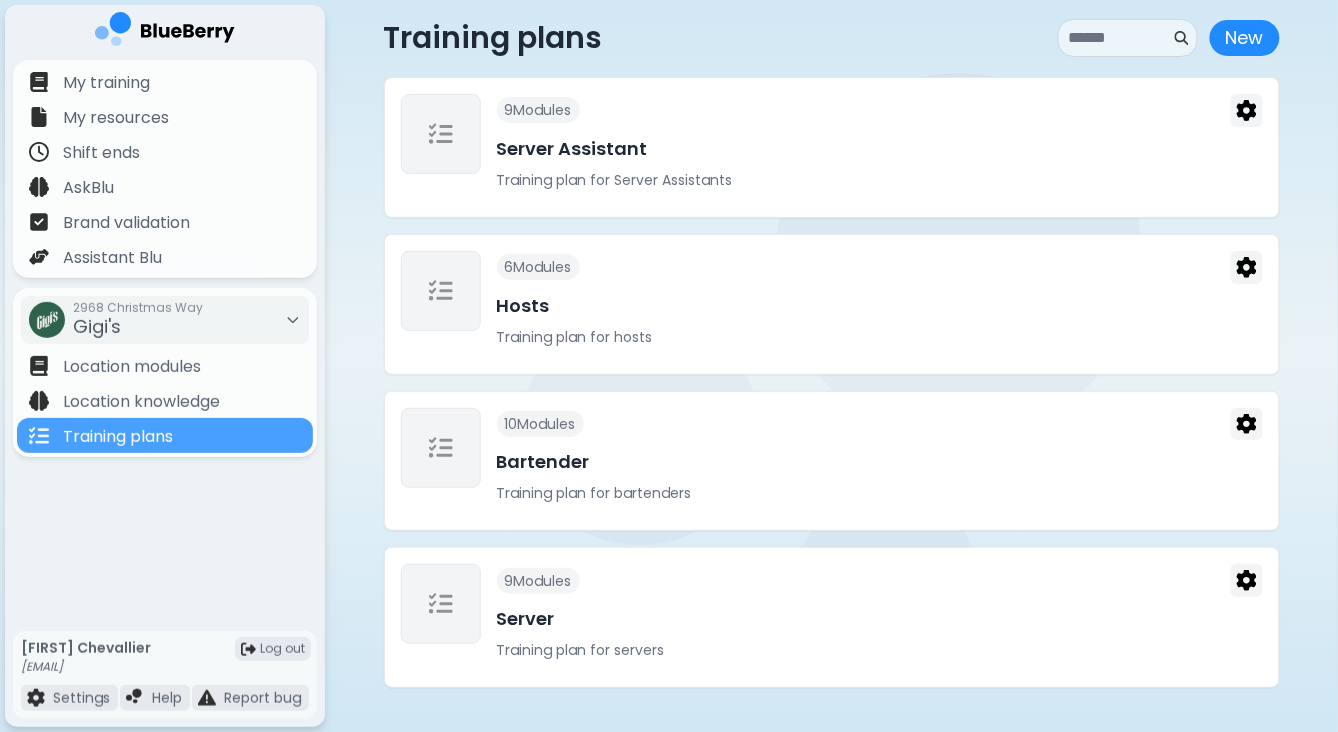 click on "Server" at bounding box center (880, 619) 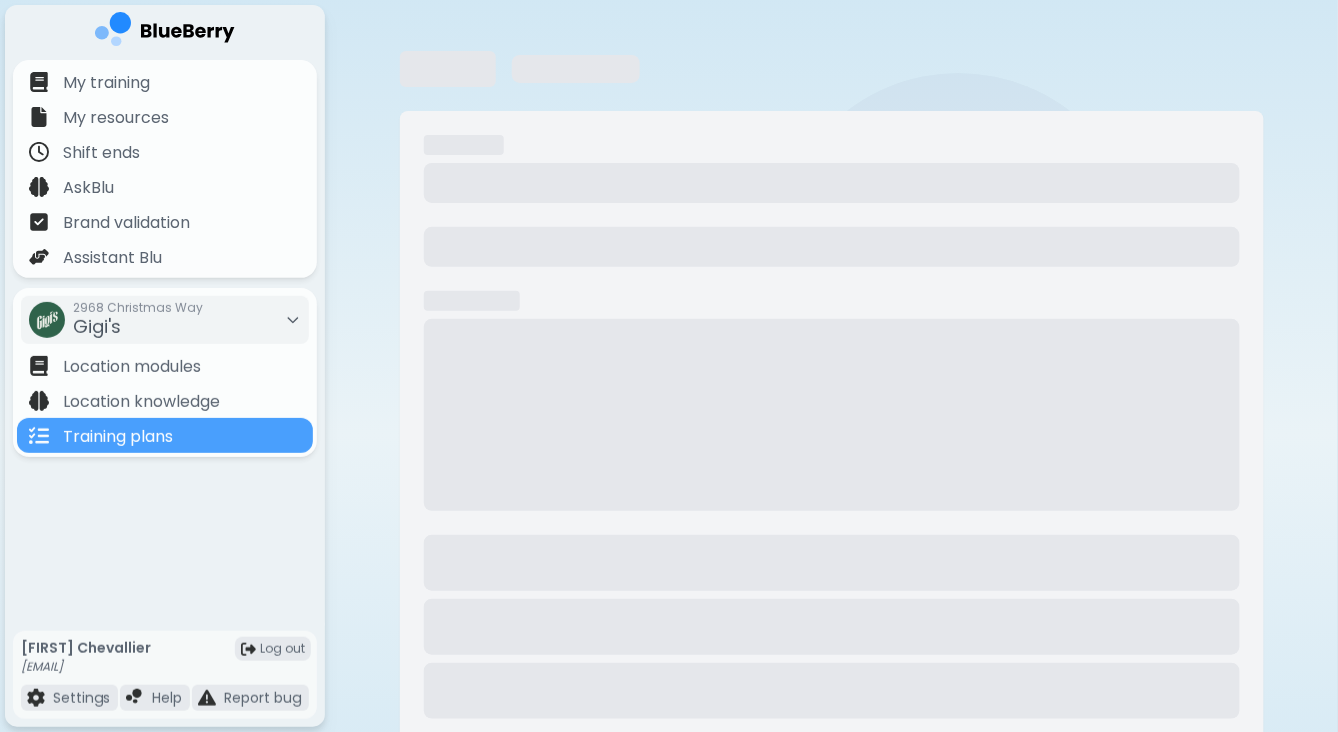 scroll, scrollTop: 0, scrollLeft: 0, axis: both 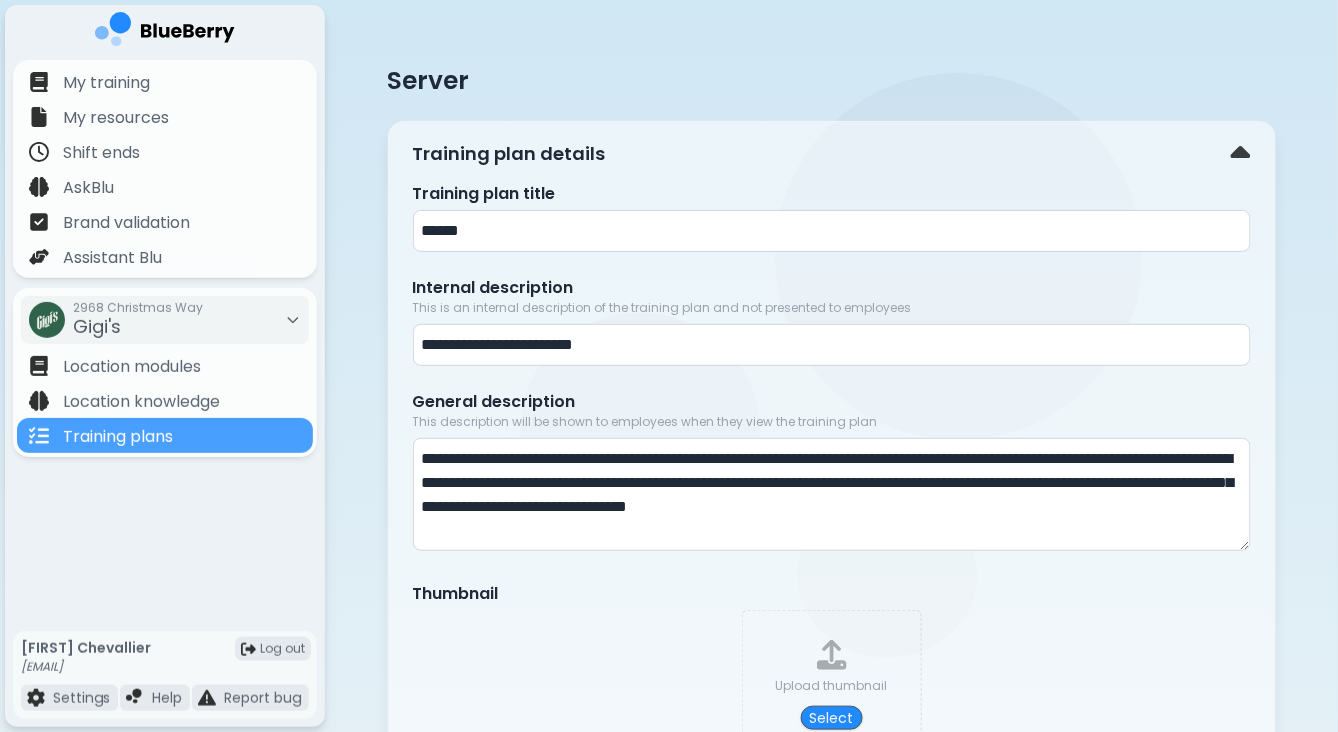 click on "Training plan details" at bounding box center (832, 154) 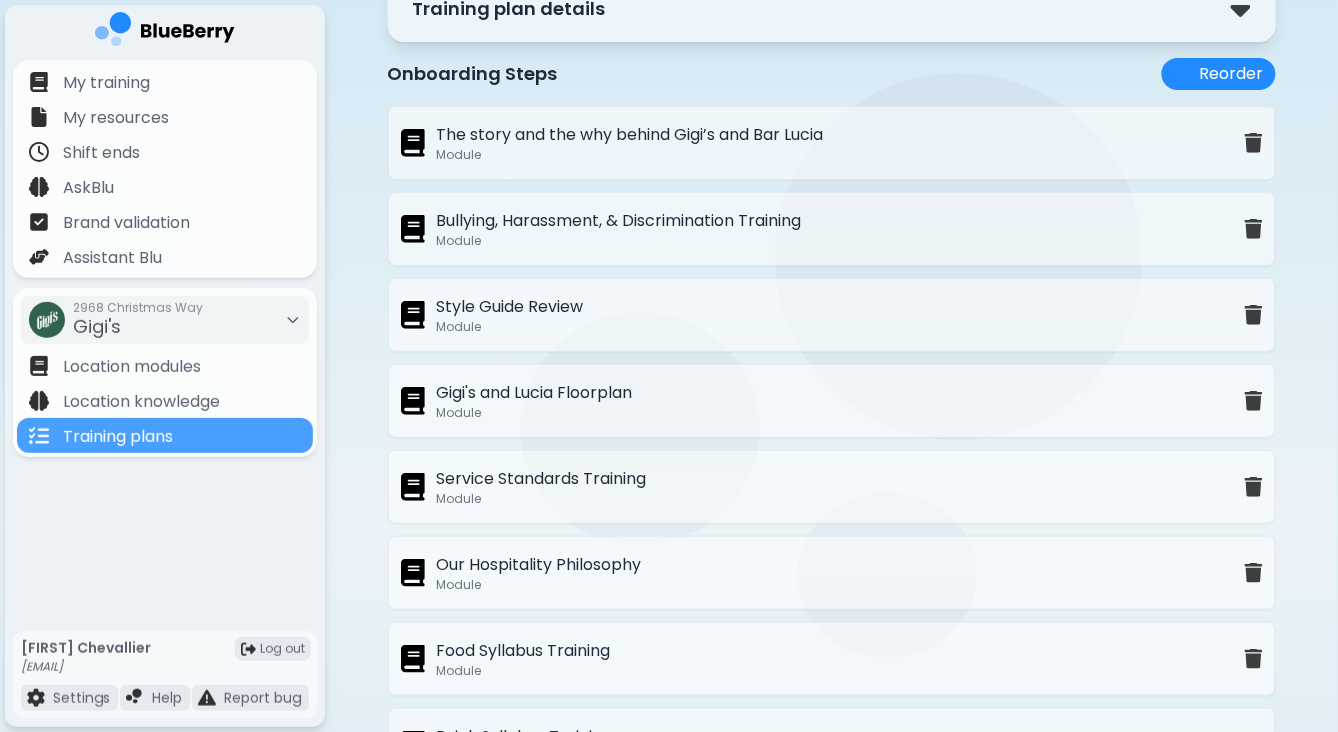 scroll, scrollTop: 145, scrollLeft: 0, axis: vertical 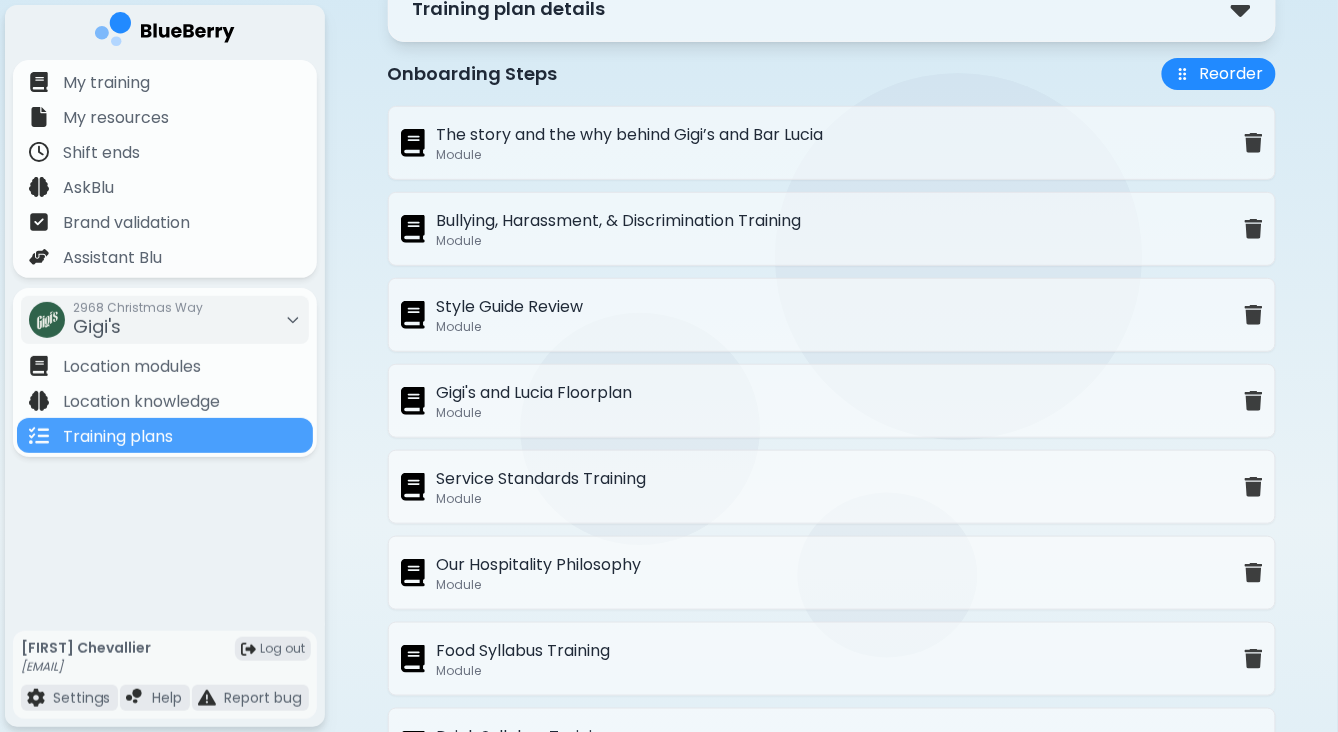 click on "Style Guide Review" at bounding box center [510, 307] 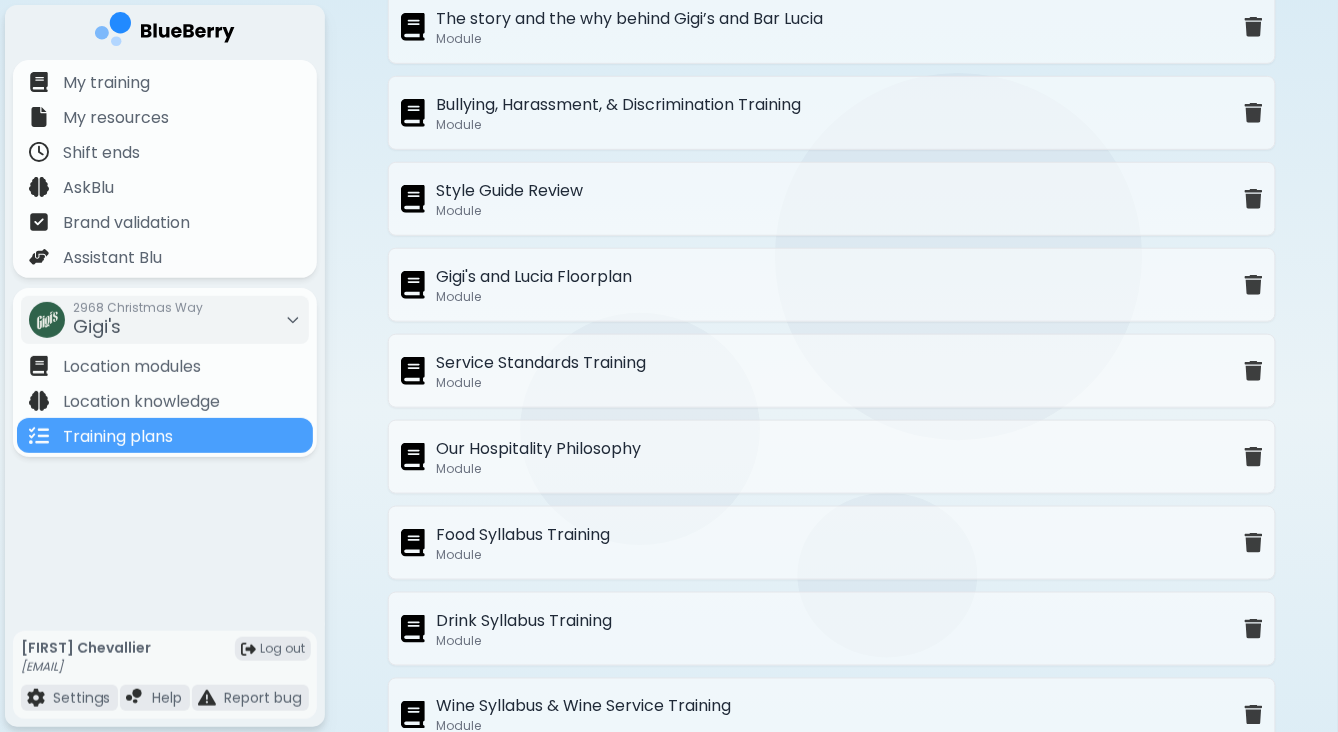 scroll, scrollTop: 277, scrollLeft: 0, axis: vertical 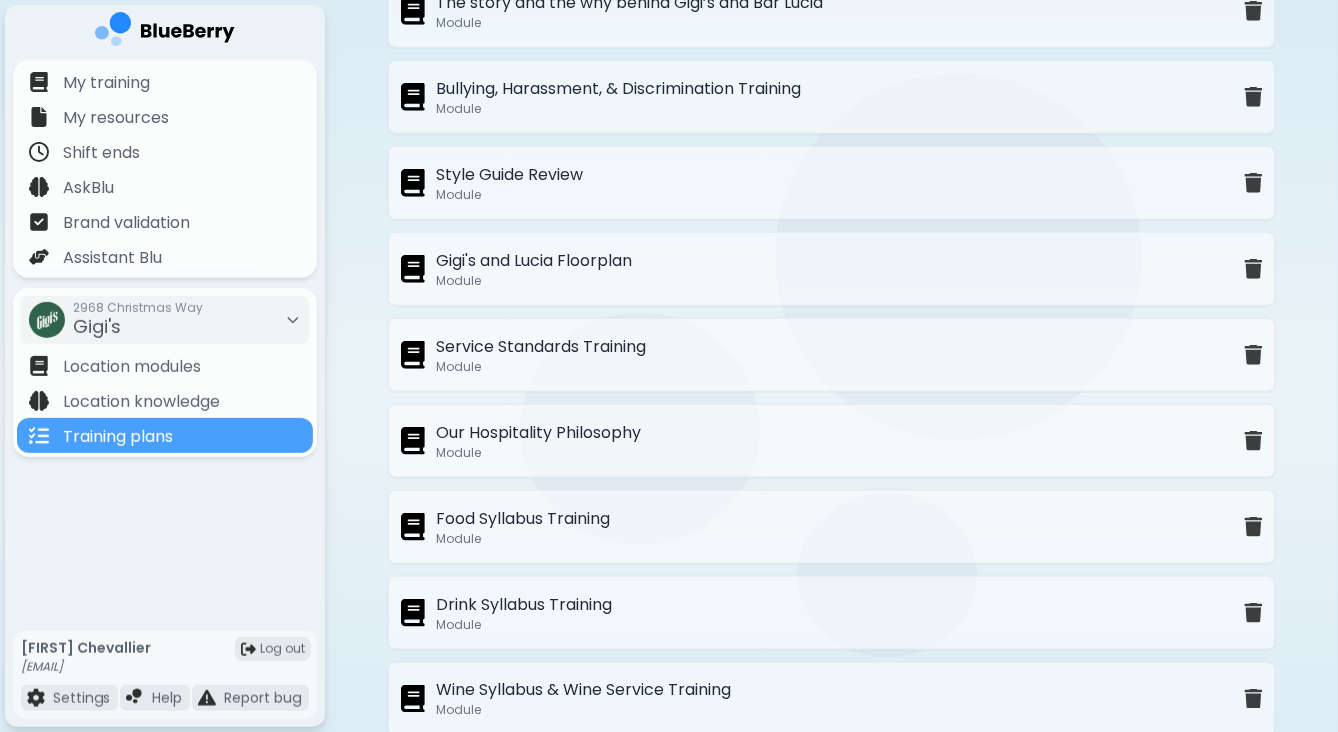 click on "Service Standards Training" at bounding box center (542, 347) 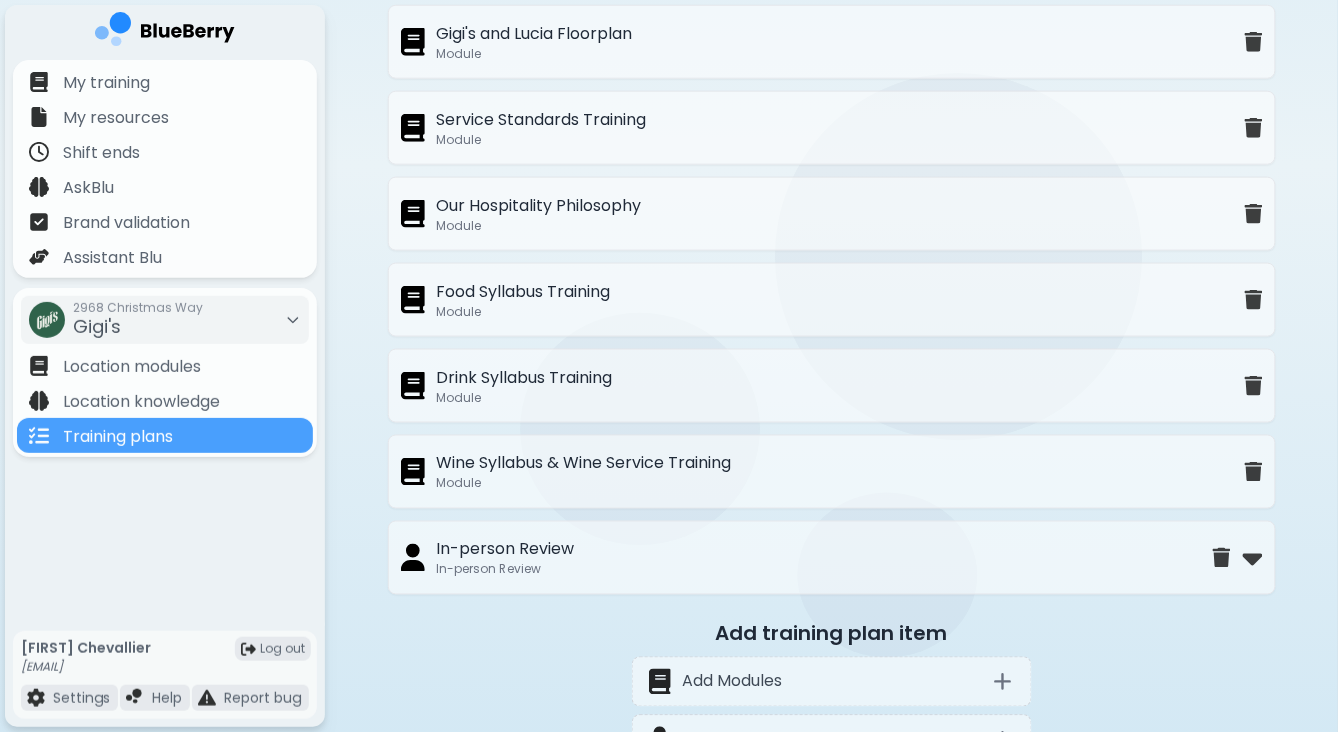 scroll, scrollTop: 570, scrollLeft: 0, axis: vertical 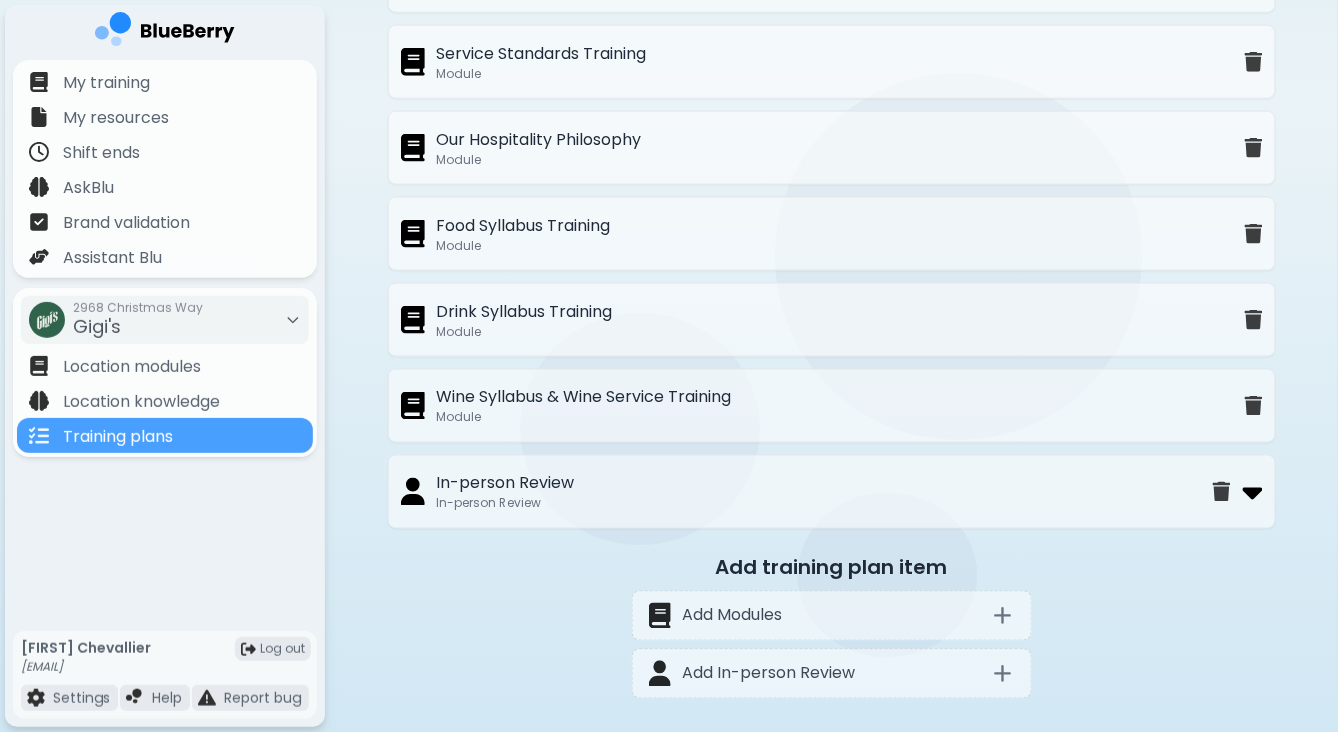 click at bounding box center (1253, 492) 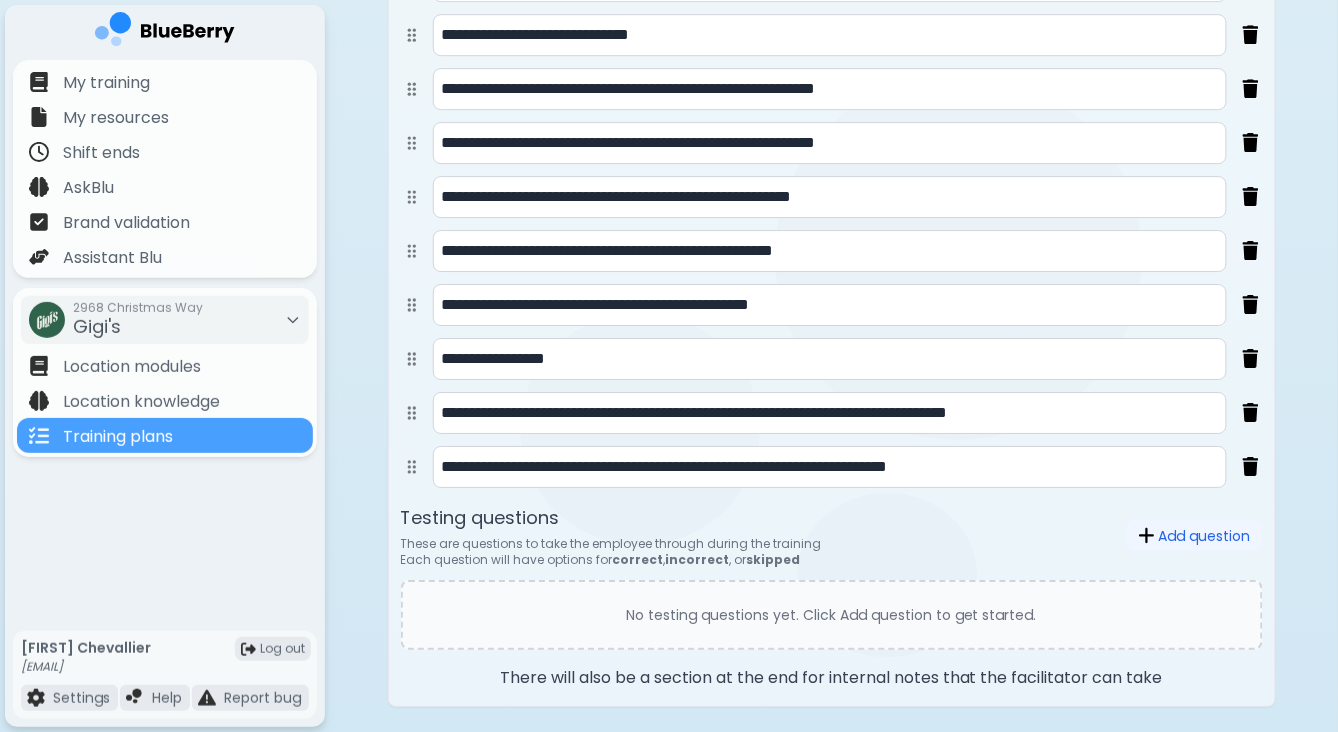 scroll, scrollTop: 3514, scrollLeft: 0, axis: vertical 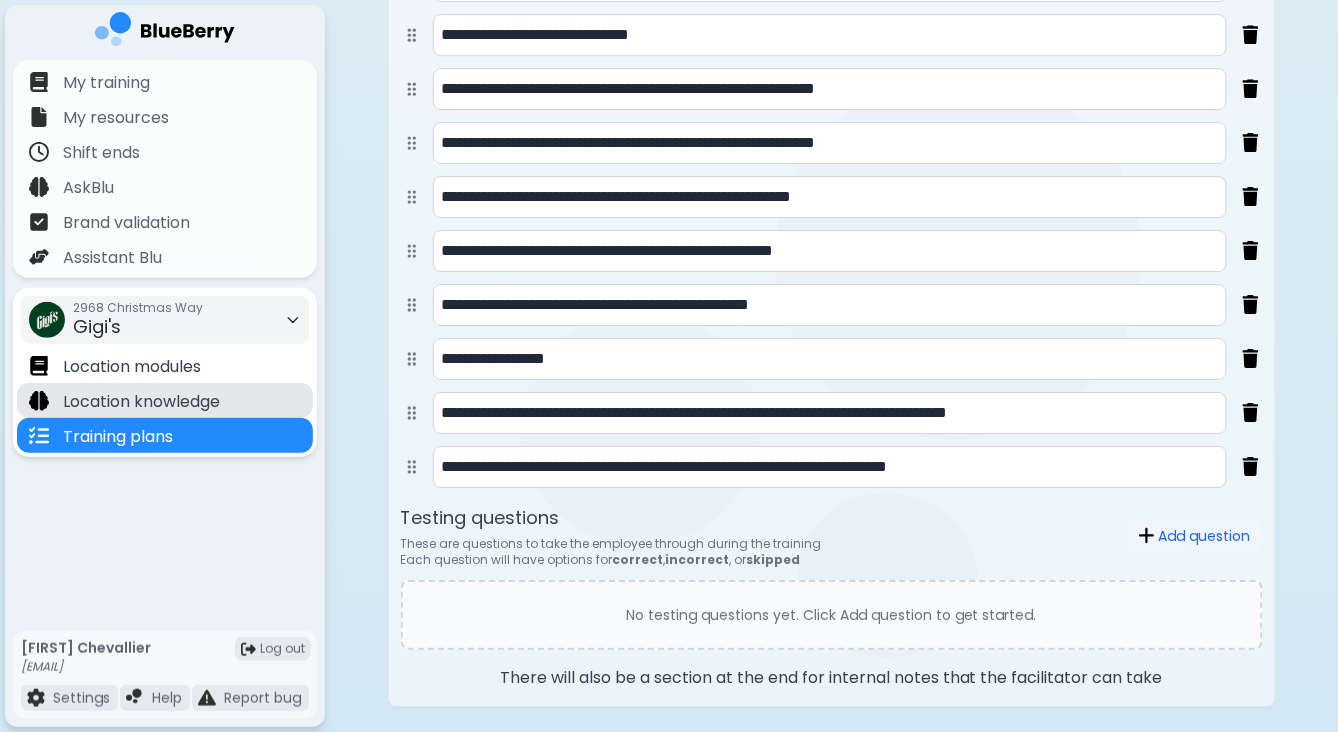 click on "Location knowledge" at bounding box center (141, 402) 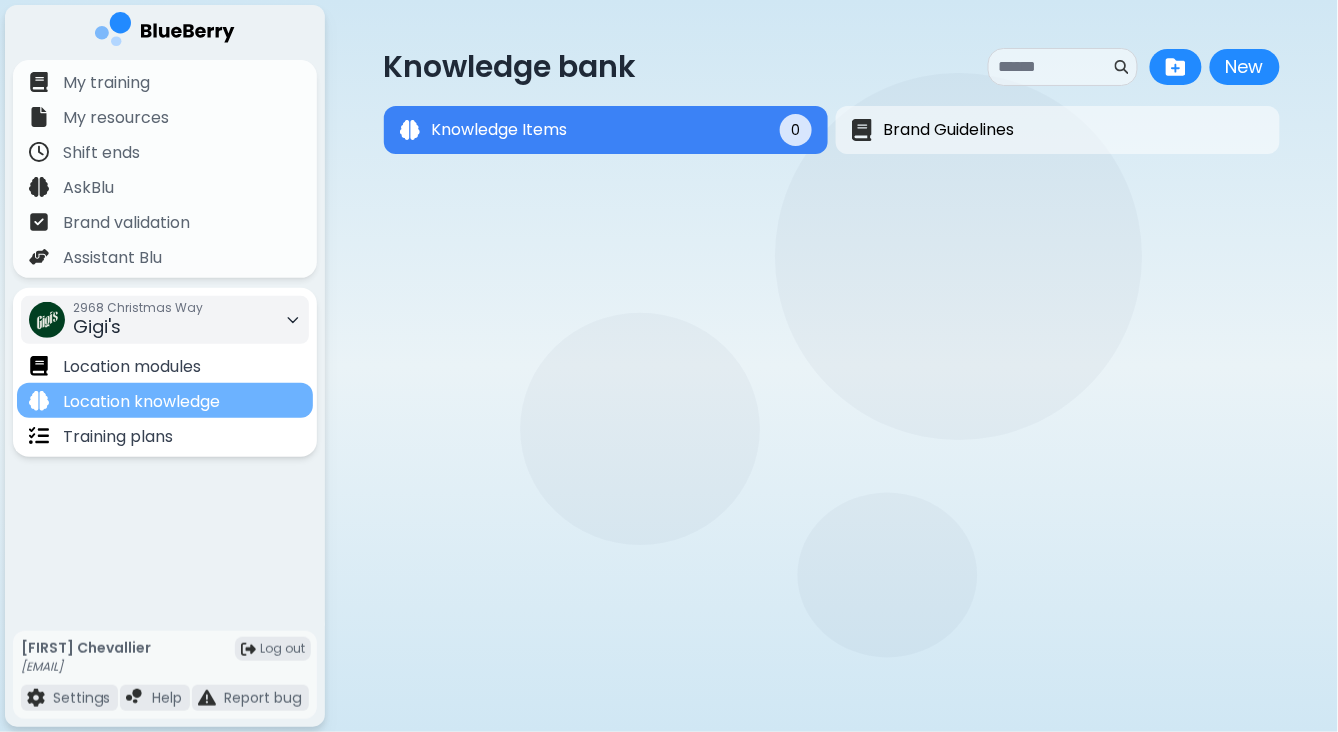 scroll, scrollTop: 0, scrollLeft: 0, axis: both 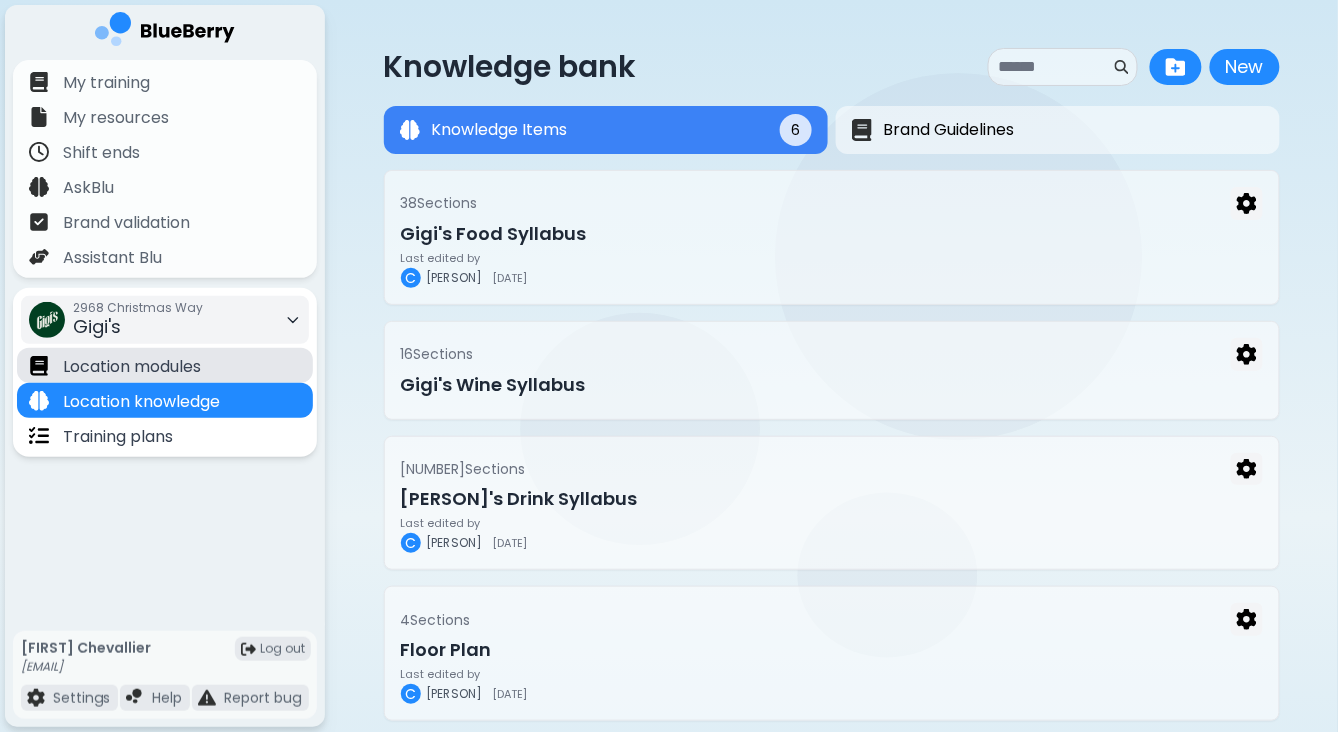 click on "Location modules" at bounding box center [132, 367] 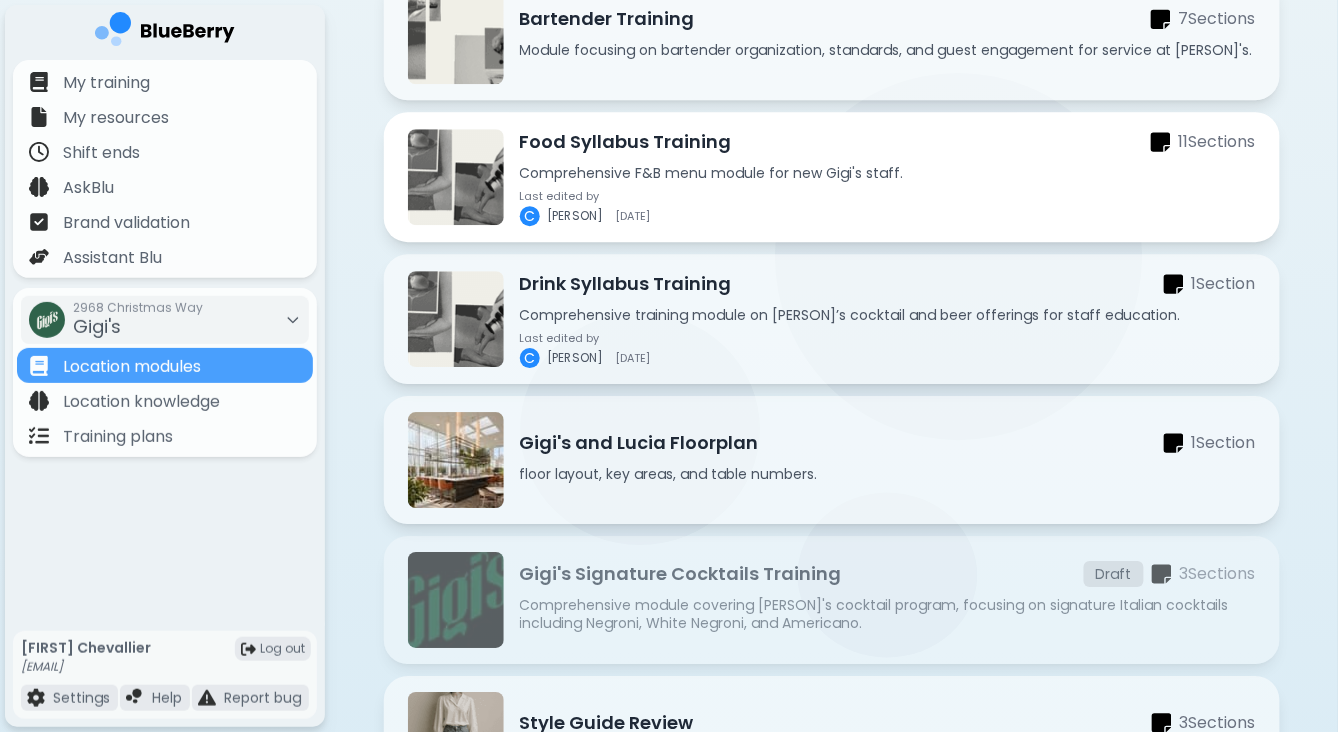 scroll, scrollTop: 1369, scrollLeft: 0, axis: vertical 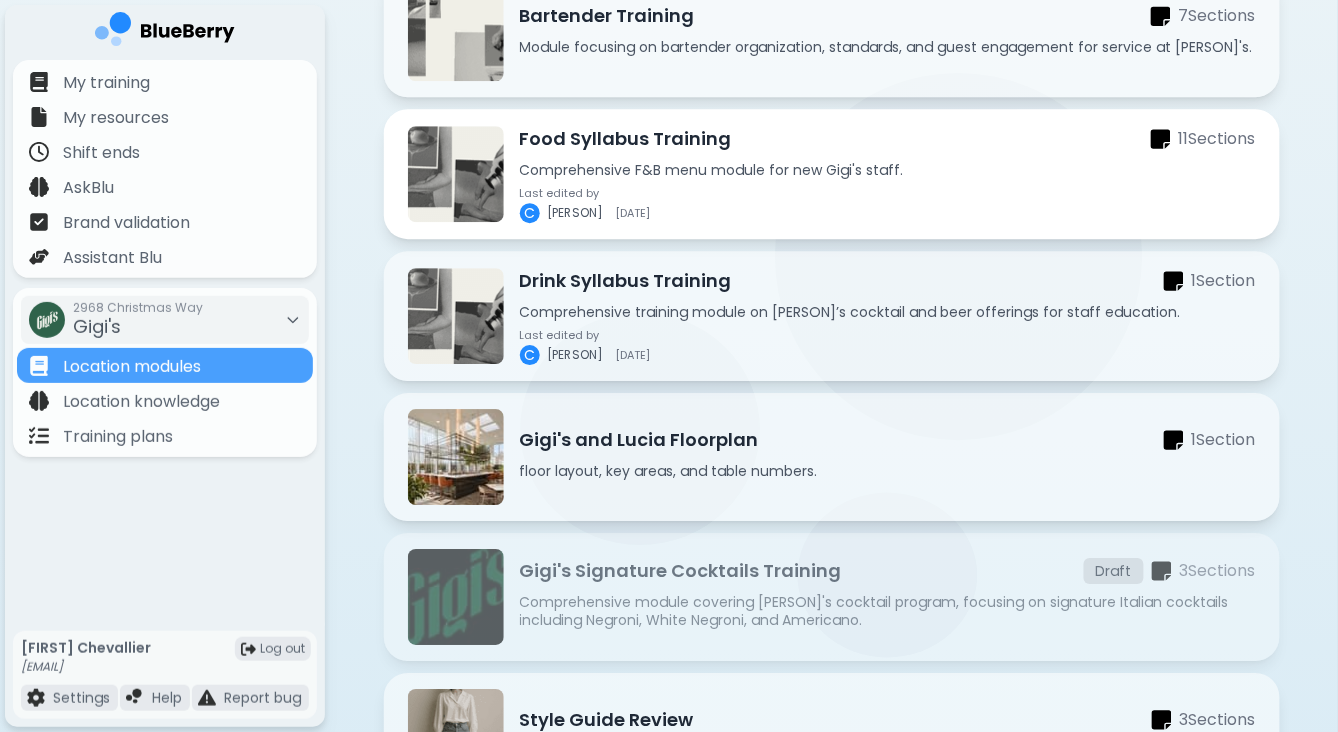 click on "floor layout, key areas, and table numbers." at bounding box center (888, 471) 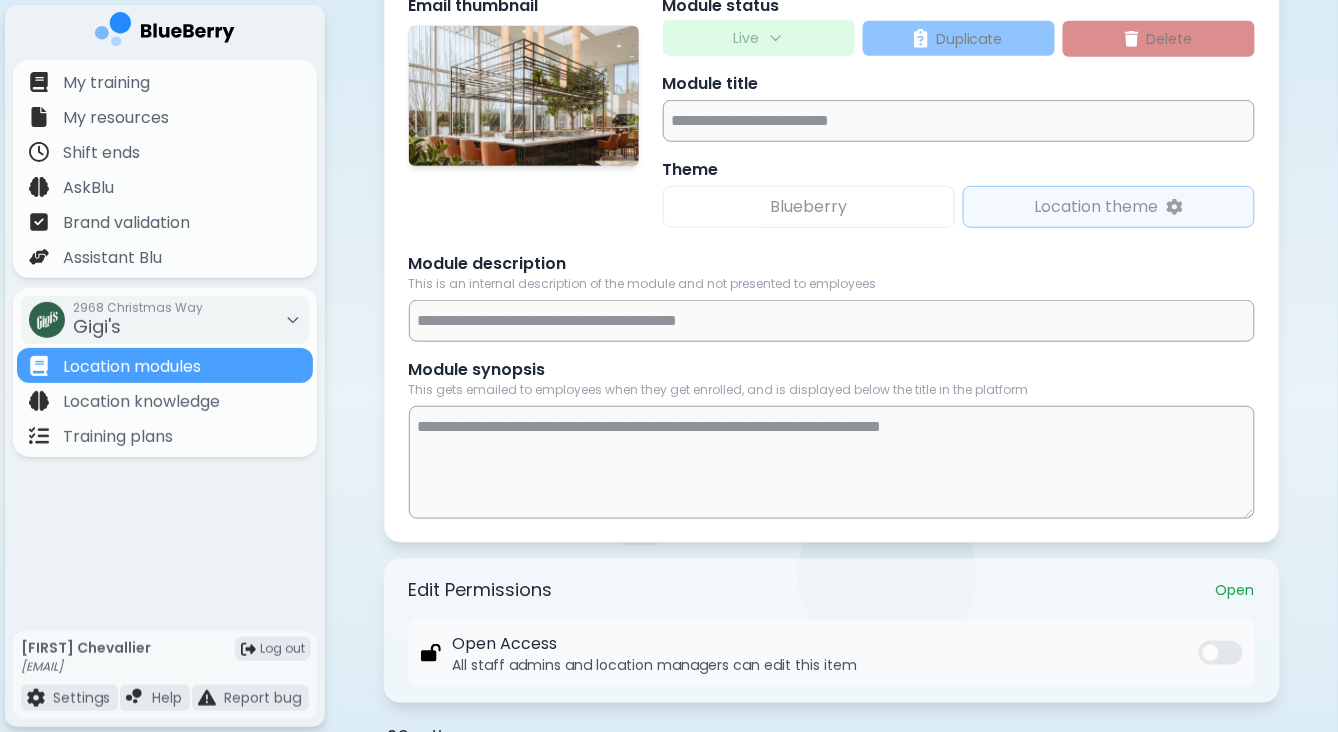 scroll, scrollTop: 577, scrollLeft: 0, axis: vertical 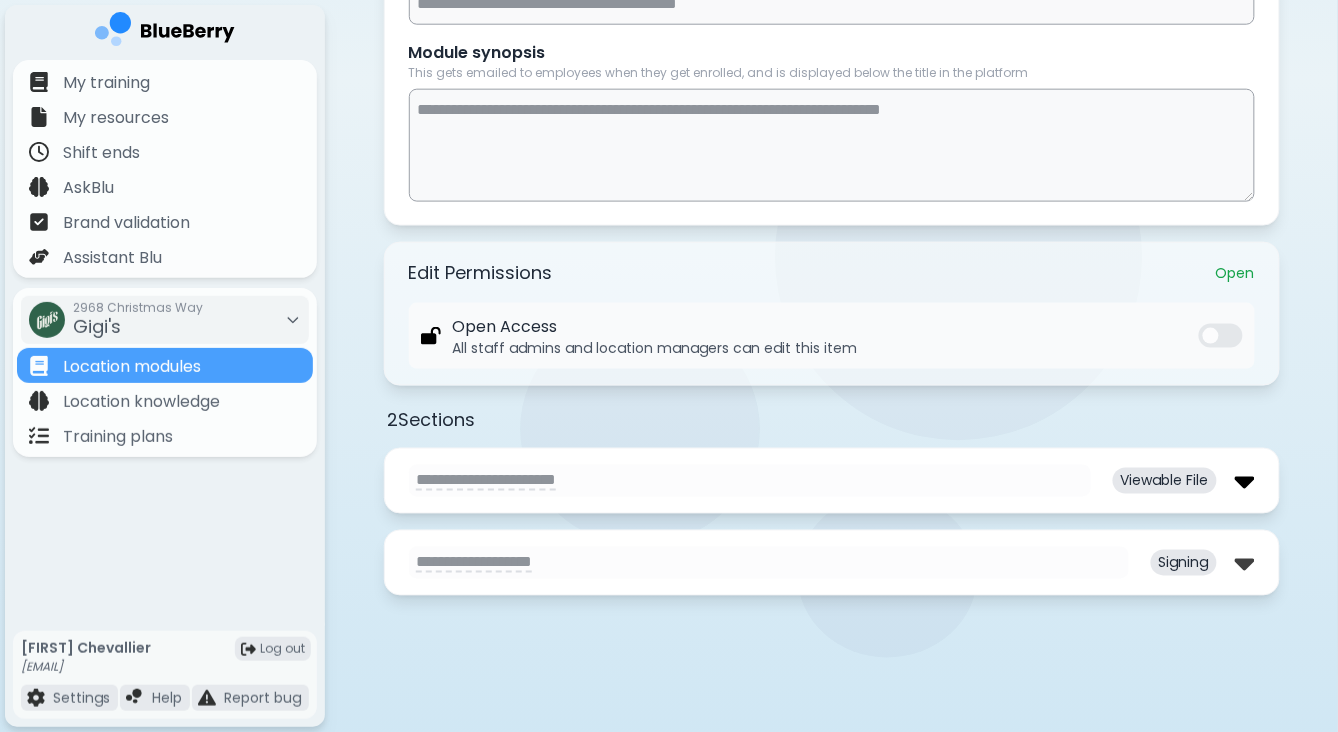 click at bounding box center [1245, 481] 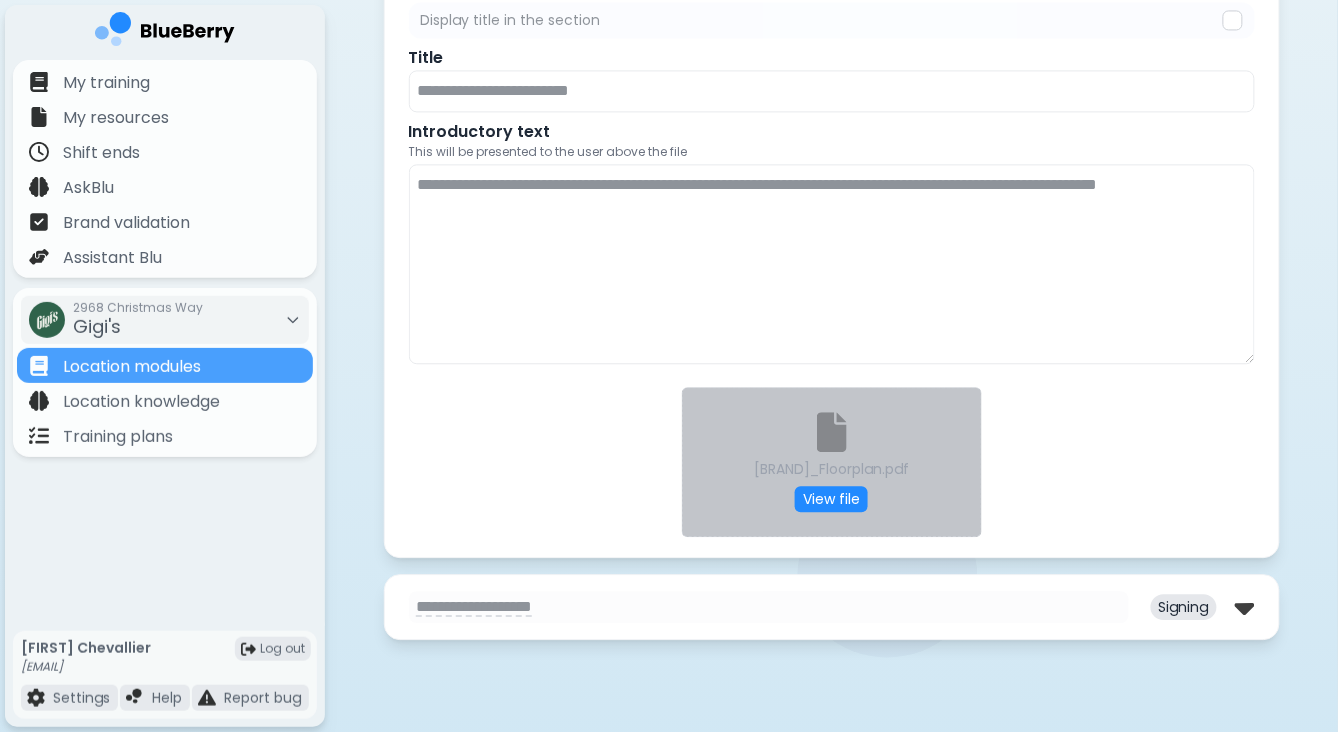 scroll, scrollTop: 1094, scrollLeft: 0, axis: vertical 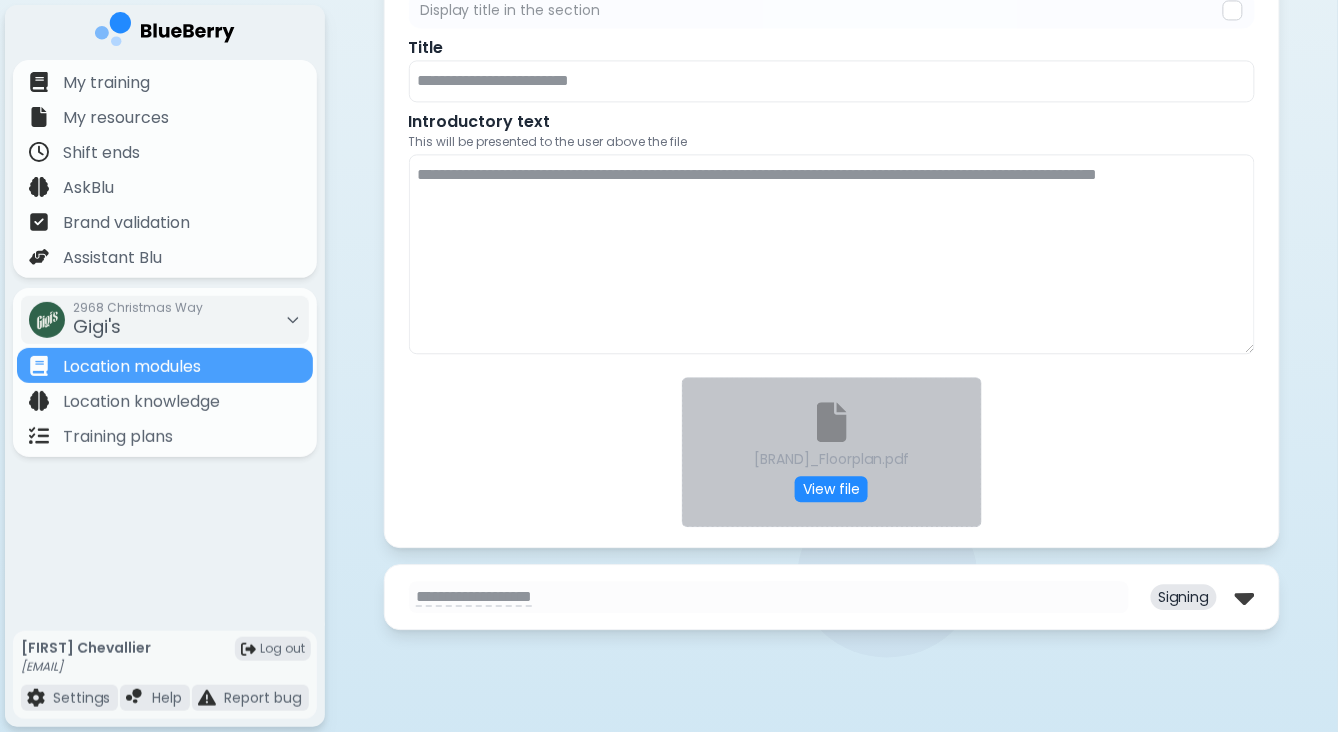 click on "[BUSINESS_NAME]'s [DOCUMENT_NAME] View file" at bounding box center [832, 452] 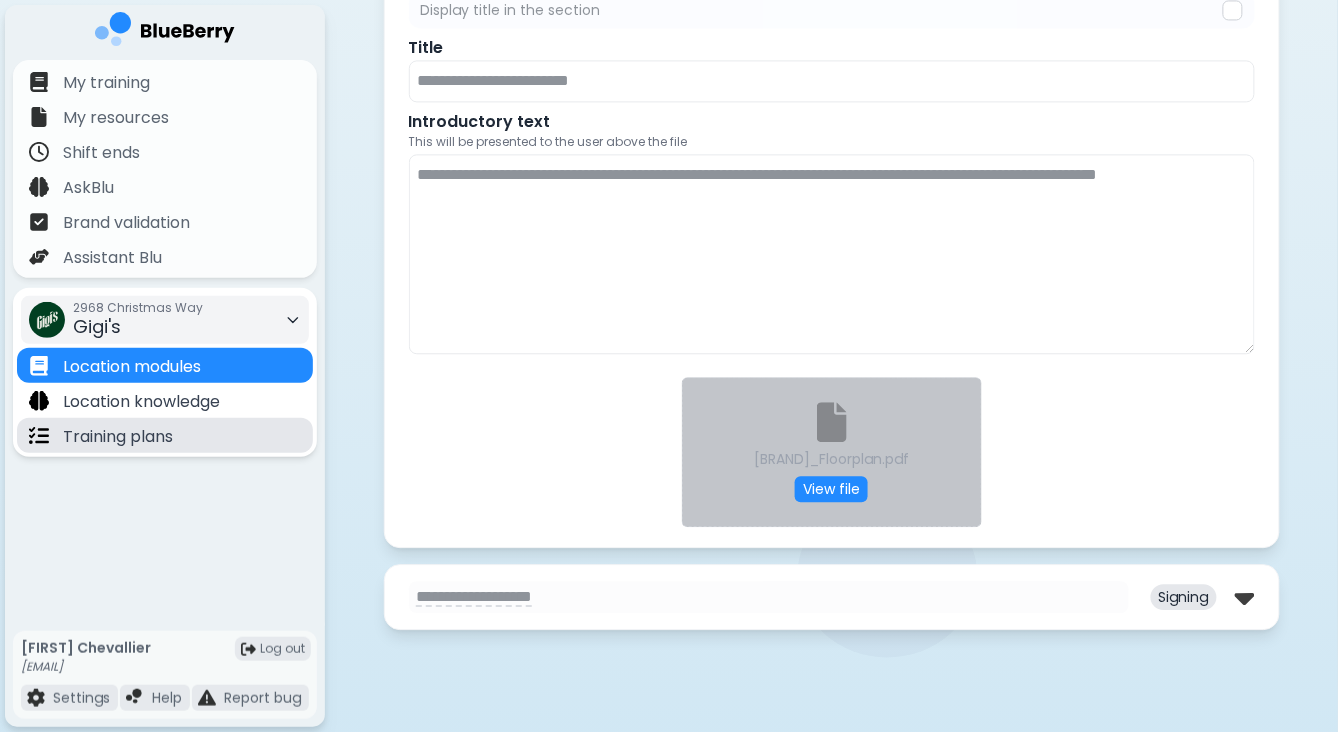 click on "Training plans" at bounding box center [118, 437] 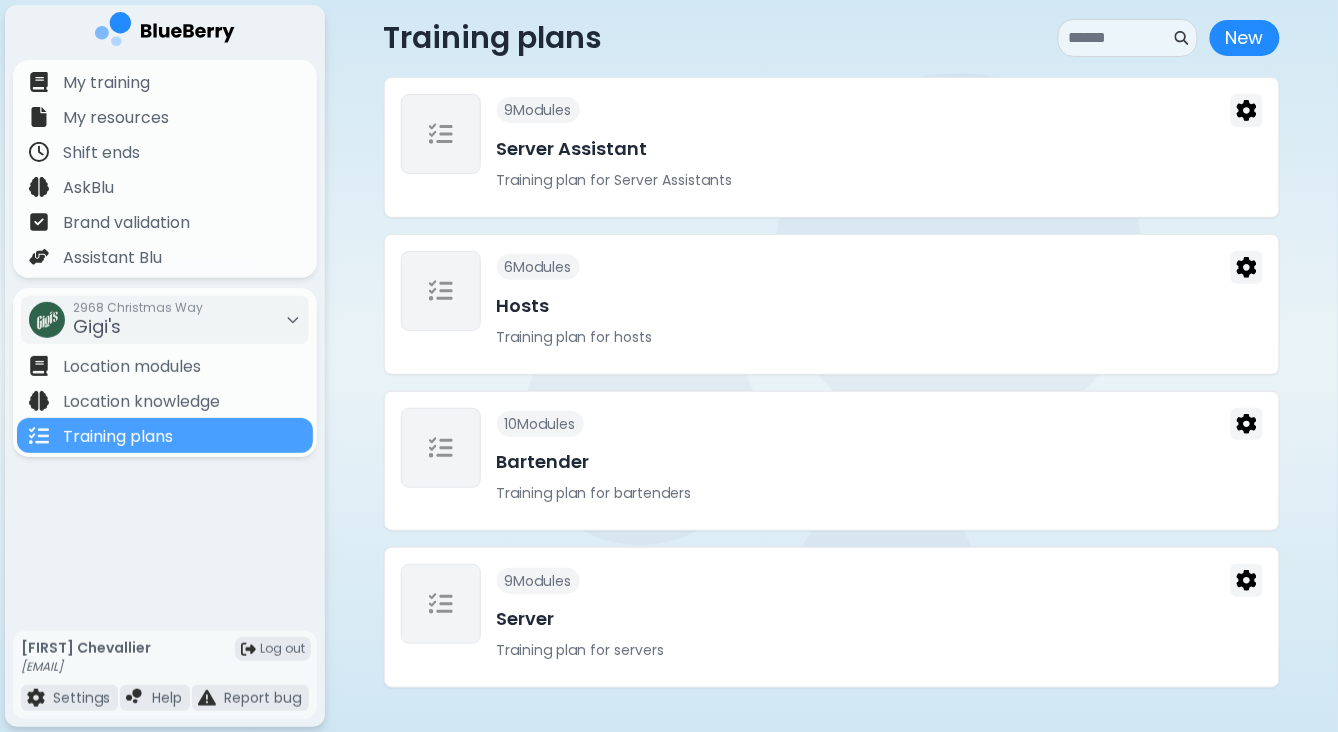 scroll, scrollTop: 27, scrollLeft: 0, axis: vertical 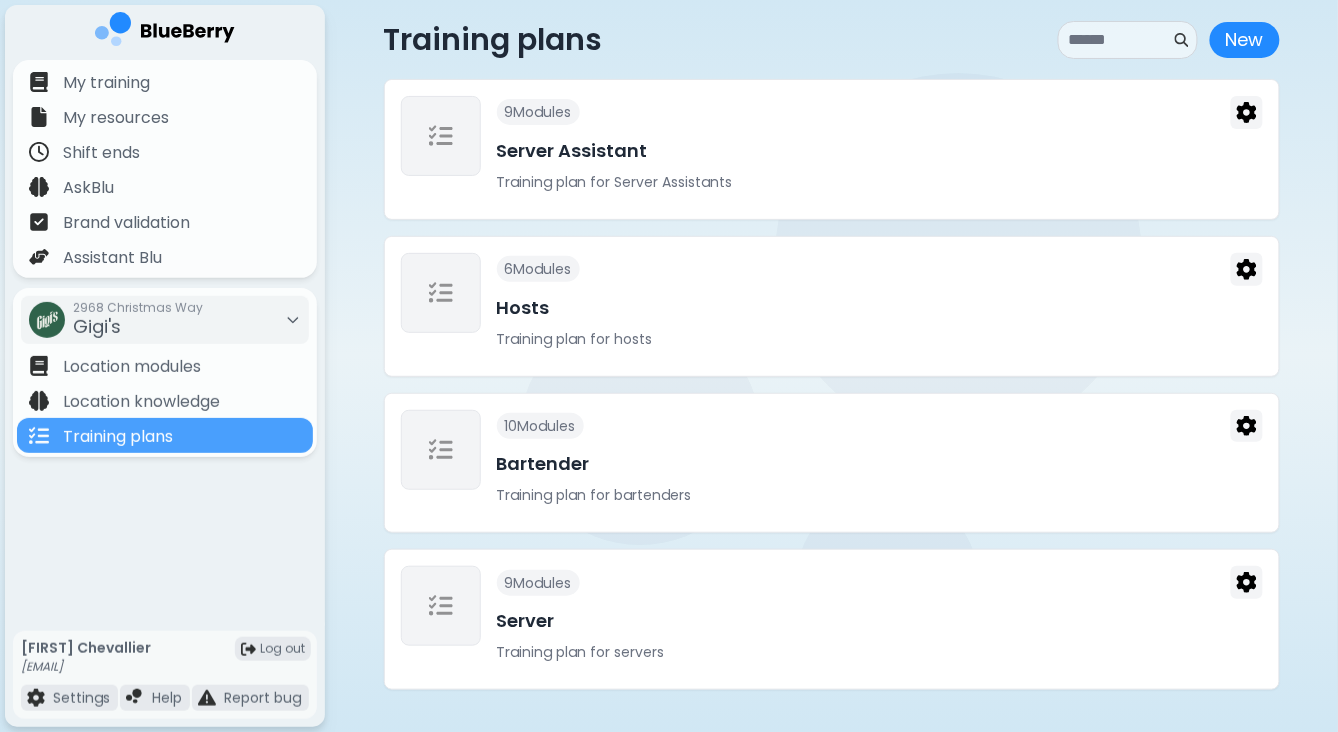 click on "9 Module s Server Training plan for servers" at bounding box center (880, 619) 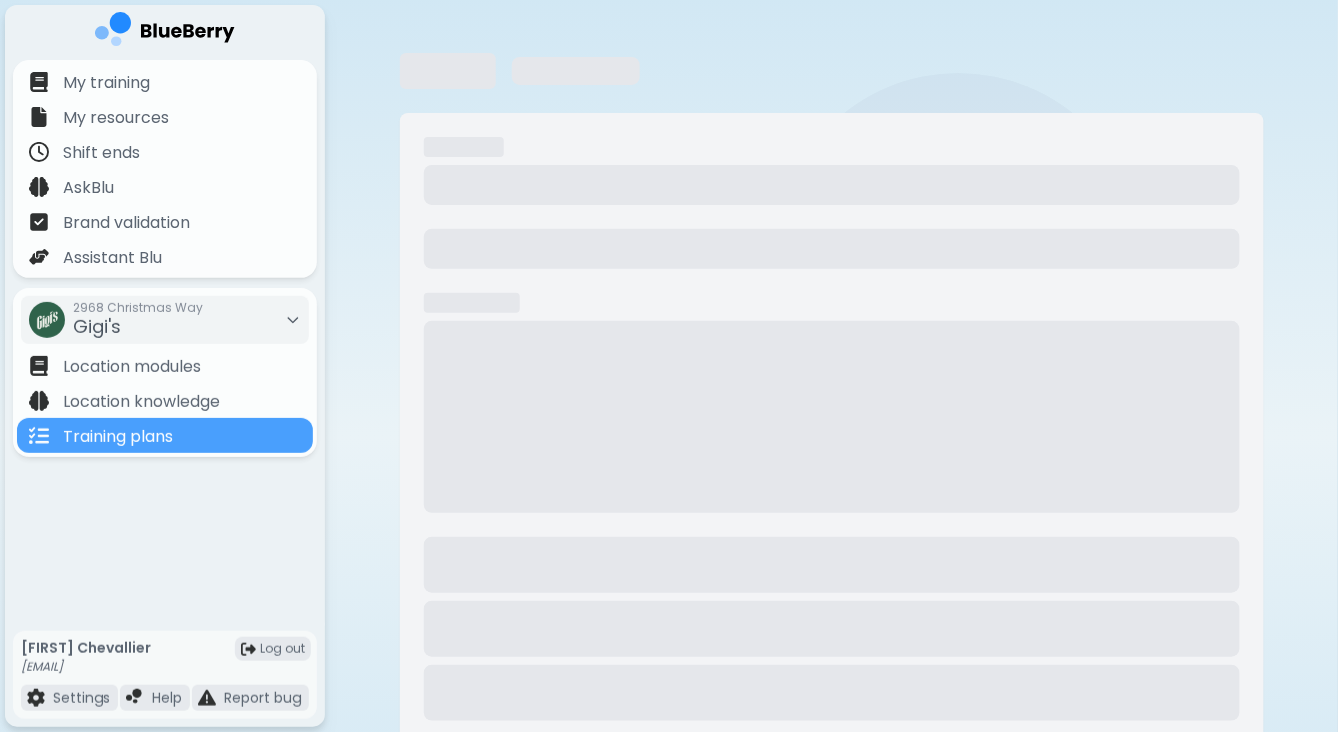 scroll, scrollTop: 0, scrollLeft: 0, axis: both 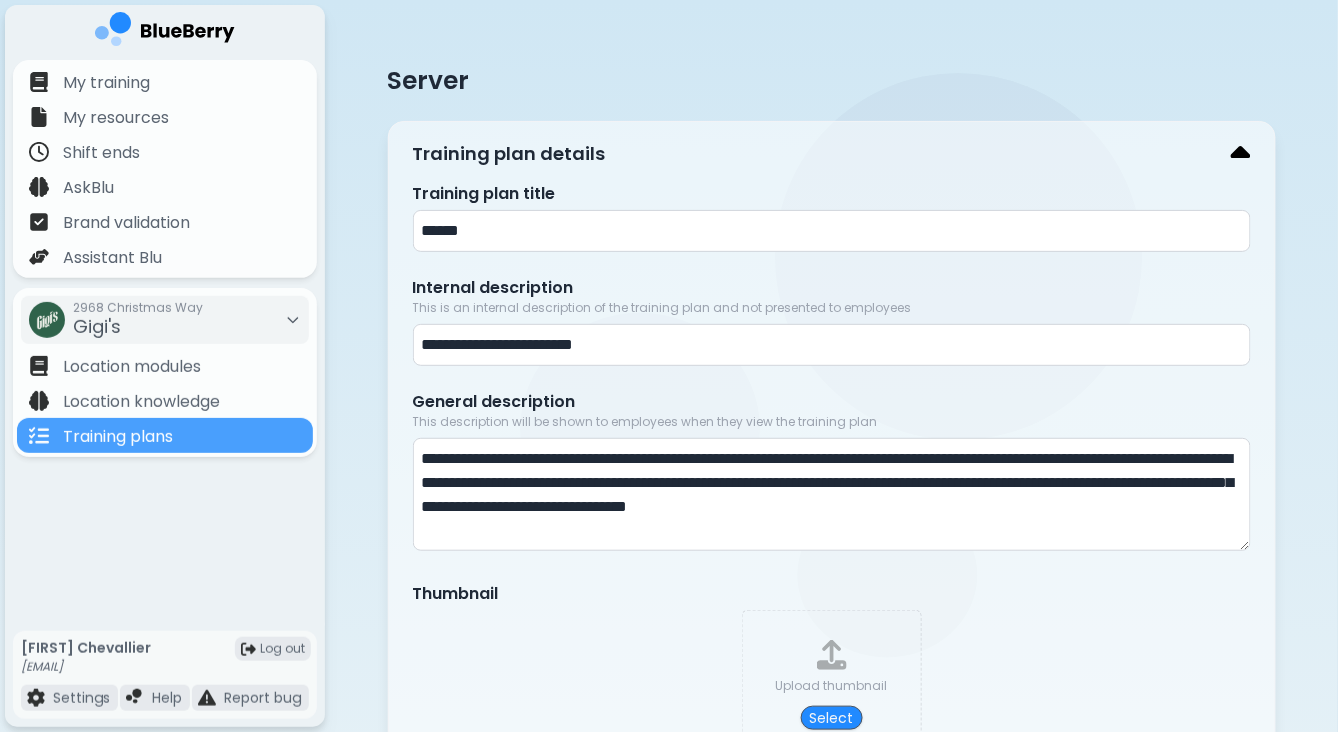 click at bounding box center (1241, 154) 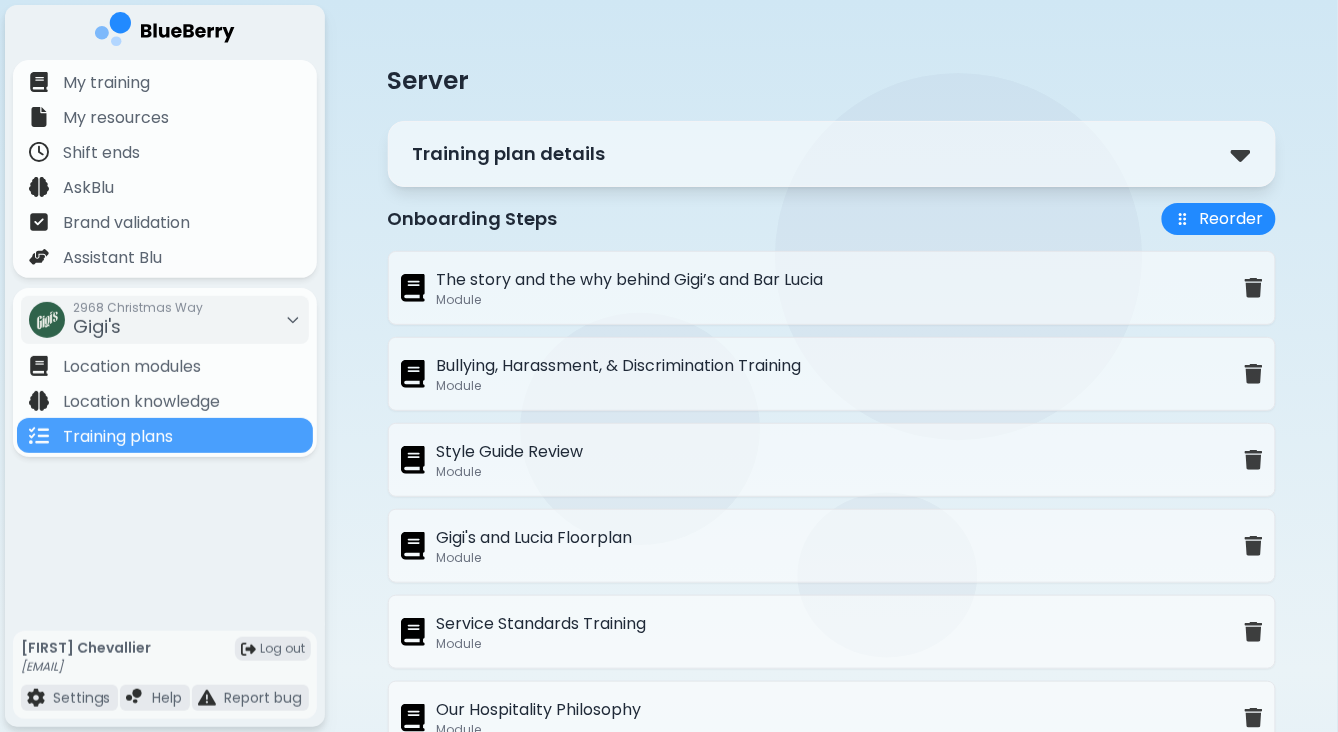 scroll, scrollTop: 77, scrollLeft: 0, axis: vertical 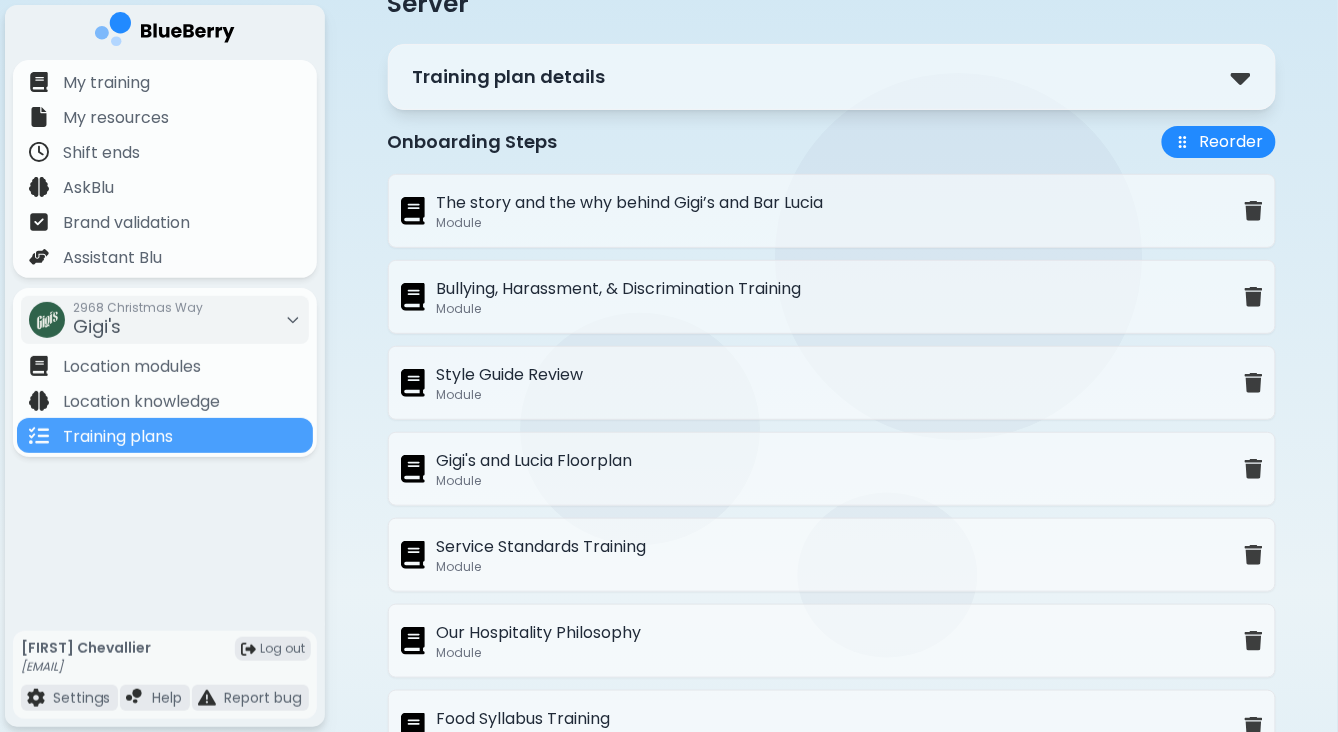 click on "The story and the why behind Gigi’s and Bar Lucia" at bounding box center (630, 203) 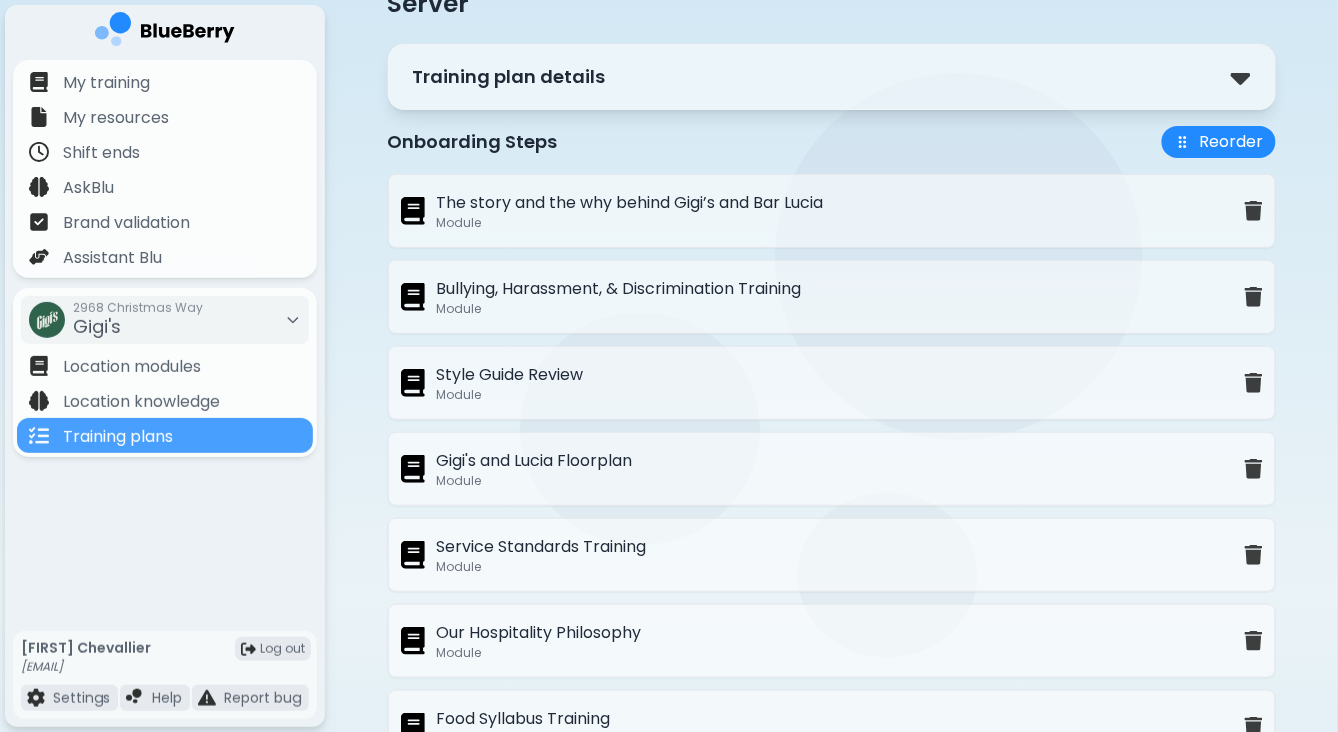 scroll, scrollTop: 124, scrollLeft: 0, axis: vertical 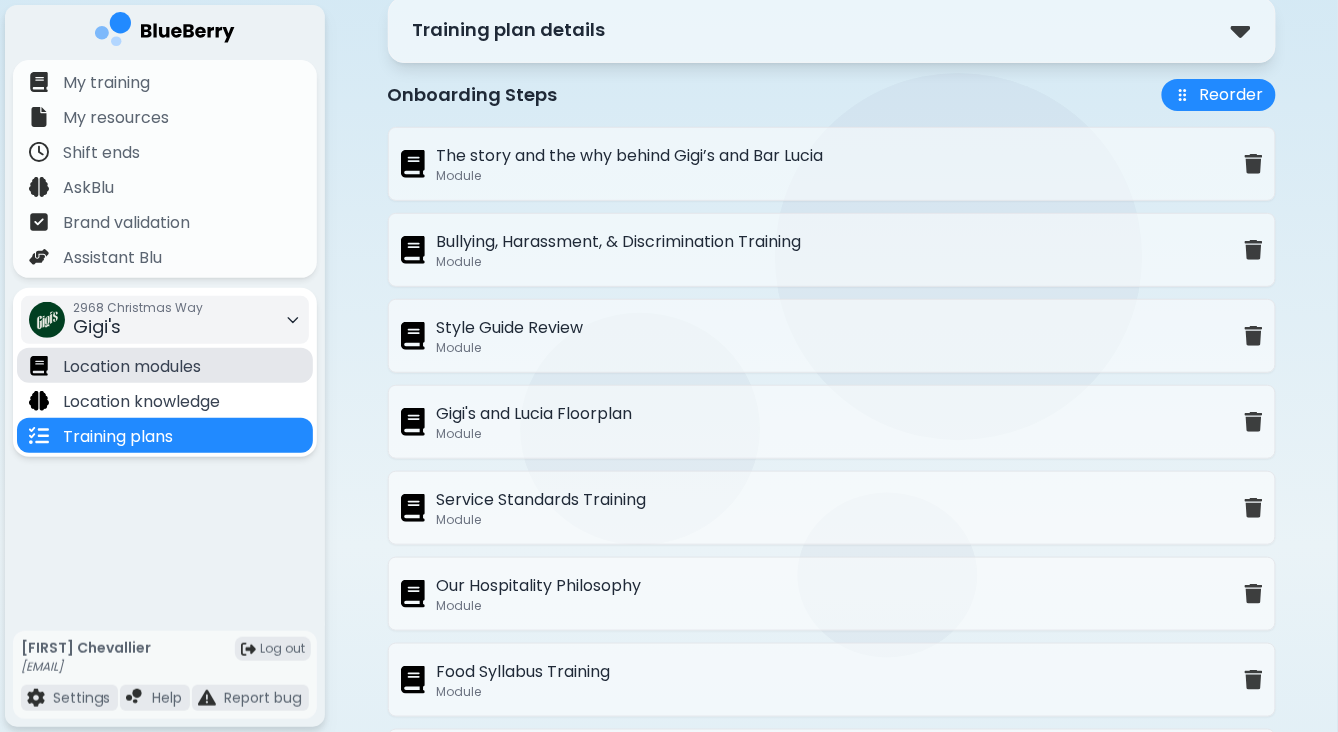 click on "Location modules" at bounding box center [132, 367] 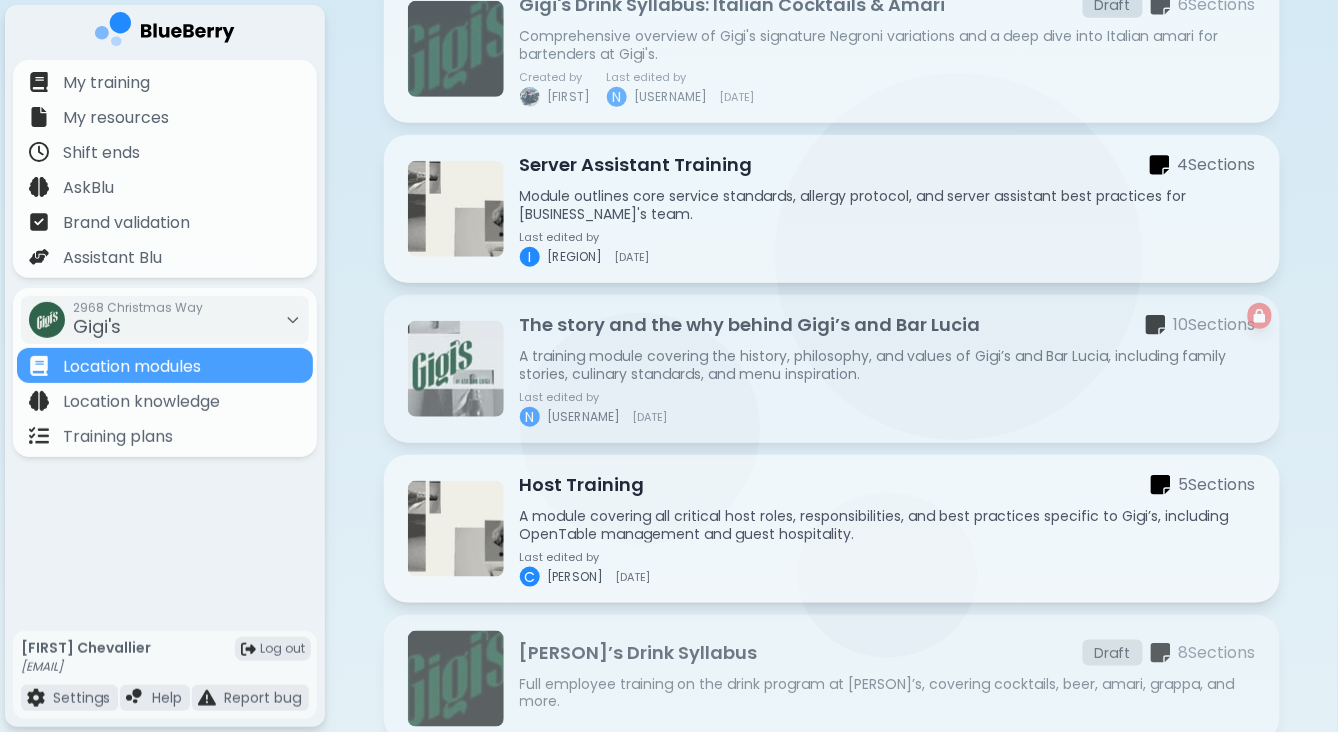 scroll, scrollTop: 245, scrollLeft: 0, axis: vertical 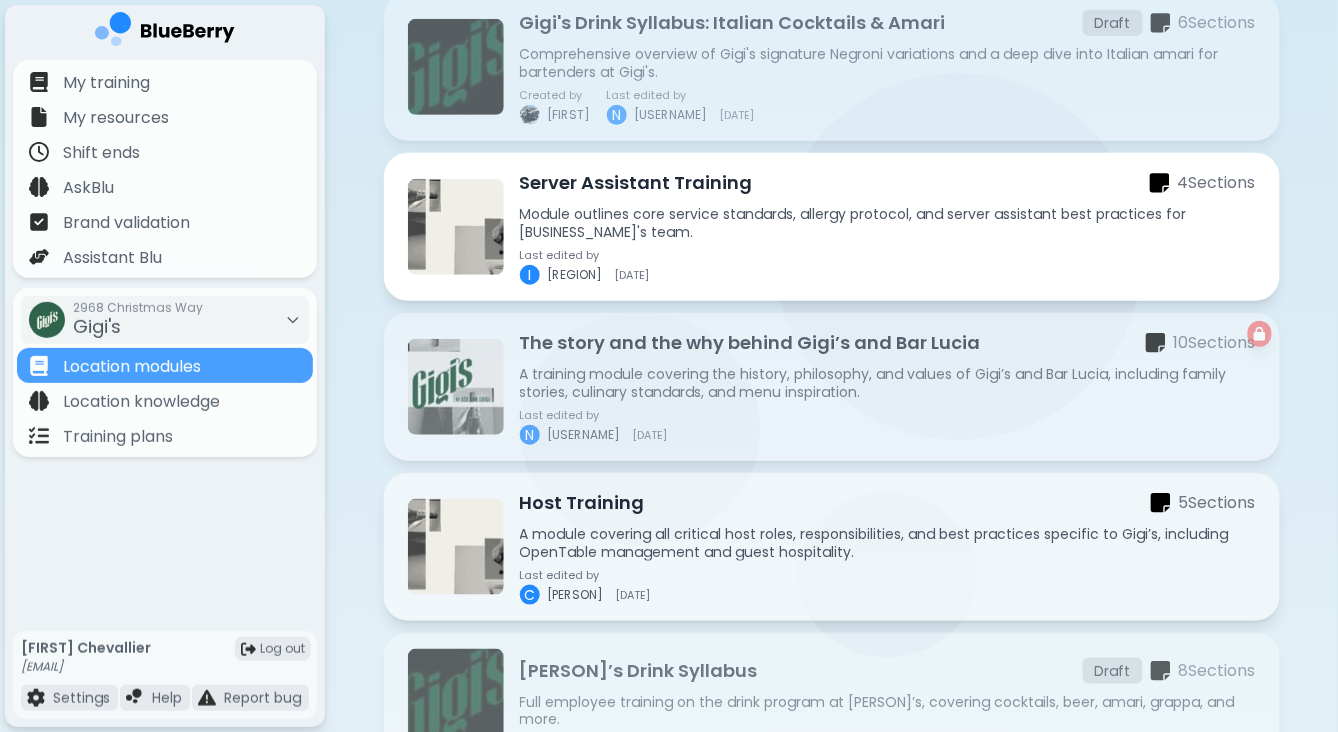 click on "Module outlines core service standards, allergy protocol, and server assistant best practices for [BUSINESS_NAME]'s team." at bounding box center (888, 223) 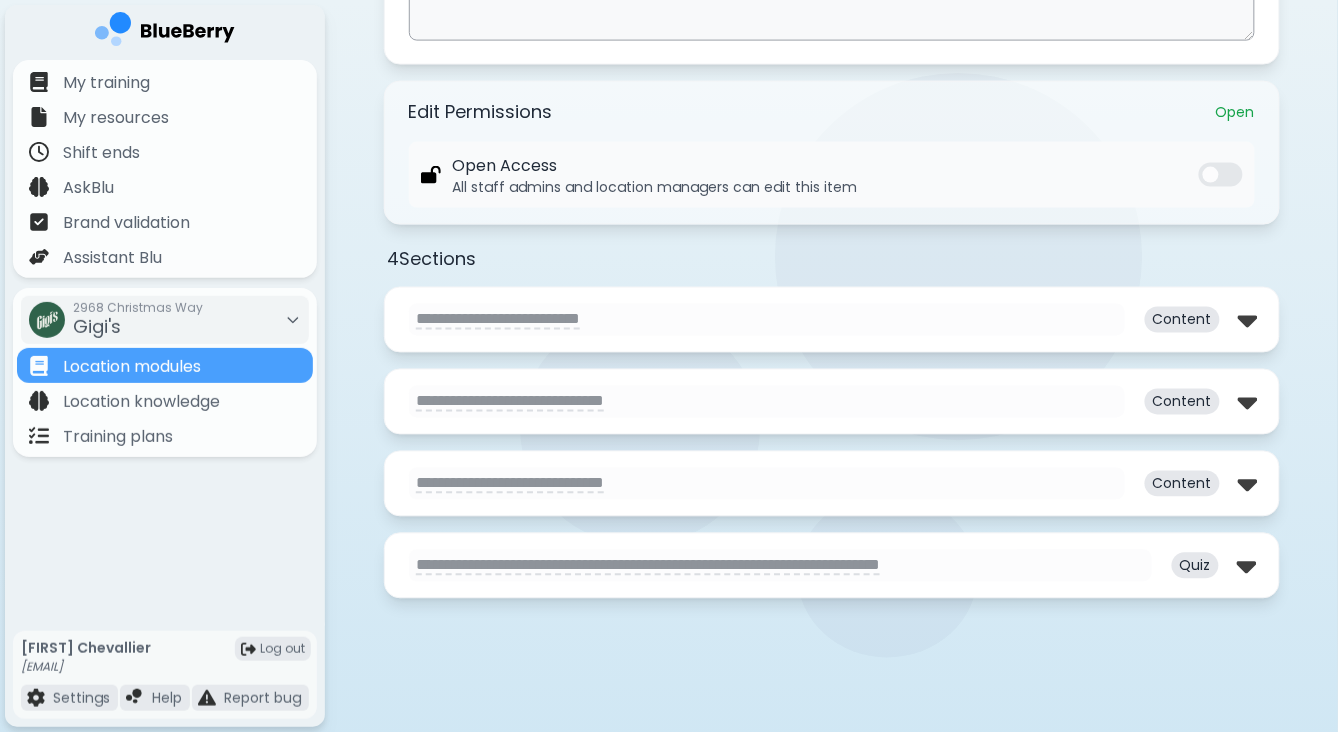 scroll, scrollTop: 739, scrollLeft: 0, axis: vertical 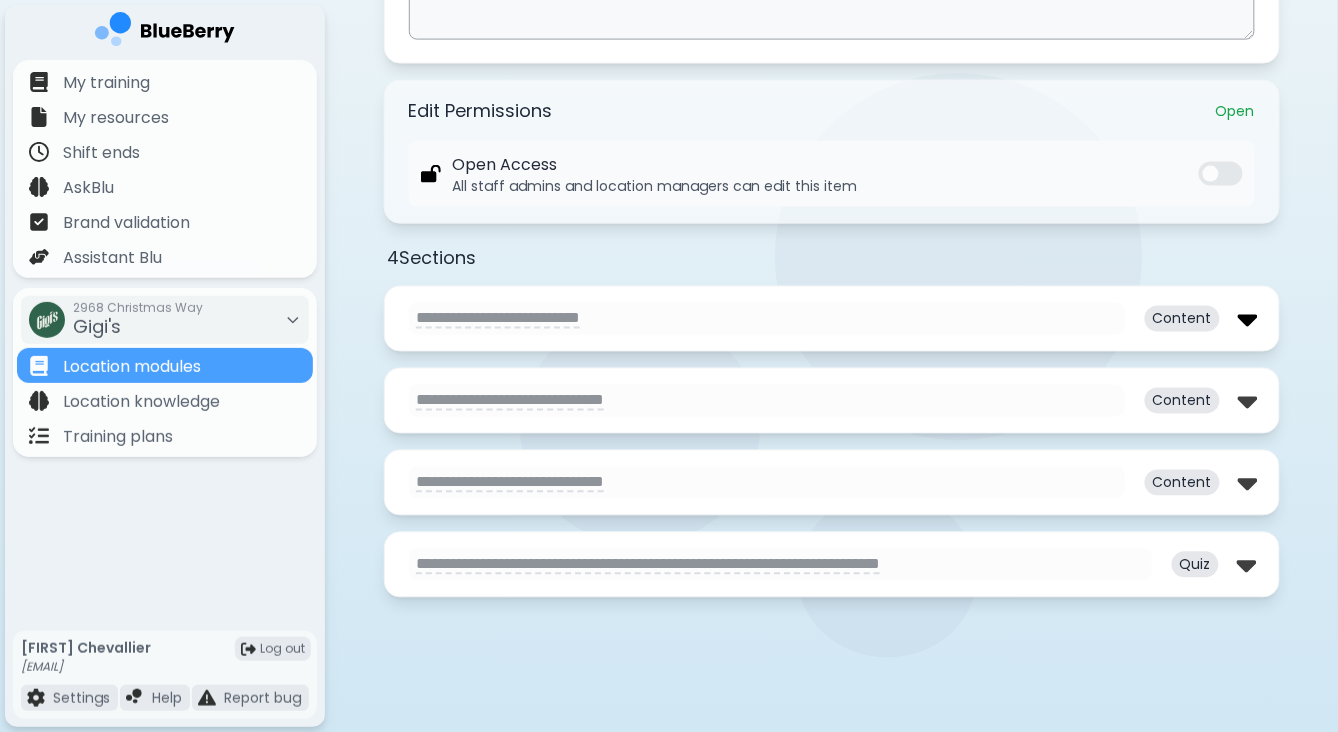 click at bounding box center (1248, 319) 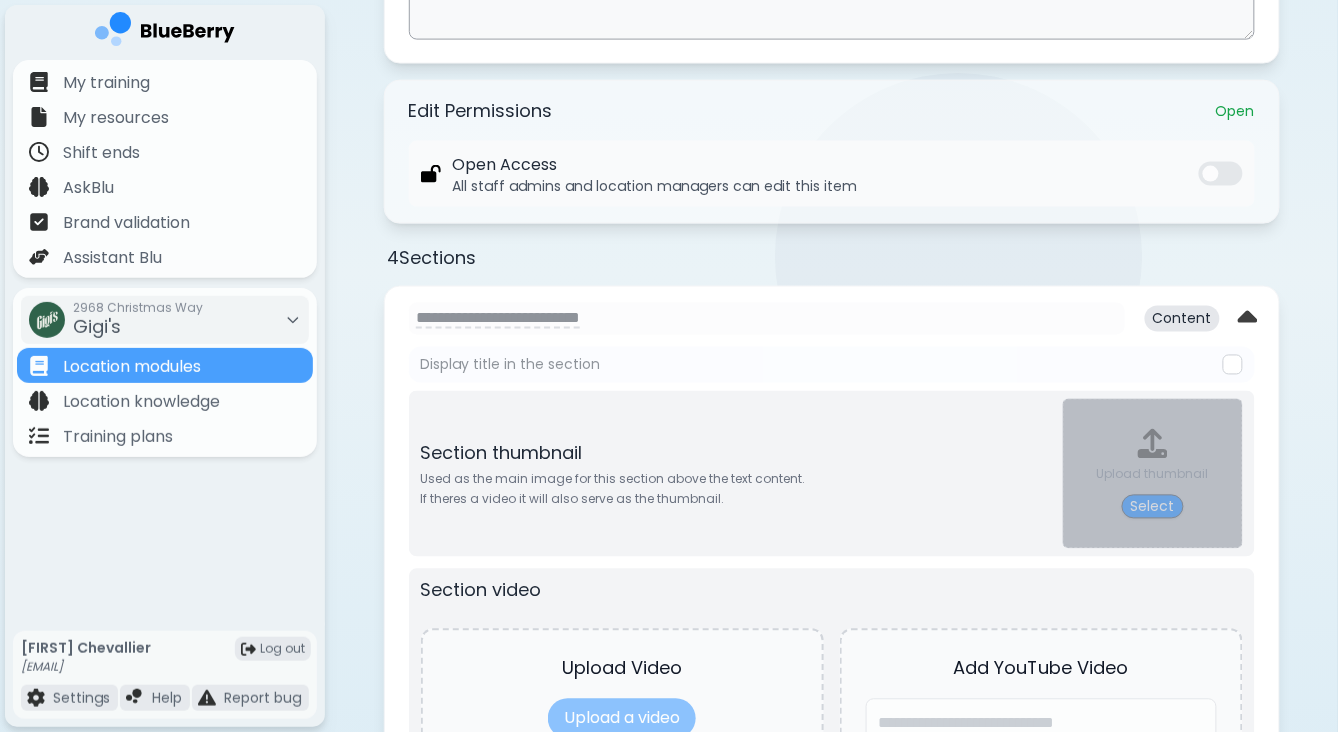 type on "**********" 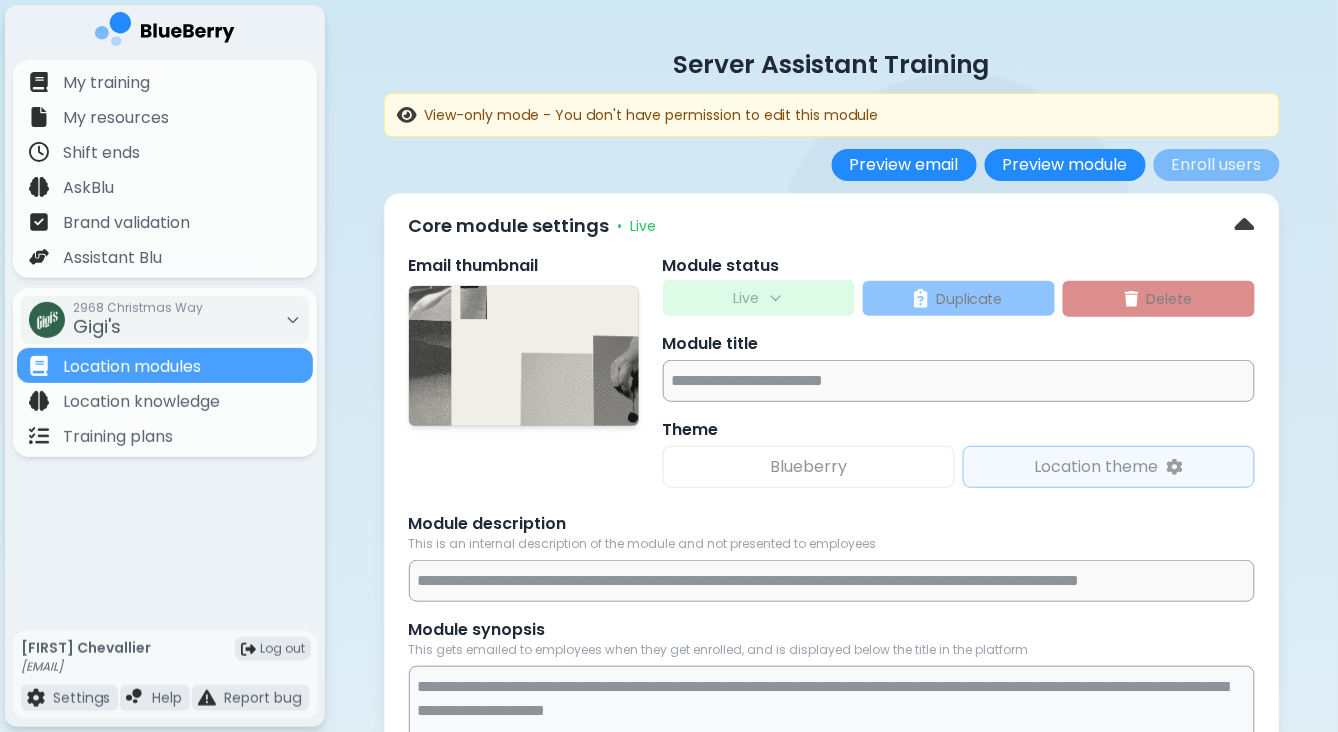 scroll, scrollTop: 0, scrollLeft: 0, axis: both 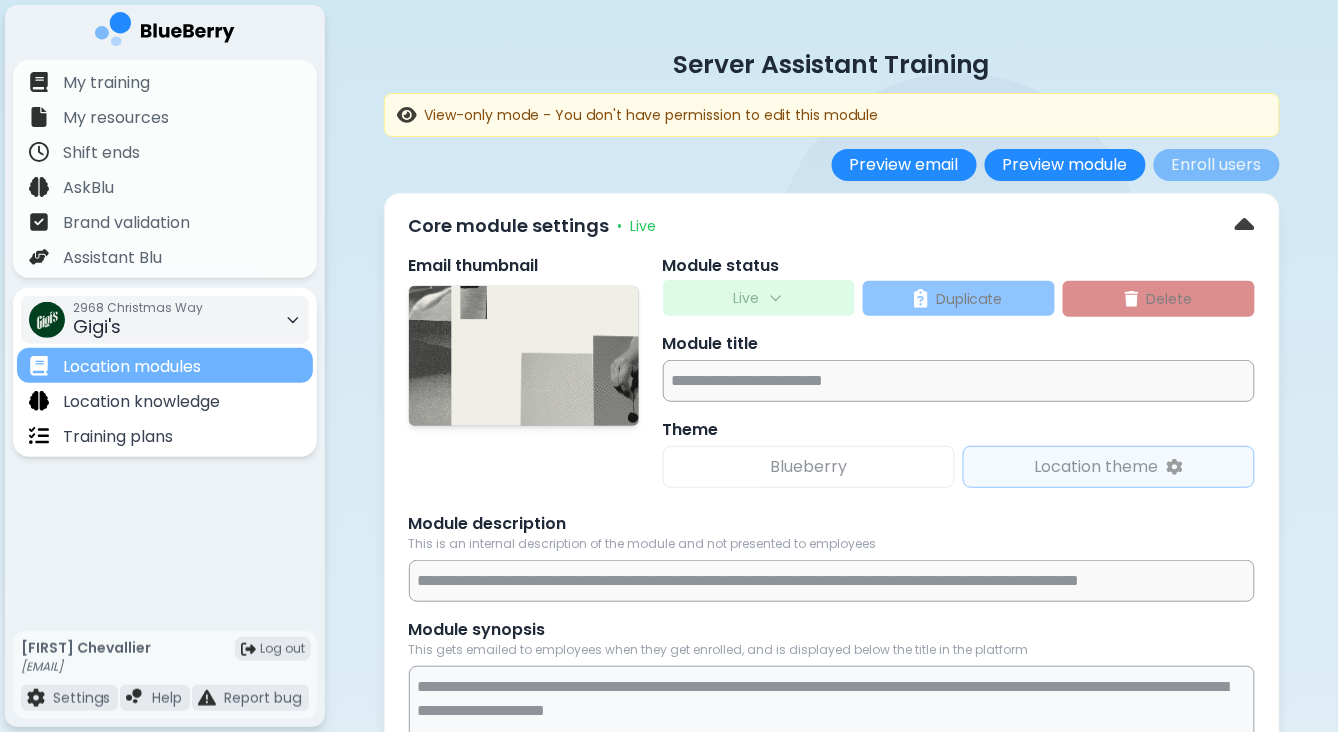 click on "Location modules" at bounding box center [132, 367] 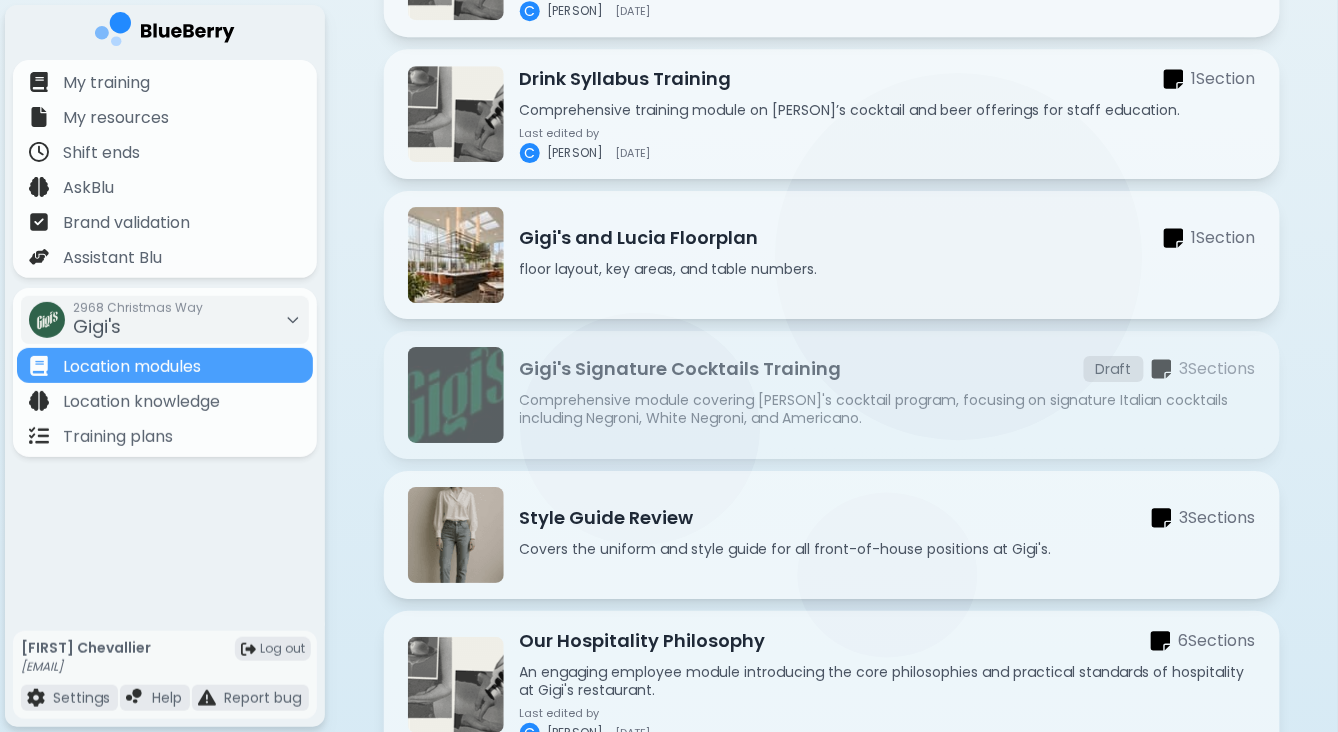 scroll, scrollTop: 1538, scrollLeft: 0, axis: vertical 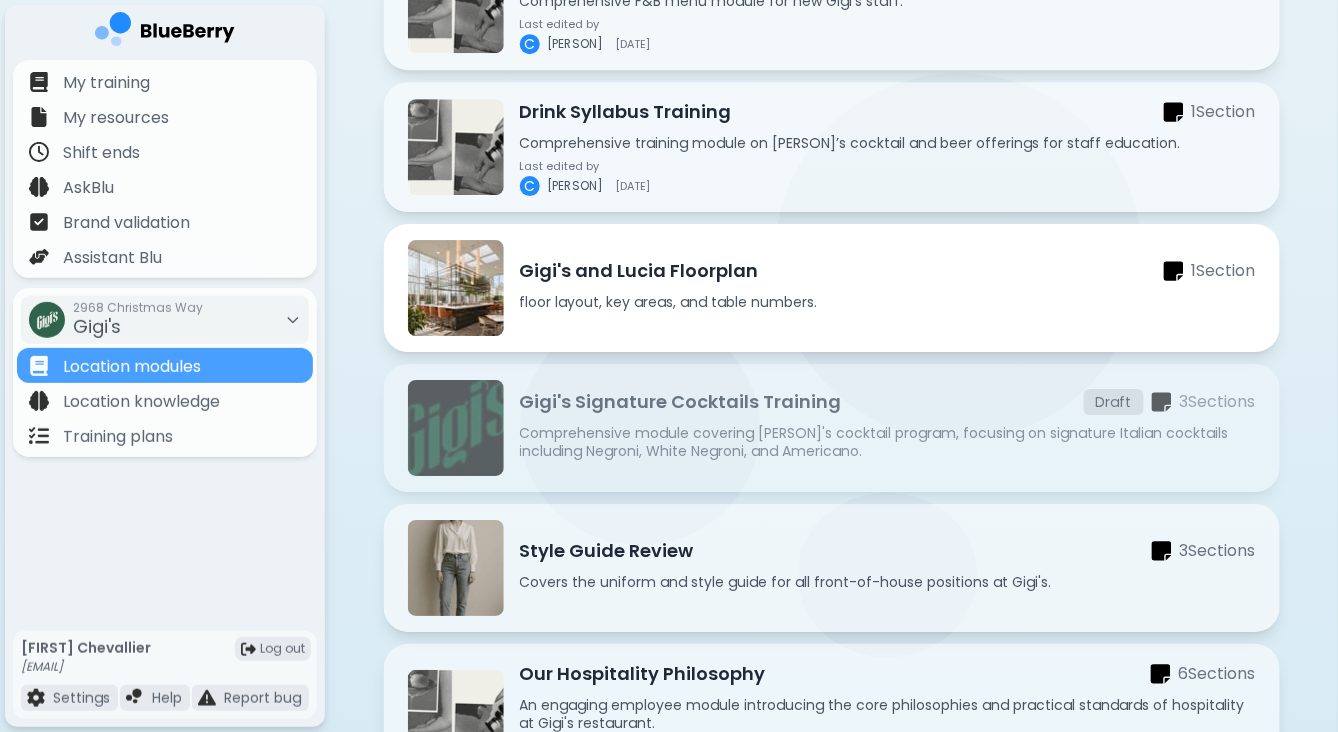 click on "Gigi's and Lucia Floorplan" at bounding box center [639, 271] 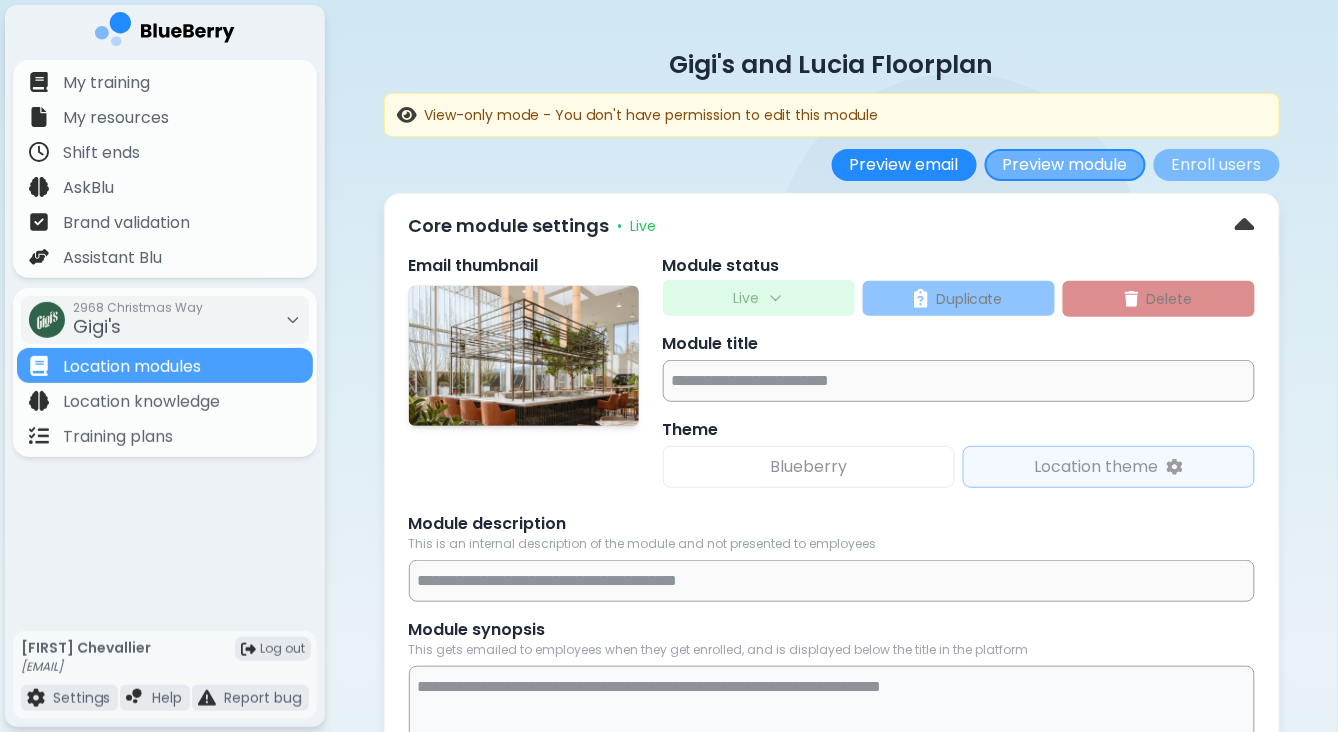 click on "Preview module" at bounding box center [1065, 165] 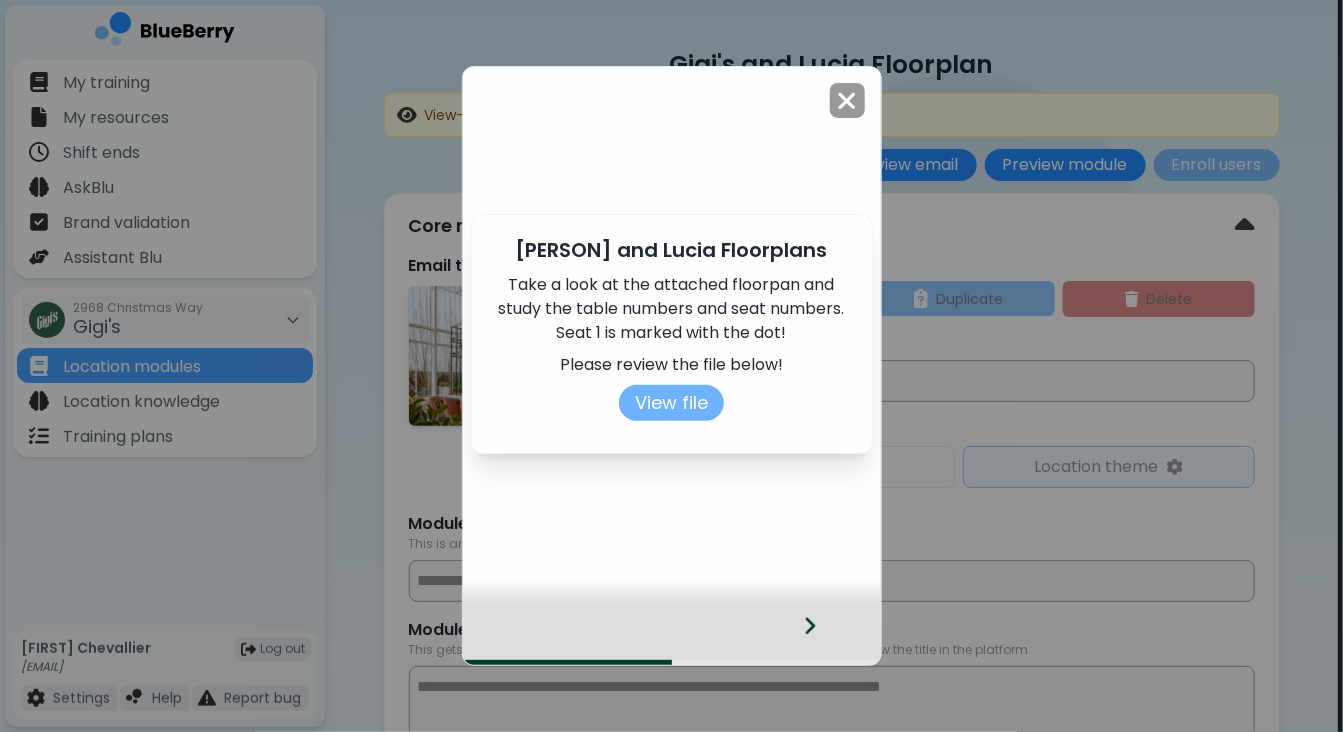 click on "View file" at bounding box center (671, 403) 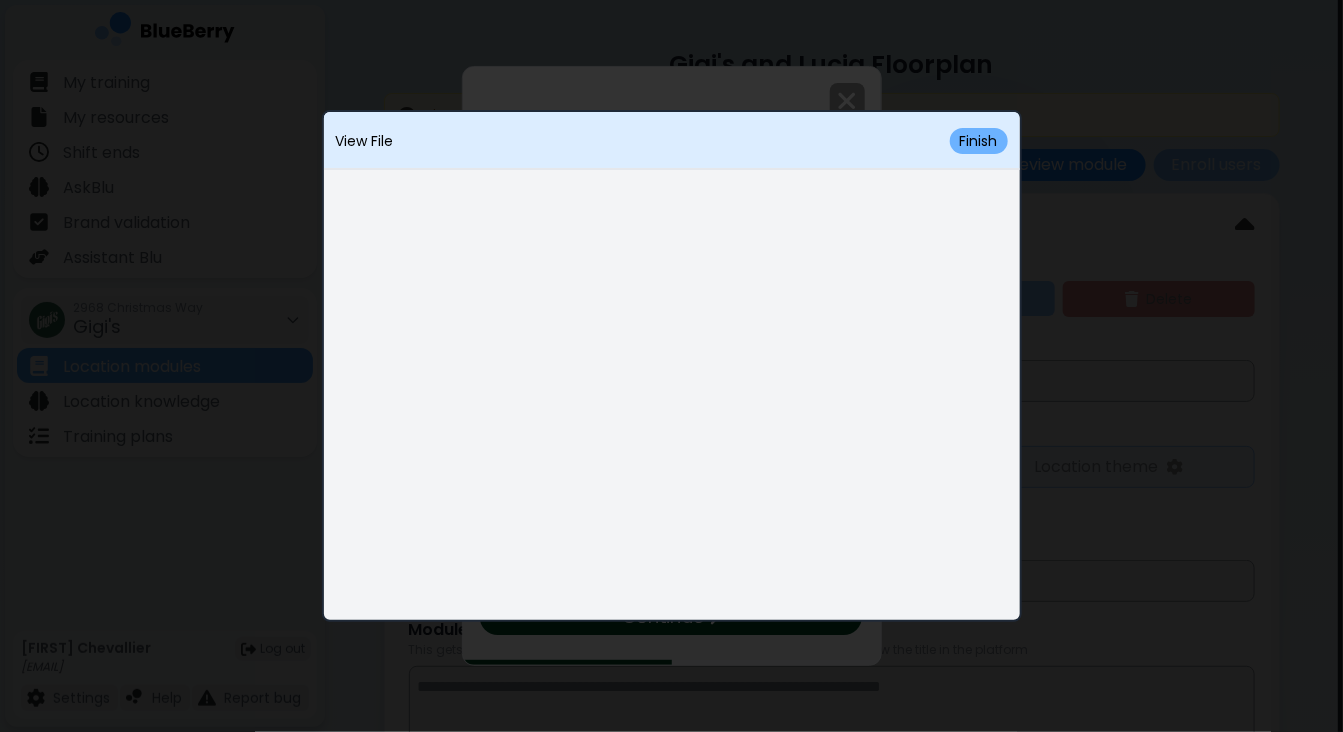click on "Finish" at bounding box center [979, 141] 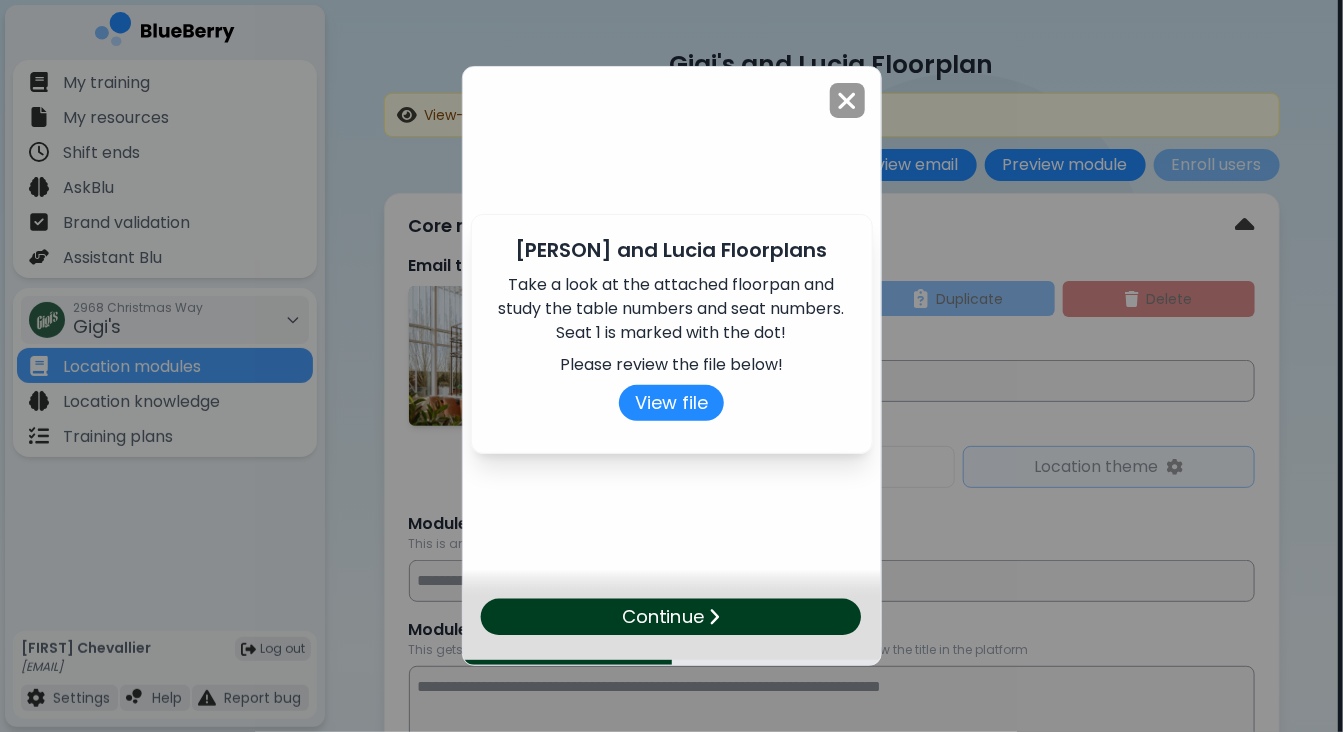 click on "Continue" at bounding box center (671, 617) 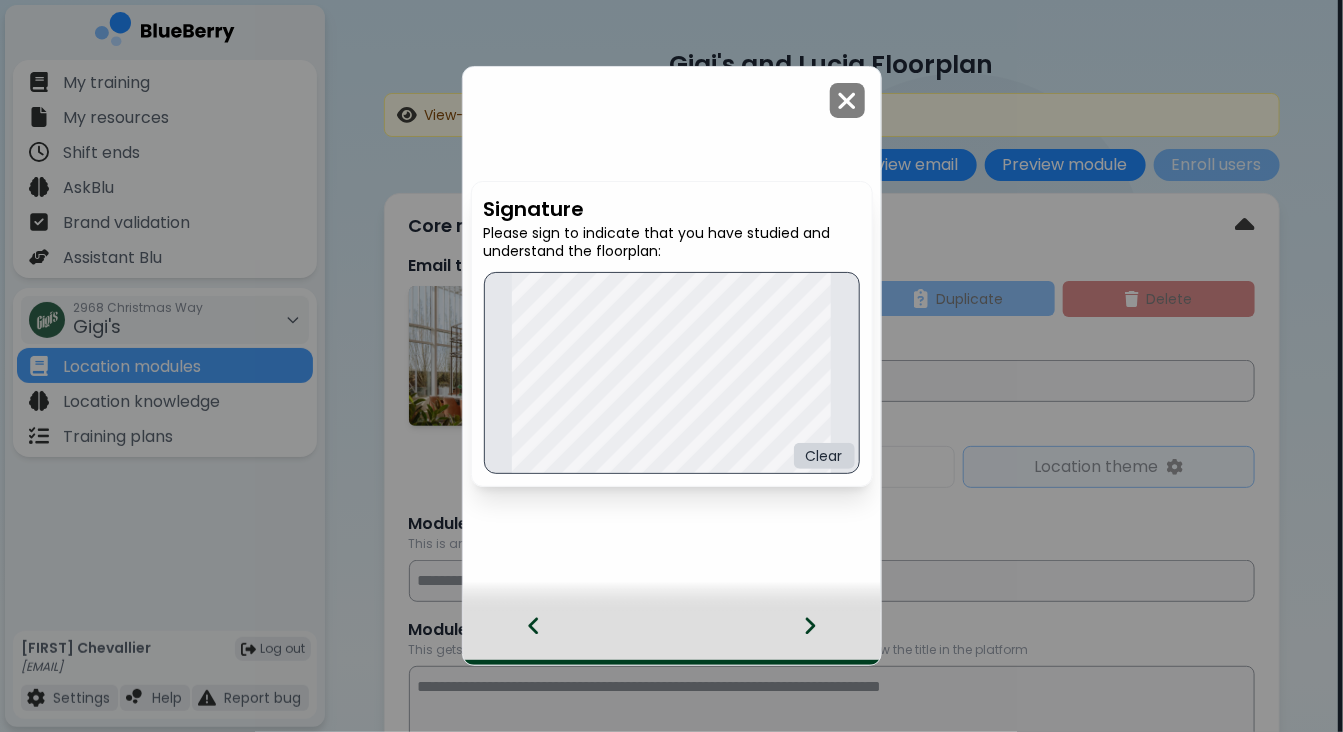 click at bounding box center (847, 101) 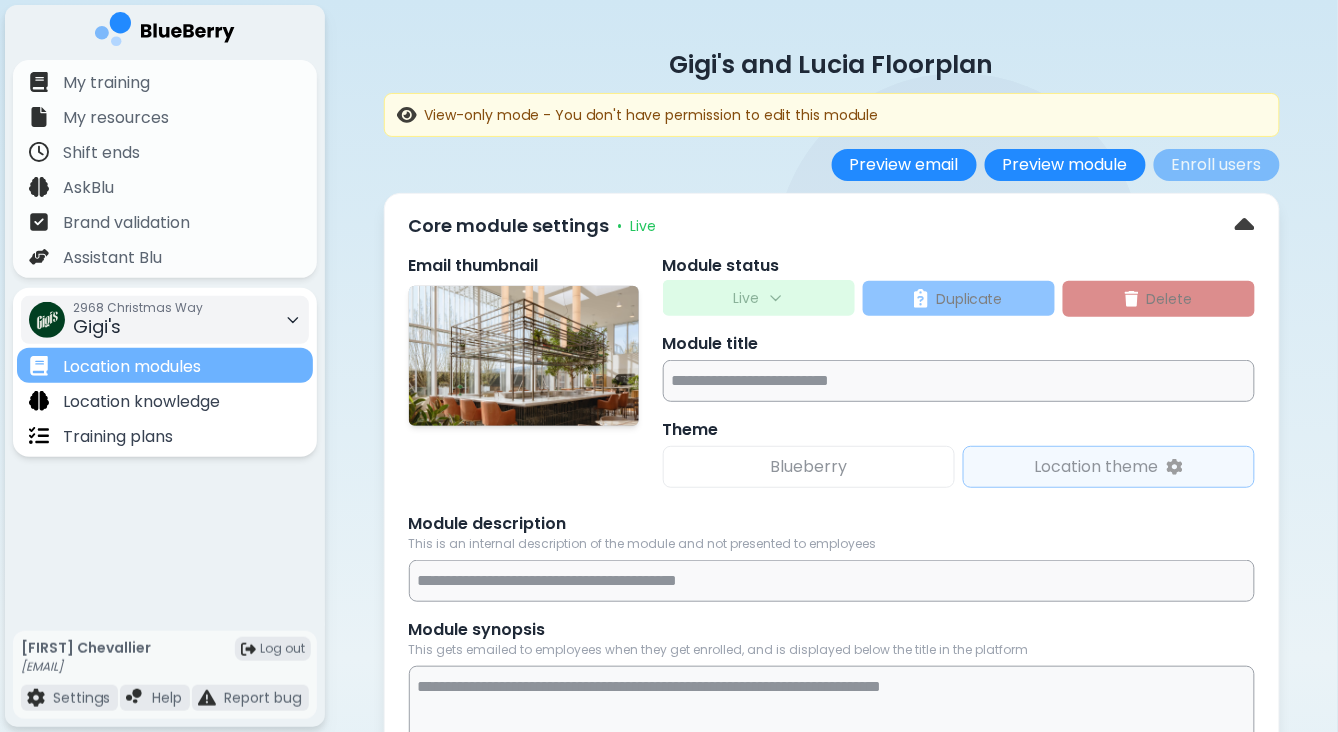 click on "Location modules" at bounding box center (132, 367) 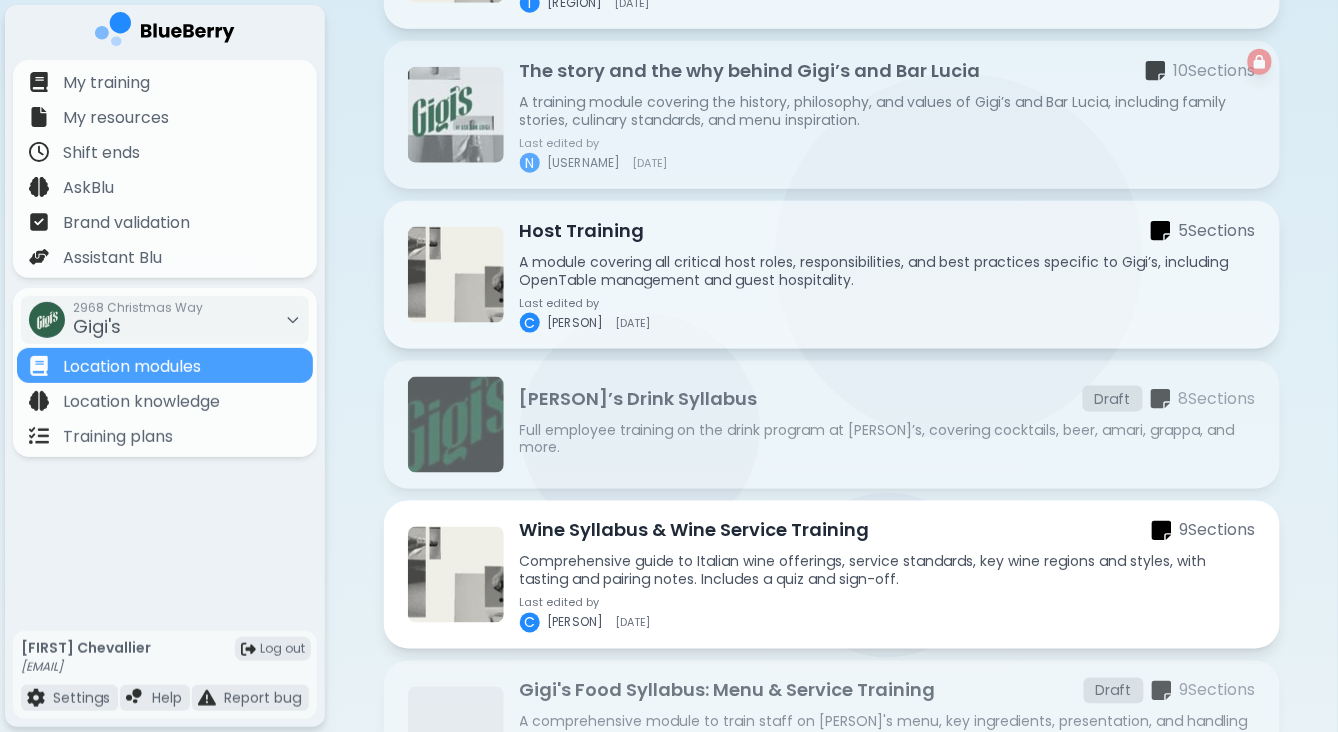 scroll, scrollTop: 495, scrollLeft: 0, axis: vertical 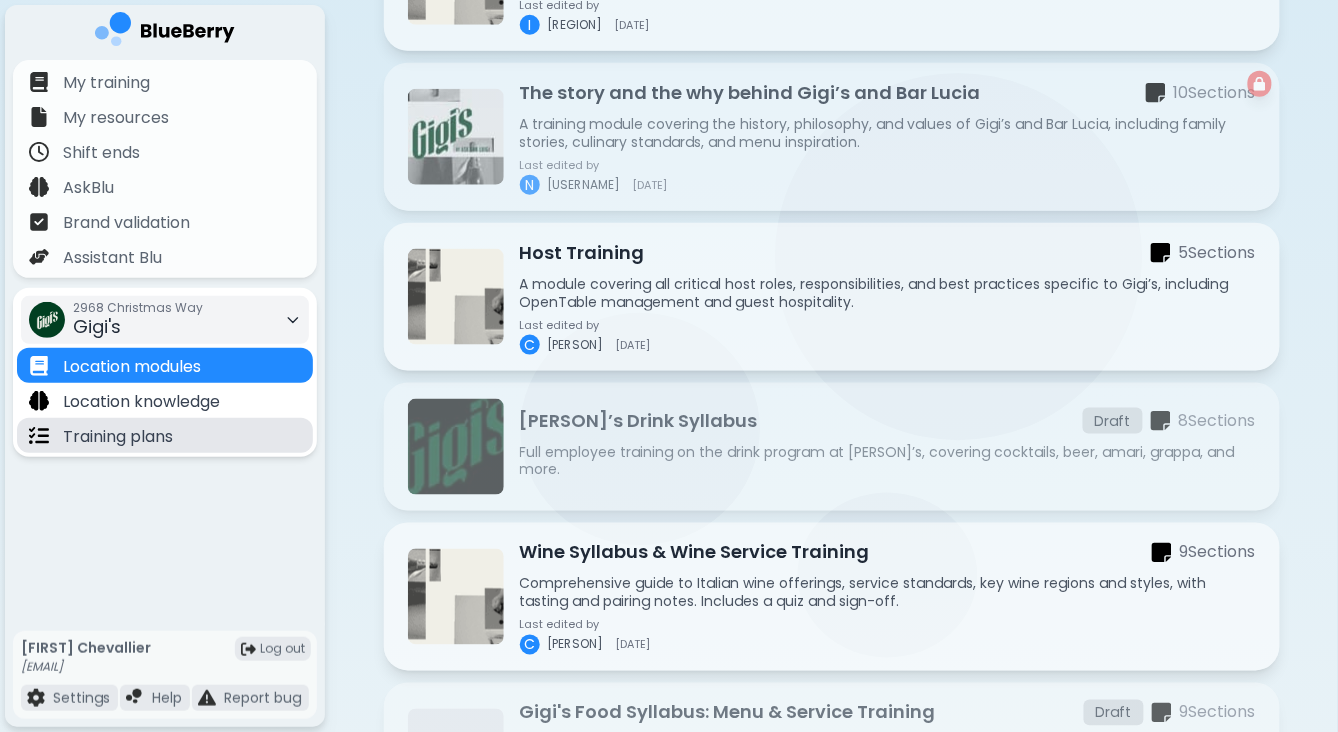 click on "Training plans" at bounding box center [118, 437] 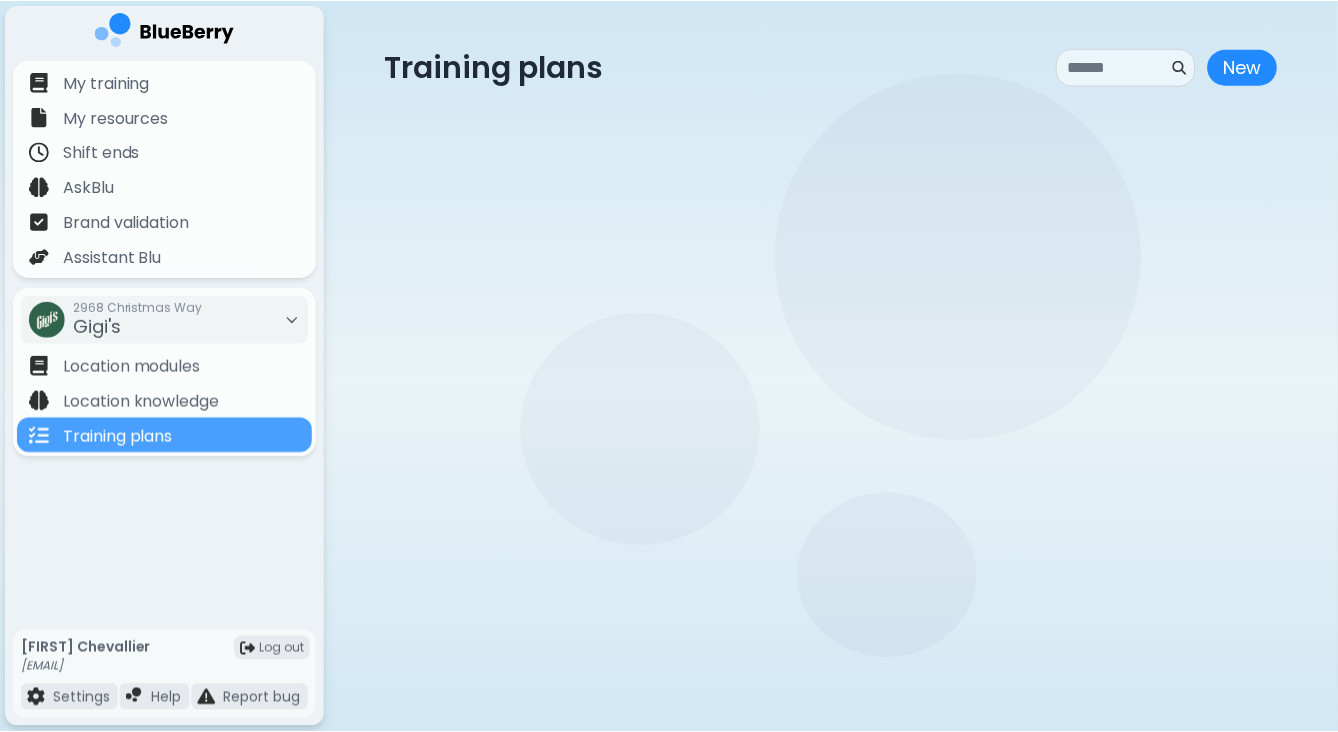 scroll, scrollTop: 29, scrollLeft: 0, axis: vertical 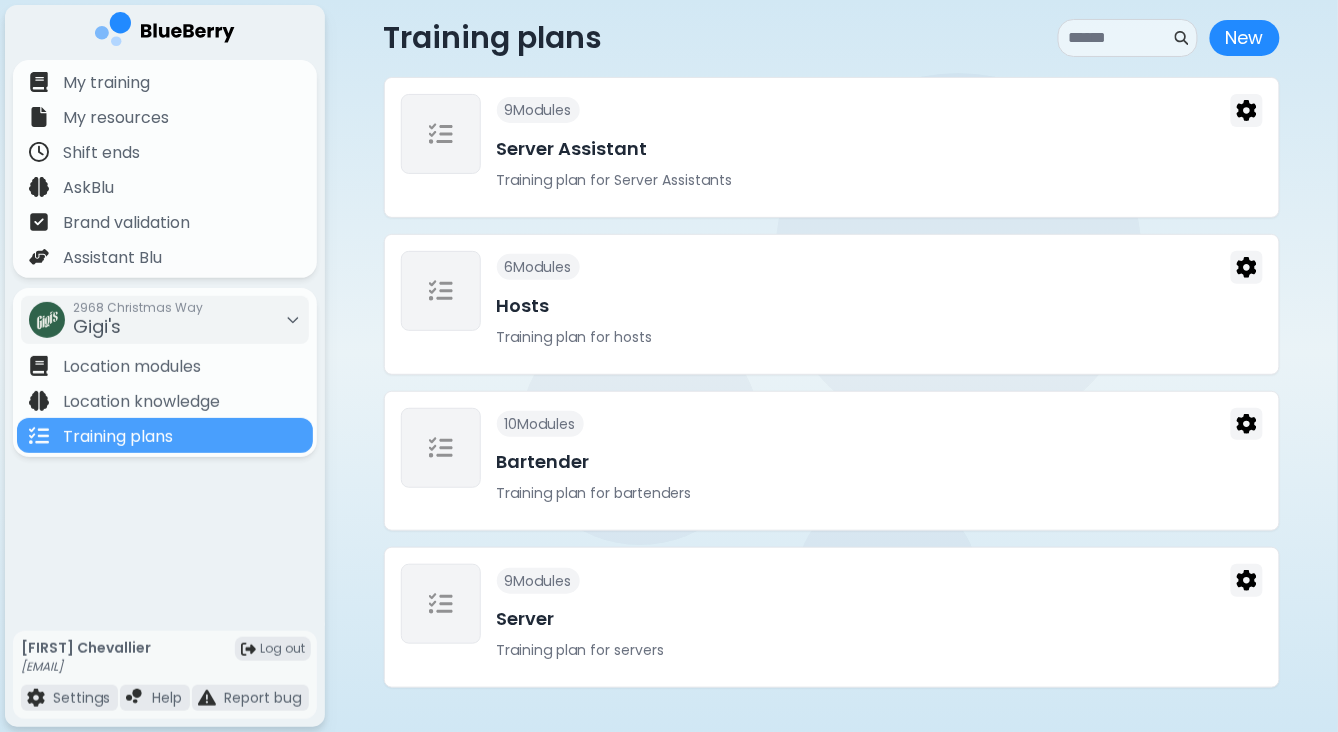 click on "9 Module s Server Training plan for servers" at bounding box center [880, 617] 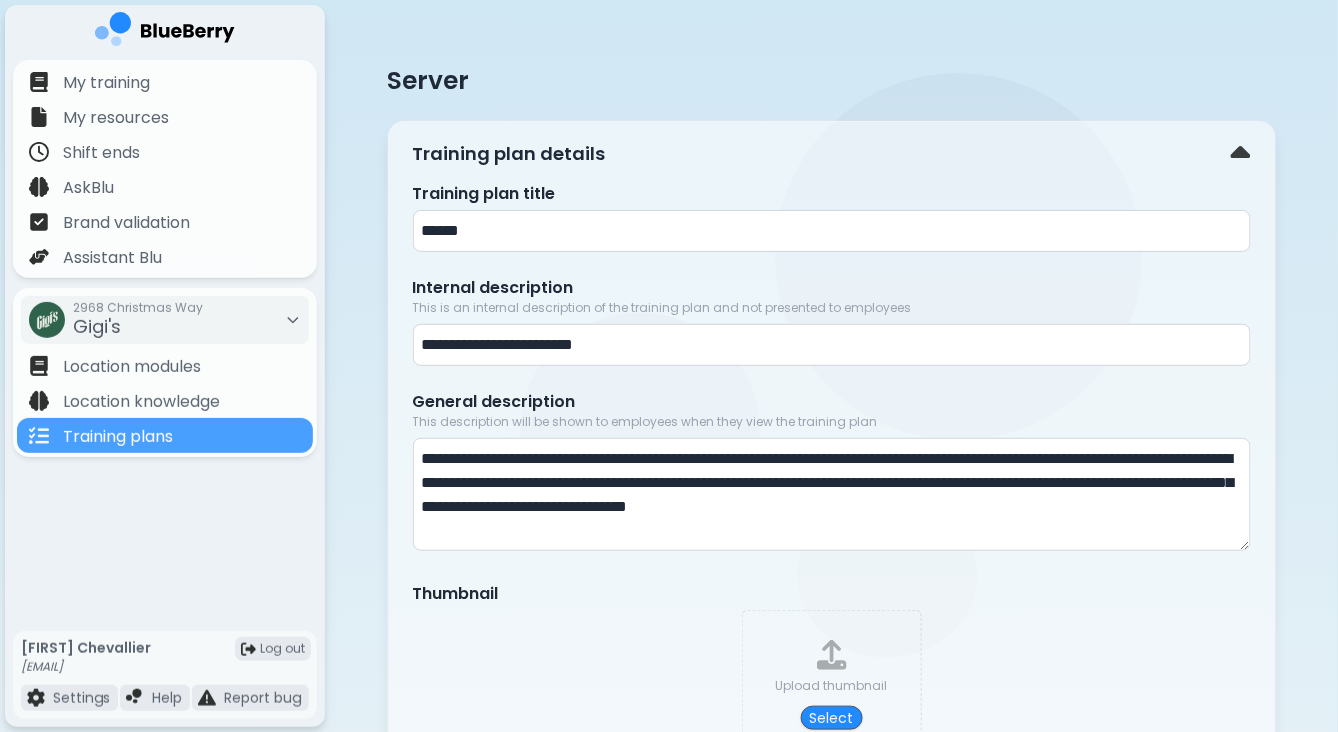 scroll, scrollTop: 79, scrollLeft: 0, axis: vertical 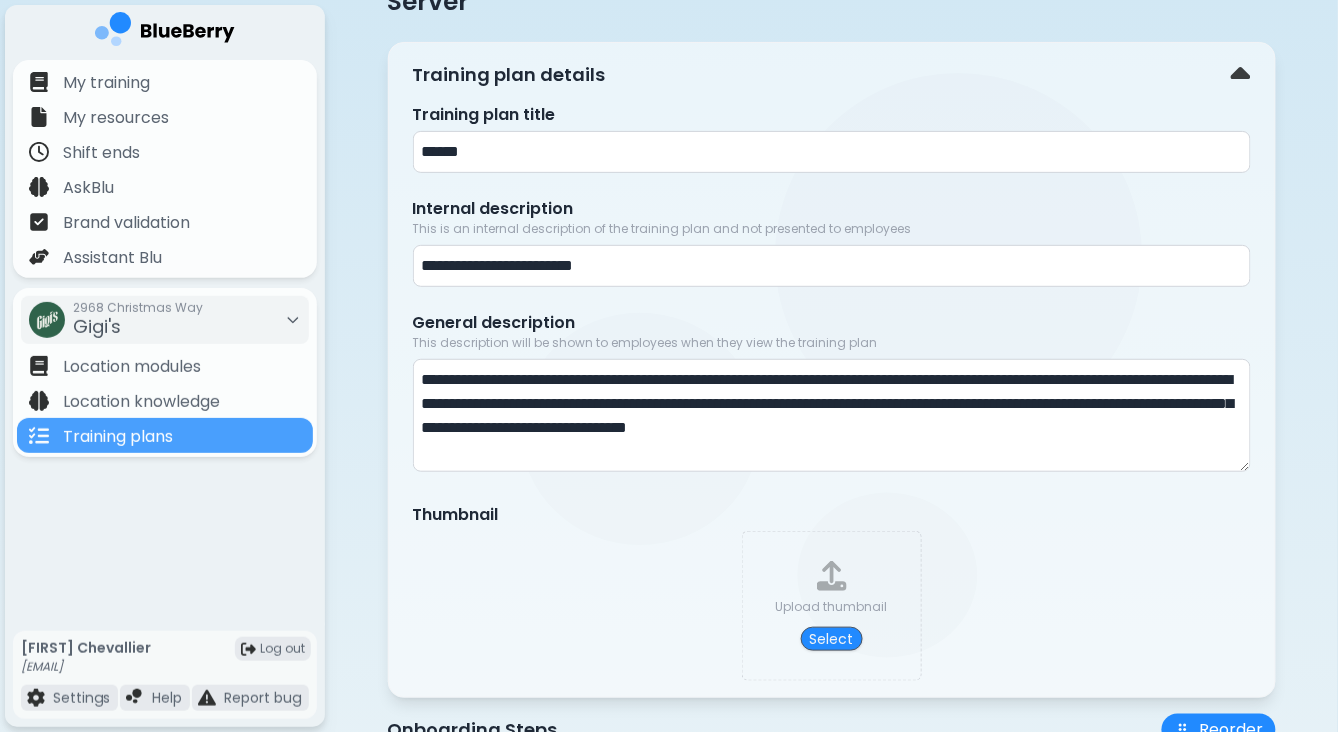 click at bounding box center [1241, 75] 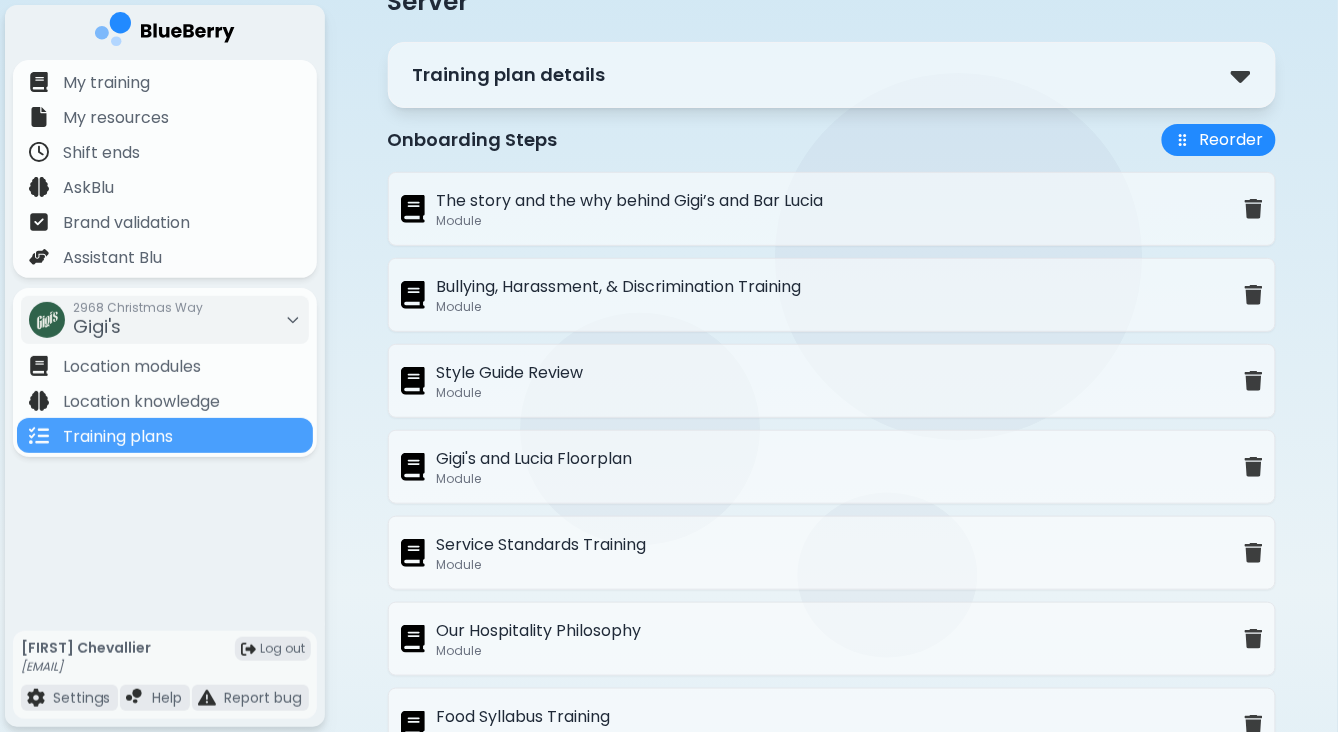 click on "Style Guide Review Module" at bounding box center (823, 381) 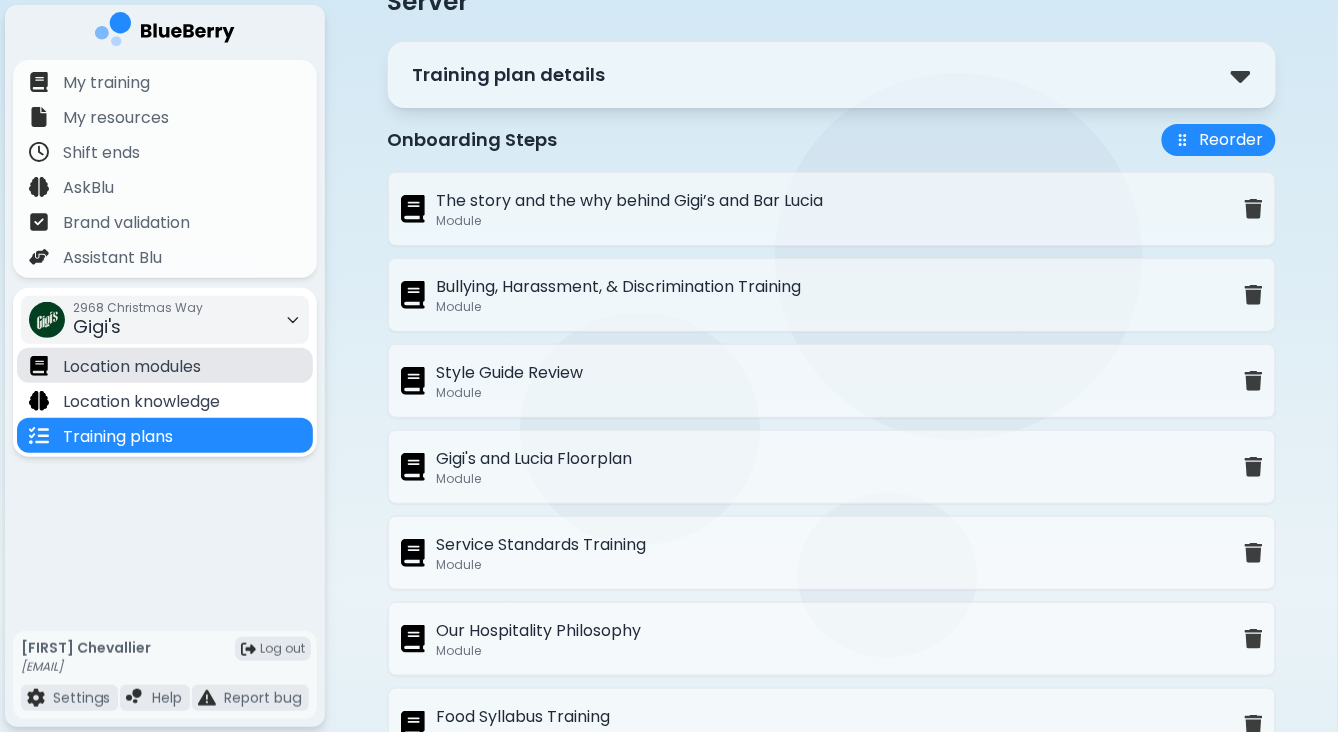 click on "Location modules" at bounding box center [132, 367] 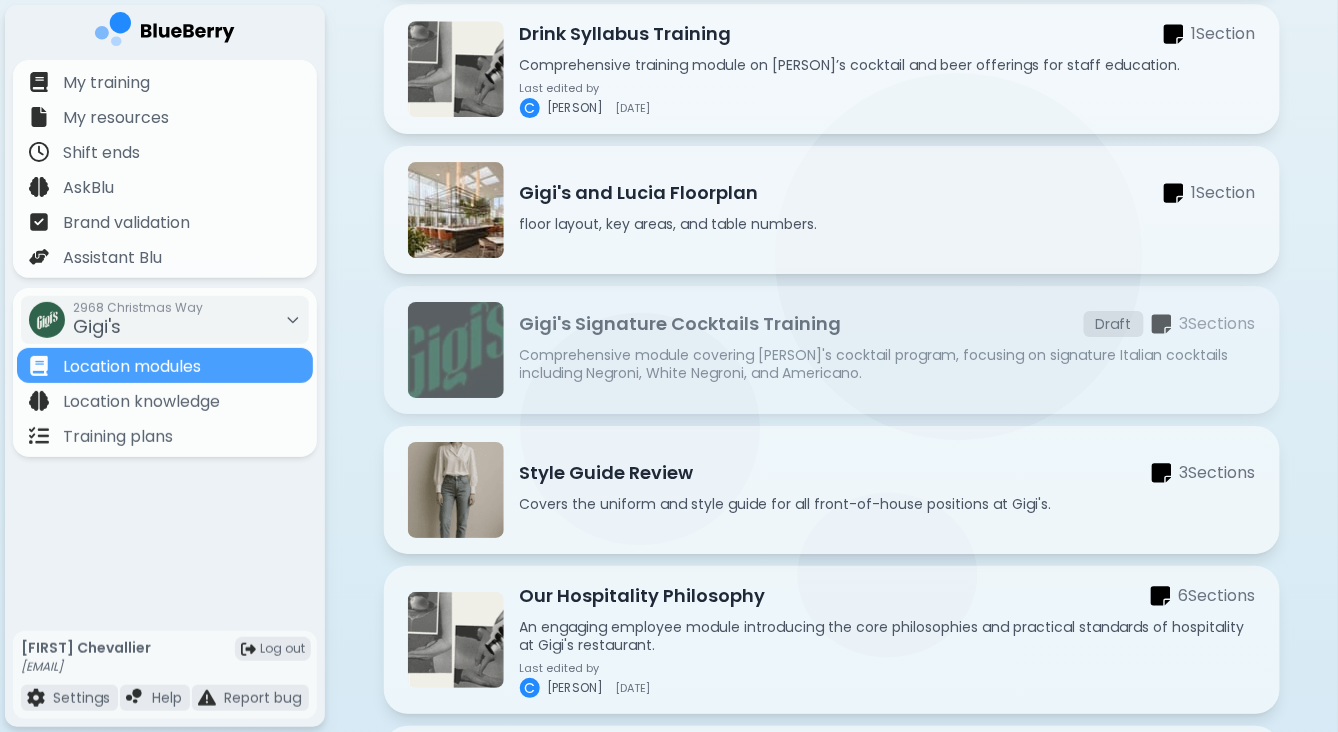 scroll, scrollTop: 1748, scrollLeft: 0, axis: vertical 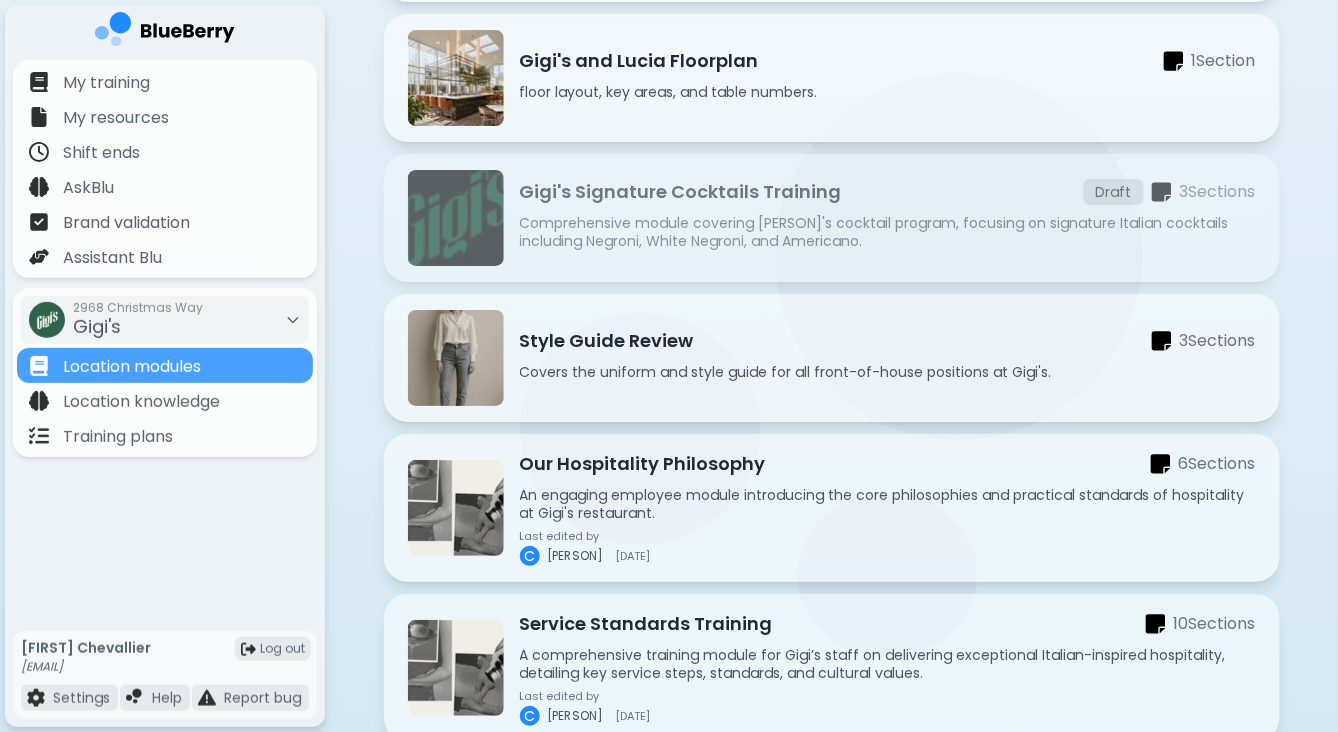 click on "Style Guide Review 3 Section s" at bounding box center [888, 341] 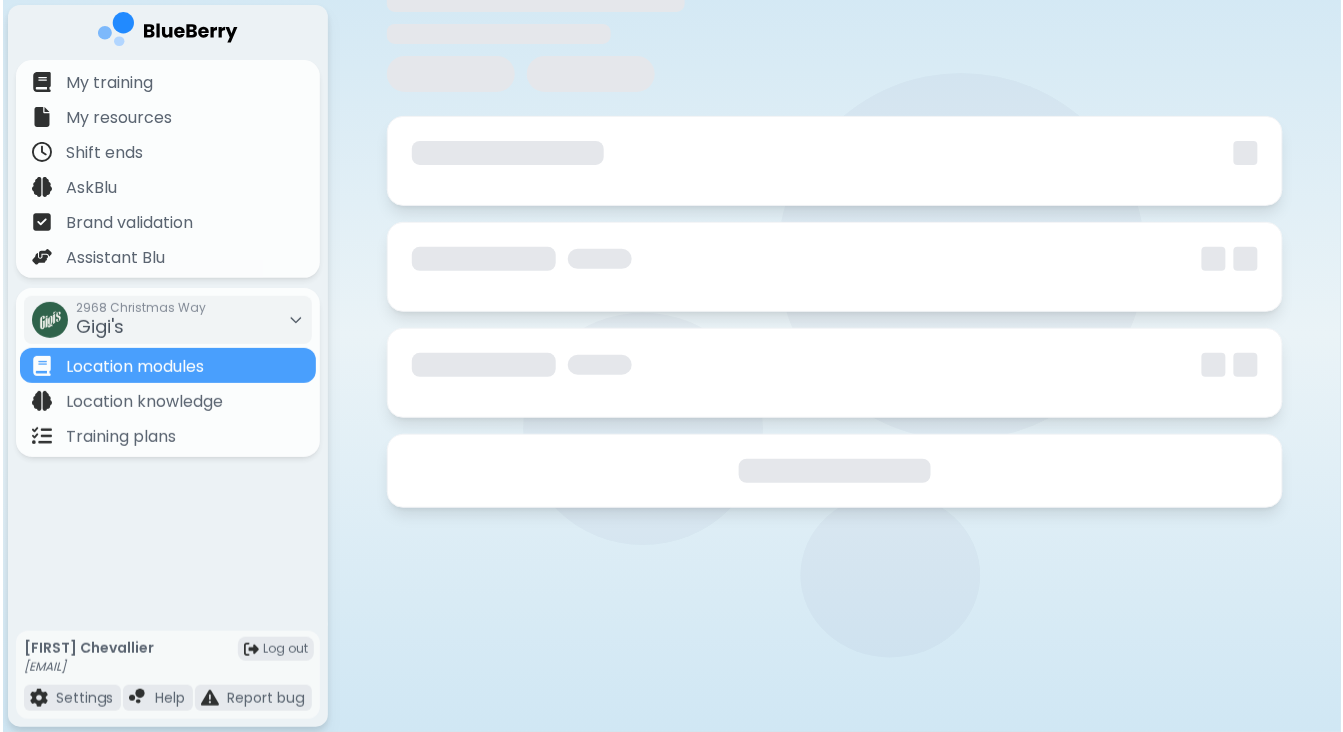 scroll, scrollTop: 0, scrollLeft: 0, axis: both 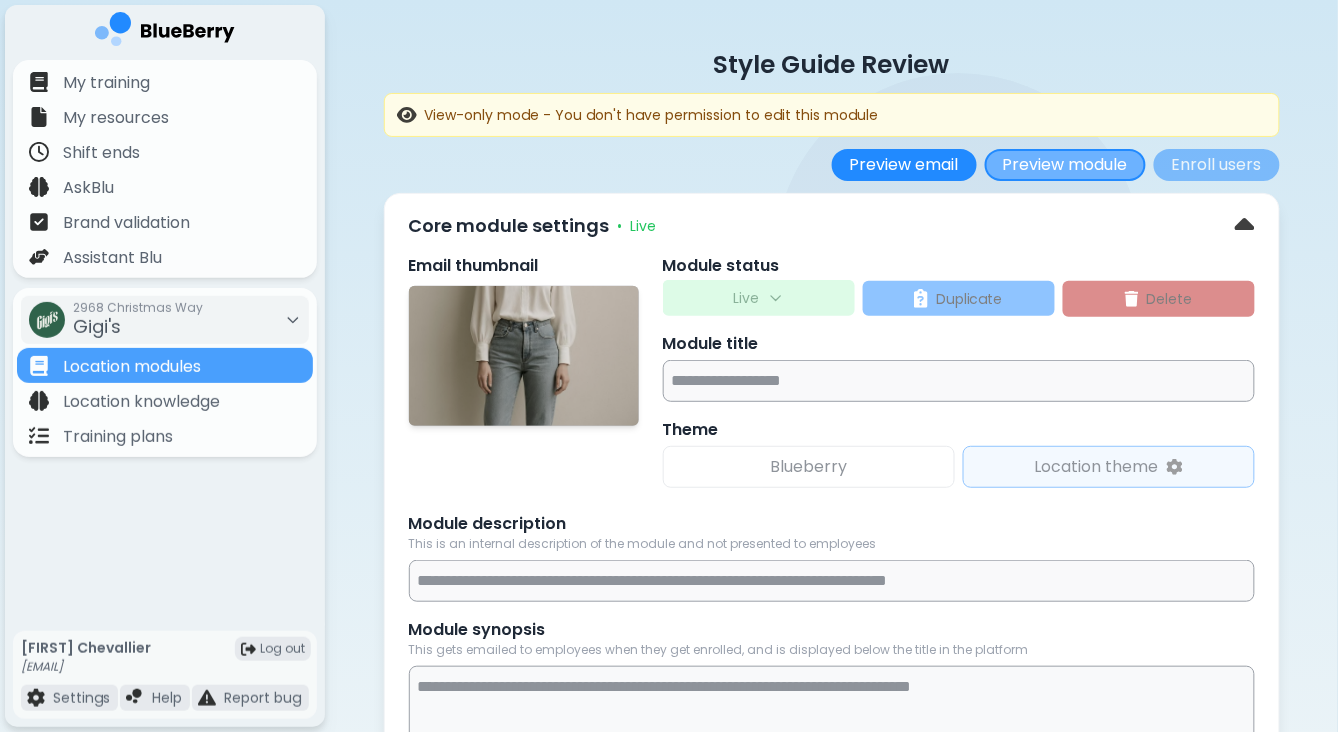 click on "Preview module" at bounding box center (1065, 165) 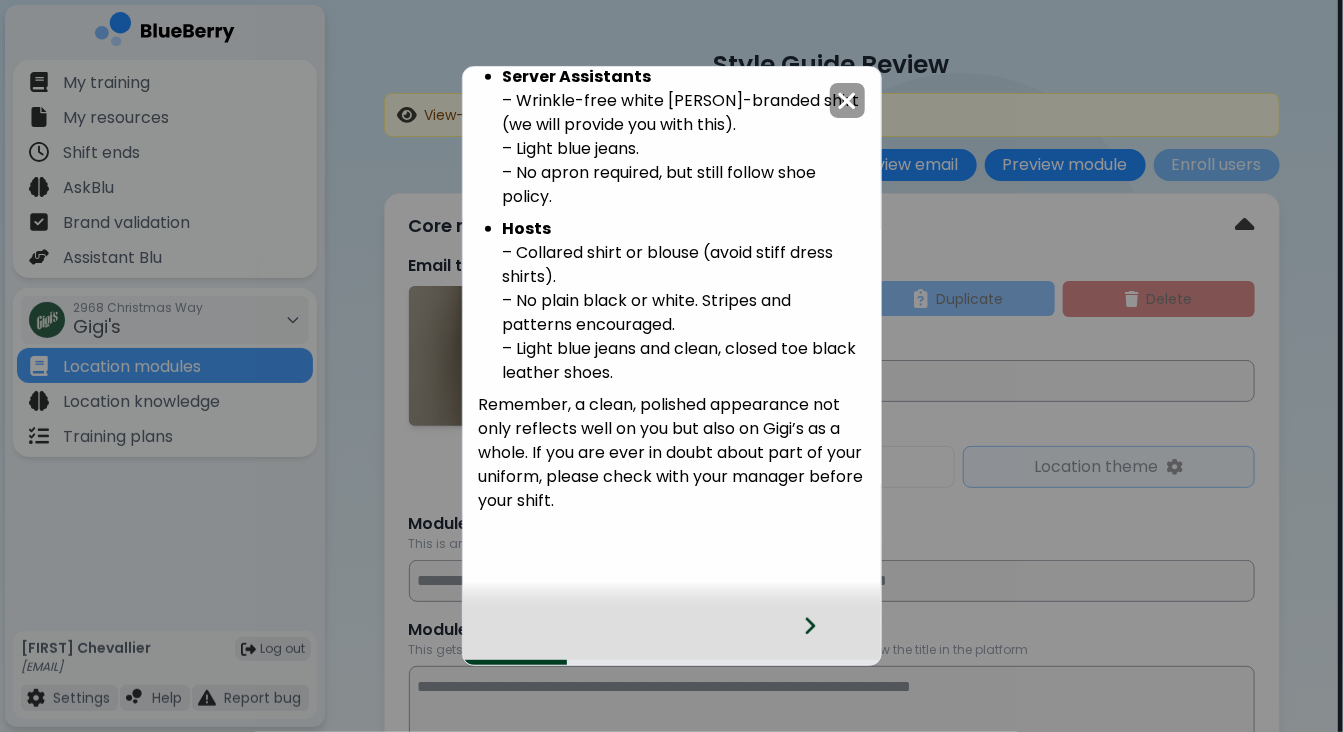 scroll, scrollTop: 894, scrollLeft: 0, axis: vertical 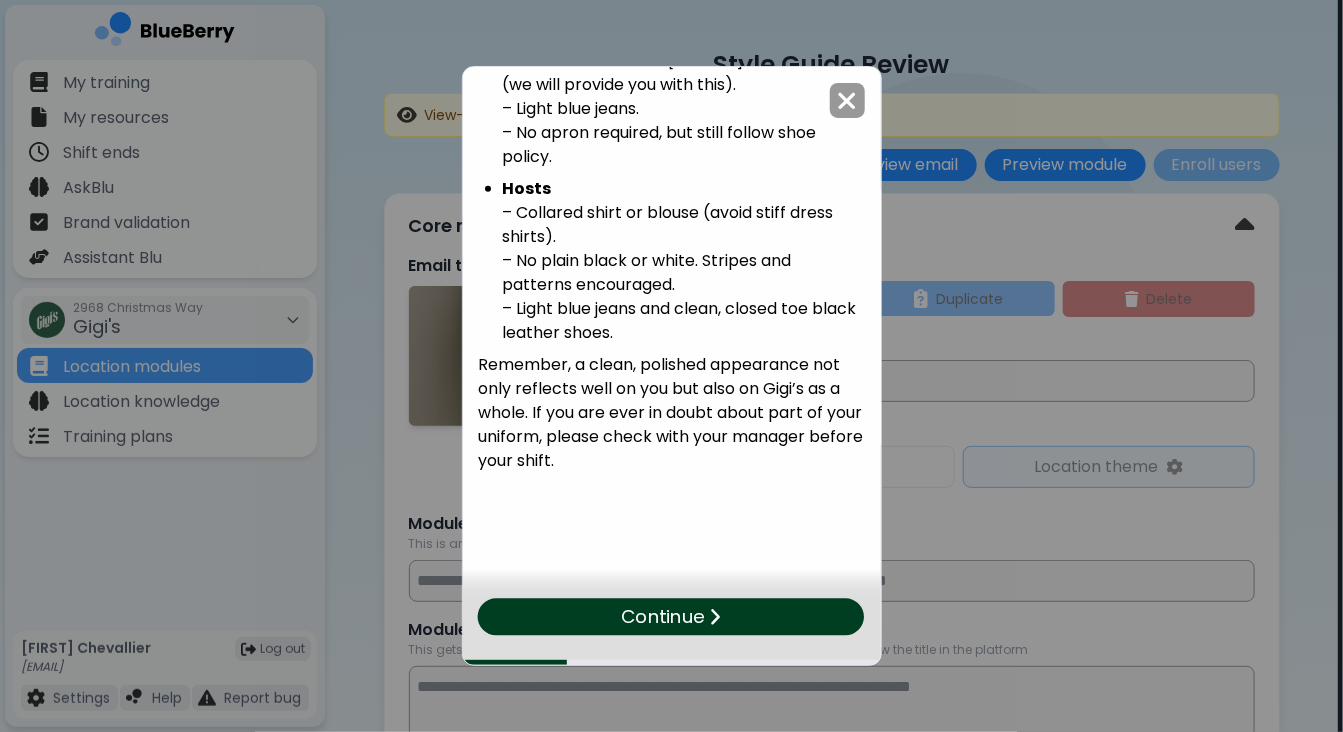click on "Continue" at bounding box center (671, 616) 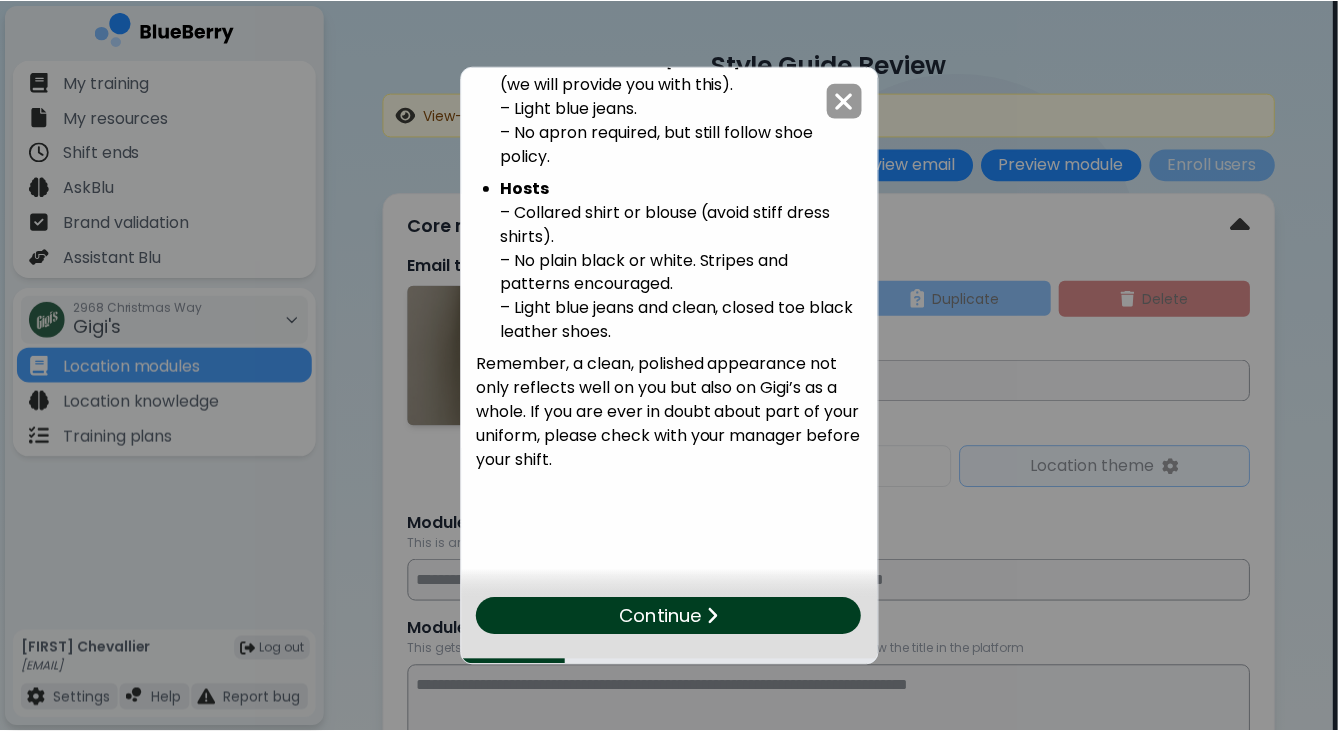 scroll, scrollTop: 0, scrollLeft: 0, axis: both 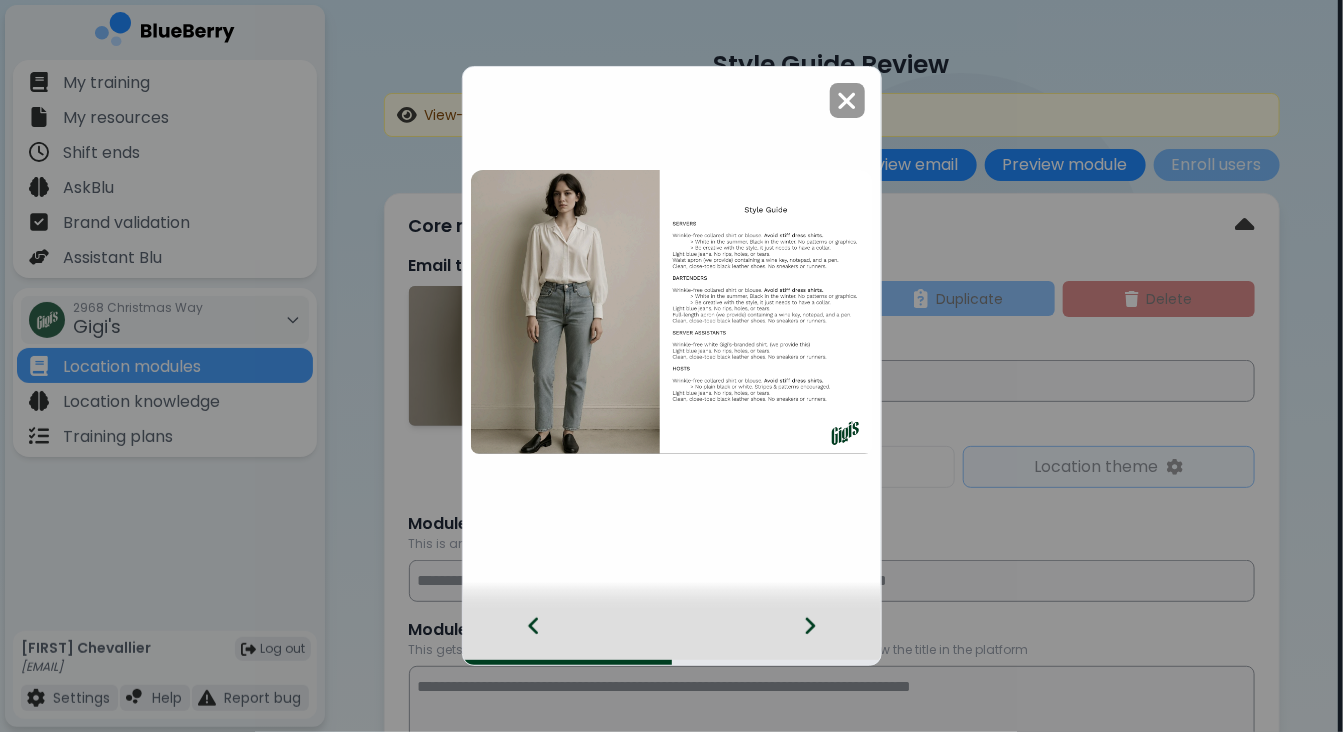 click 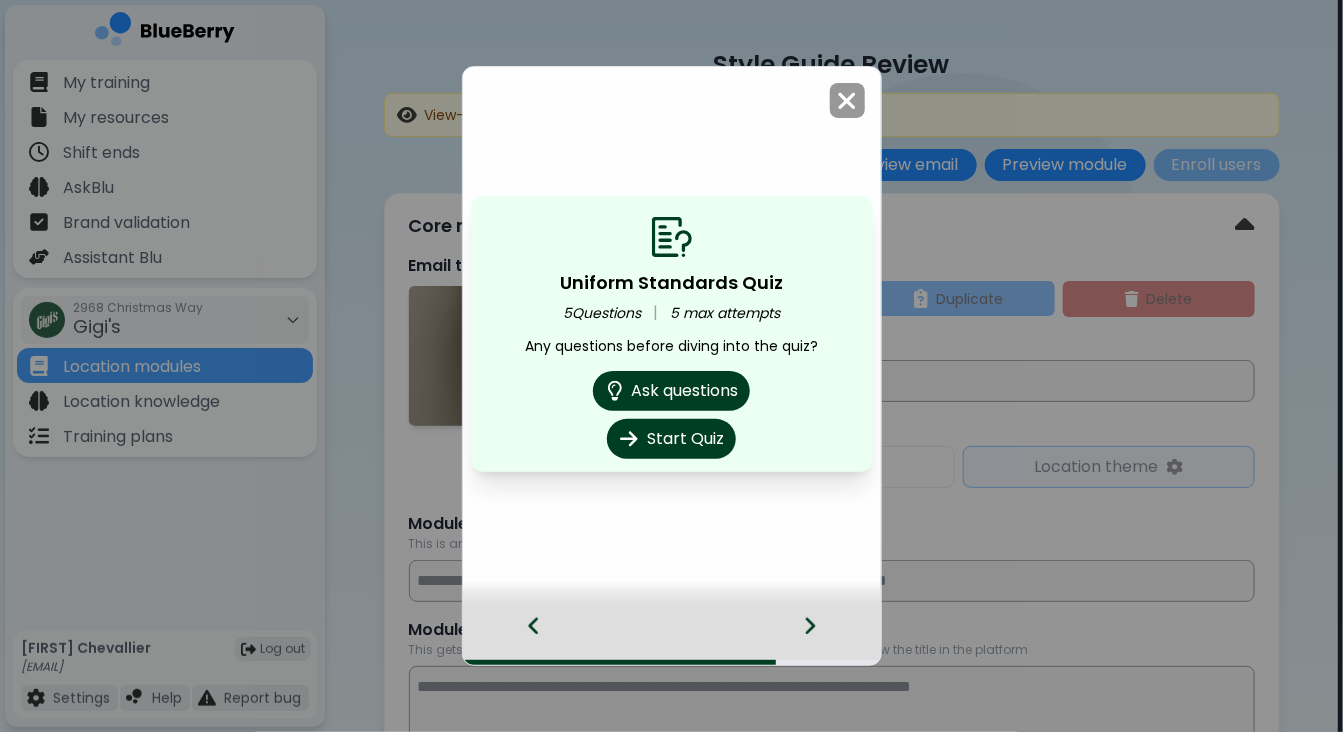 click 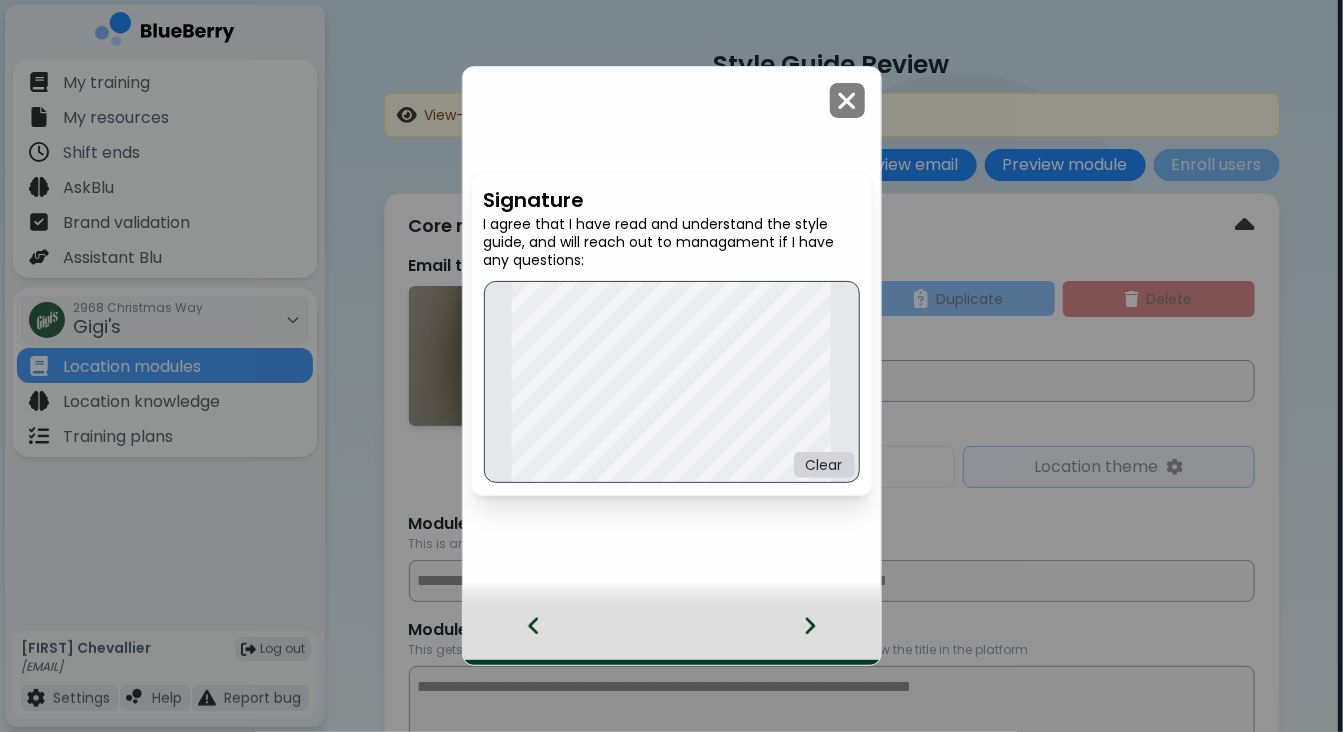 click at bounding box center [847, 101] 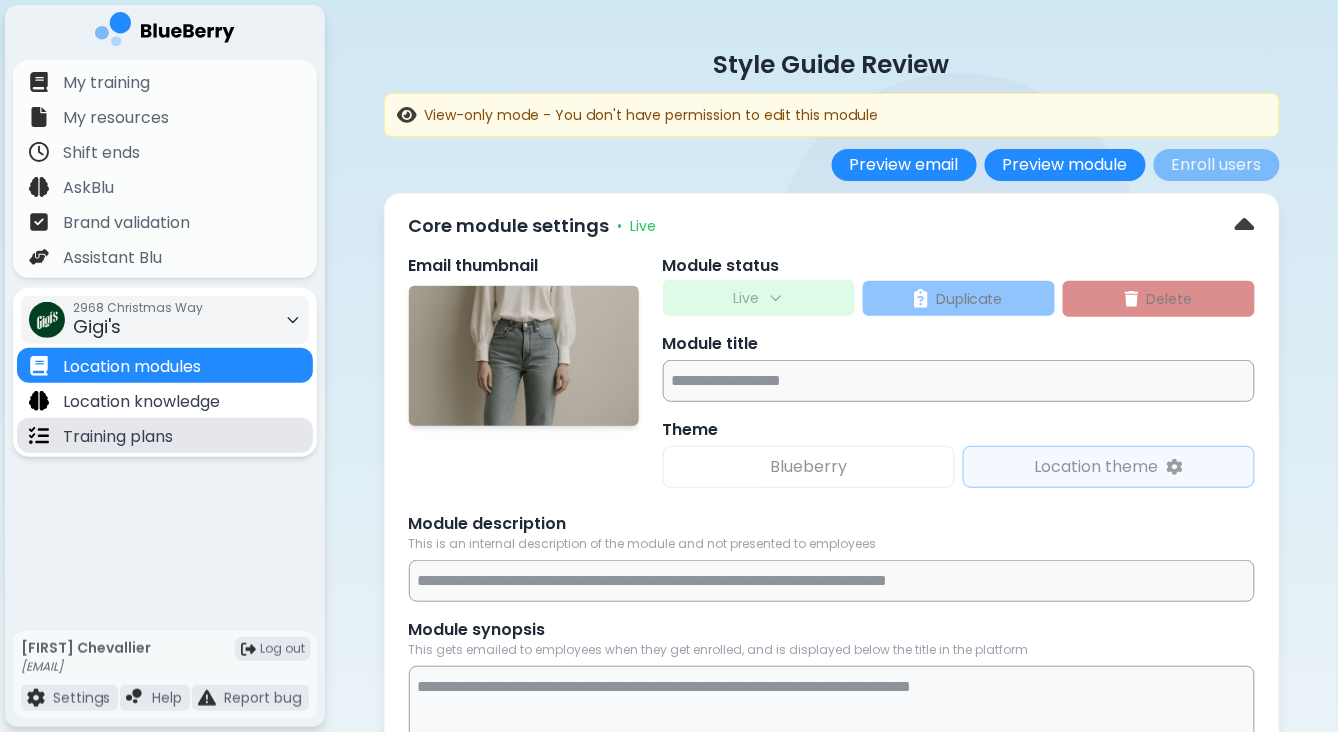 click on "Training plans" at bounding box center (118, 437) 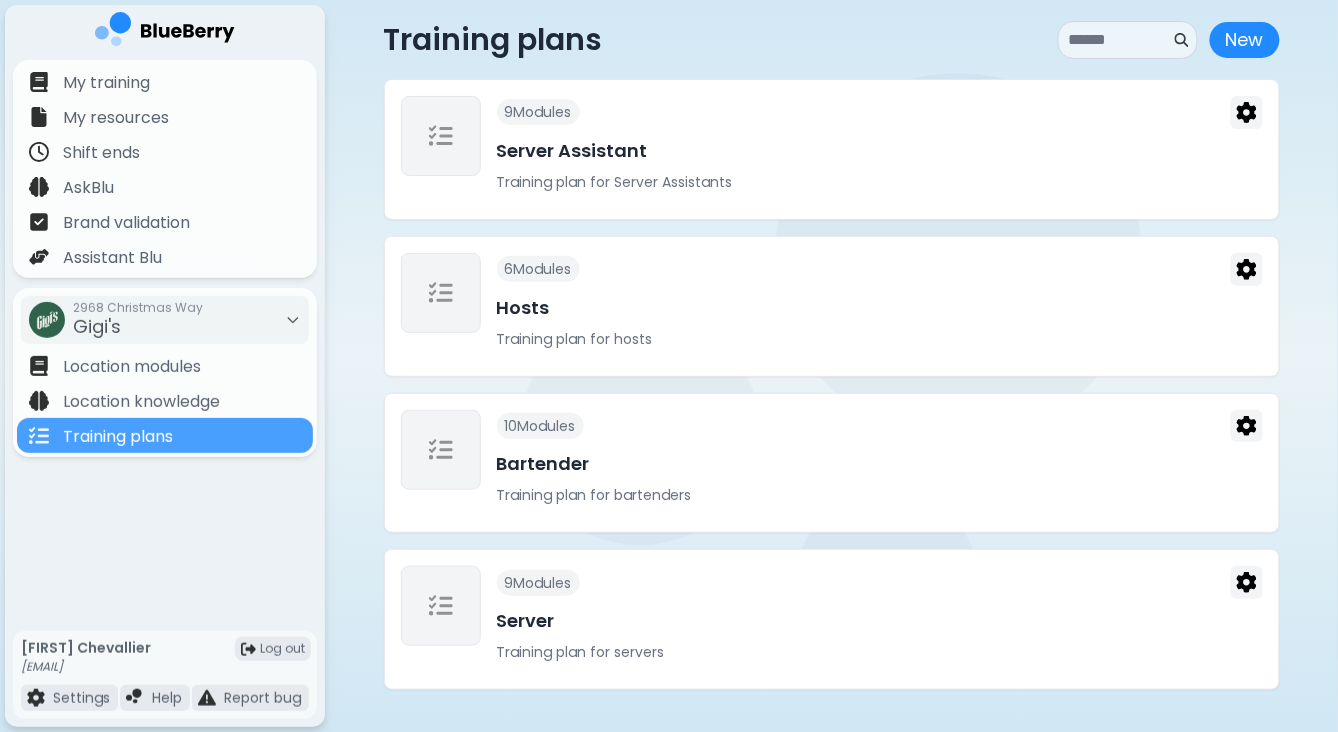 scroll, scrollTop: 29, scrollLeft: 0, axis: vertical 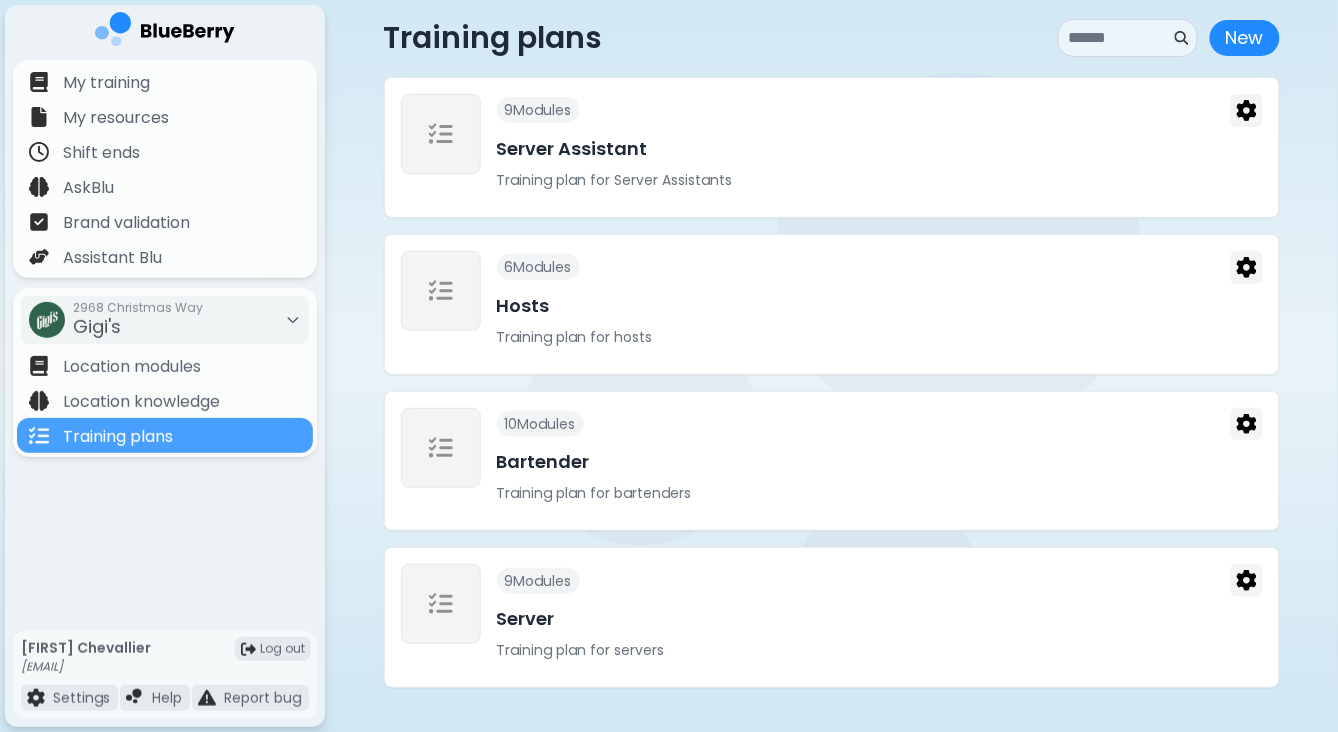 click on "Server" at bounding box center (880, 619) 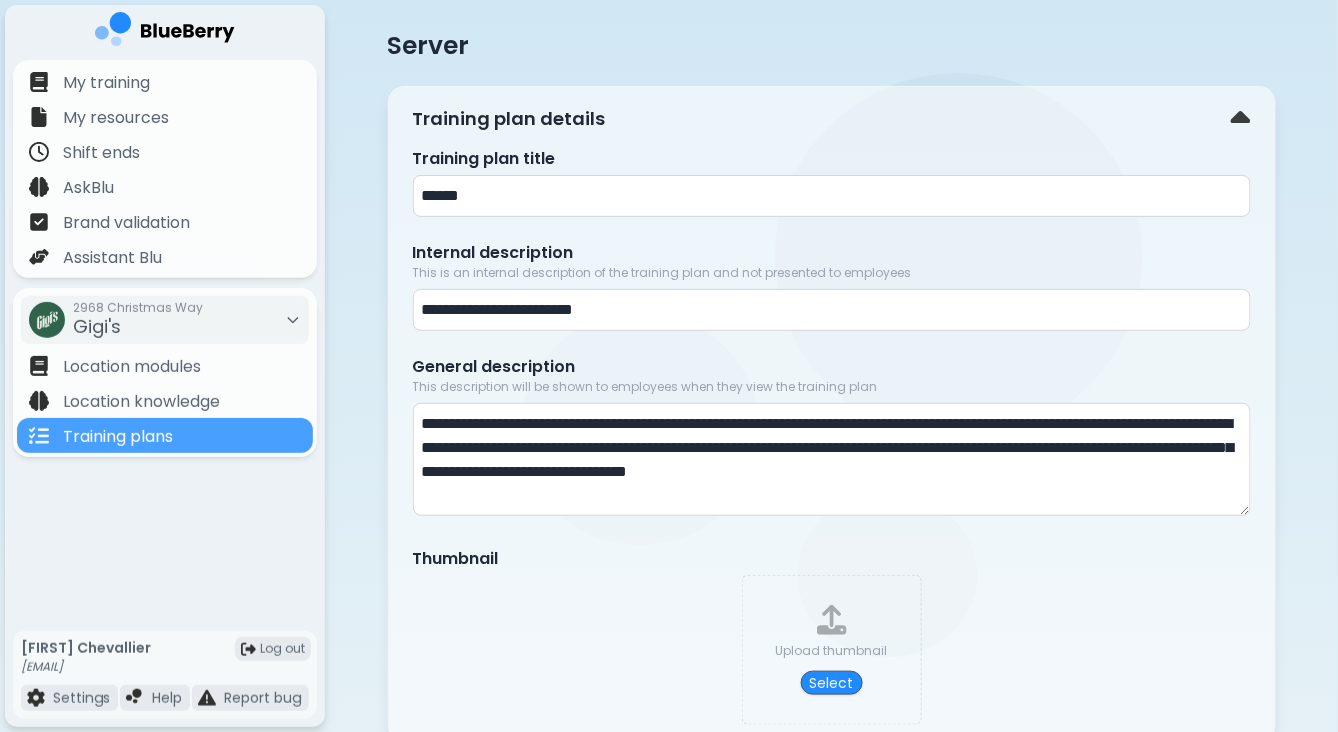 scroll, scrollTop: 32, scrollLeft: 0, axis: vertical 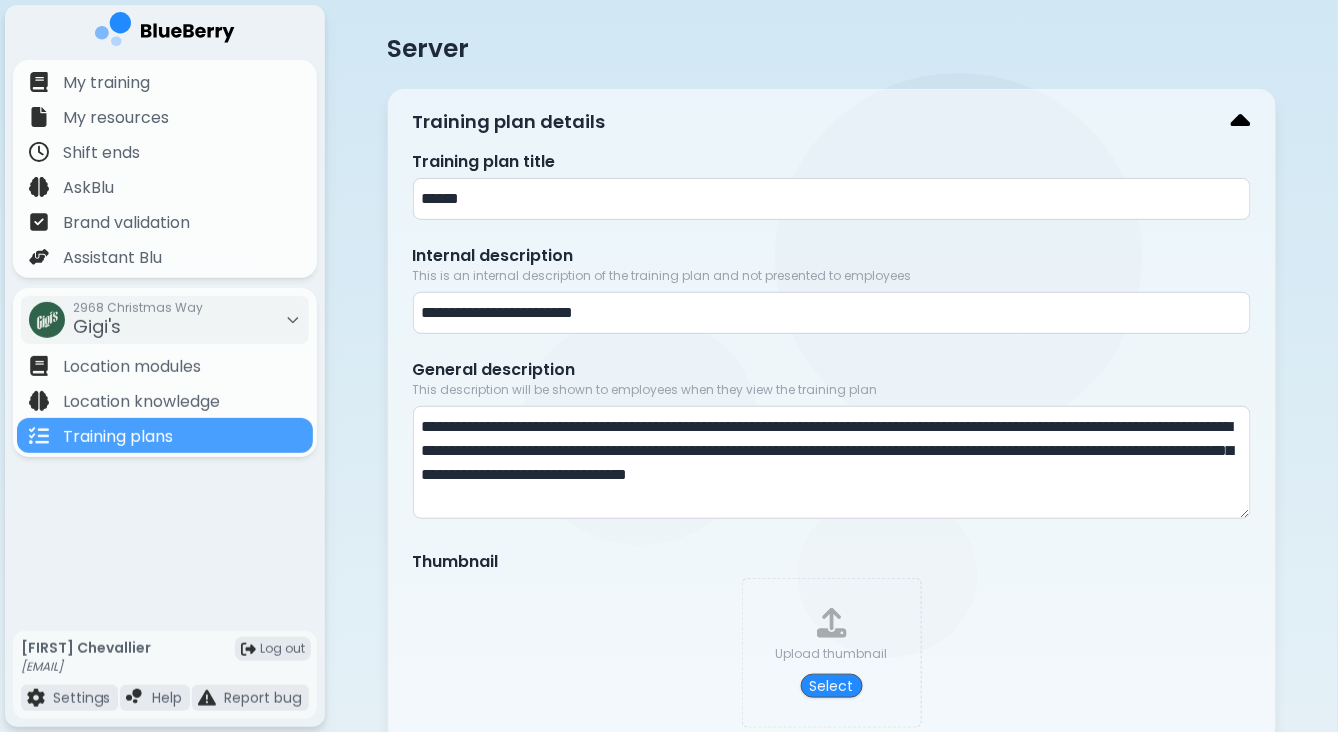 click at bounding box center (1241, 122) 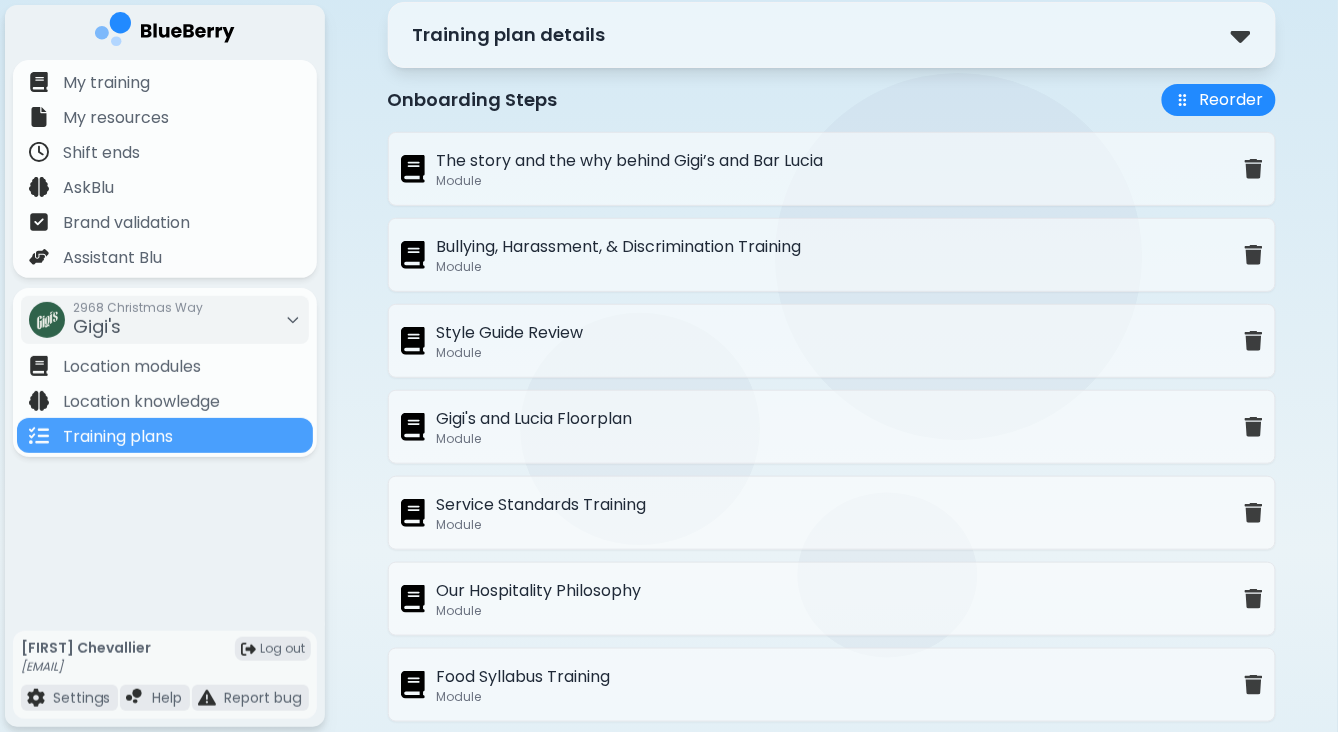 scroll, scrollTop: 267, scrollLeft: 0, axis: vertical 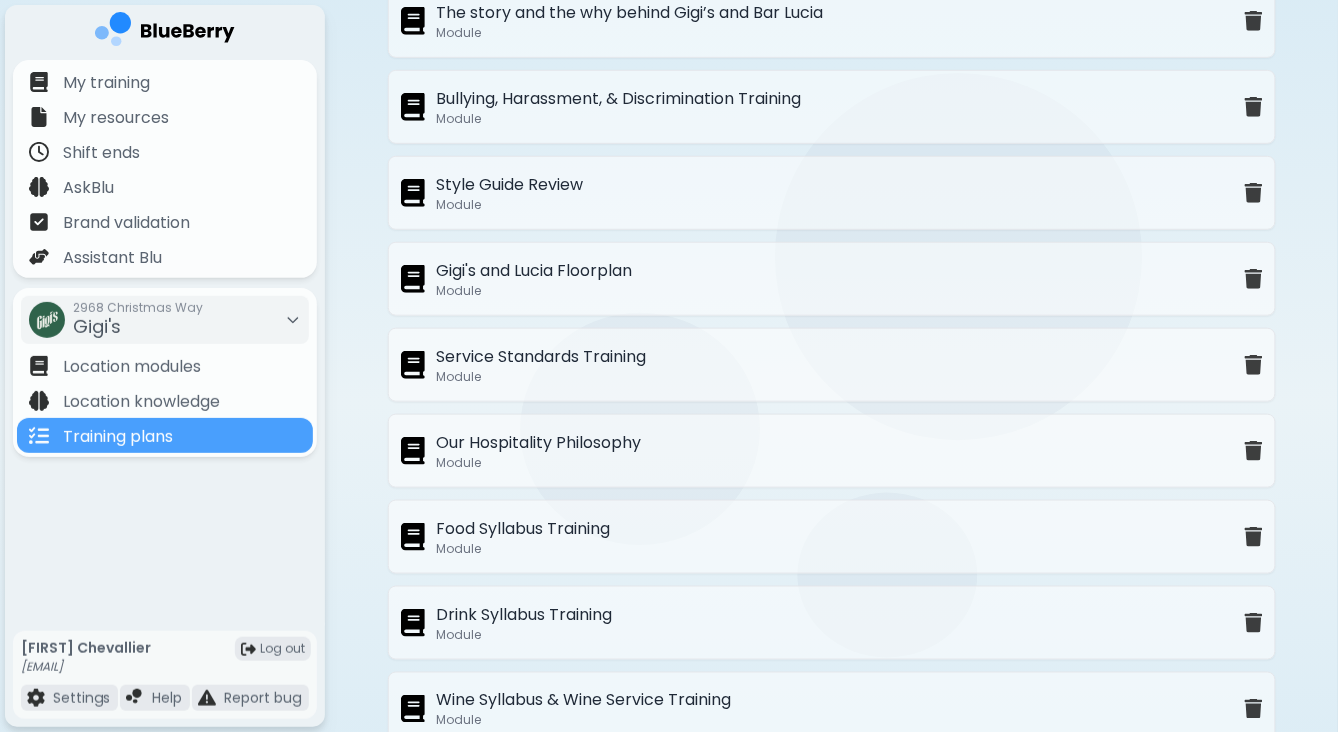 click on "Service Standards Training" at bounding box center [542, 357] 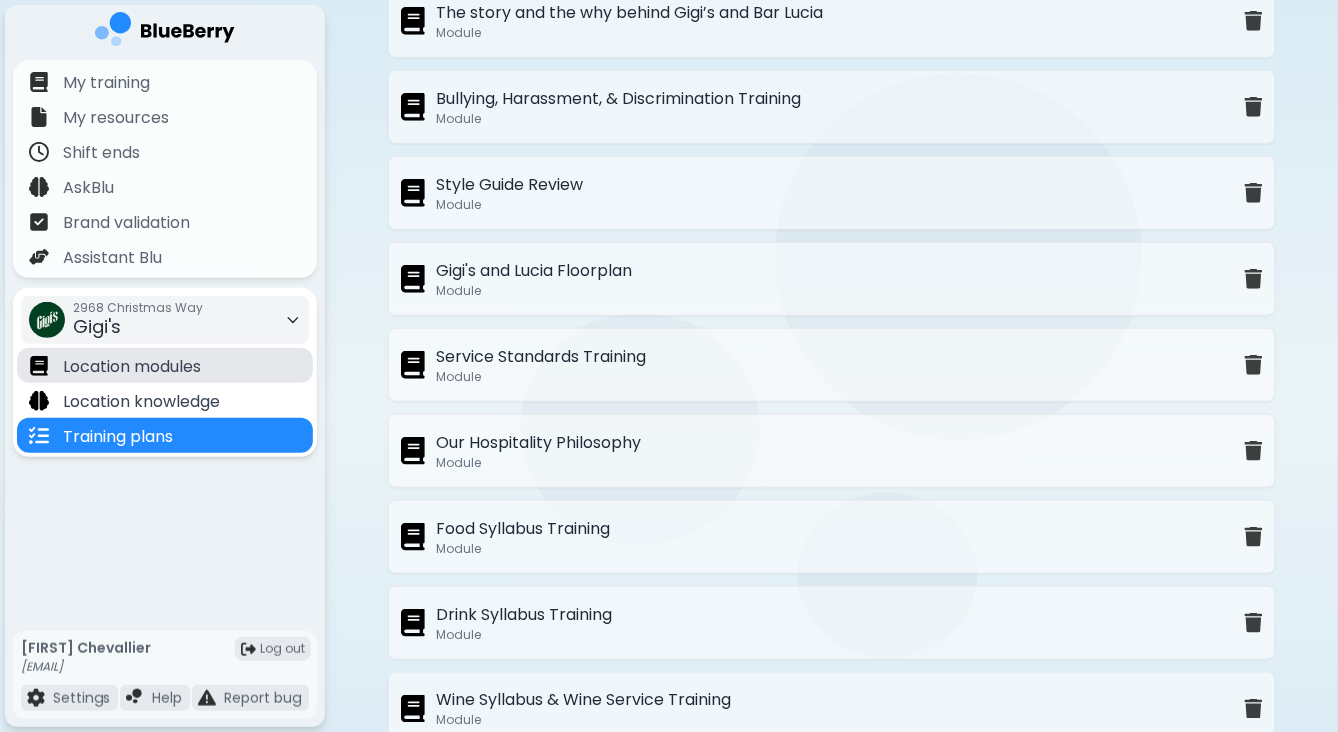 click on "Location modules" at bounding box center [132, 367] 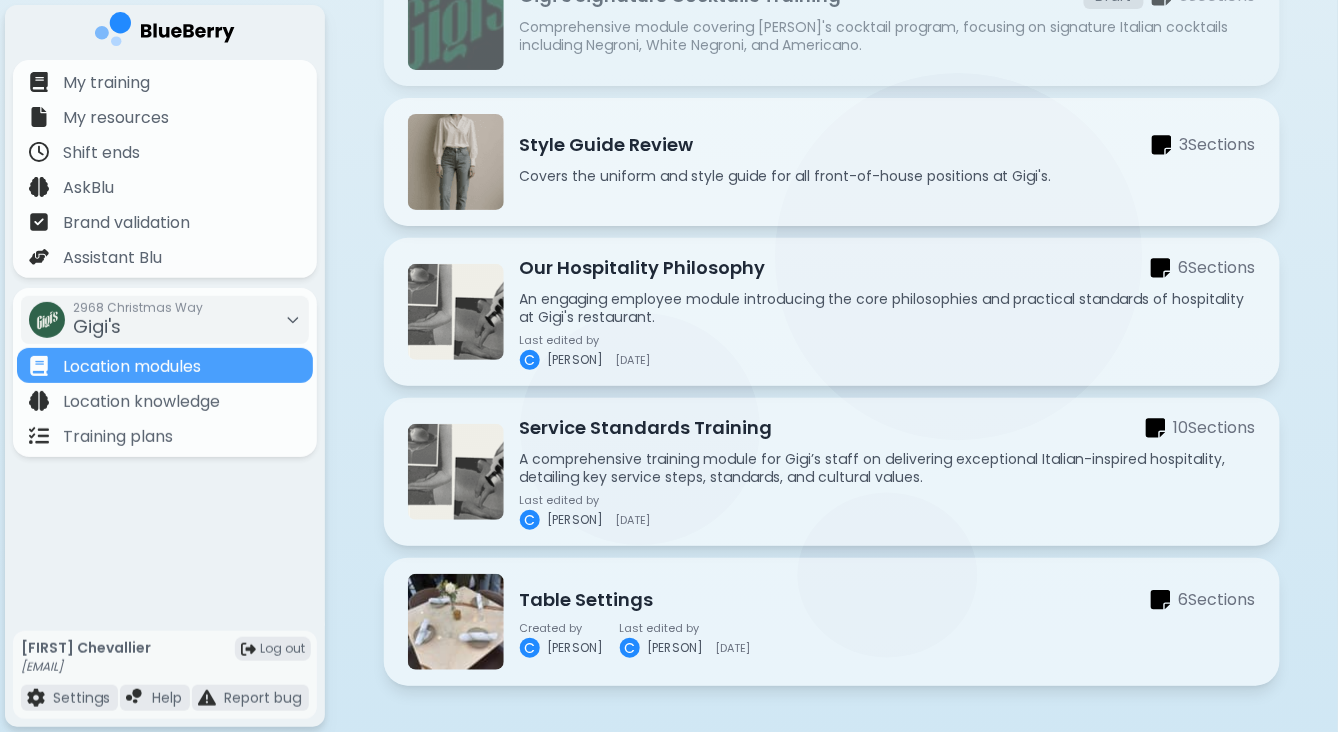 scroll, scrollTop: 1956, scrollLeft: 0, axis: vertical 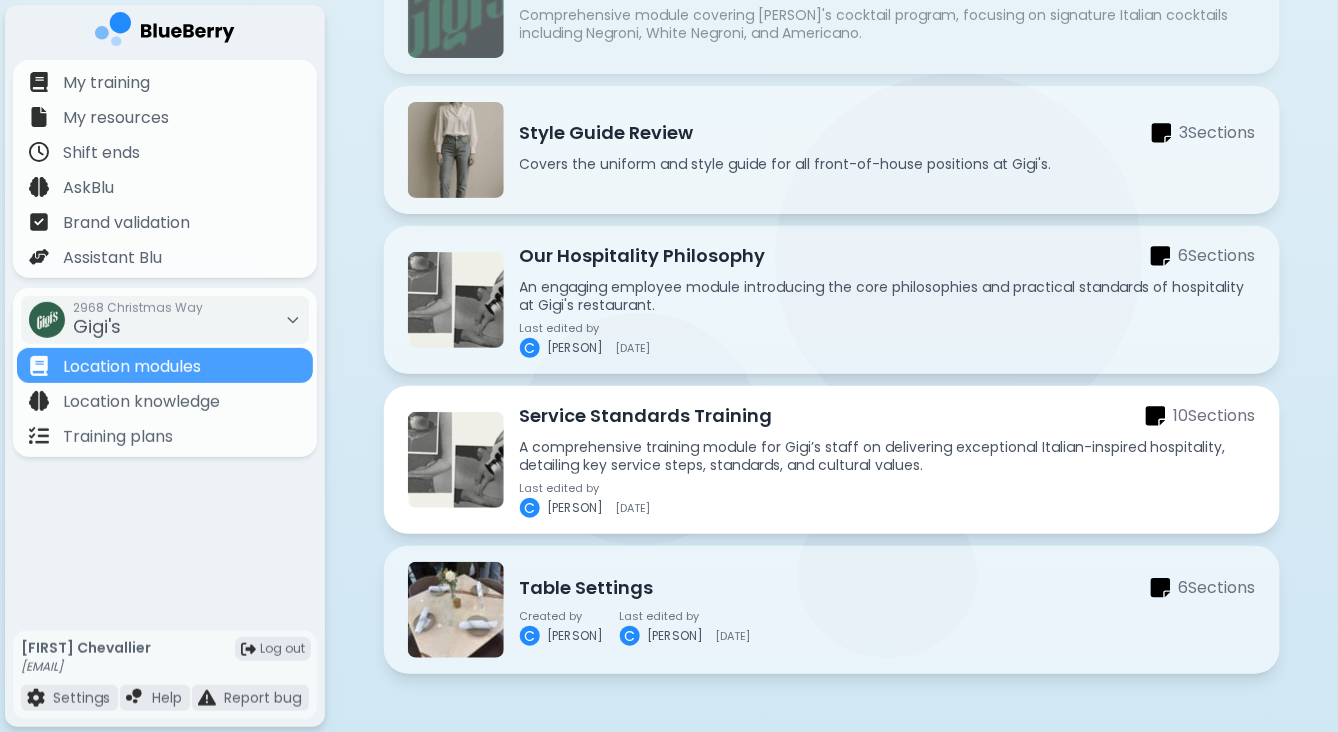 click on "Service Standards Training 10  Section s" at bounding box center (888, 416) 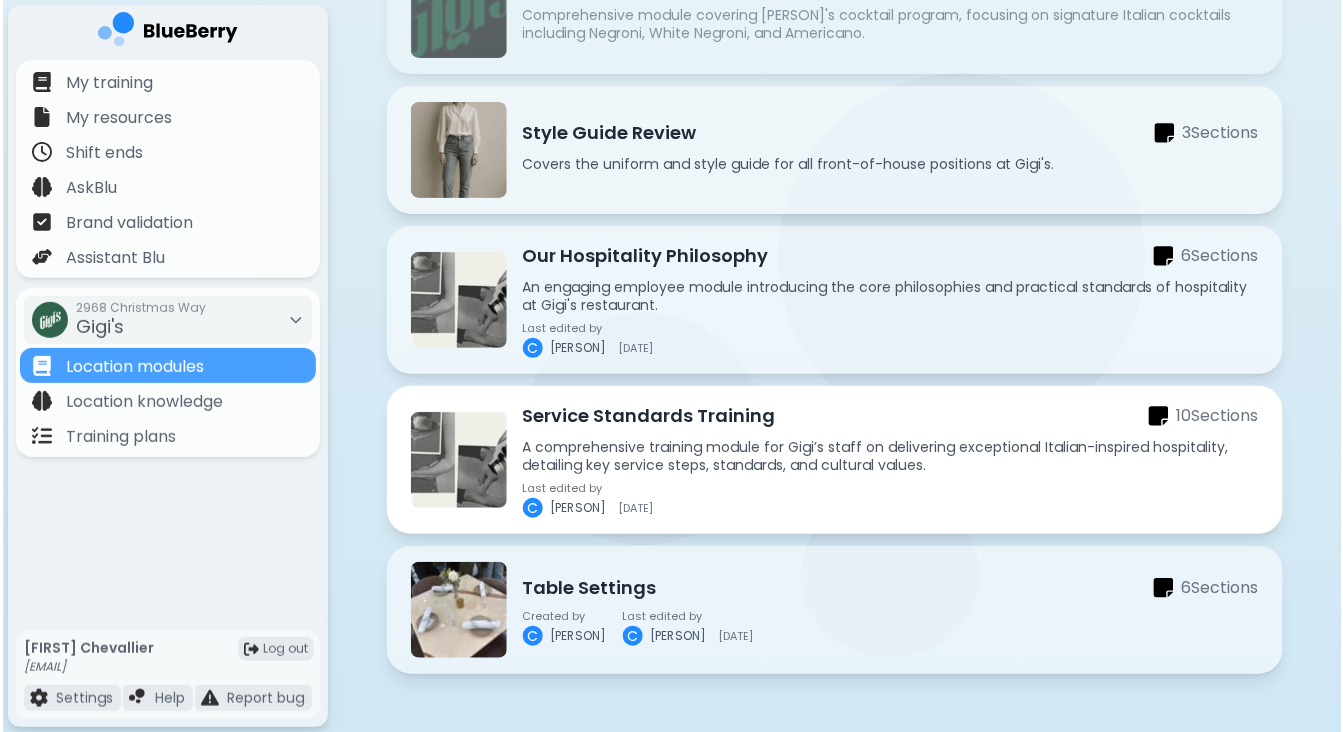 scroll, scrollTop: 0, scrollLeft: 0, axis: both 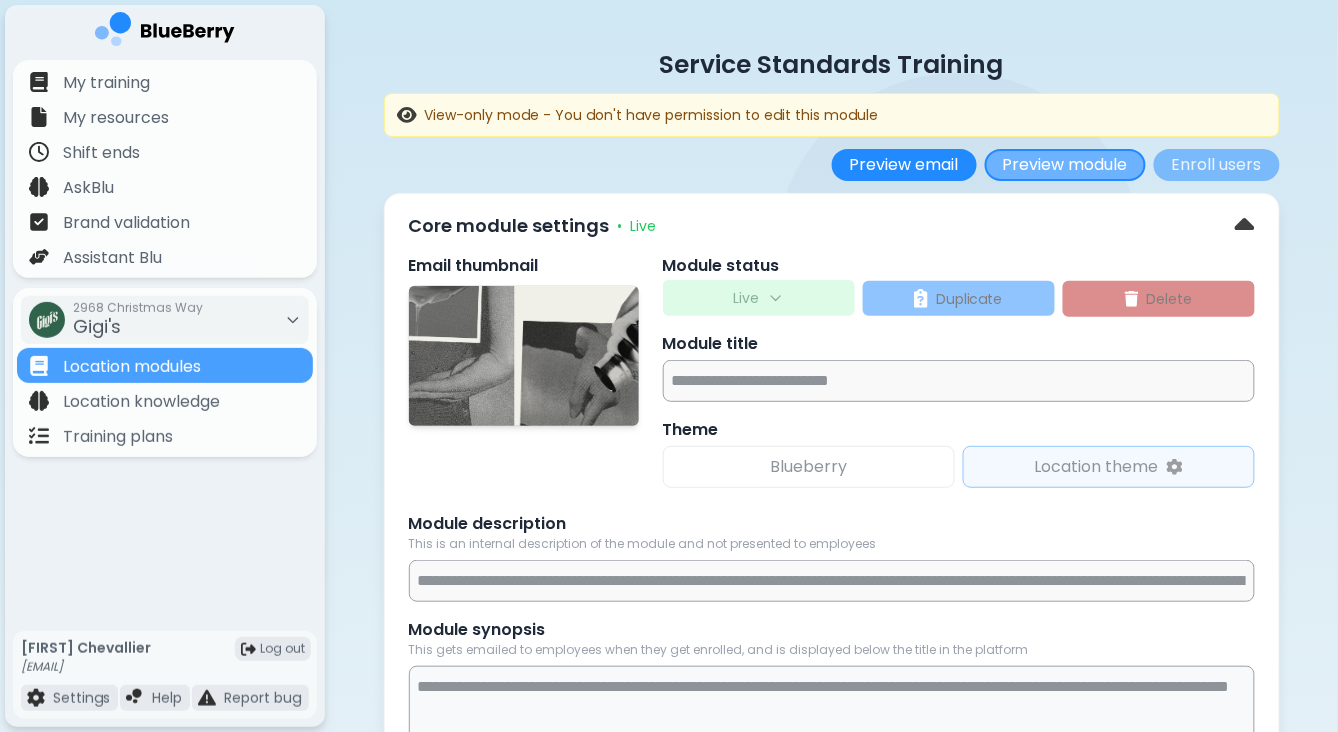 click on "Preview module" at bounding box center [1065, 165] 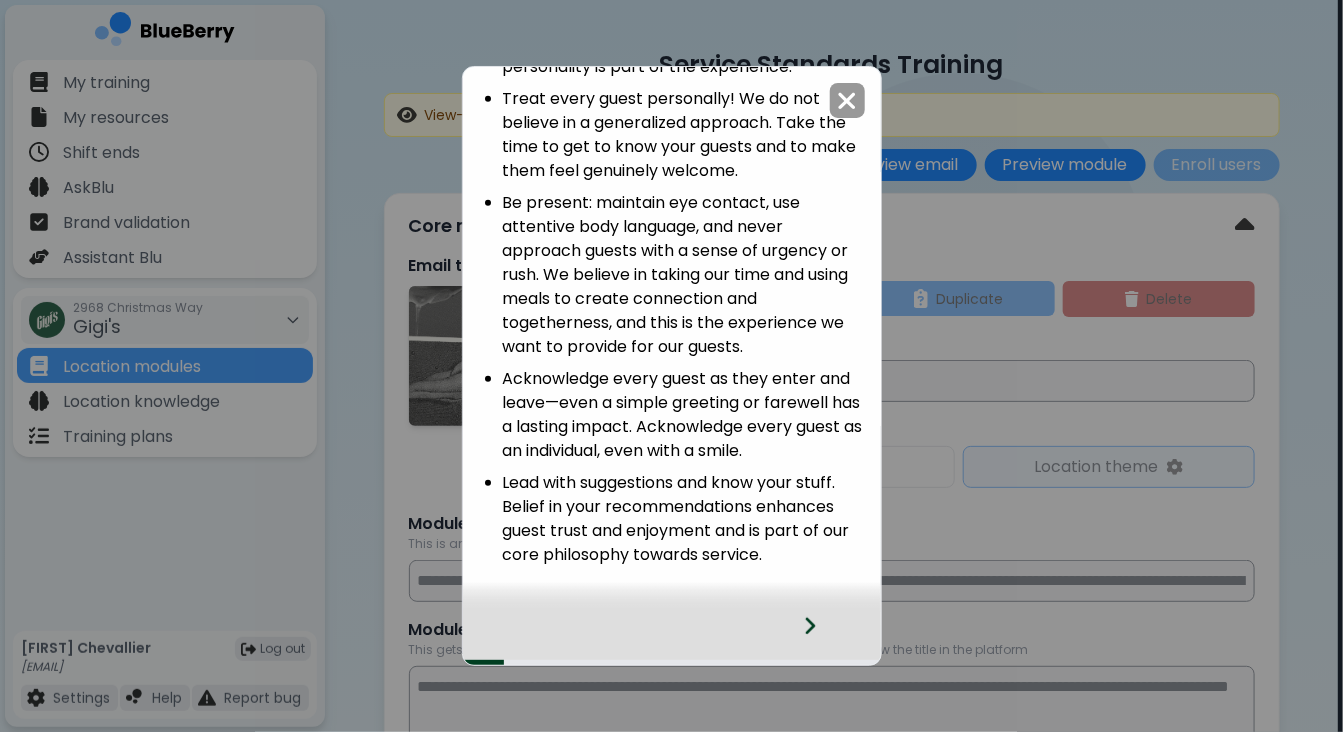 scroll, scrollTop: 414, scrollLeft: 0, axis: vertical 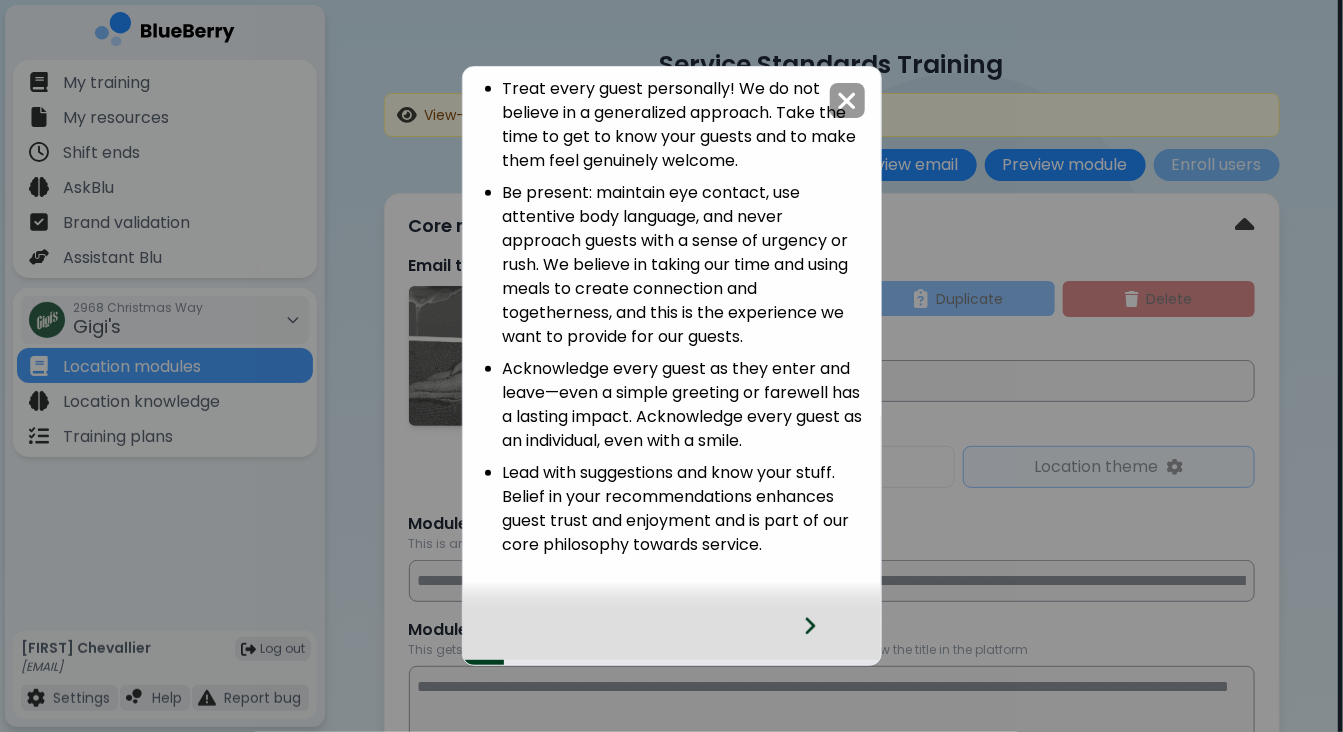 click 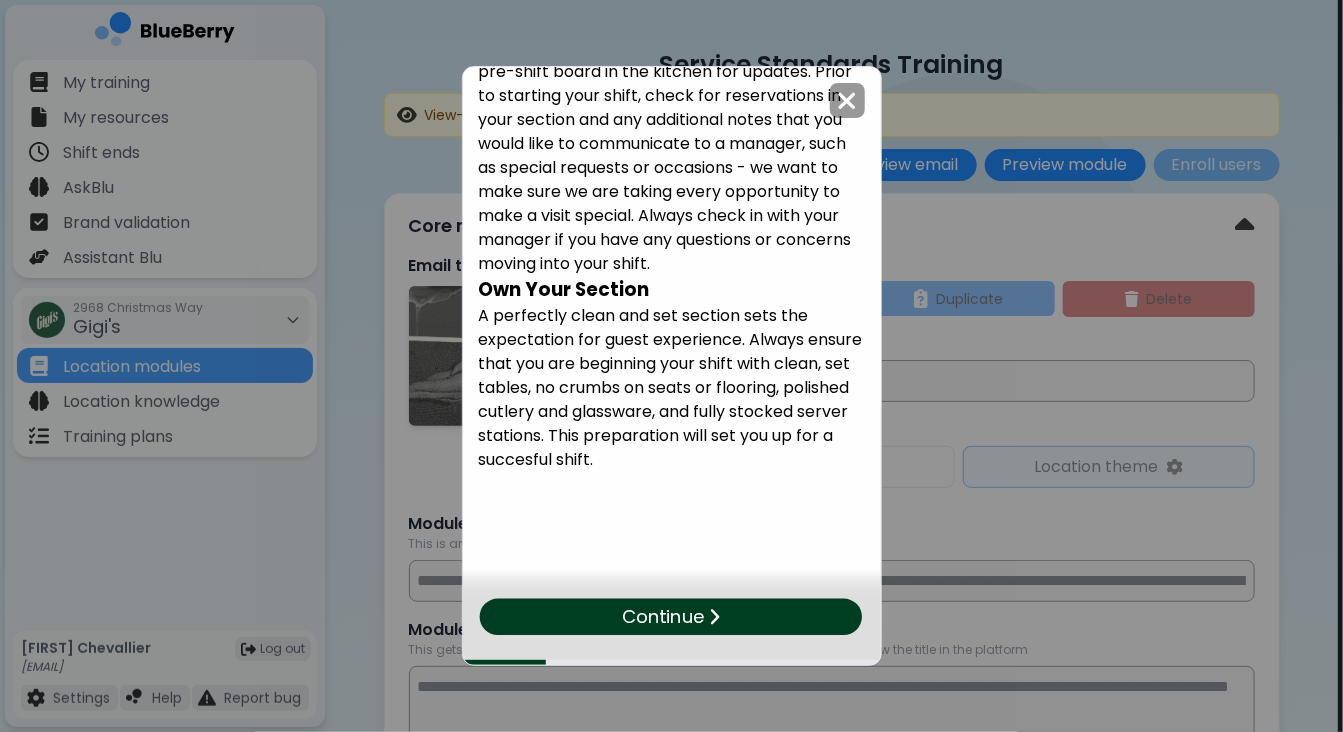 scroll, scrollTop: 0, scrollLeft: 0, axis: both 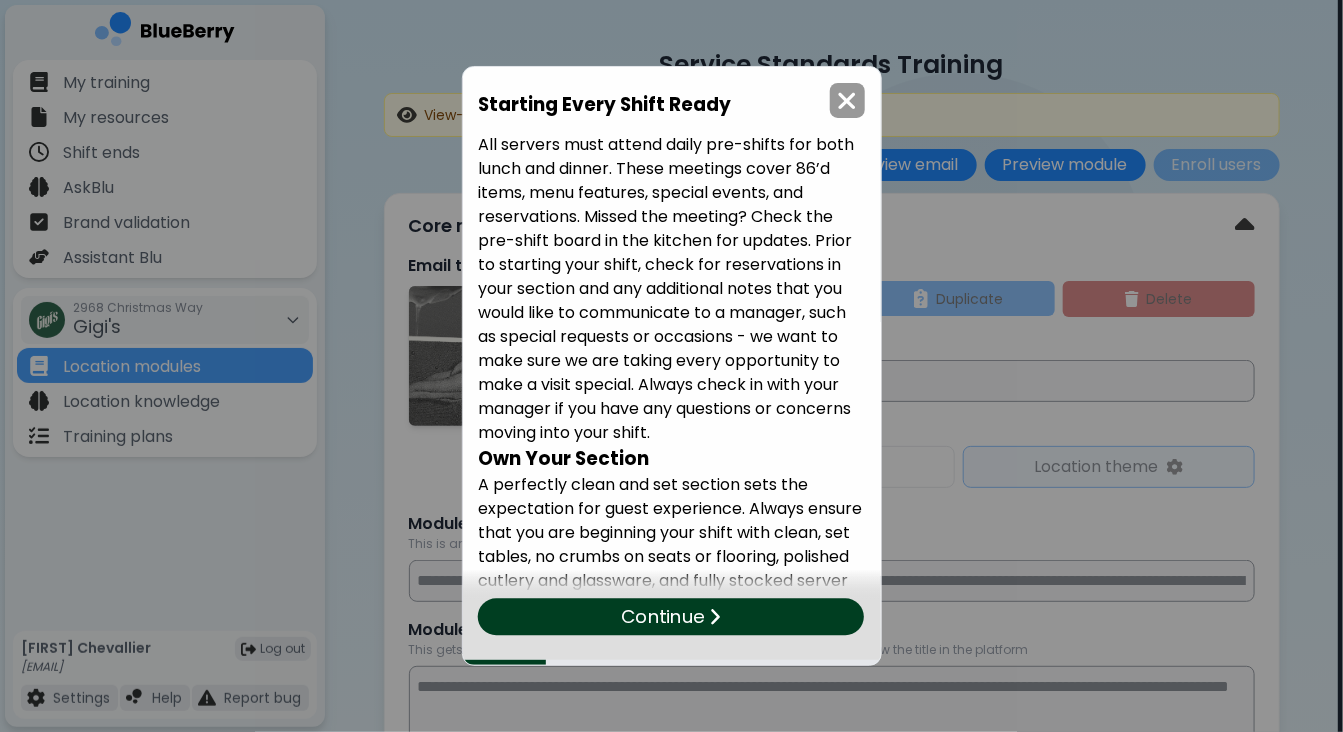 click on "Continue" at bounding box center [671, 617] 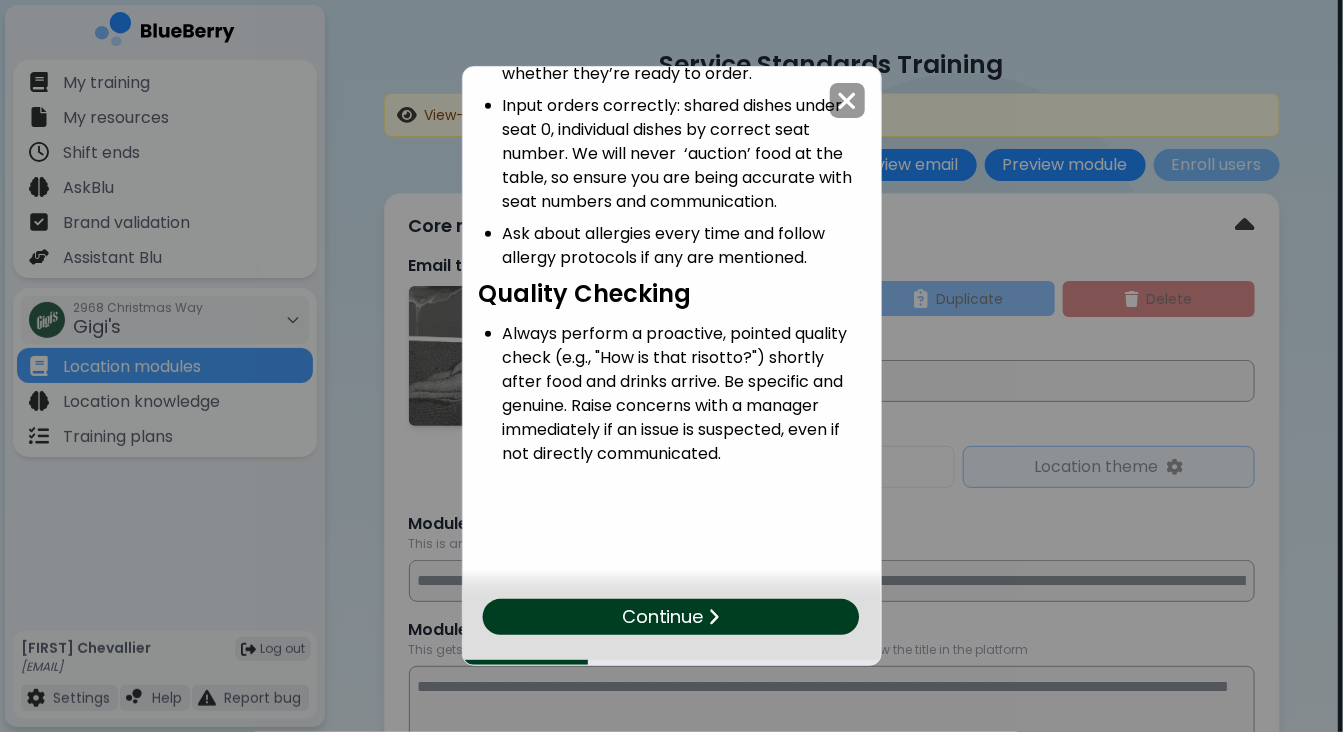 scroll, scrollTop: 486, scrollLeft: 0, axis: vertical 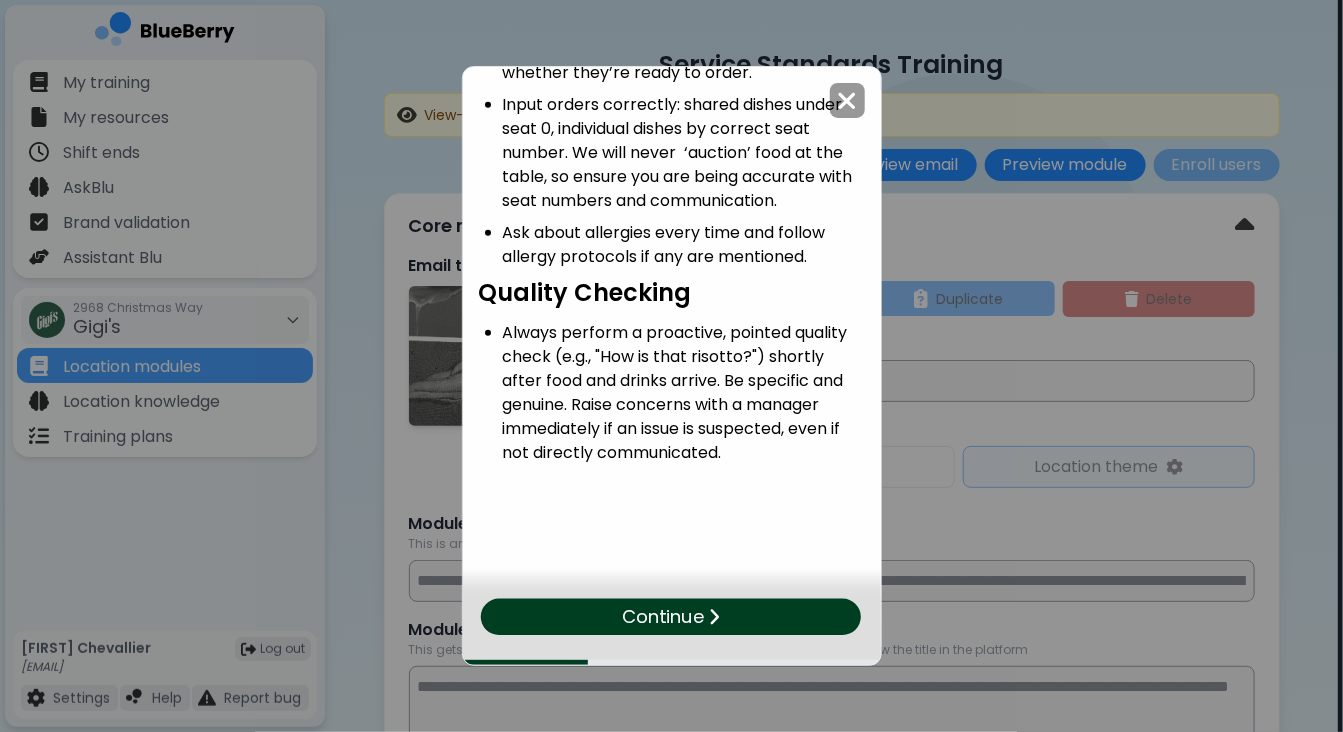 click at bounding box center [714, 616] 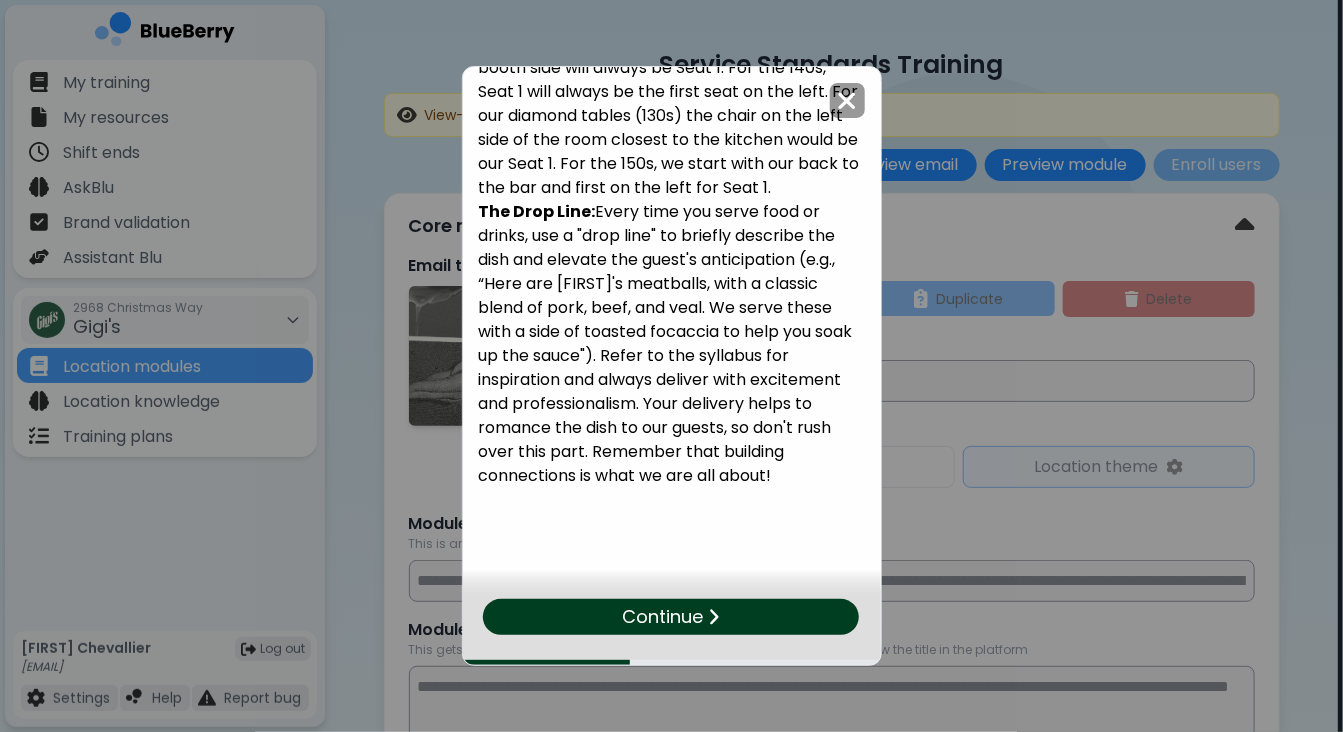 scroll, scrollTop: 535, scrollLeft: 0, axis: vertical 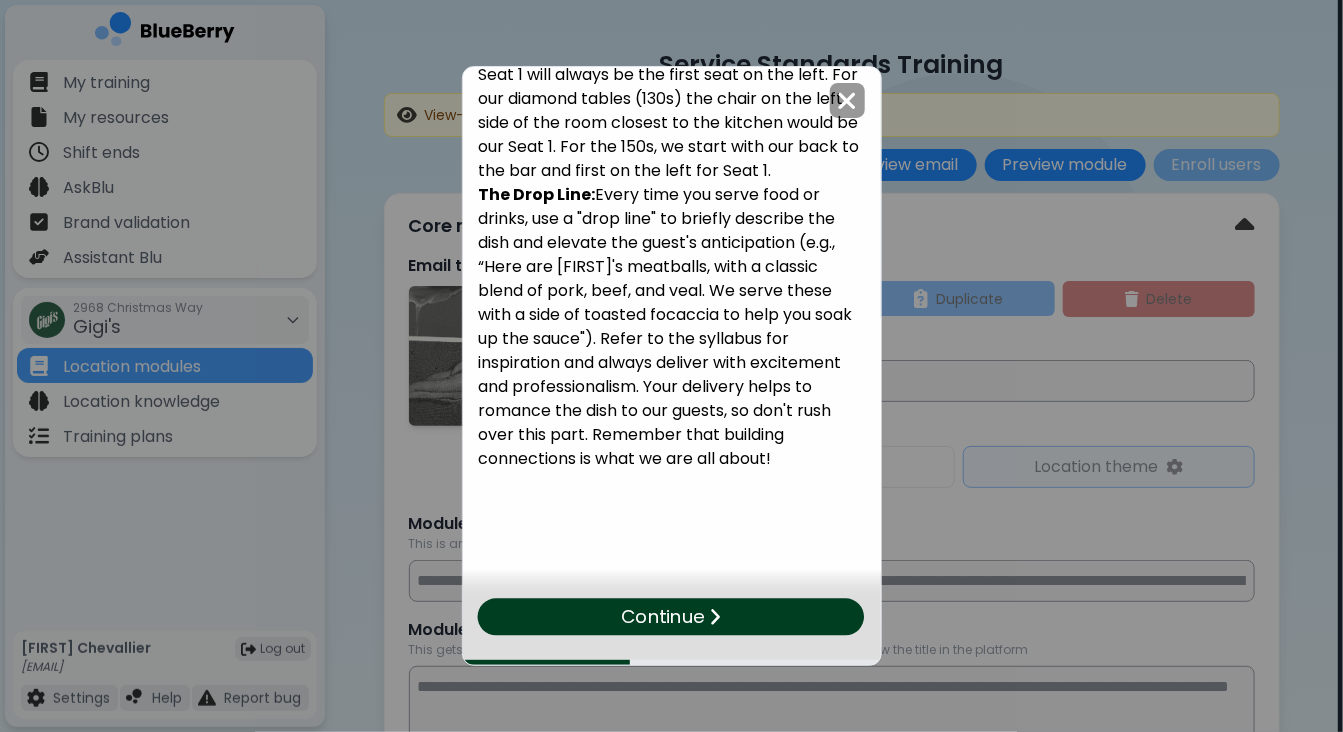 click on "Continue" at bounding box center (671, 616) 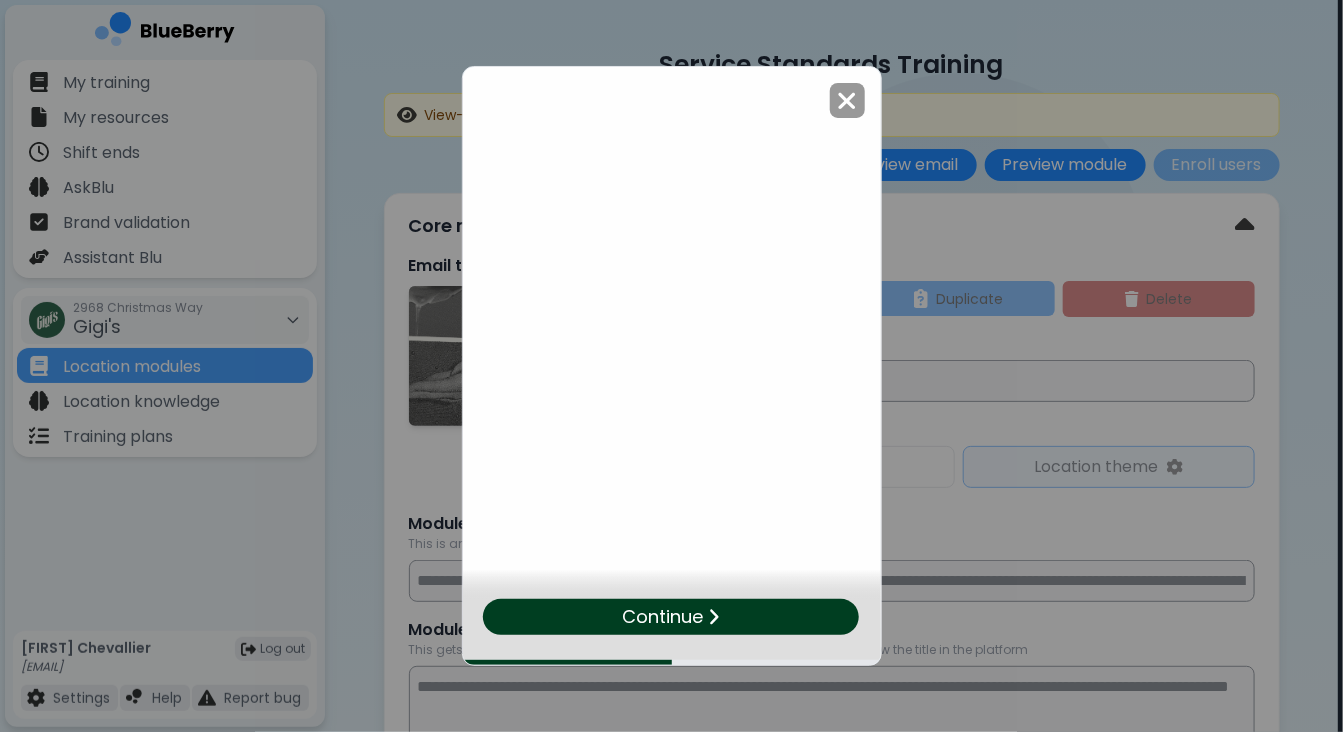 scroll, scrollTop: 0, scrollLeft: 0, axis: both 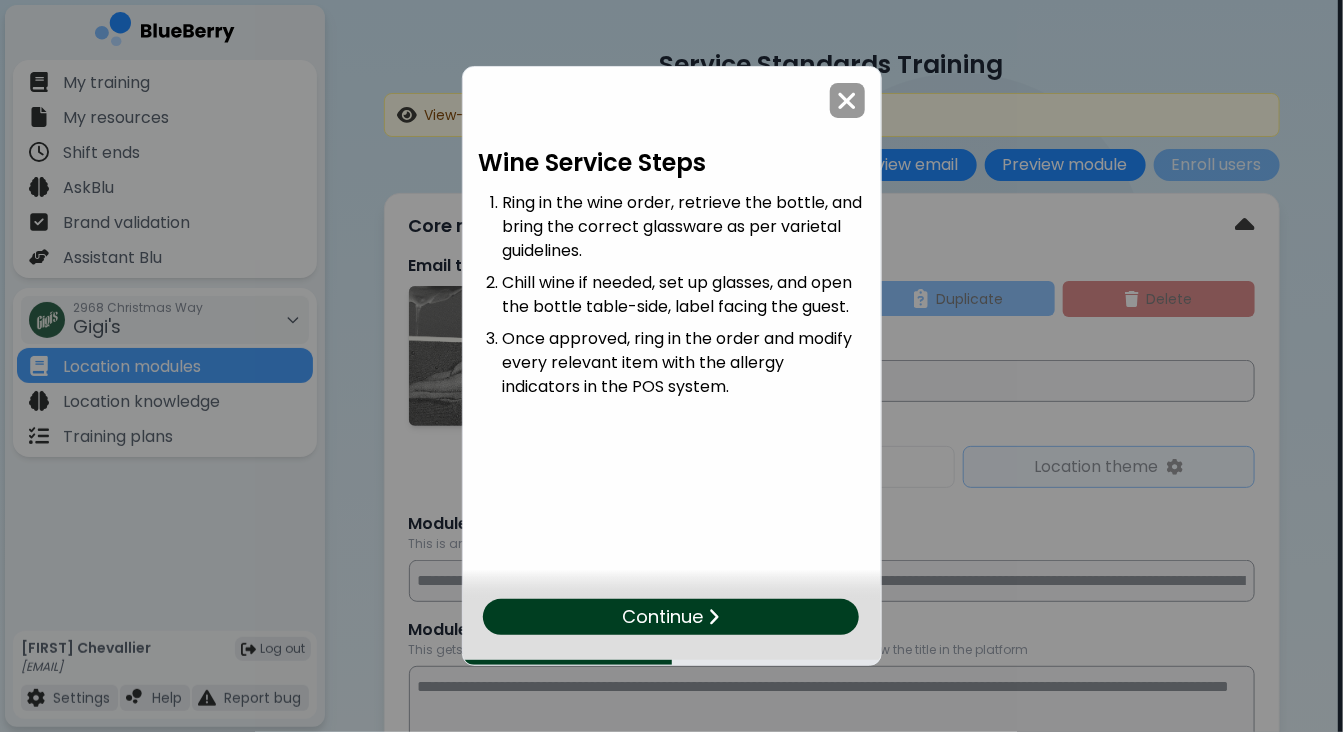 click on "Continue" at bounding box center (671, 617) 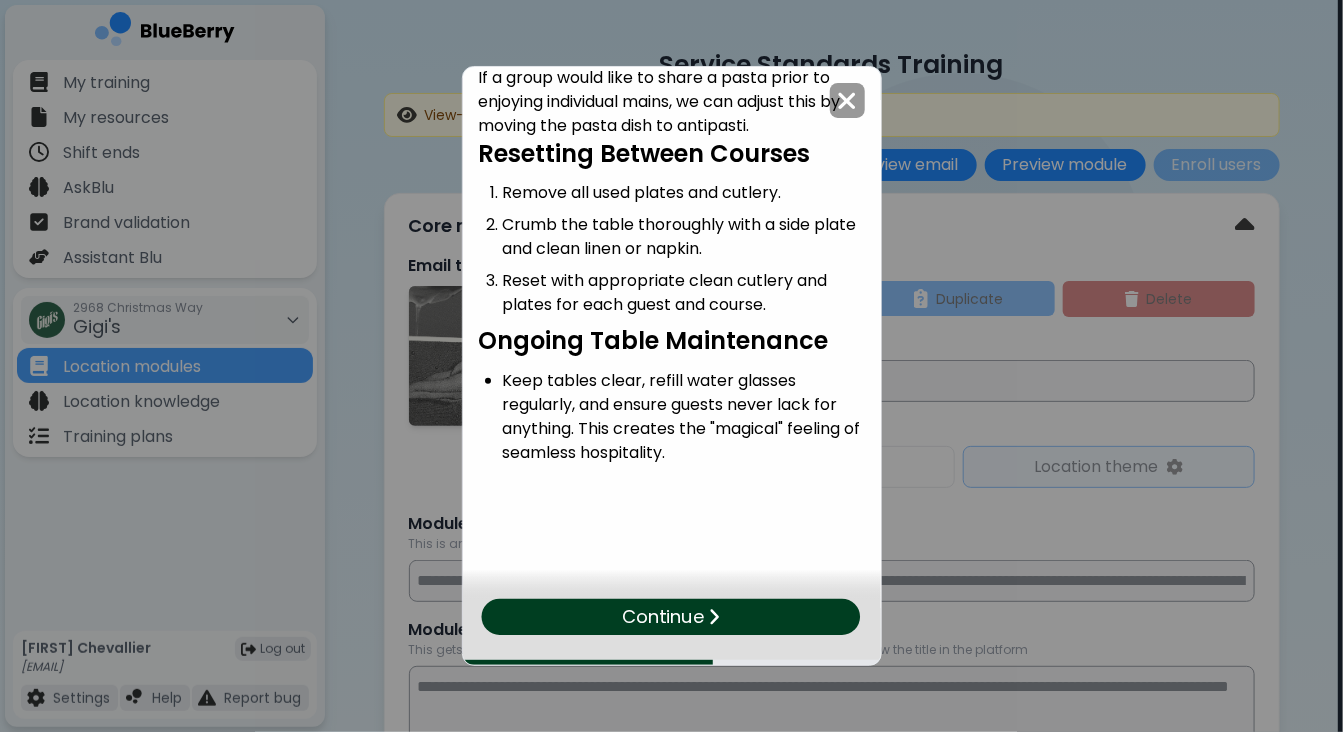 scroll, scrollTop: 729, scrollLeft: 0, axis: vertical 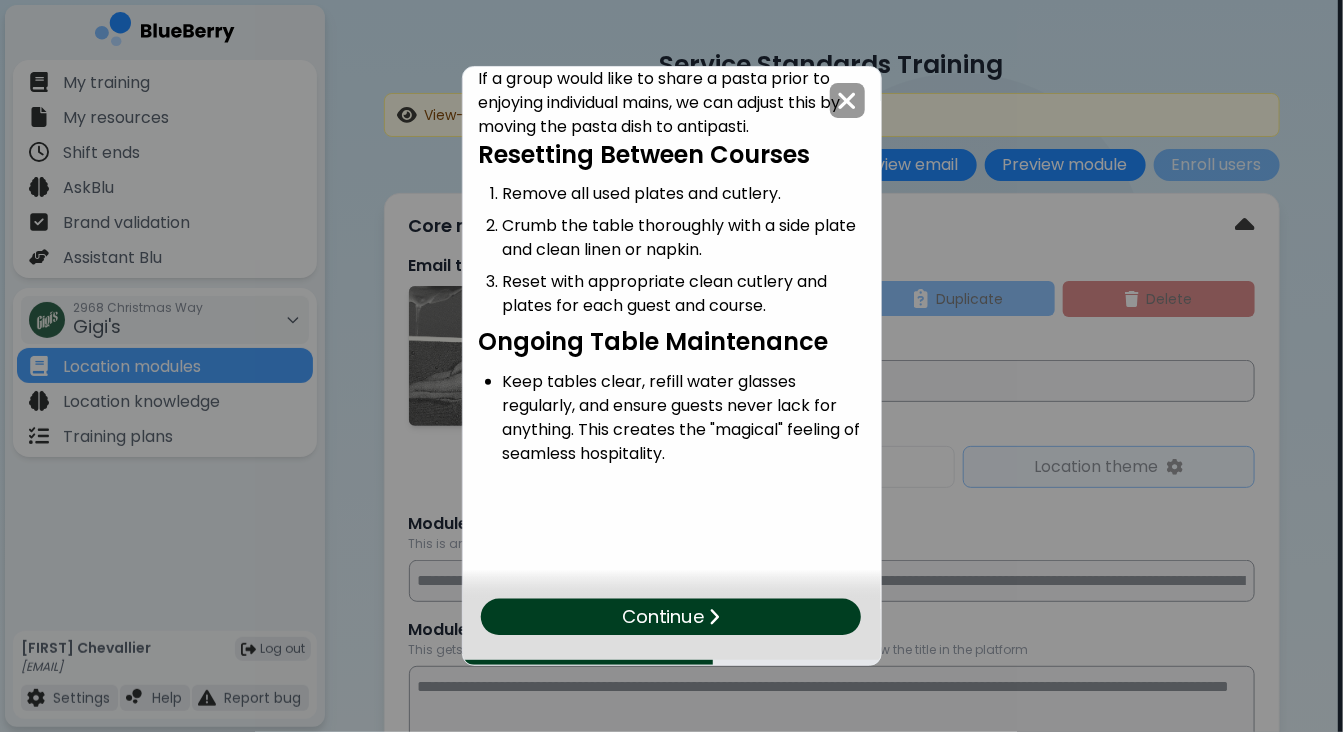 click on "Continue" at bounding box center [671, 617] 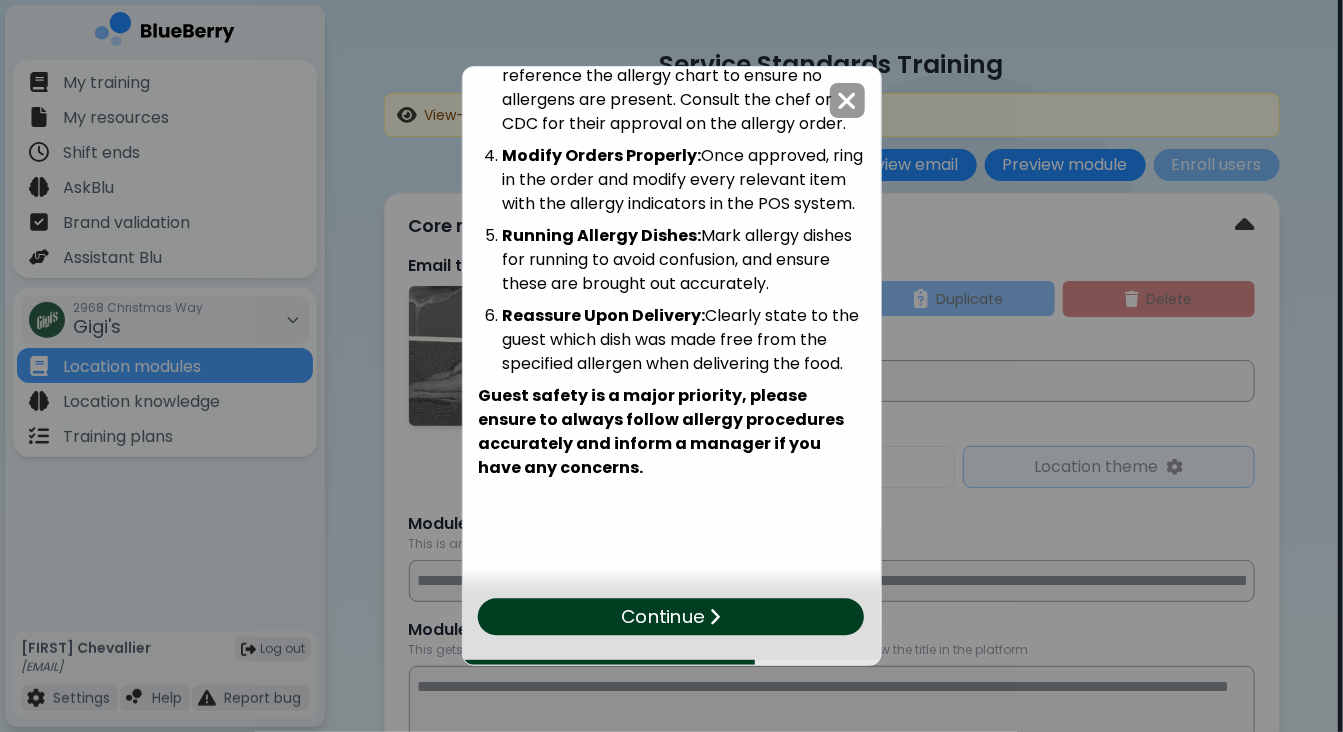 scroll, scrollTop: 308, scrollLeft: 0, axis: vertical 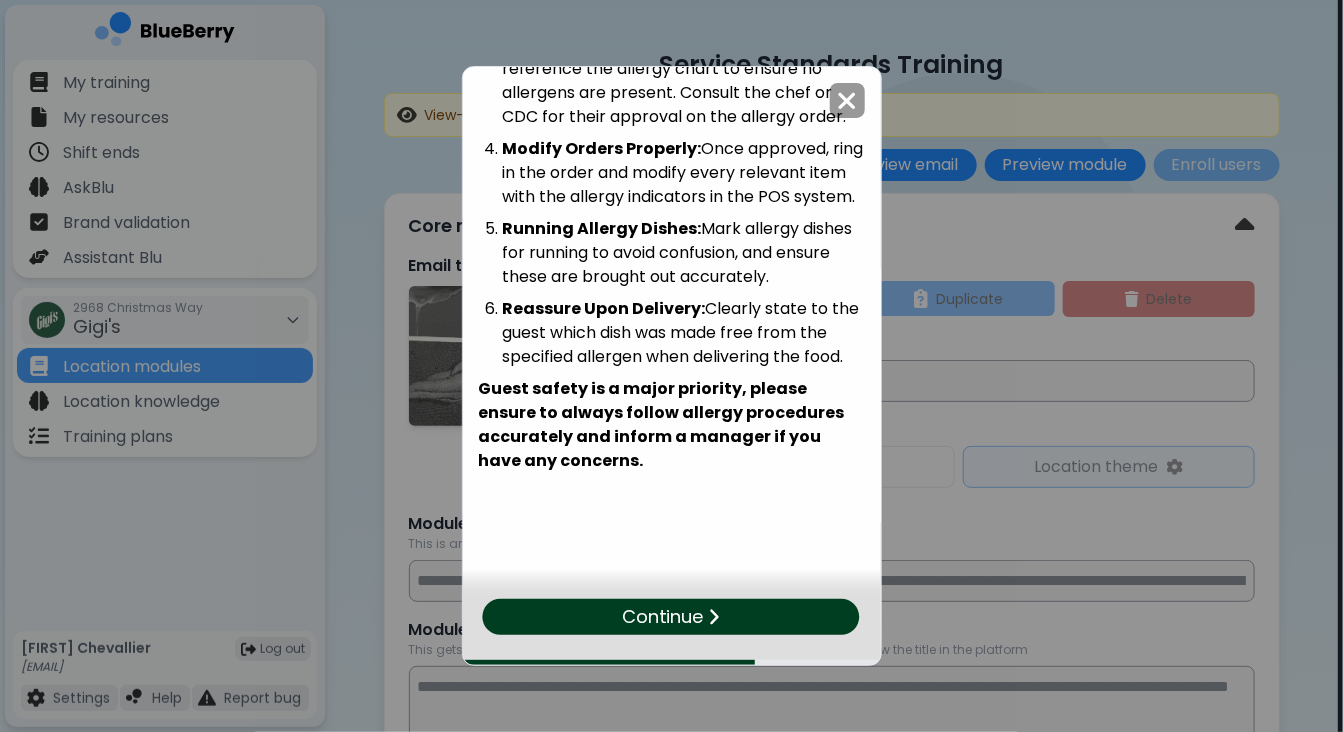 click on "Continue" at bounding box center (671, 617) 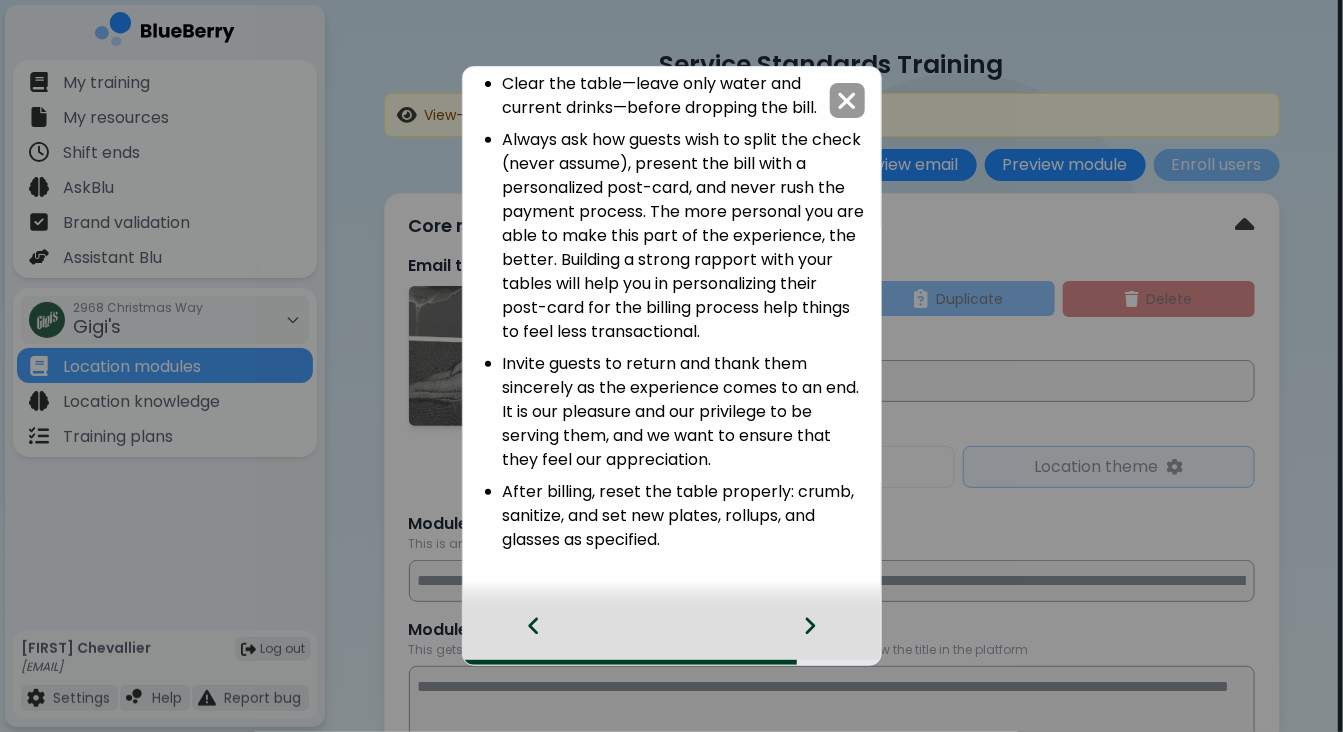 scroll, scrollTop: 436, scrollLeft: 0, axis: vertical 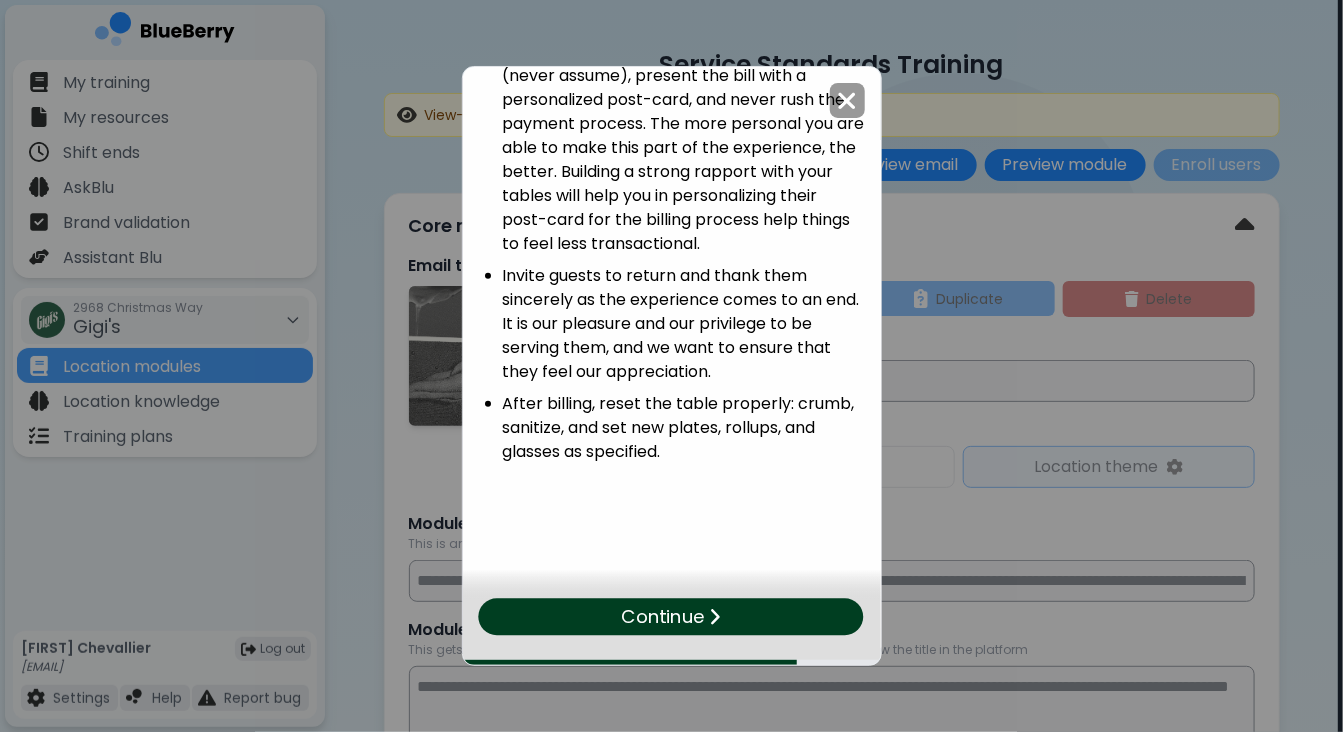 click on "Continue" at bounding box center (671, 617) 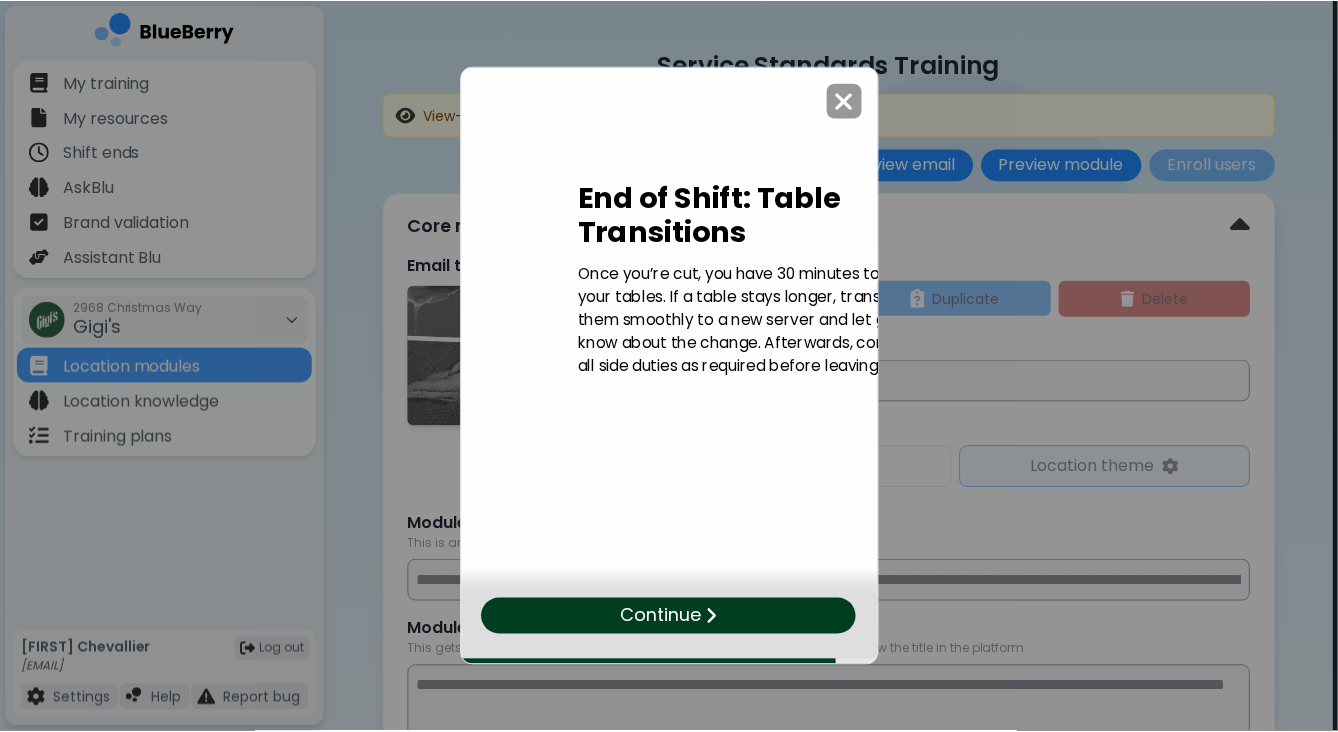 scroll, scrollTop: 0, scrollLeft: 0, axis: both 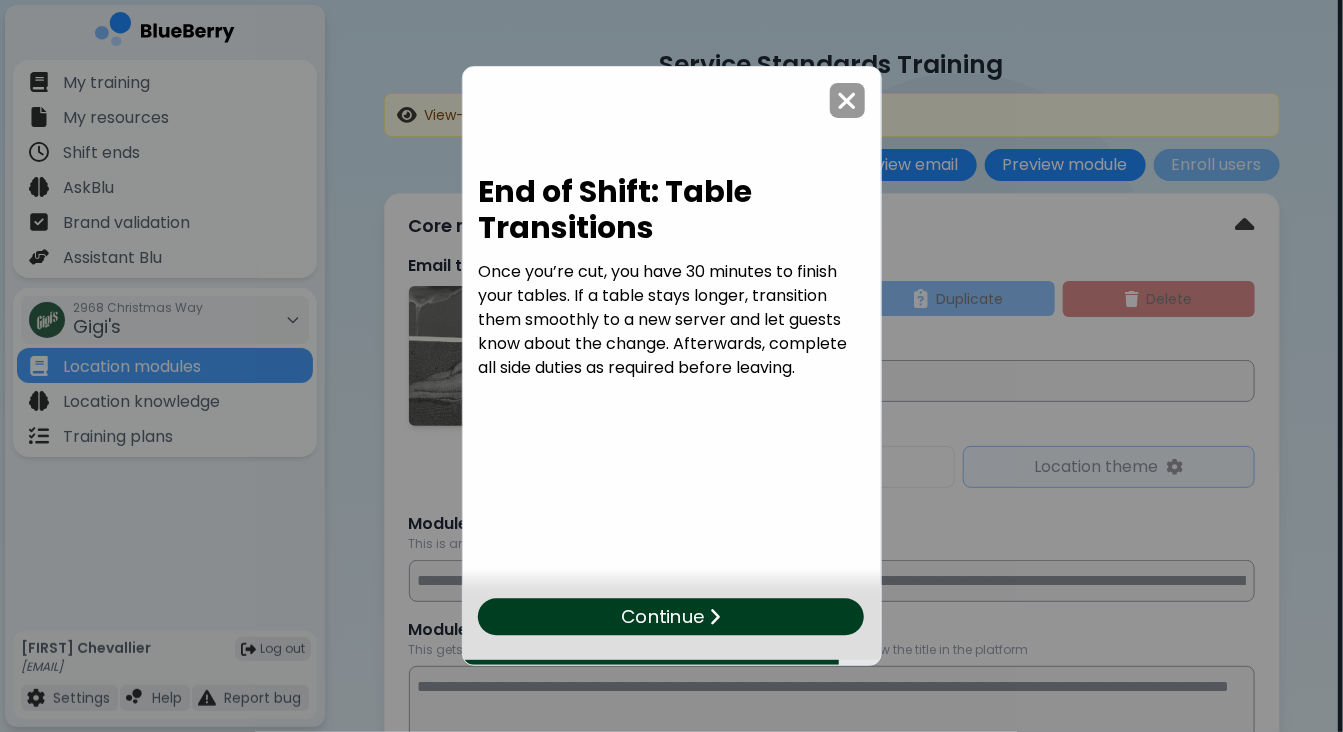 click on "Continue" at bounding box center [671, 617] 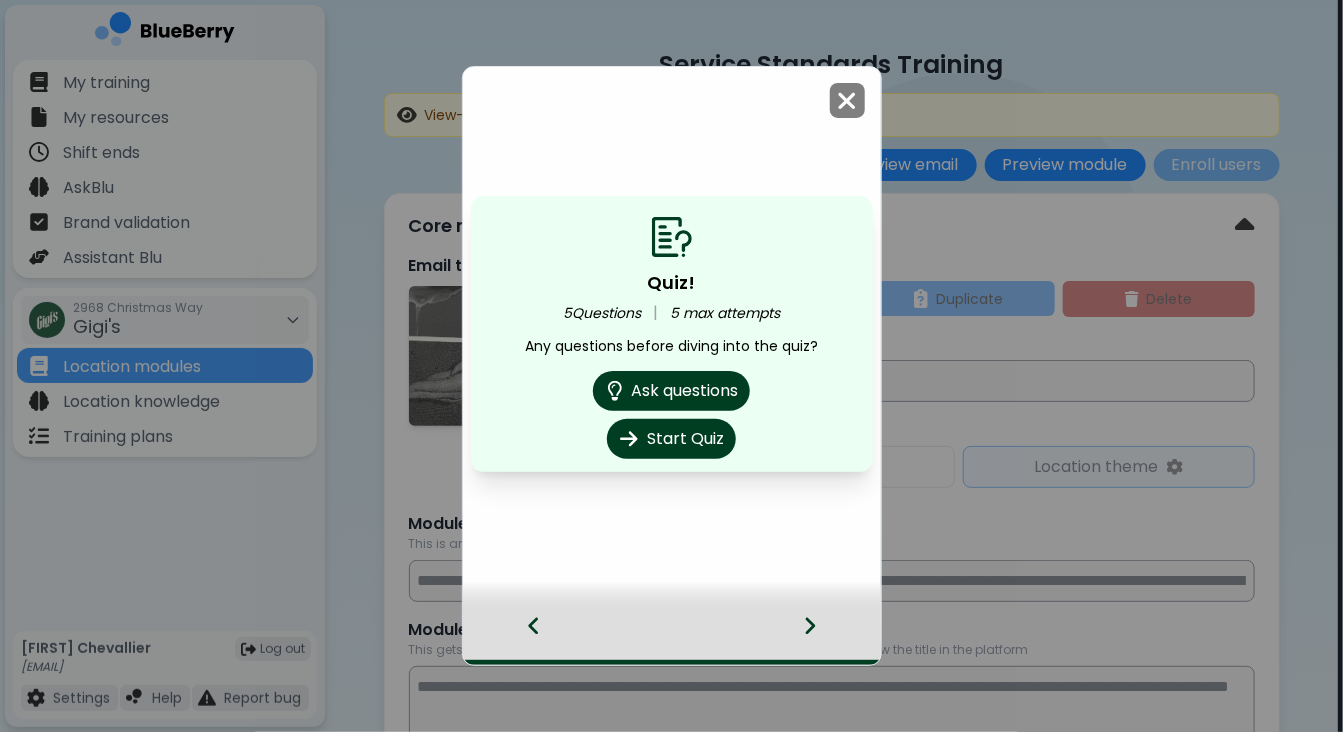 click at bounding box center (847, 101) 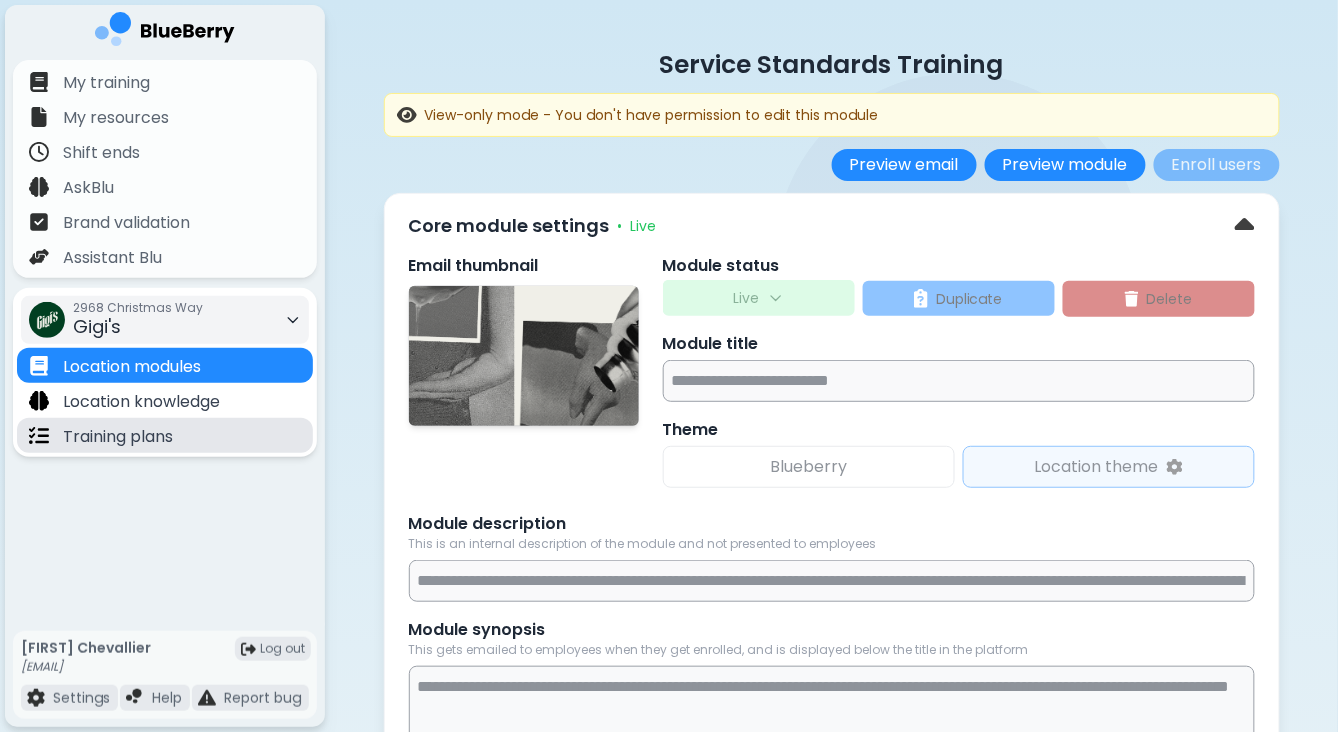 click on "Training plans" at bounding box center [118, 437] 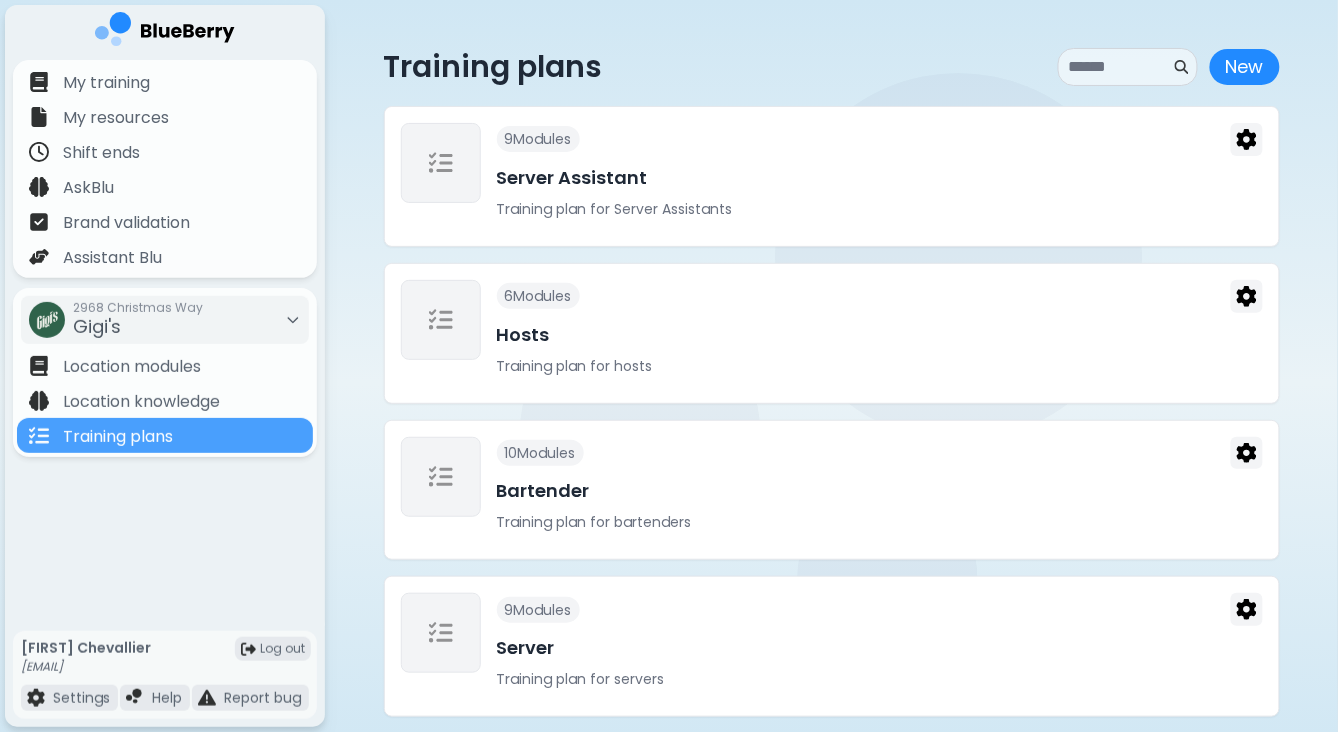 scroll, scrollTop: 29, scrollLeft: 0, axis: vertical 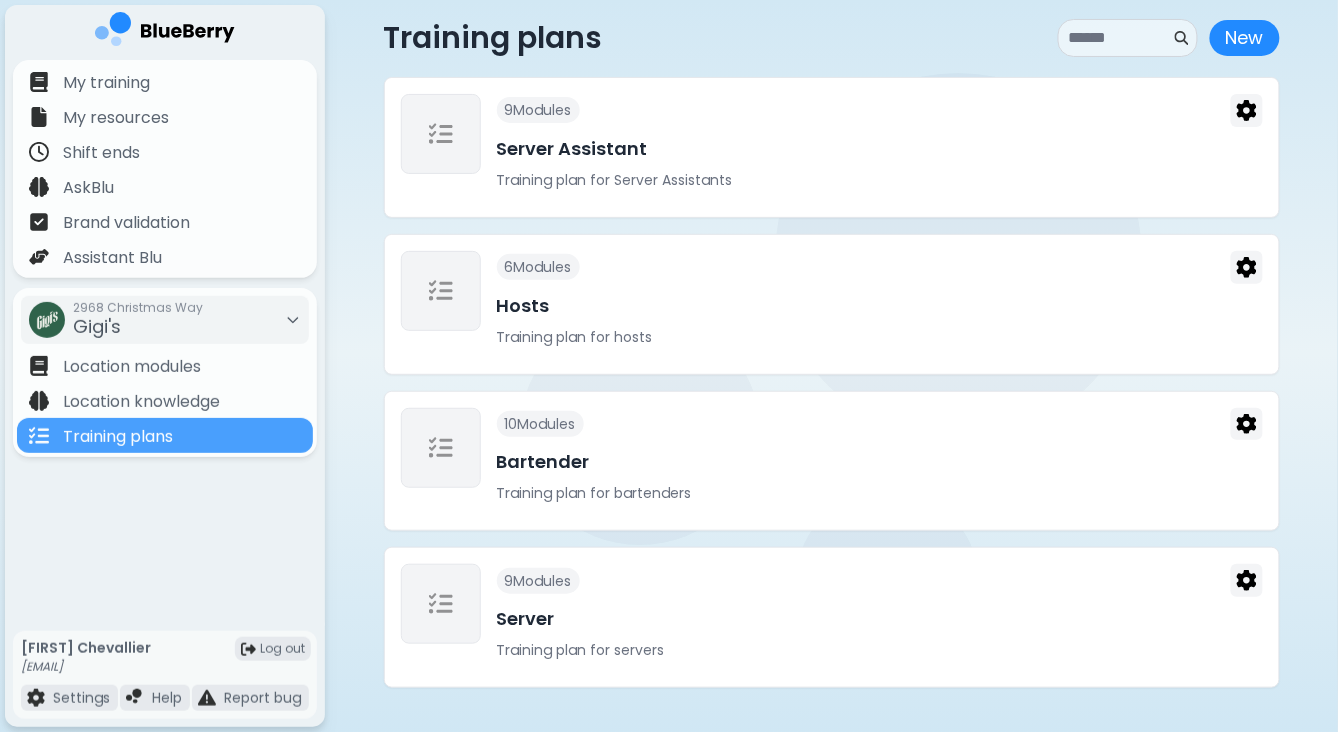 click on "9 Module s" at bounding box center (880, 580) 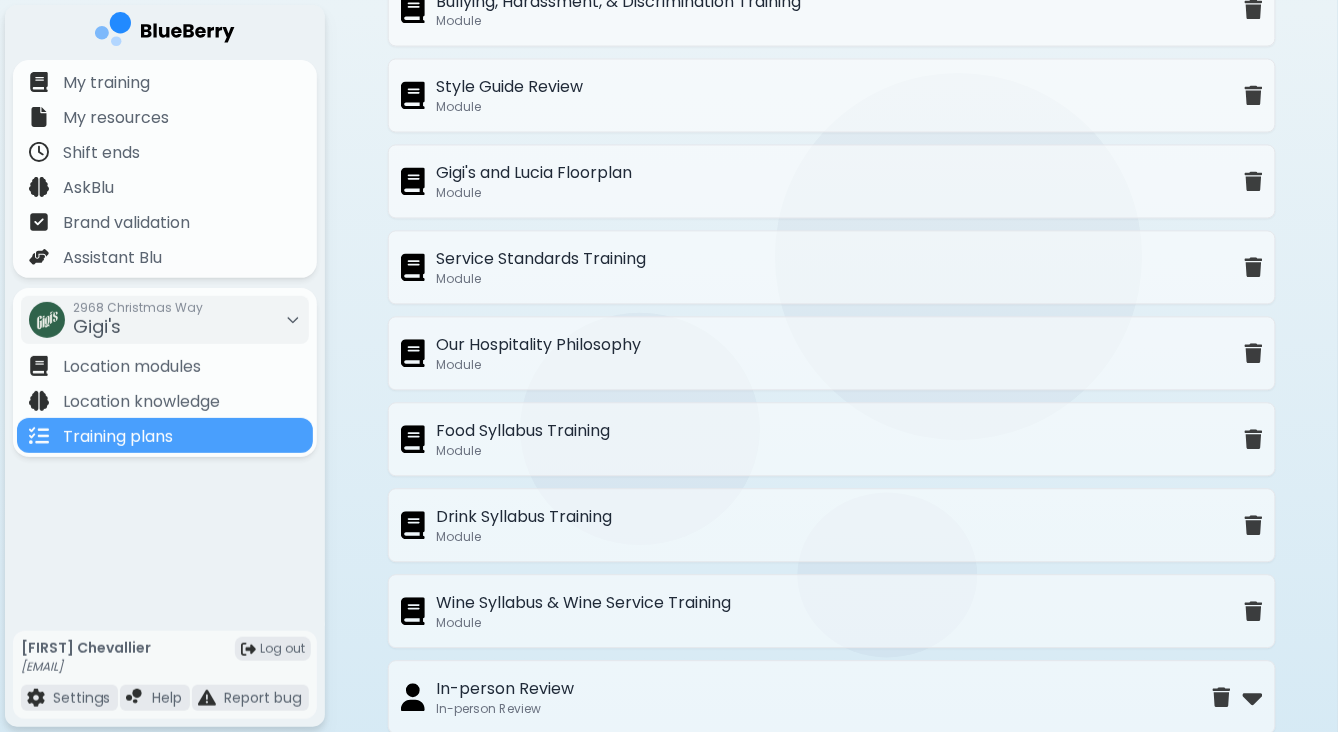 scroll, scrollTop: 957, scrollLeft: 0, axis: vertical 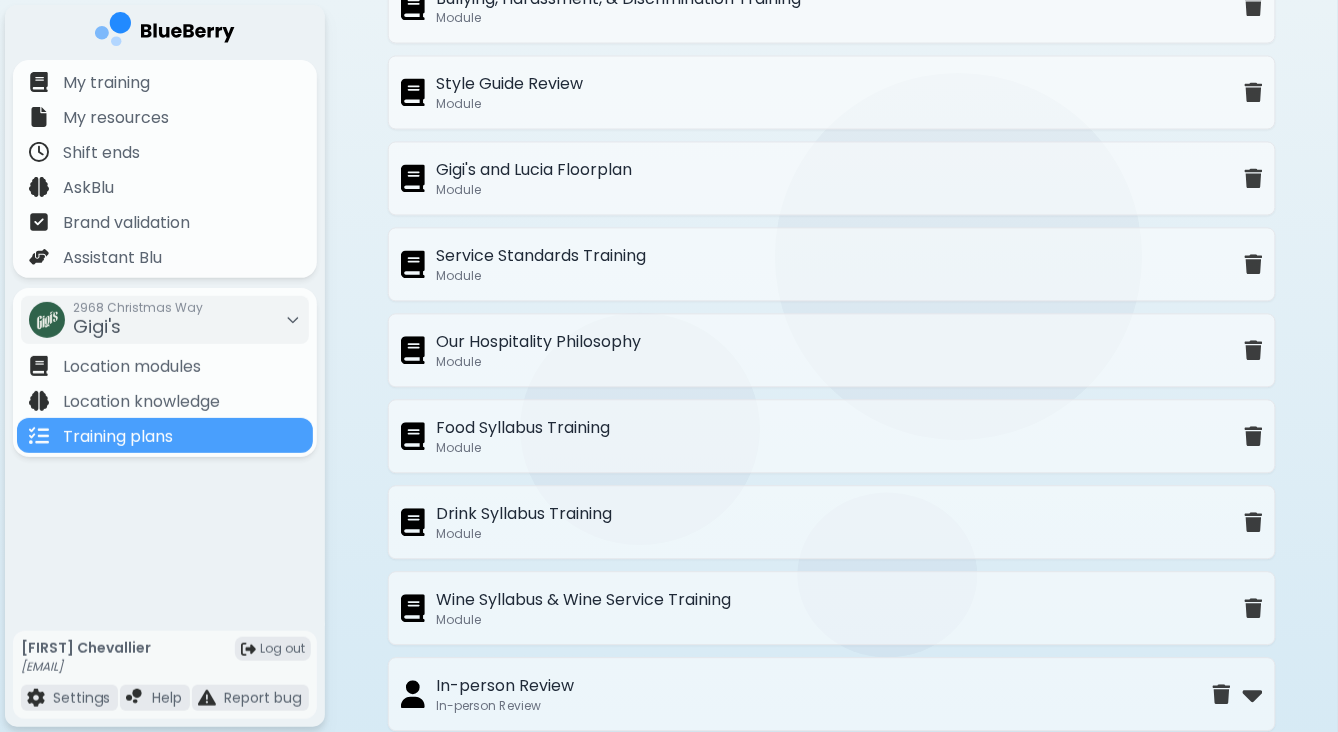 click on "Food Syllabus Training" at bounding box center [524, 429] 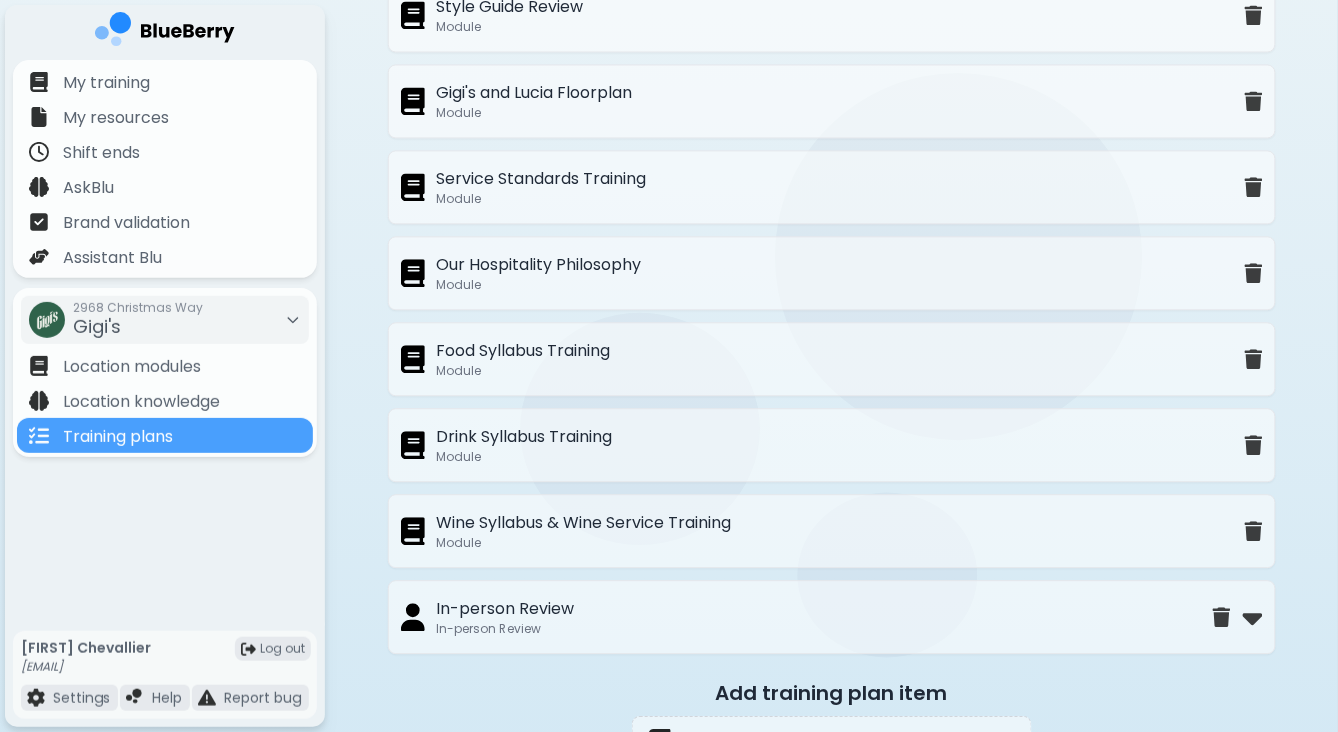 scroll, scrollTop: 1058, scrollLeft: 0, axis: vertical 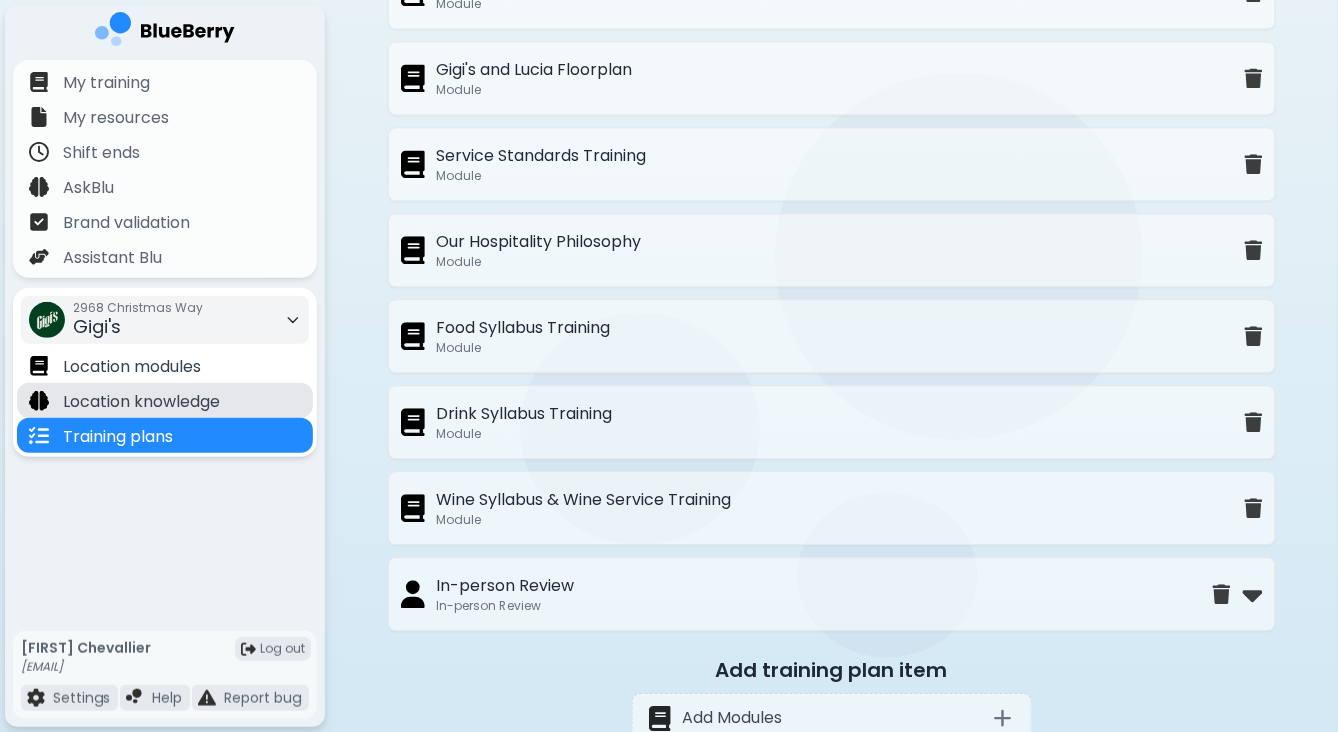 click on "Location knowledge" at bounding box center [141, 402] 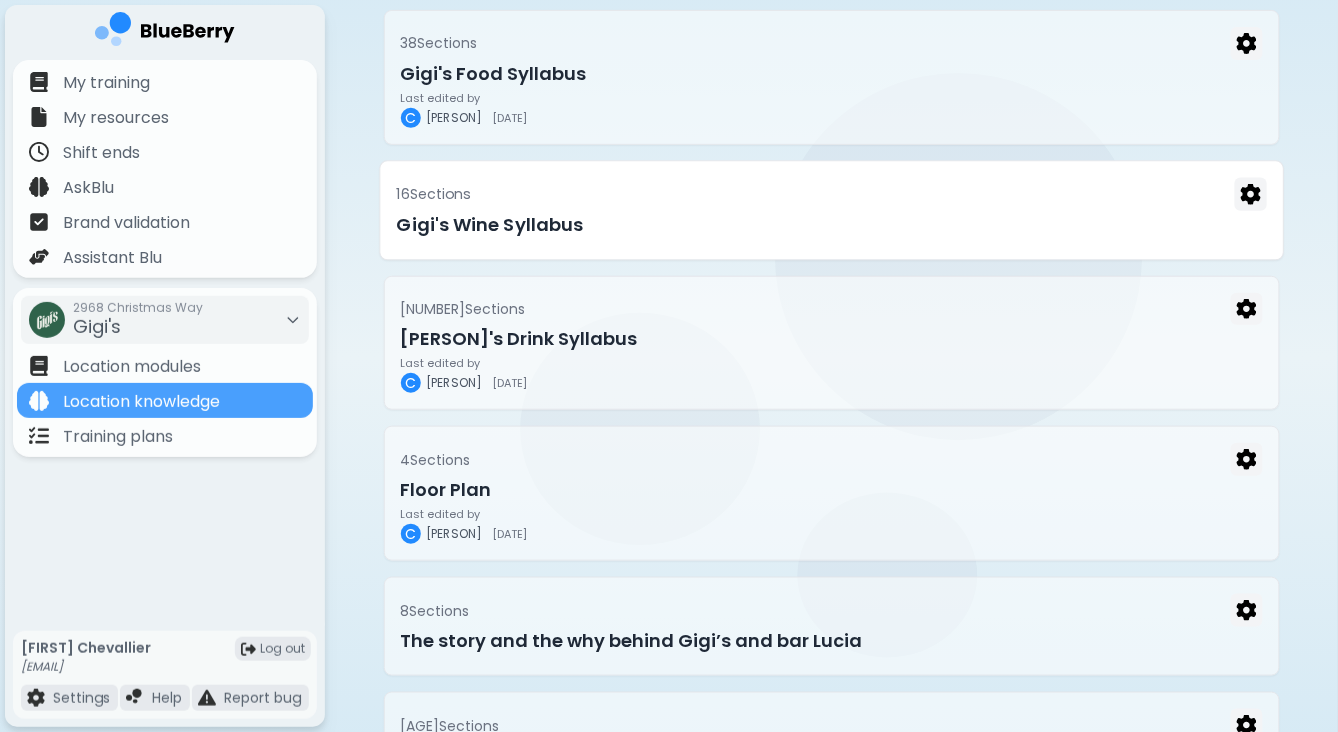 scroll, scrollTop: 297, scrollLeft: 0, axis: vertical 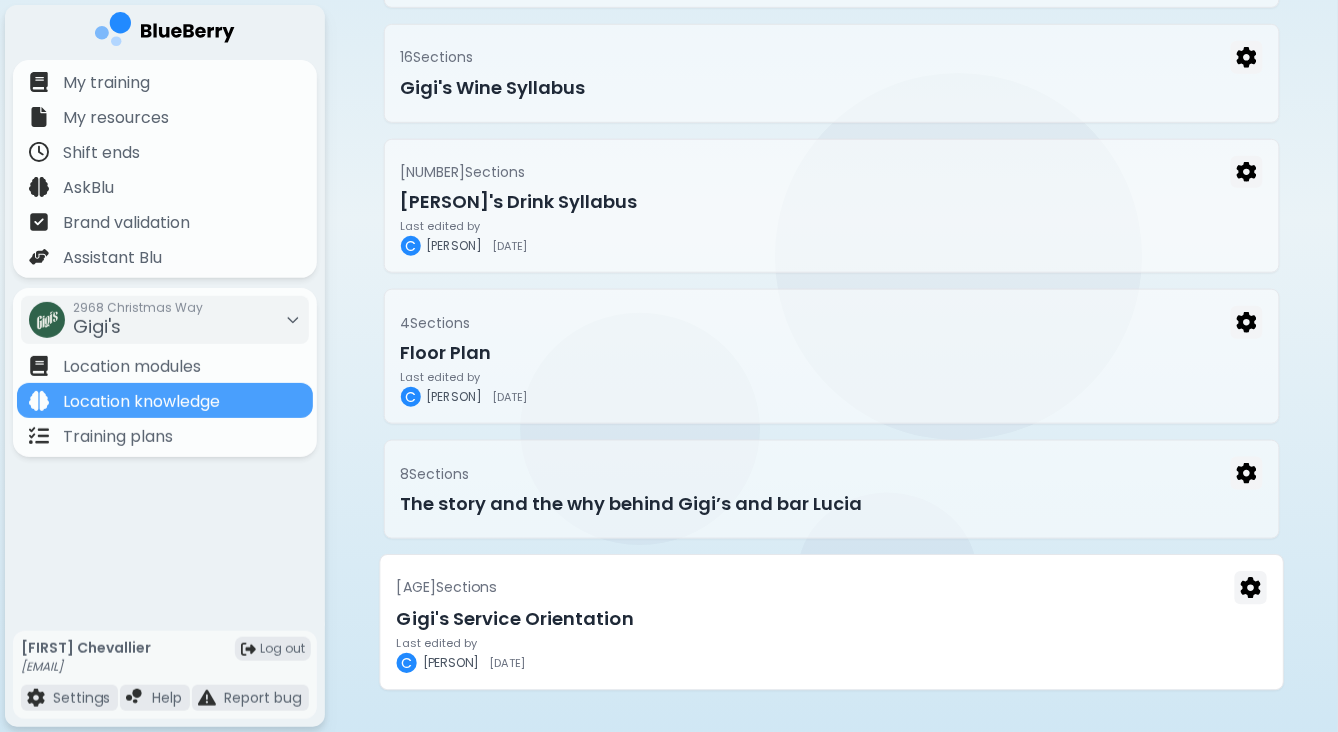 click on "Gigi's Service Orientation" at bounding box center (831, 619) 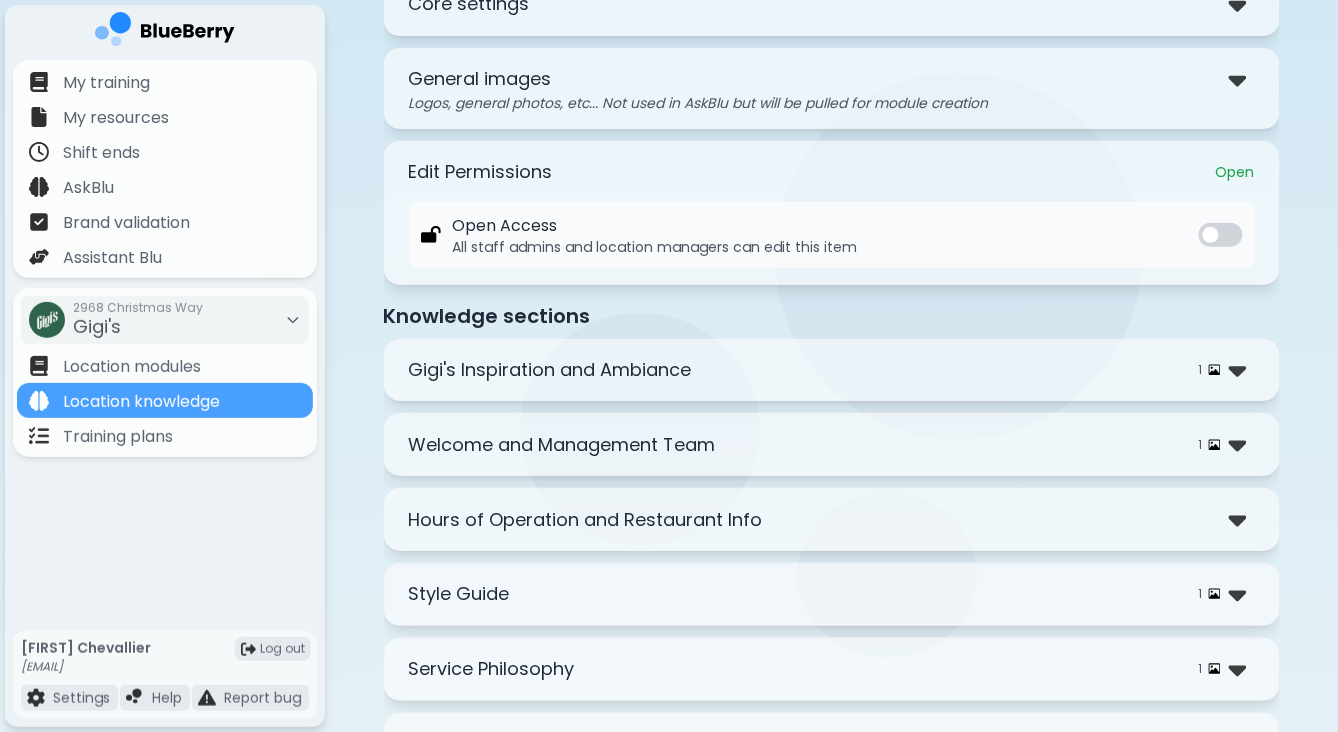 scroll, scrollTop: 142, scrollLeft: 0, axis: vertical 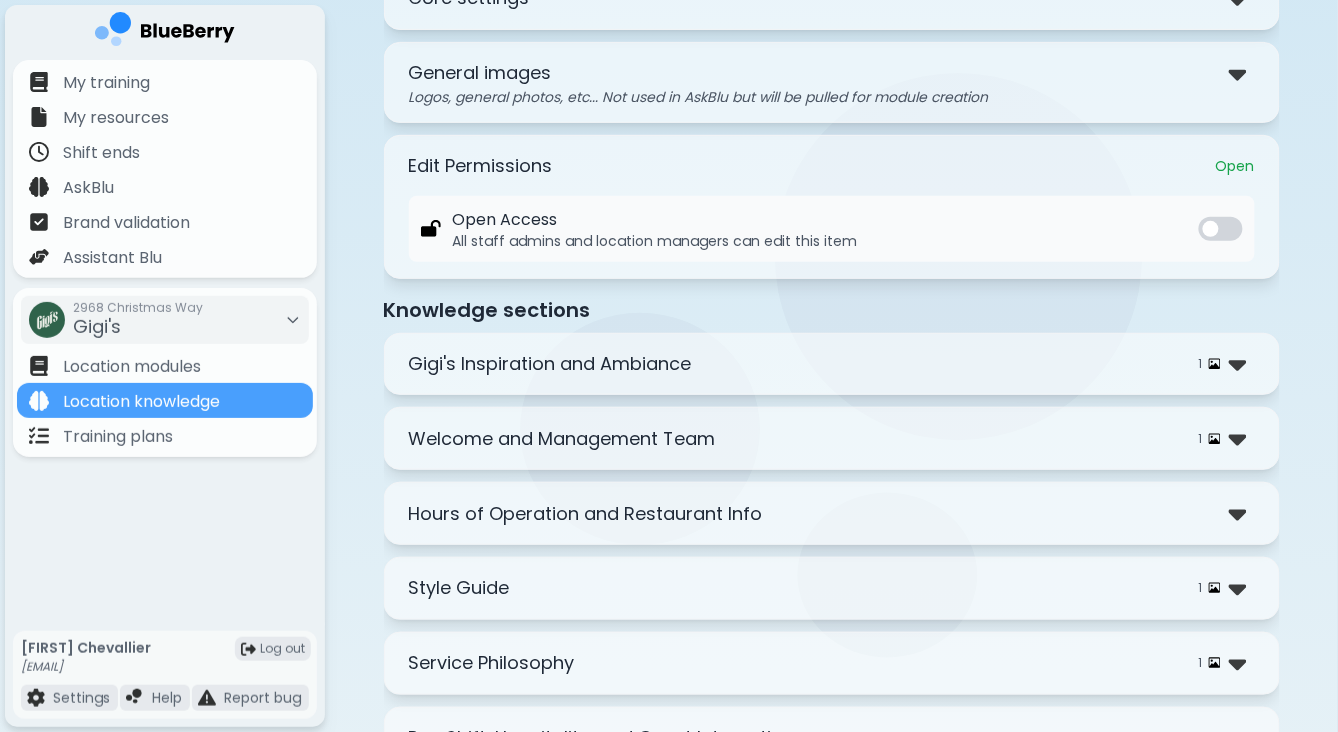 click on "[PERSON]'s Inspiration and Ambiance 1" at bounding box center [832, 364] 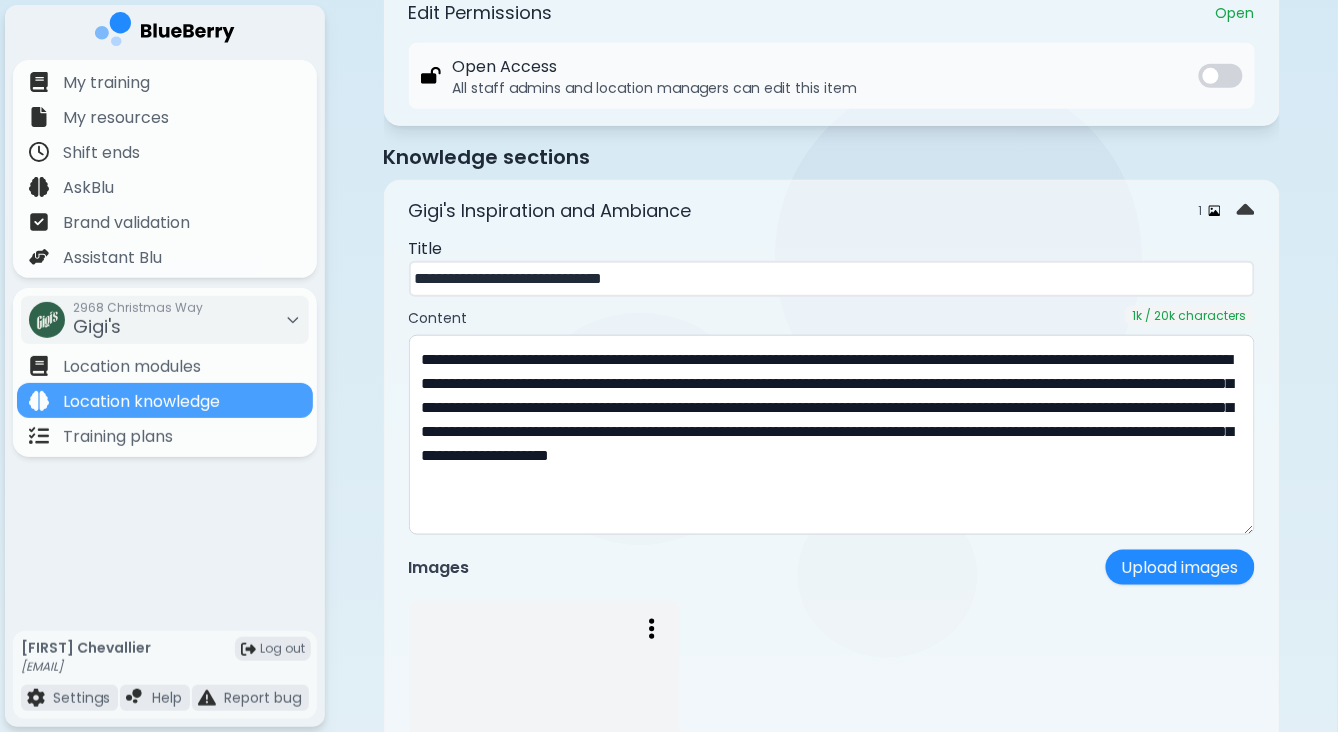 scroll, scrollTop: 292, scrollLeft: 0, axis: vertical 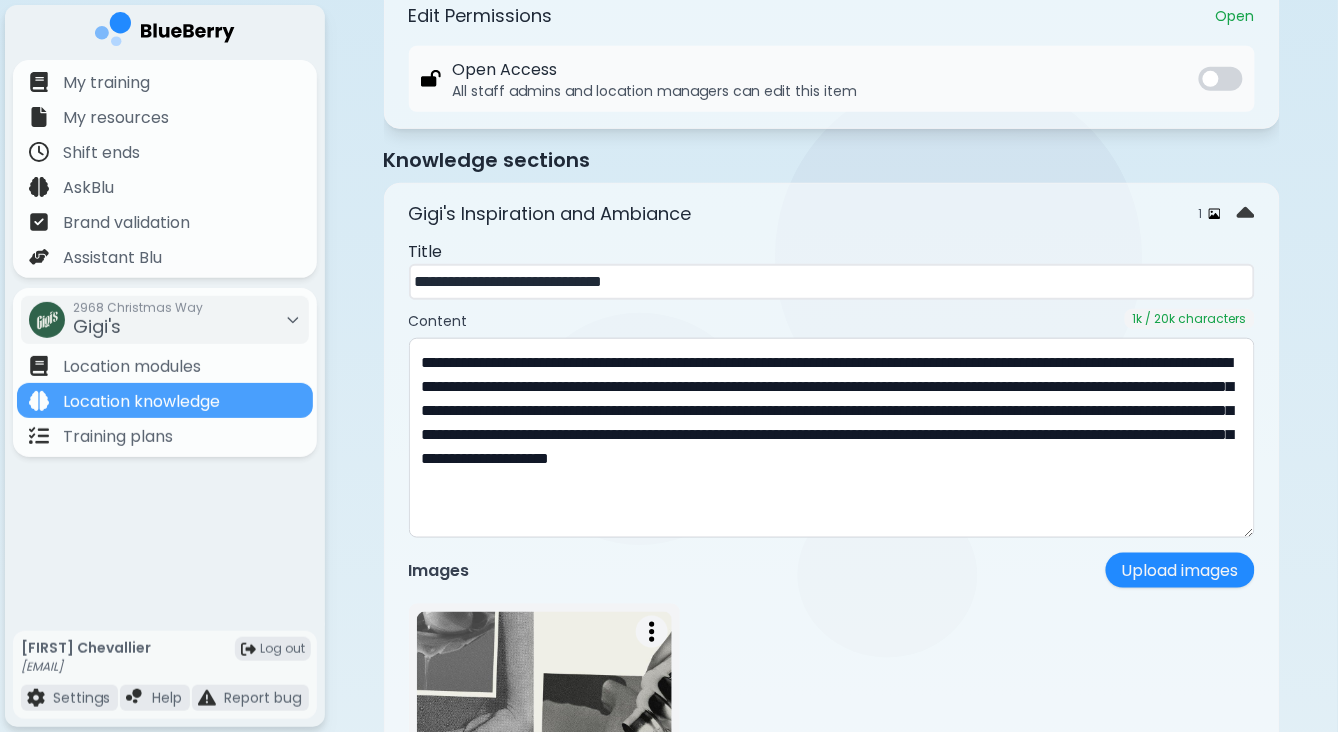 click on "[PERSON]'s Inspiration and Ambiance 1" at bounding box center [832, 214] 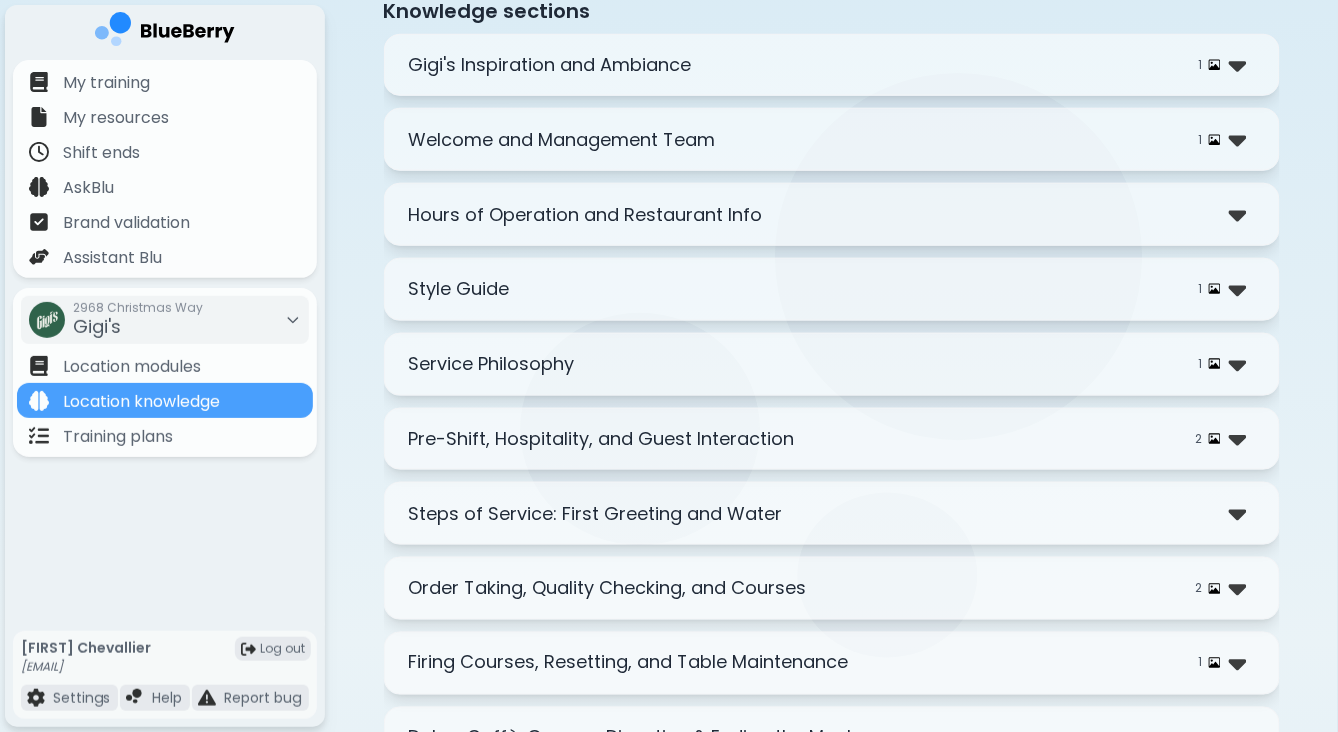 scroll, scrollTop: 438, scrollLeft: 0, axis: vertical 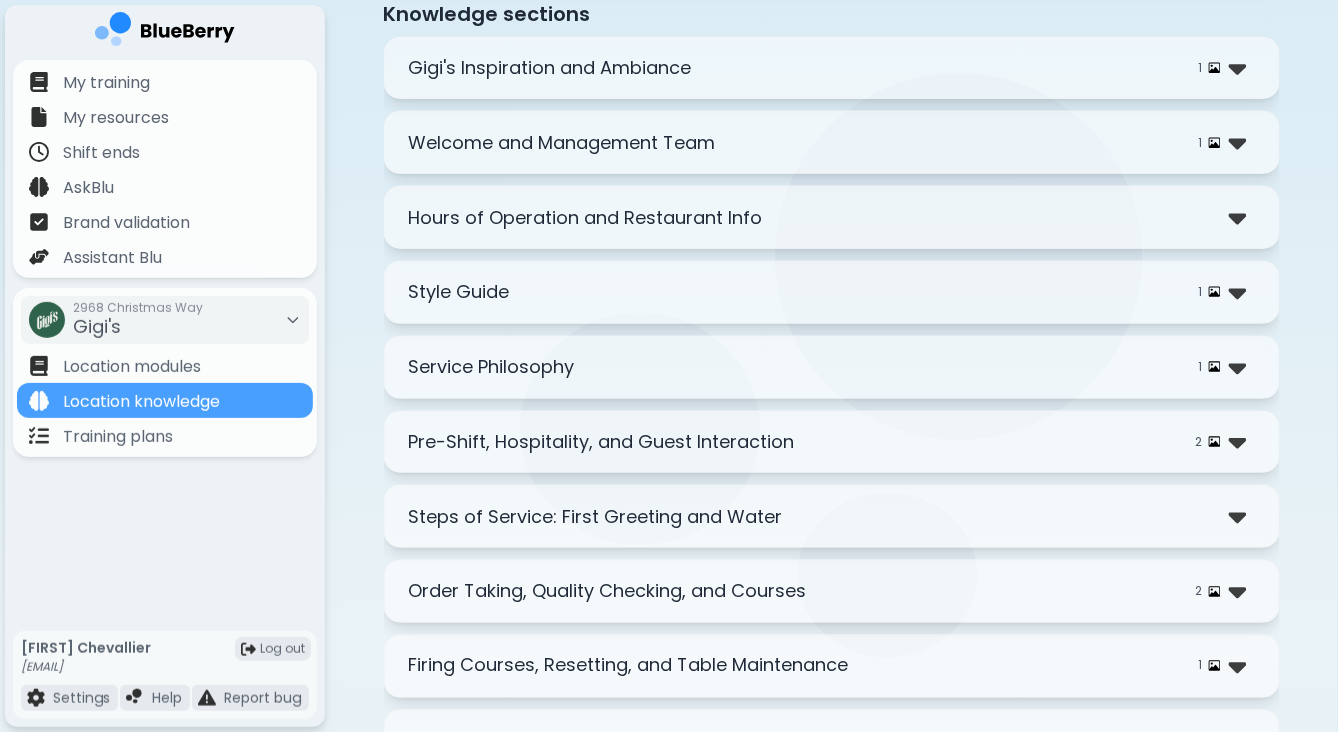 click on "Style Guide 1" at bounding box center [832, 292] 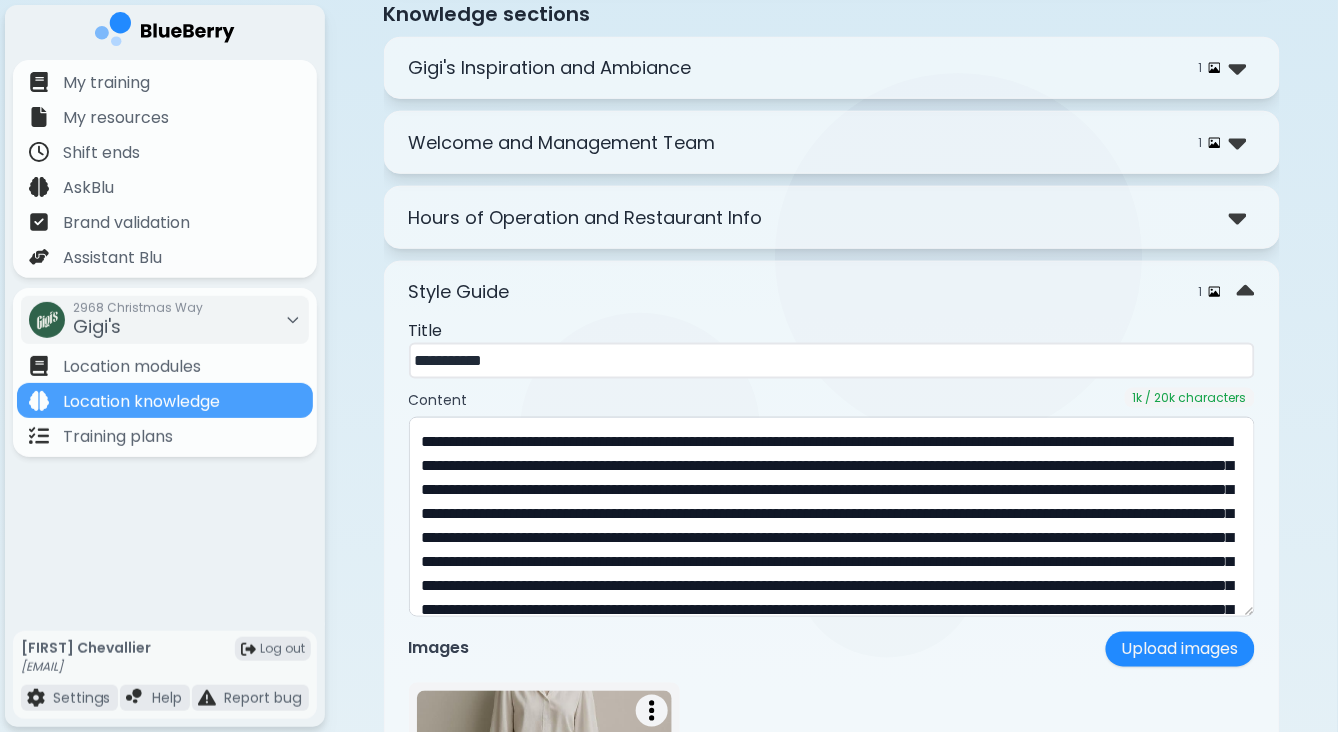 click on "Style Guide 1" at bounding box center (832, 292) 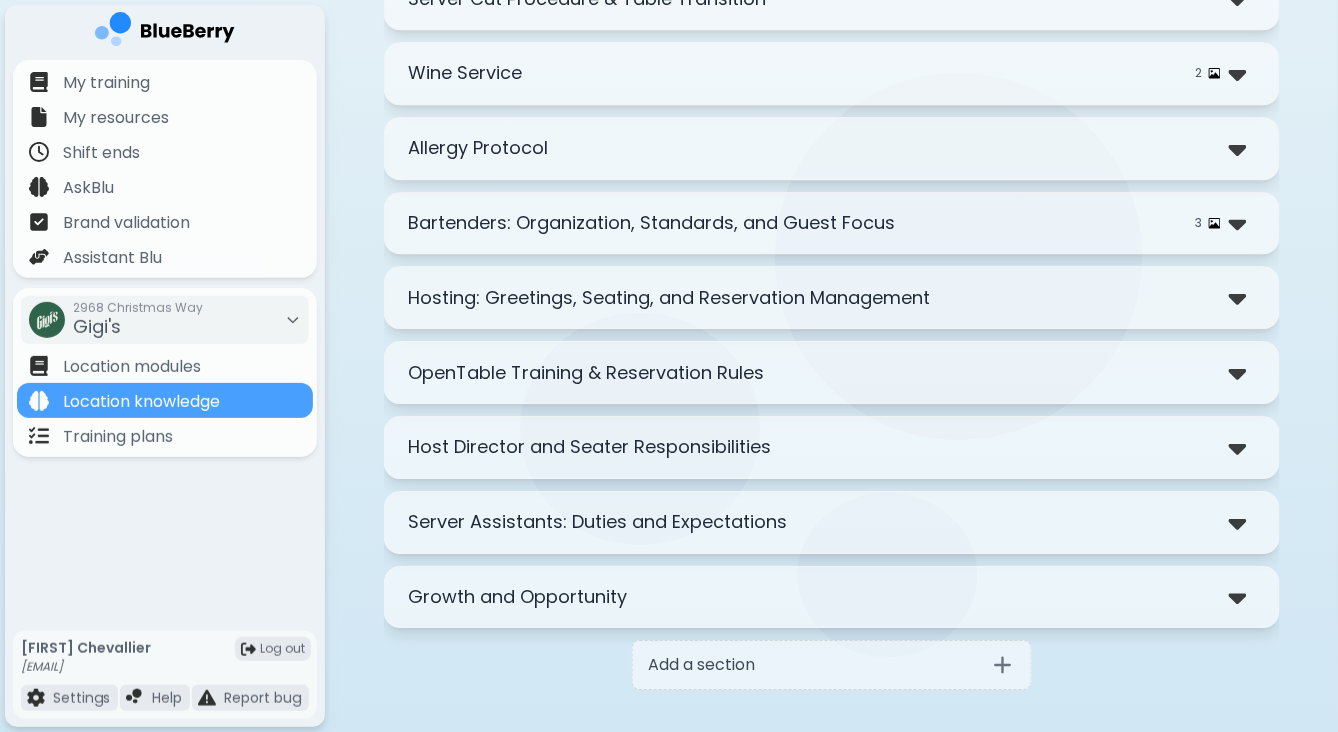 scroll, scrollTop: 1415, scrollLeft: 0, axis: vertical 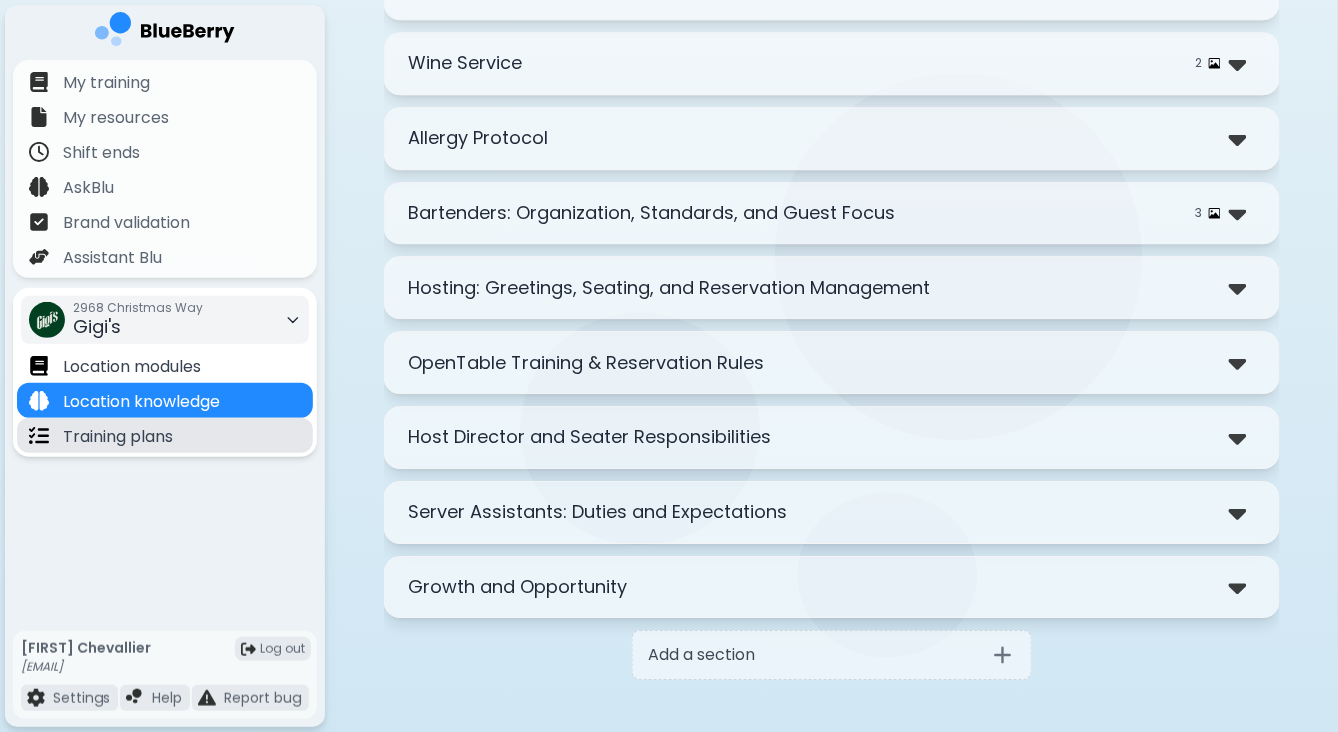 click on "Training plans" at bounding box center [118, 437] 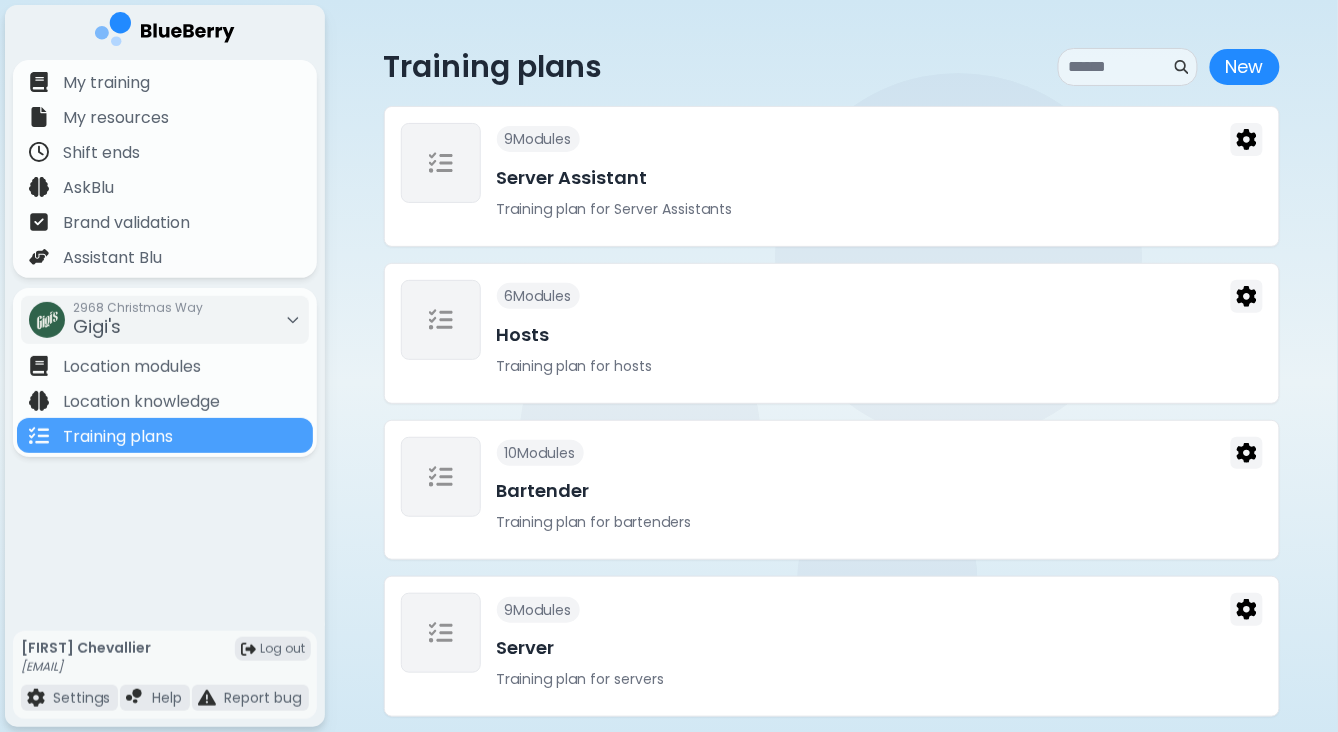 scroll, scrollTop: 29, scrollLeft: 0, axis: vertical 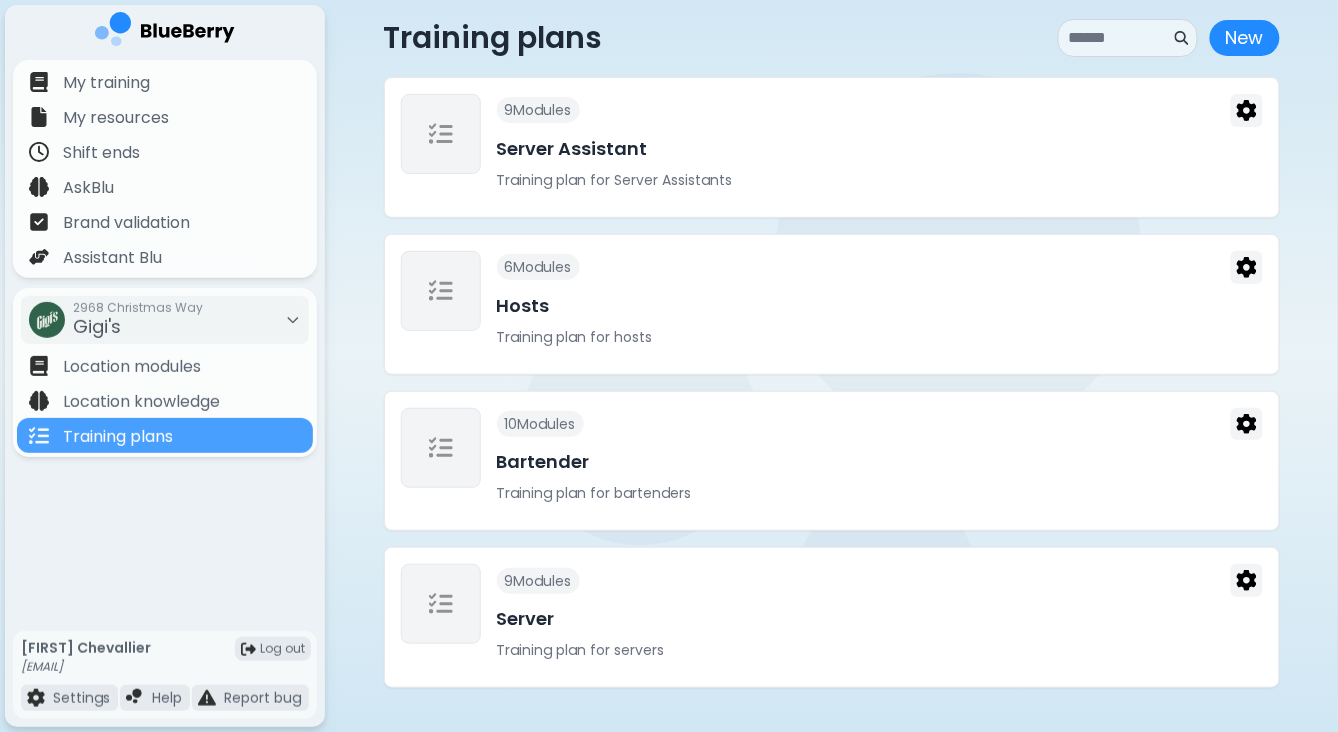 click on "10 Modules Bartender Training plan for bartenders" at bounding box center [880, 461] 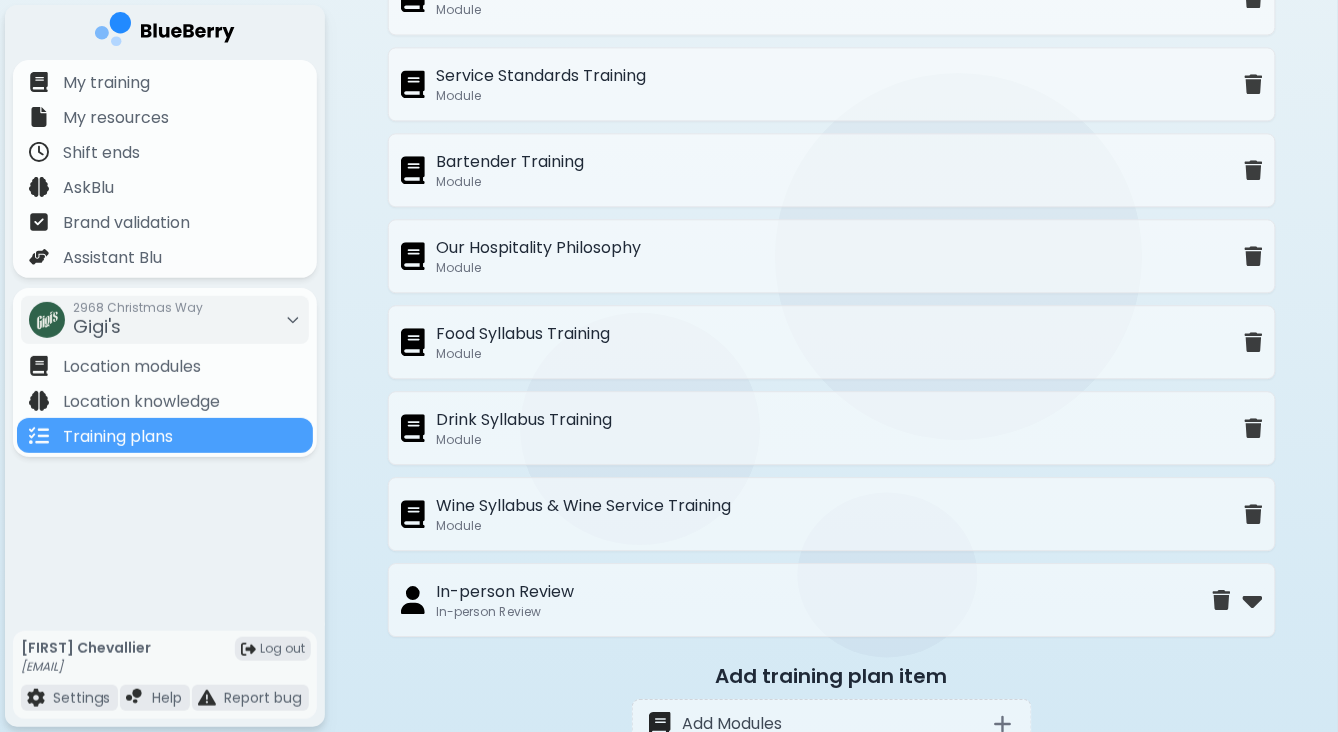 scroll, scrollTop: 1139, scrollLeft: 0, axis: vertical 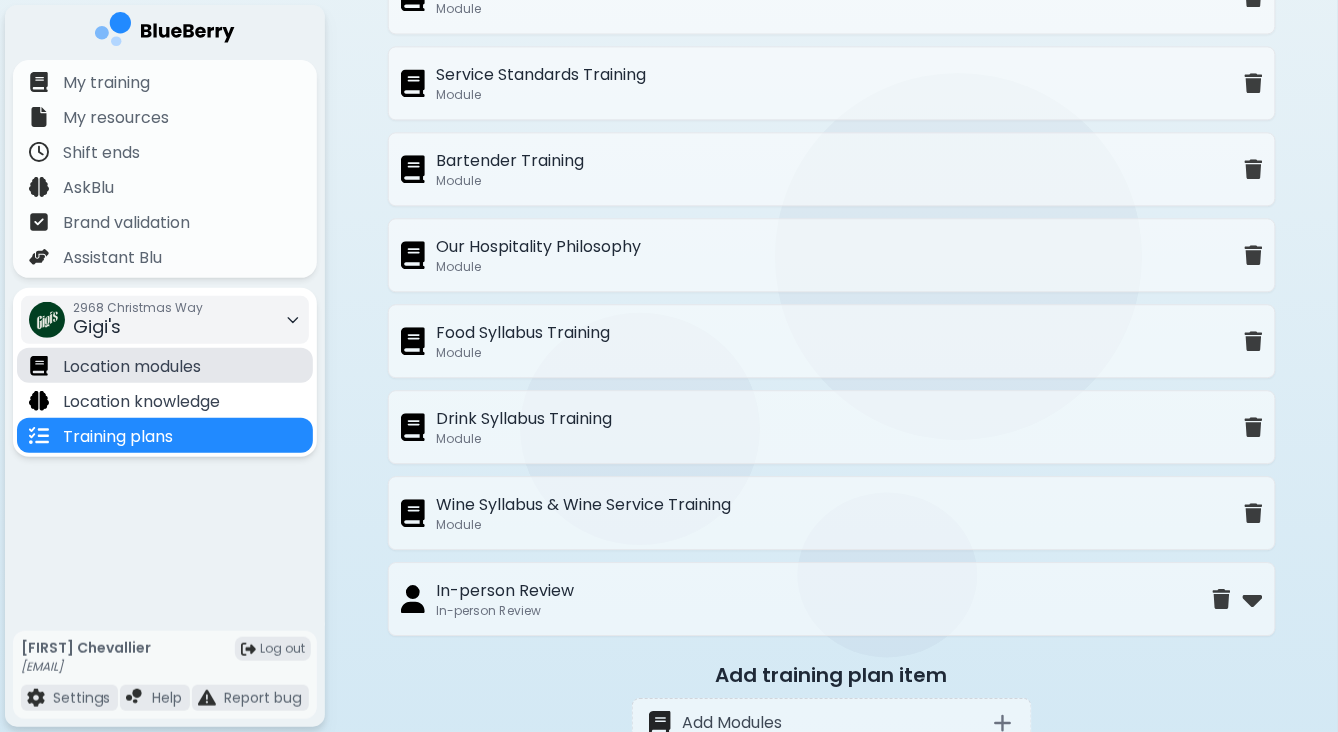 click on "Location modules" at bounding box center [132, 367] 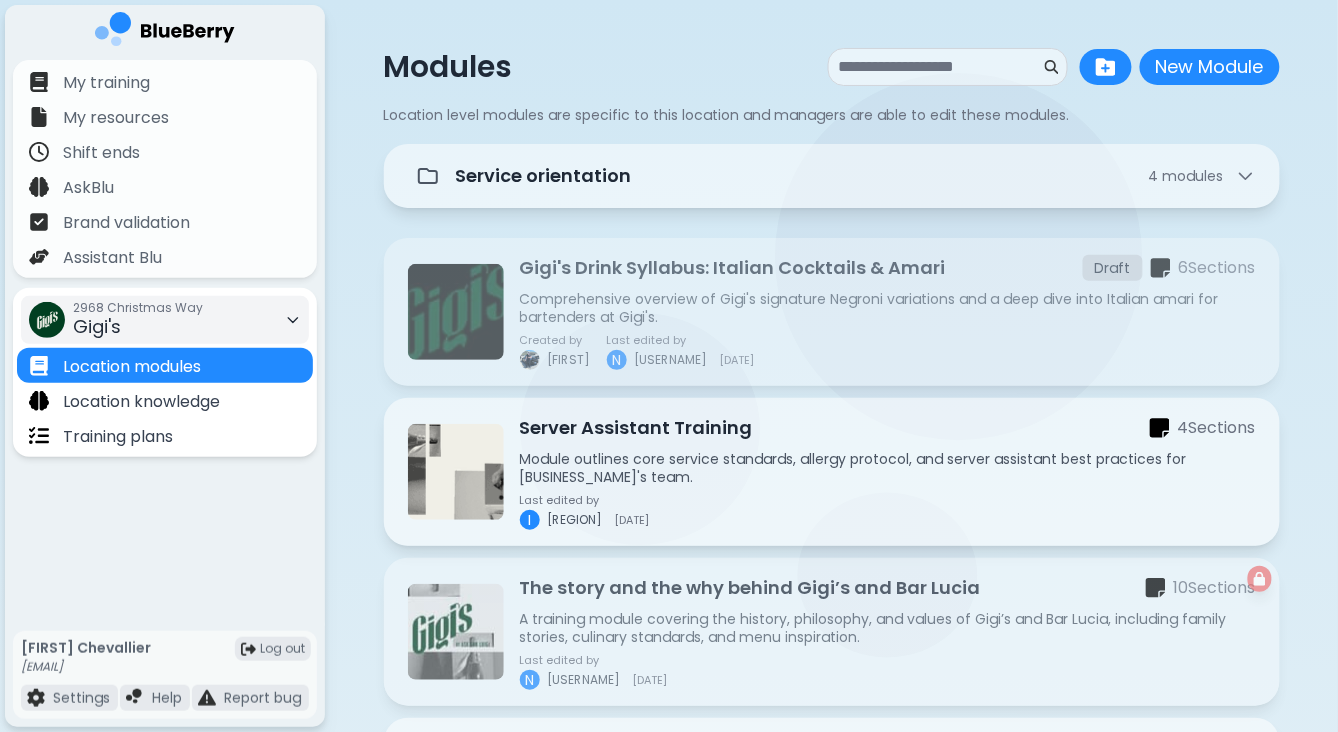click on "2968 Christmas Way" at bounding box center [138, 308] 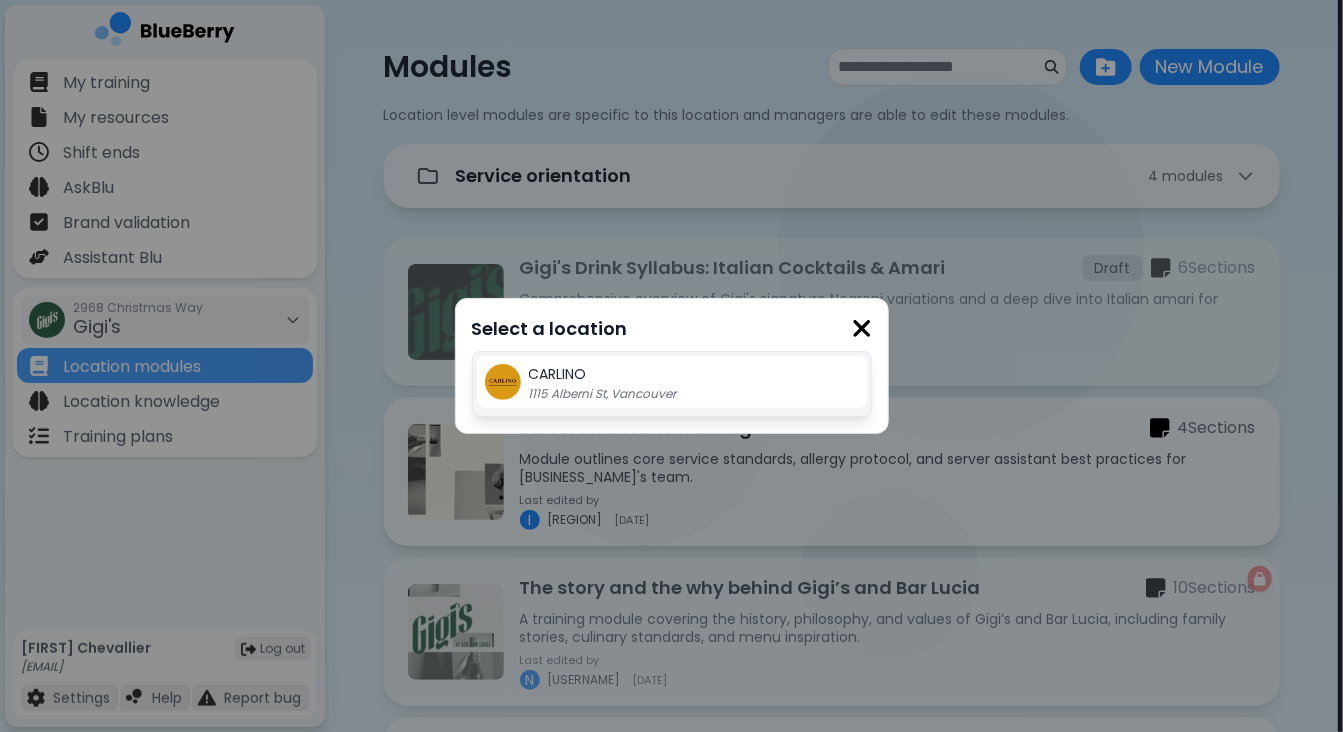 click on "CARLINO" at bounding box center (558, 374) 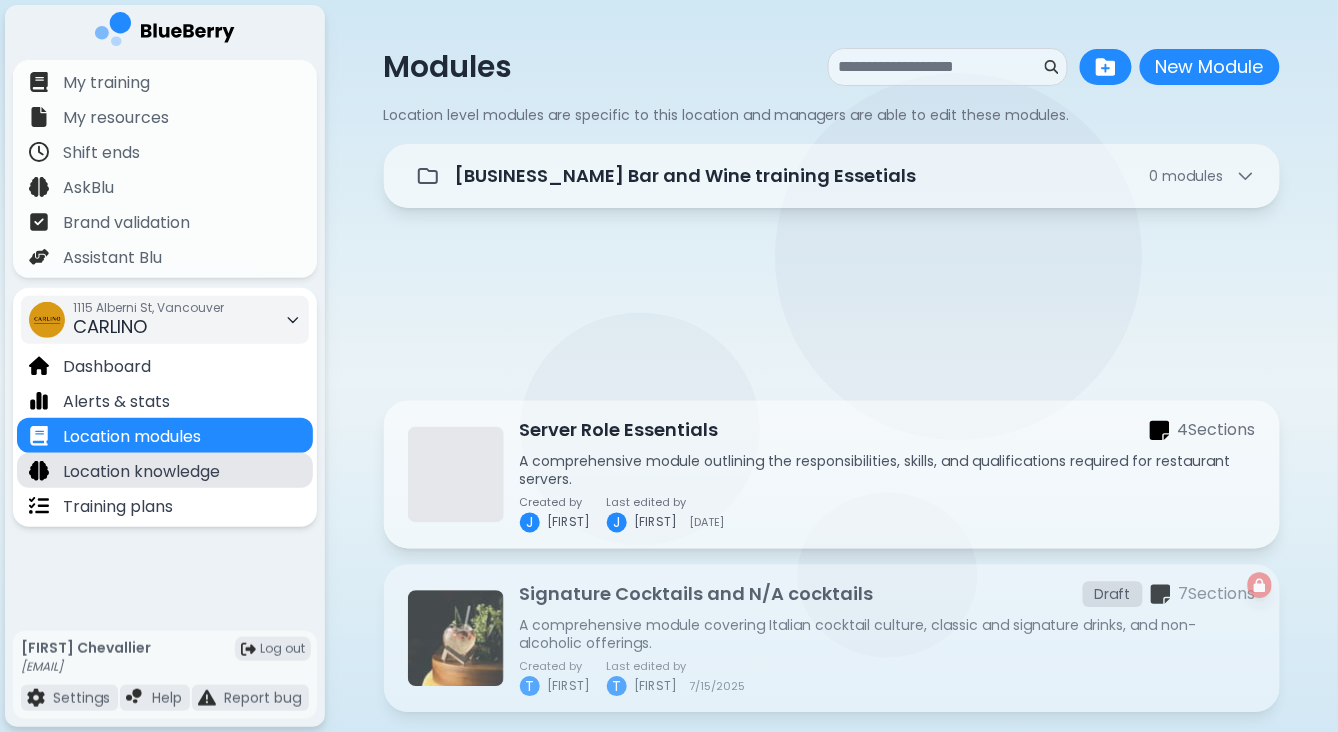 click on "Location knowledge" at bounding box center (141, 472) 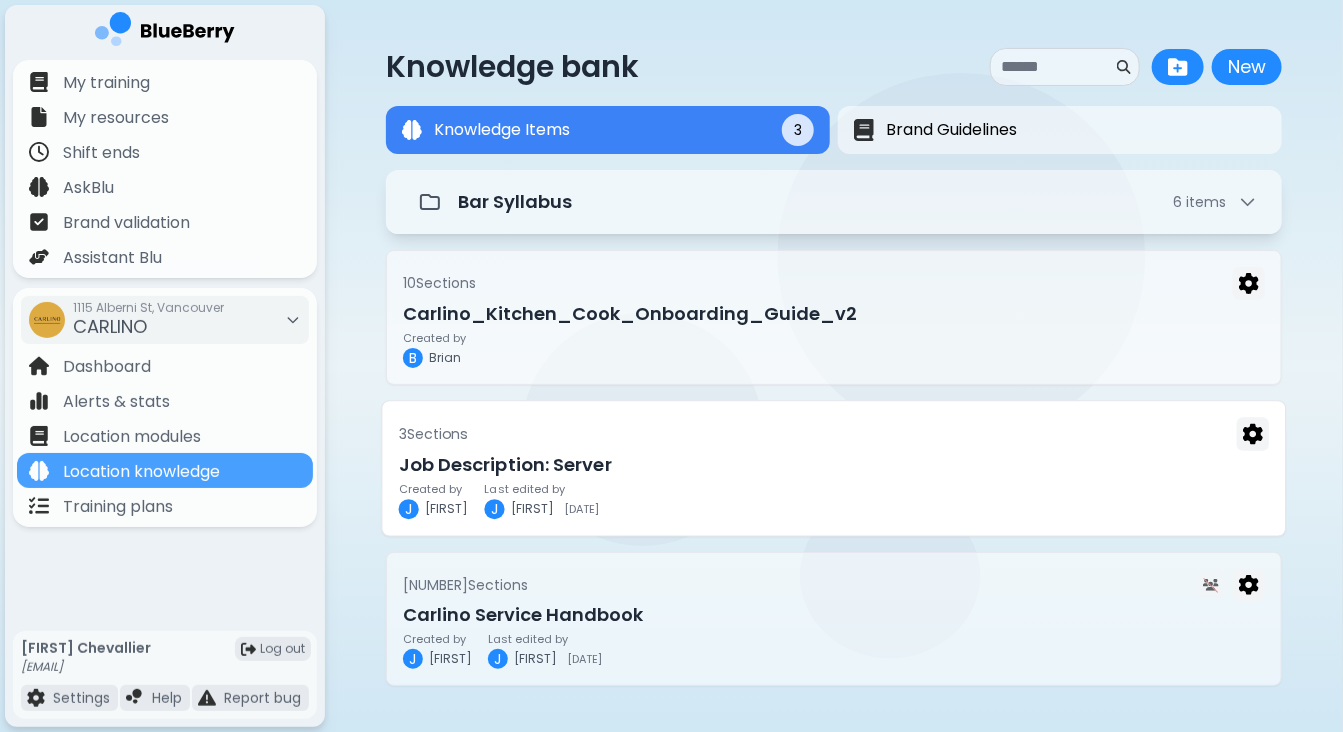 click on "Job Description: Server" at bounding box center [834, 464] 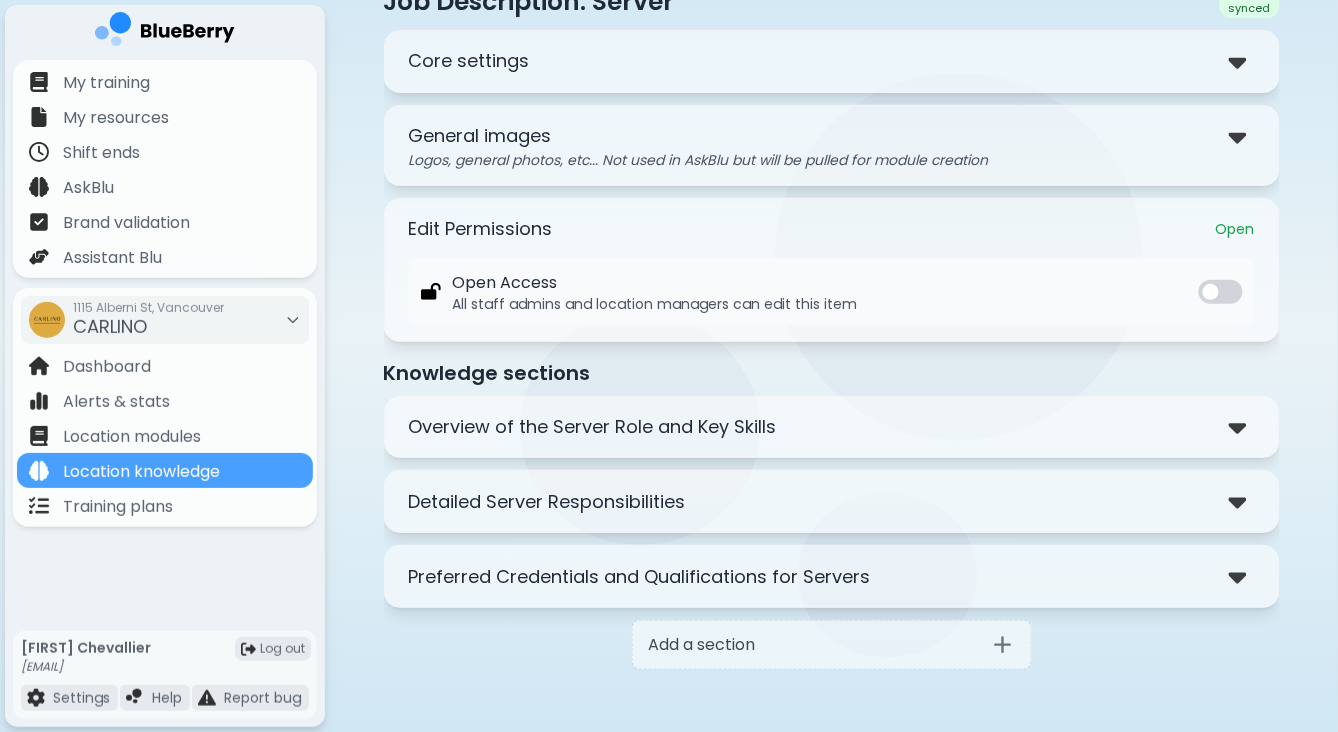 scroll, scrollTop: 83, scrollLeft: 0, axis: vertical 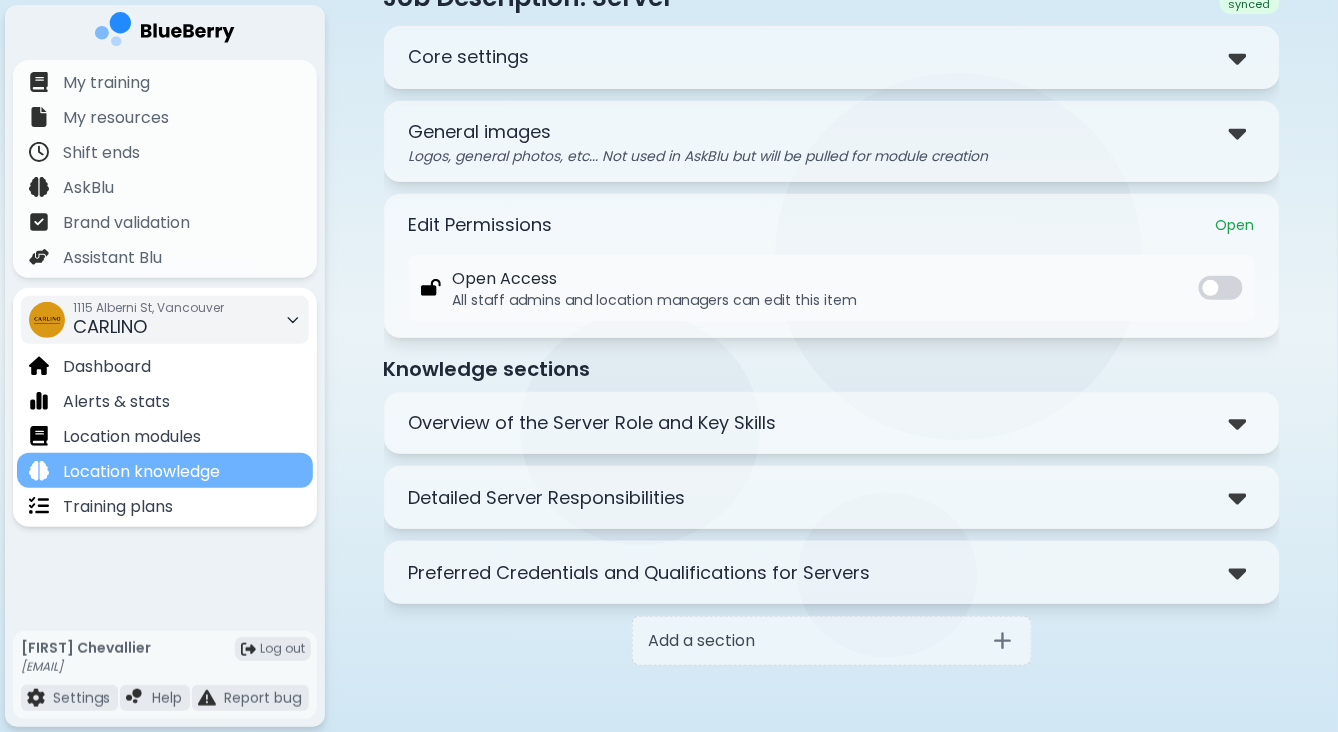 click on "Location knowledge" at bounding box center (141, 472) 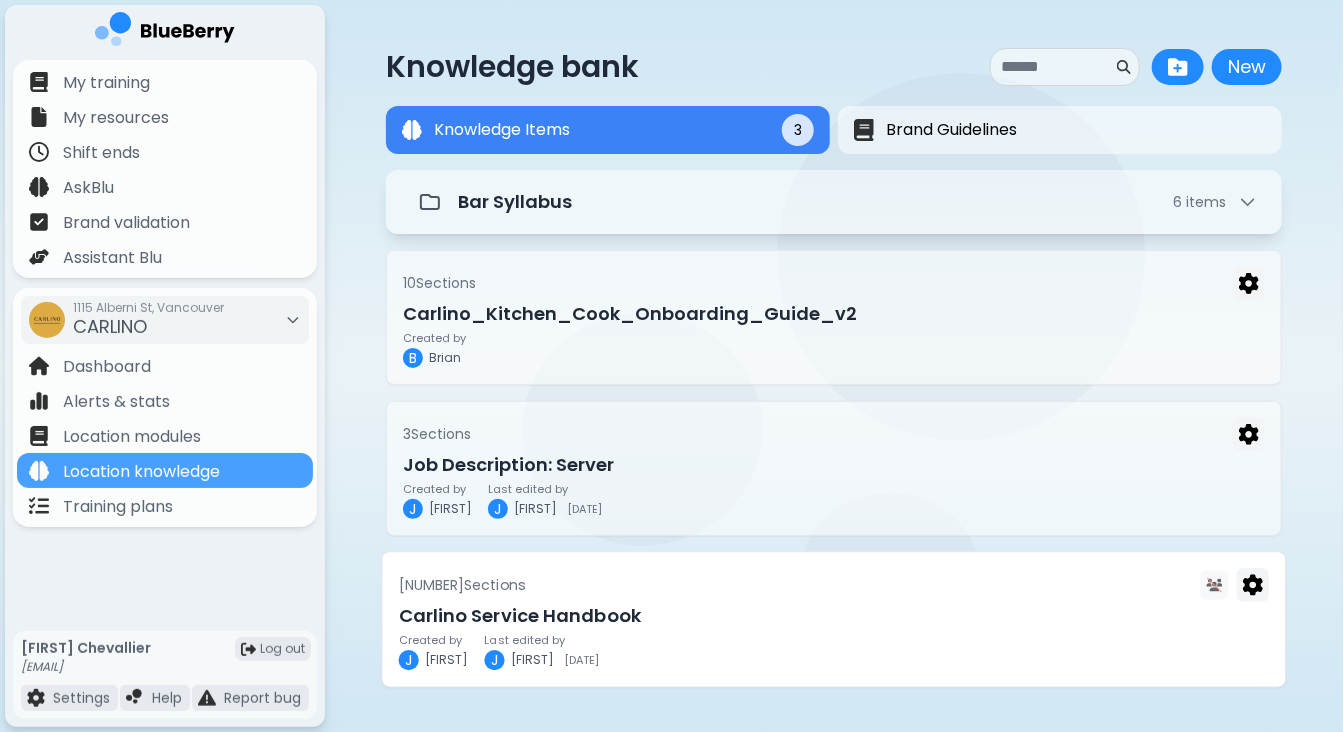 click on "Carlino Service Handbook" at bounding box center (834, 615) 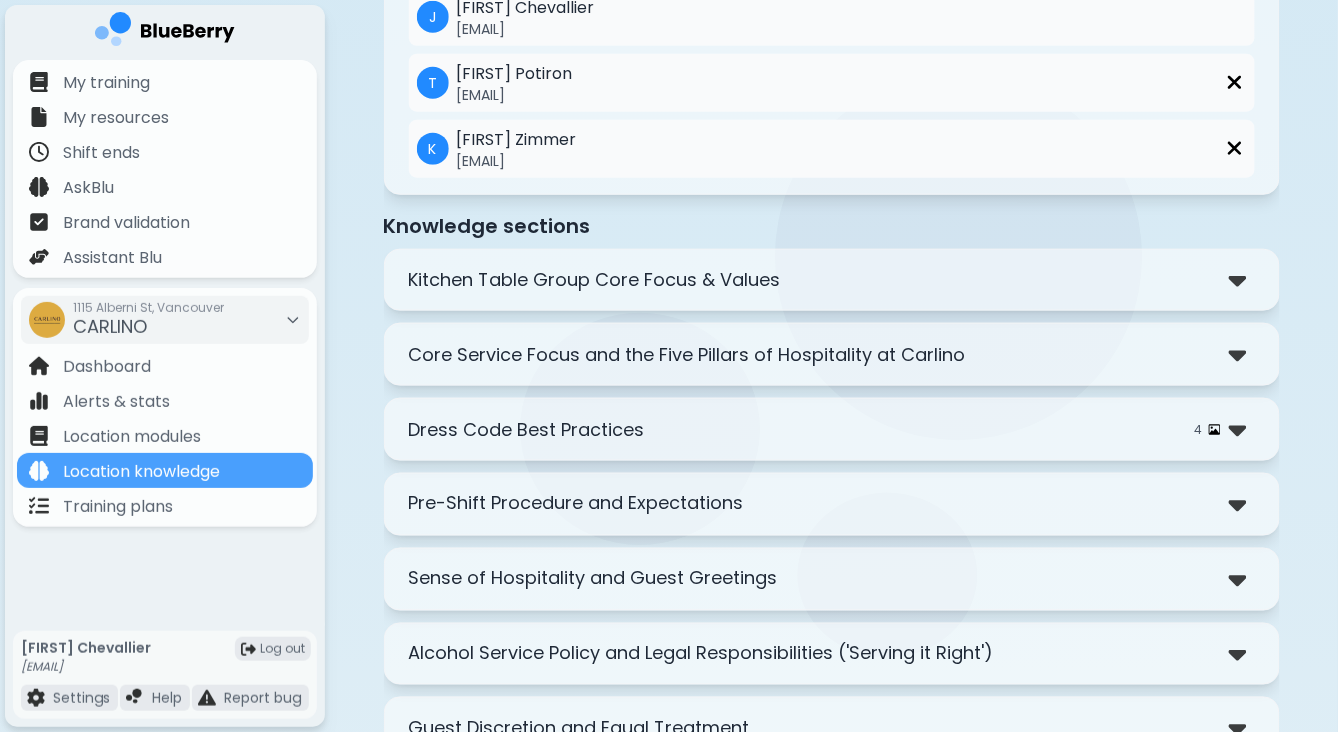 scroll, scrollTop: 476, scrollLeft: 0, axis: vertical 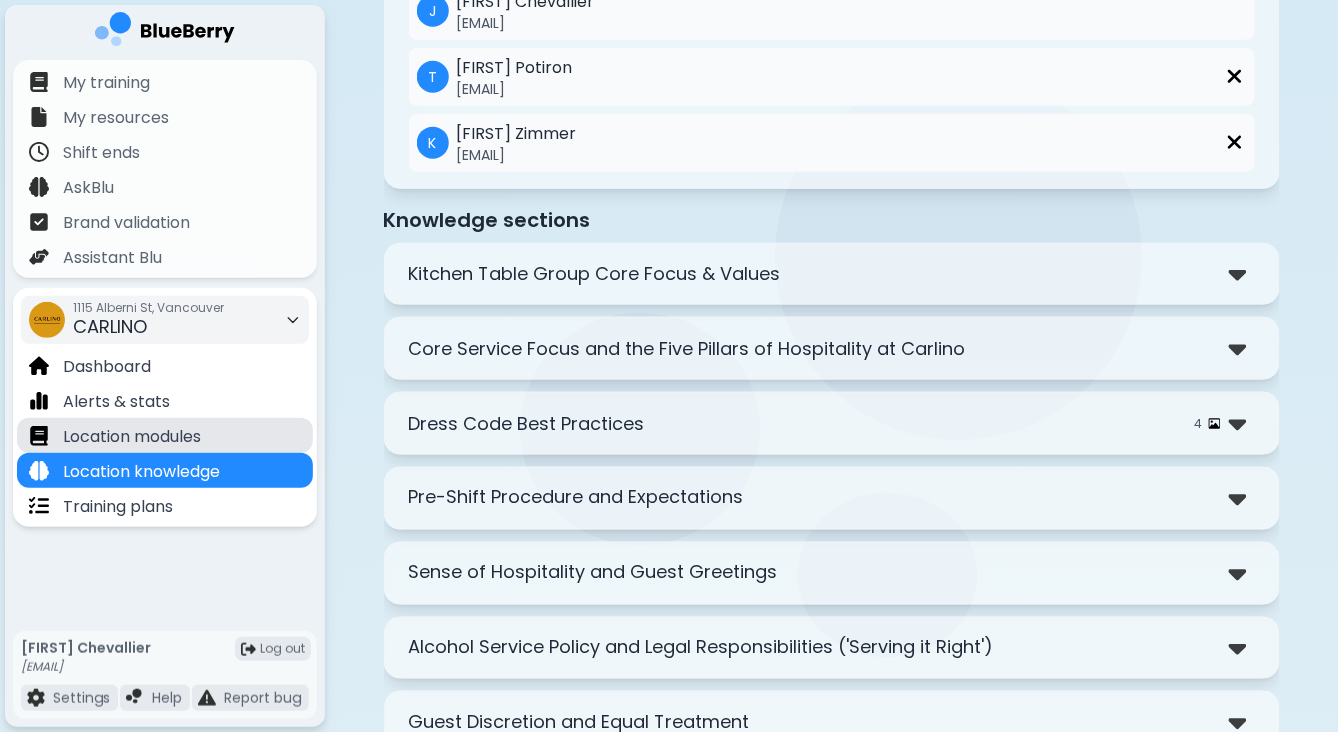 click on "Location modules" at bounding box center [132, 437] 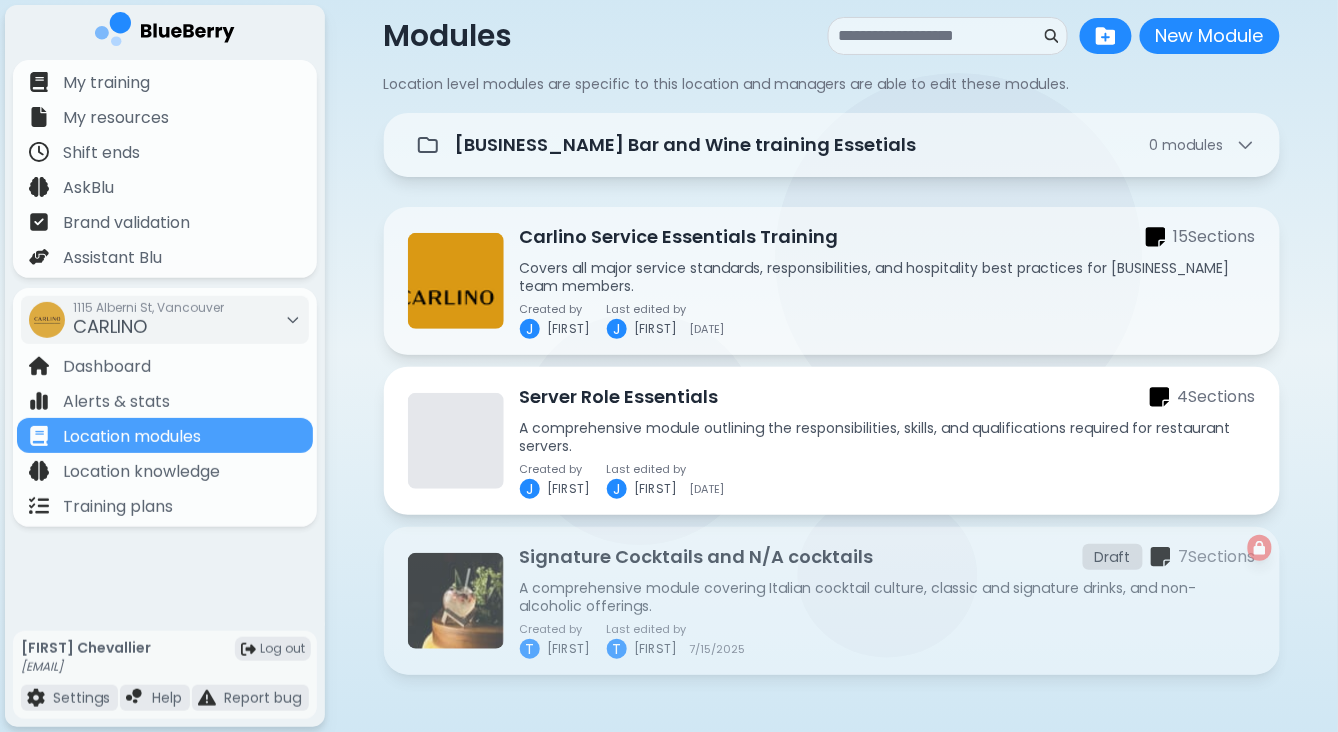 scroll, scrollTop: 30, scrollLeft: 0, axis: vertical 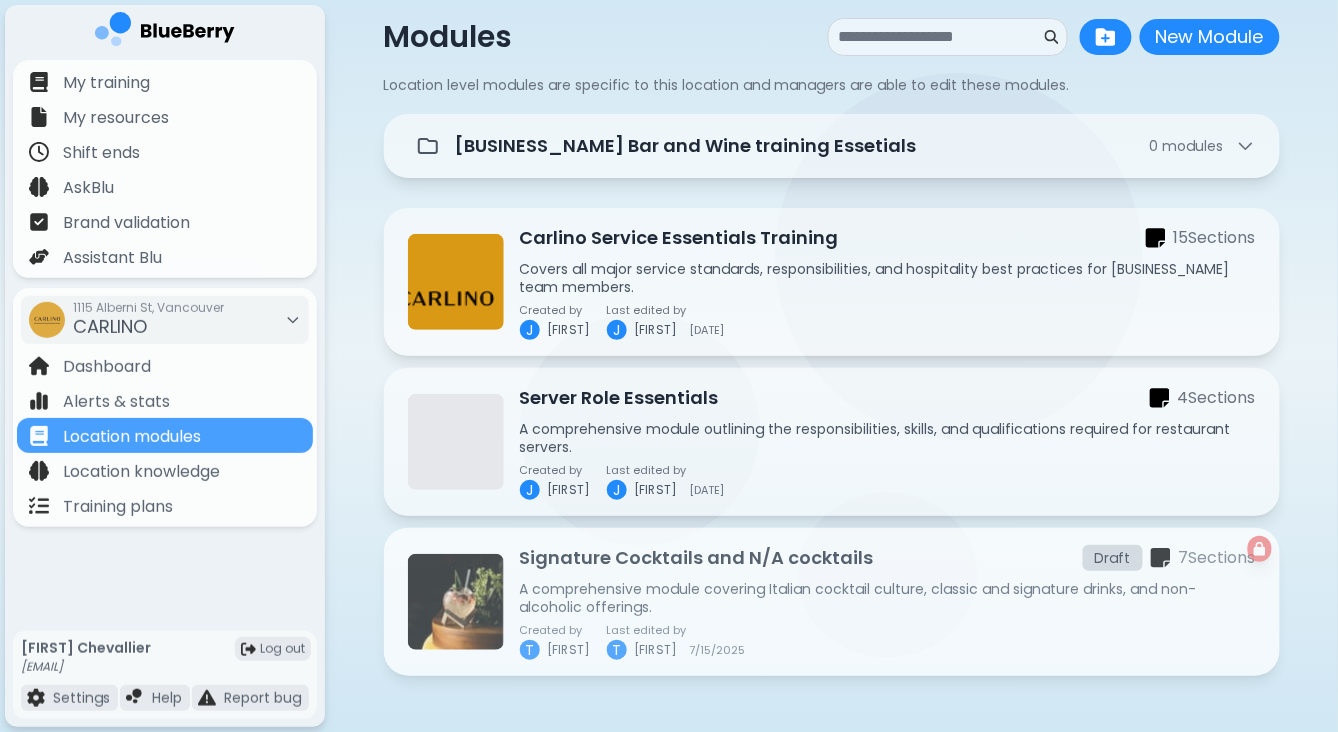 click on "Signature Cocktails and N/A cocktails" at bounding box center (697, 558) 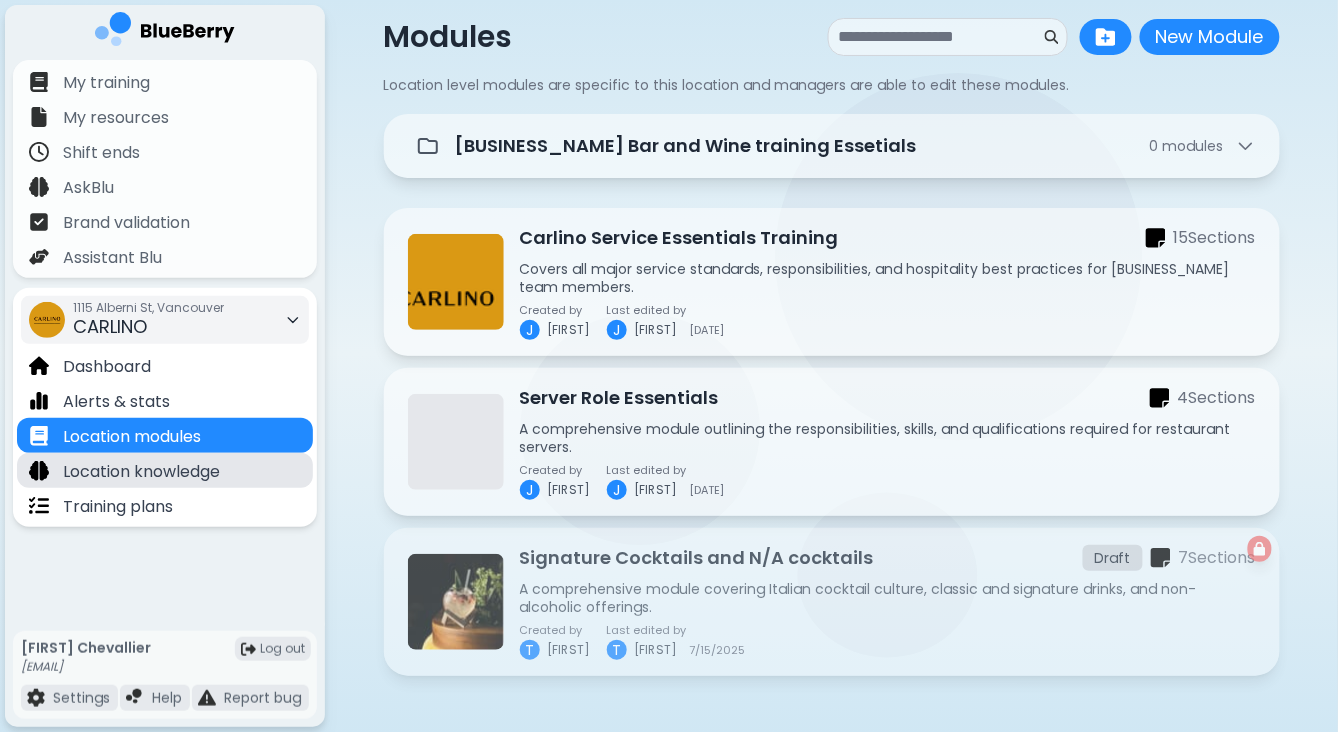 click on "Location knowledge" at bounding box center (141, 472) 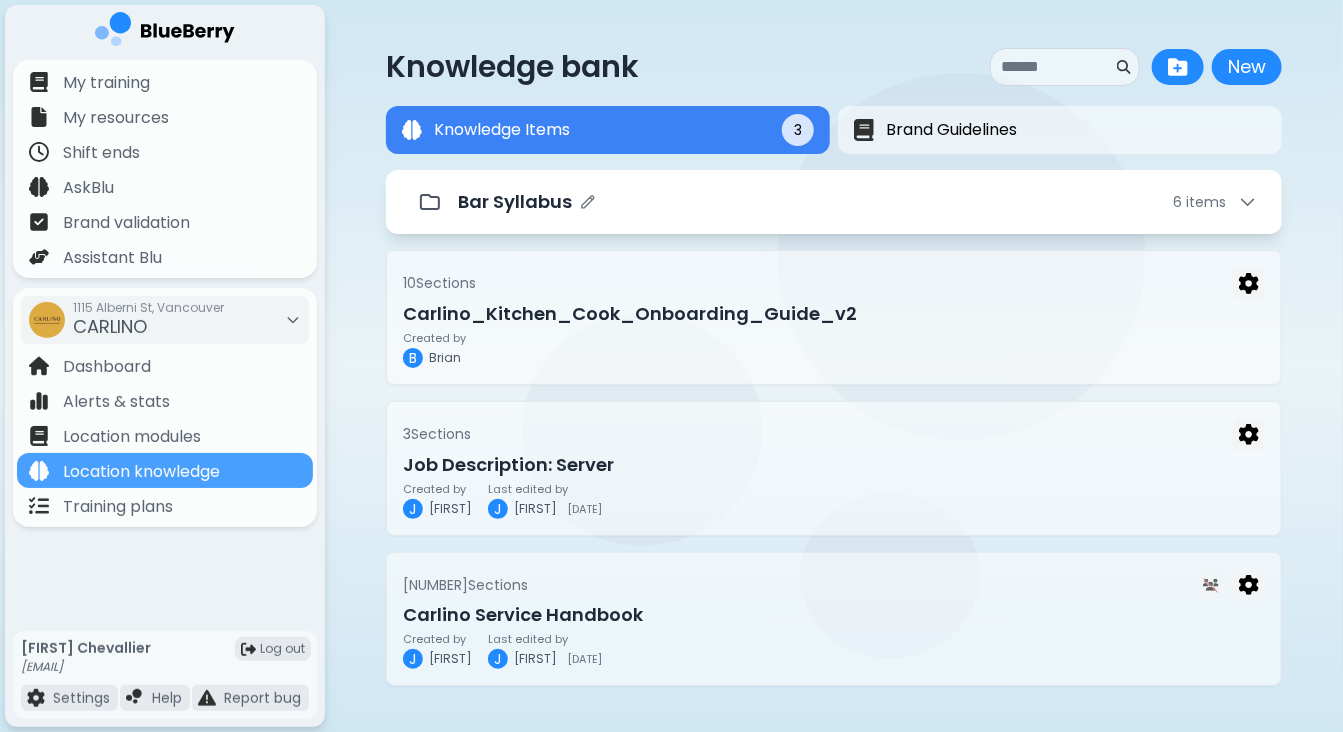 click 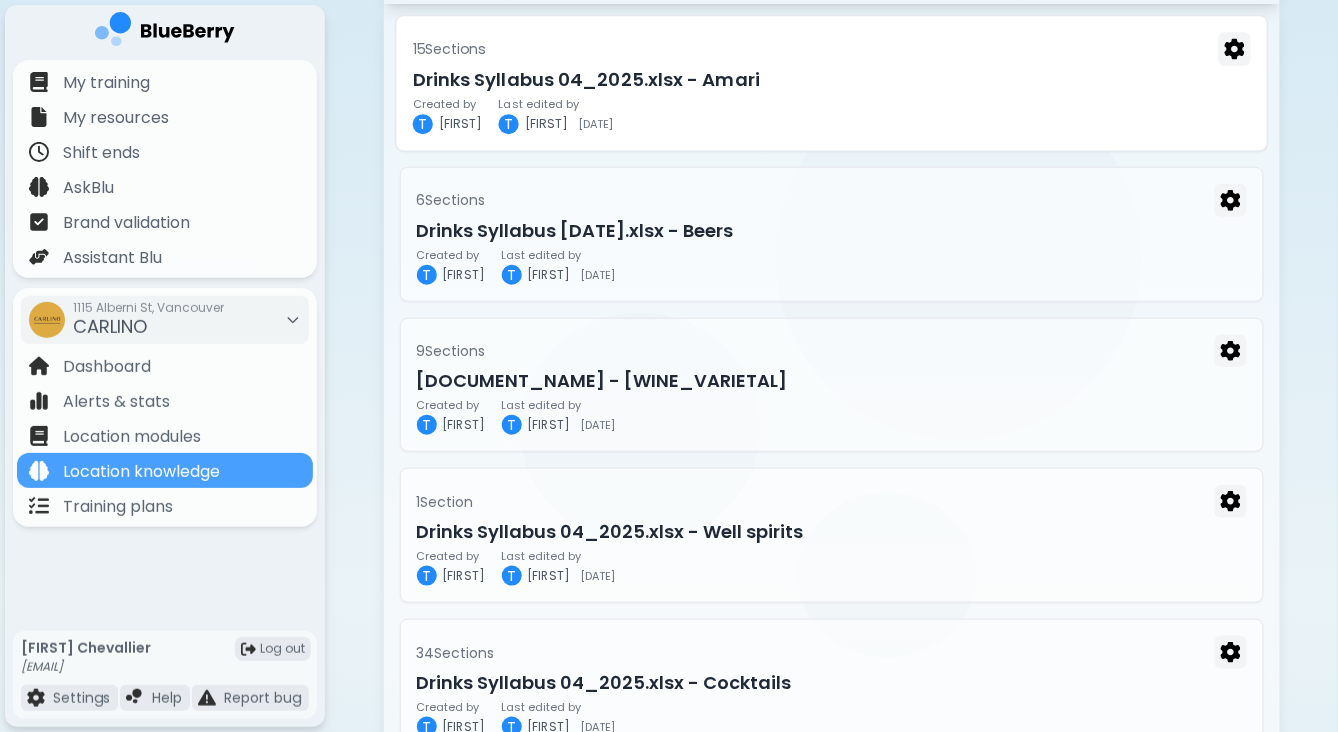 scroll, scrollTop: 232, scrollLeft: 0, axis: vertical 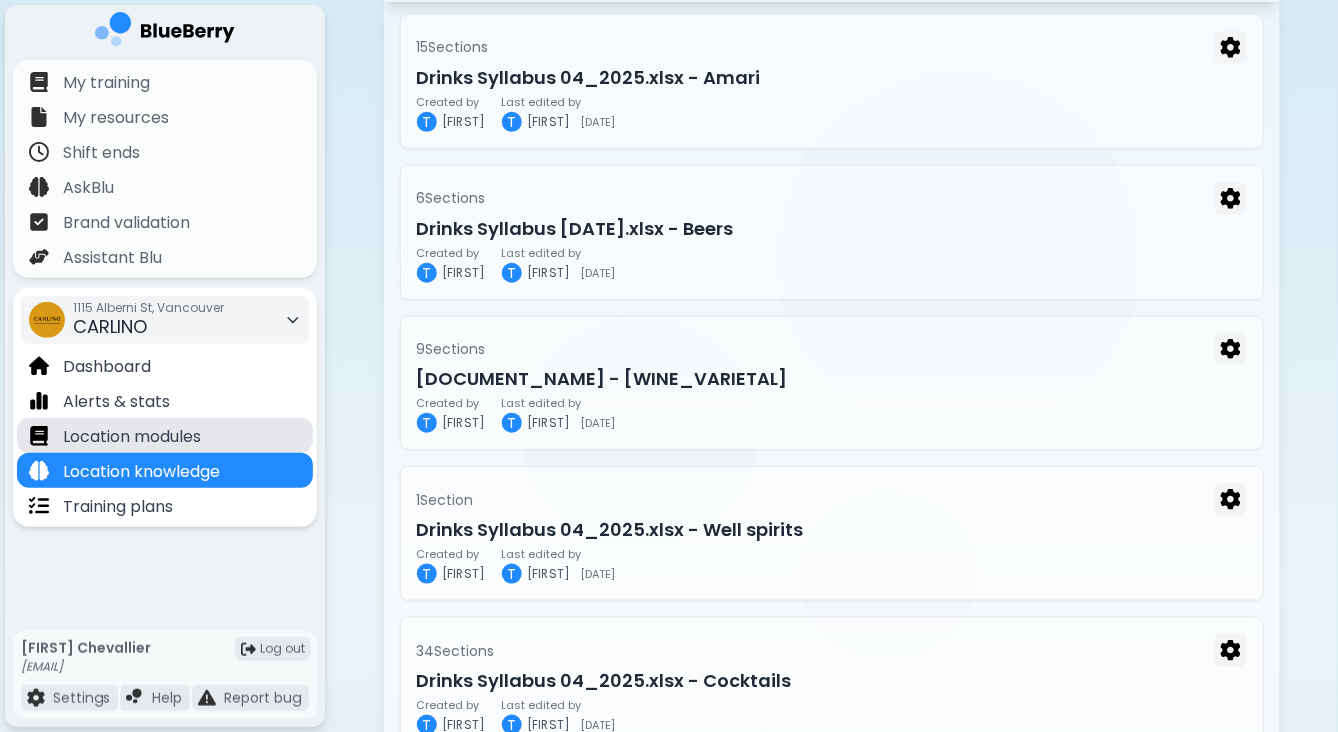 click on "Location modules" at bounding box center (132, 437) 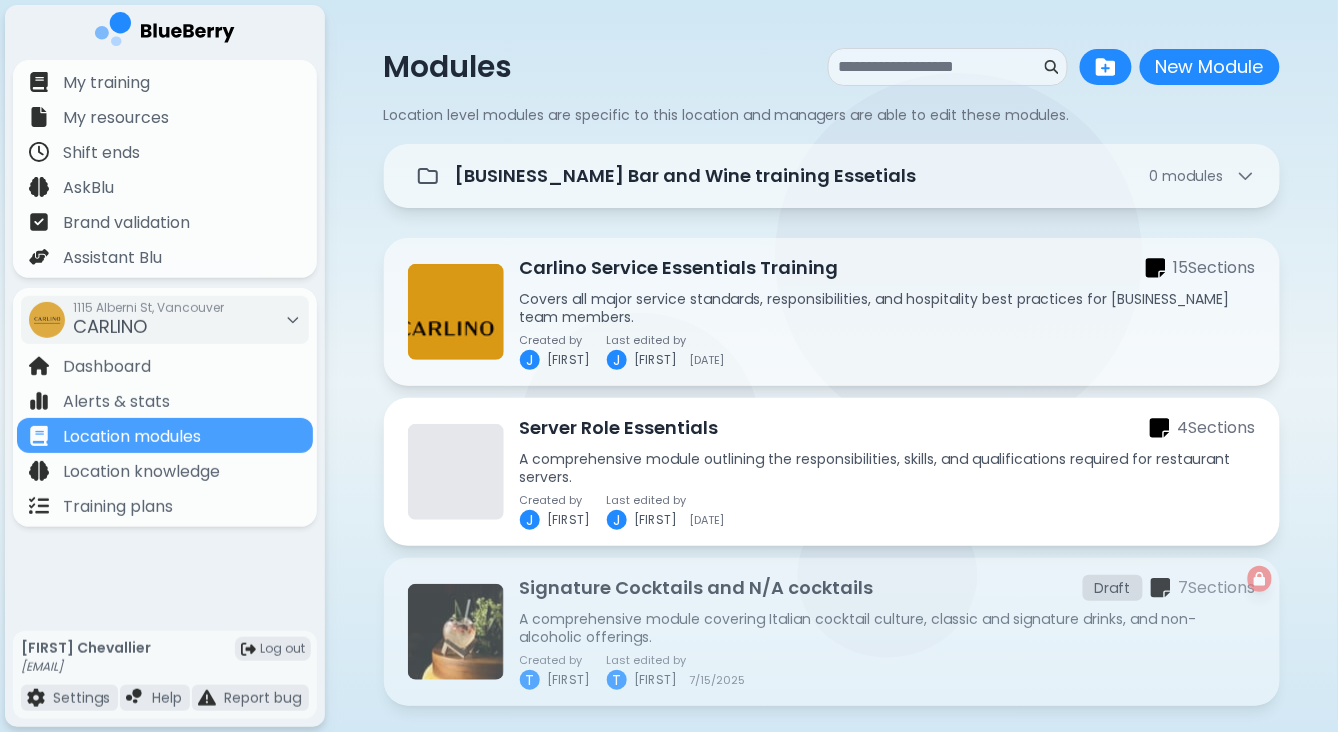scroll, scrollTop: 24, scrollLeft: 0, axis: vertical 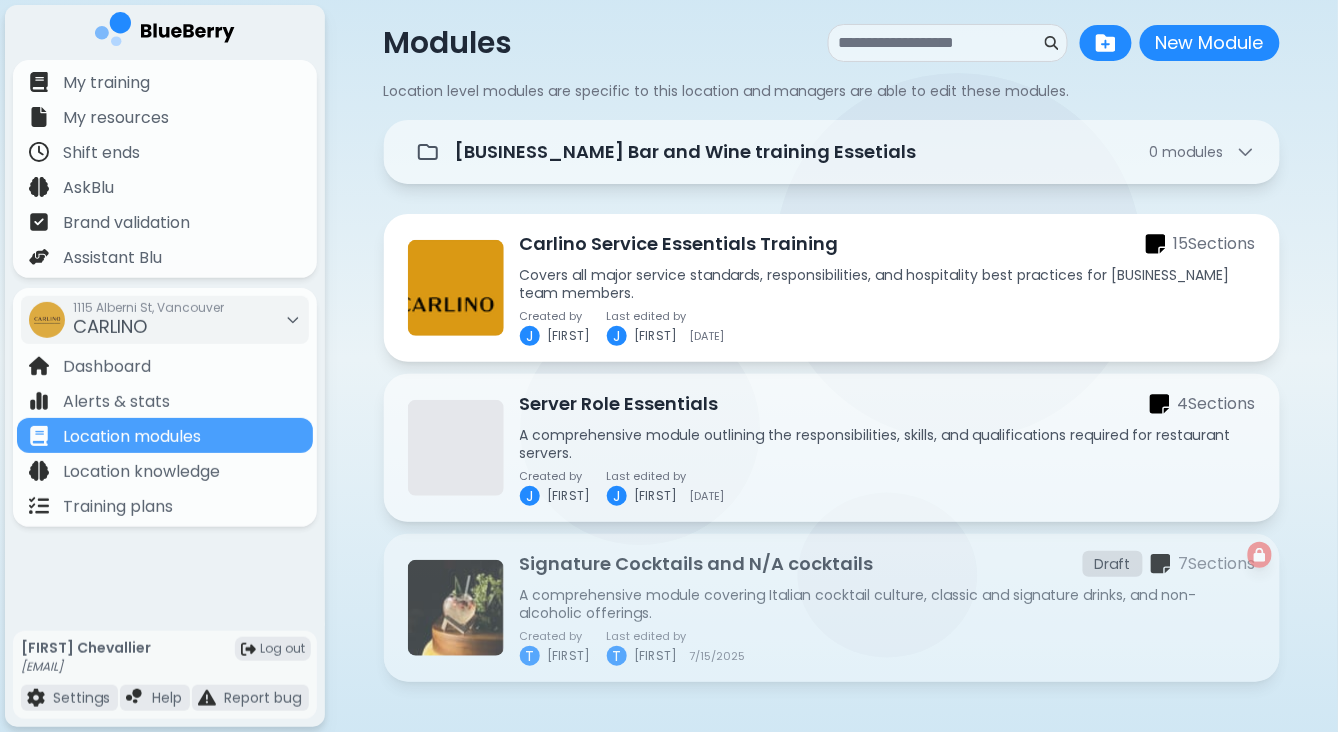 click on "Covers all major service standards, responsibilities, and hospitality best practices for [BUSINESS_NAME] team members." at bounding box center (888, 284) 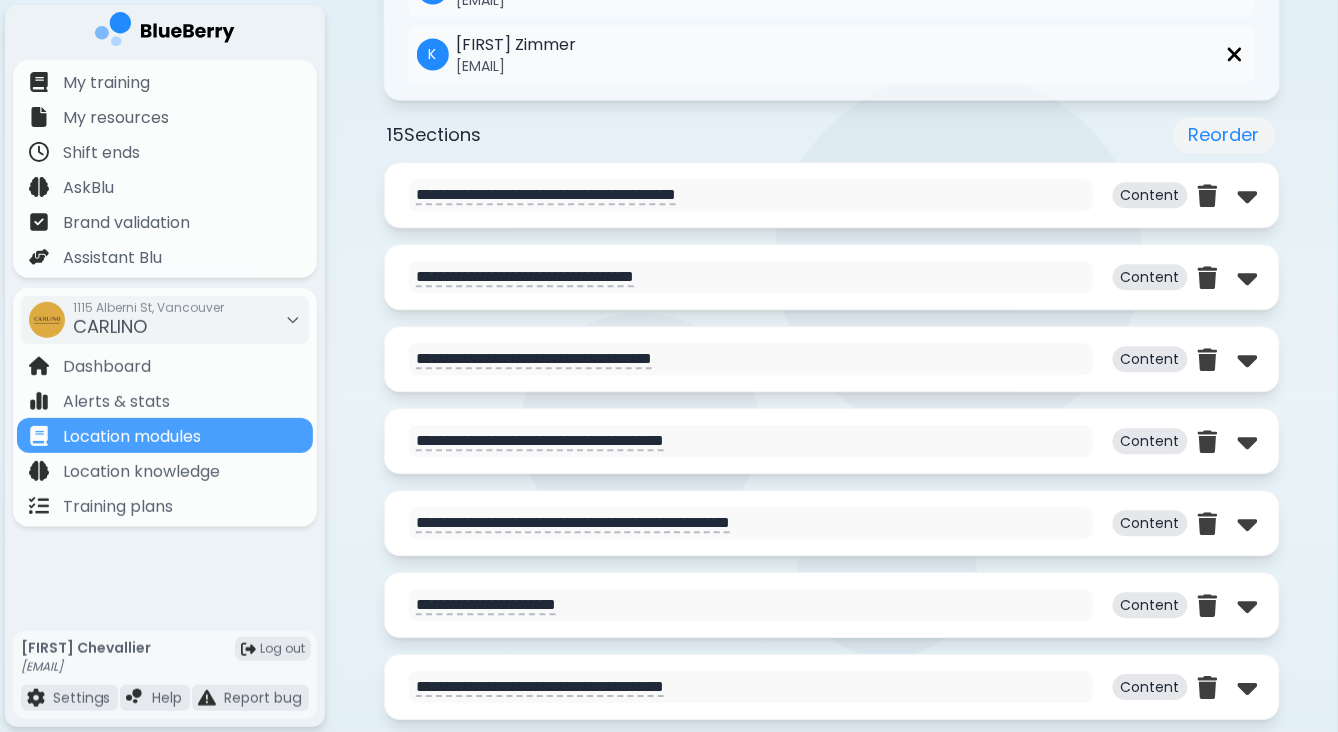 scroll, scrollTop: 1142, scrollLeft: 0, axis: vertical 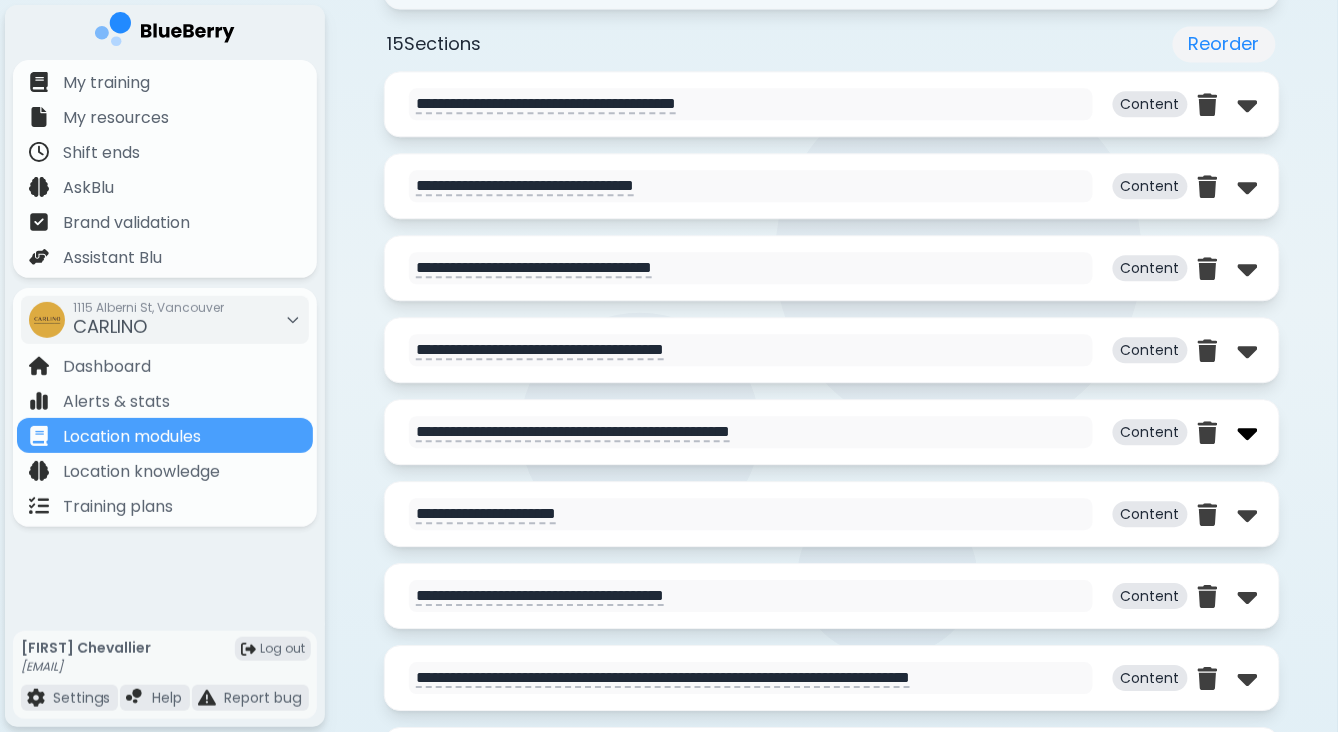 click at bounding box center (1248, 432) 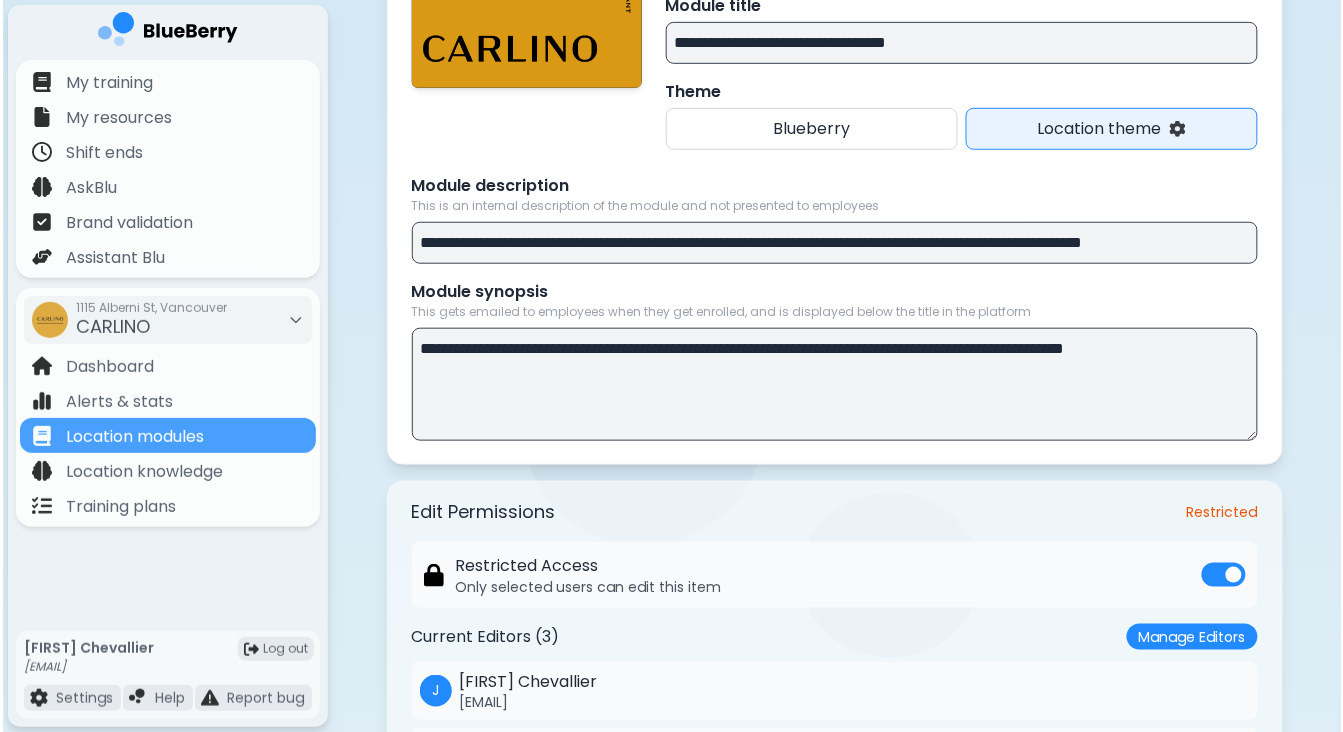 scroll, scrollTop: 0, scrollLeft: 0, axis: both 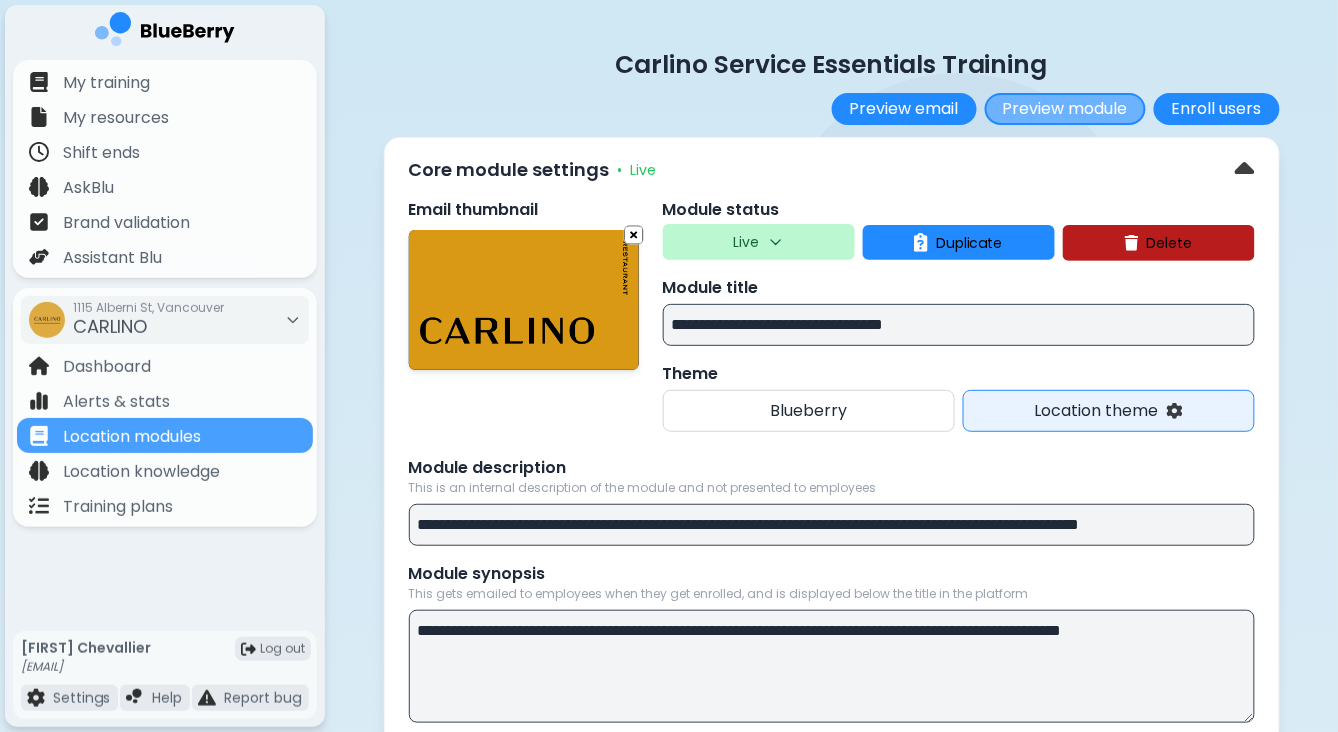 click on "Preview module" at bounding box center [1065, 109] 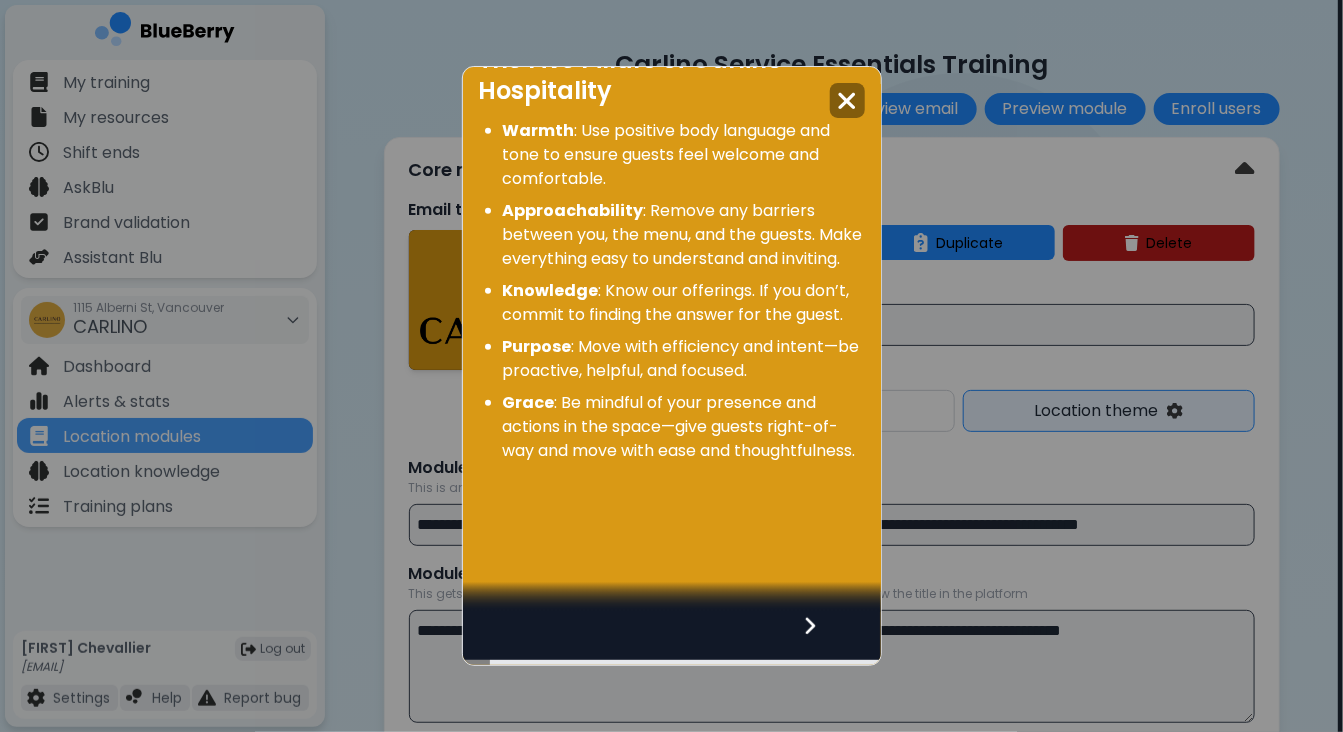 scroll, scrollTop: 508, scrollLeft: 0, axis: vertical 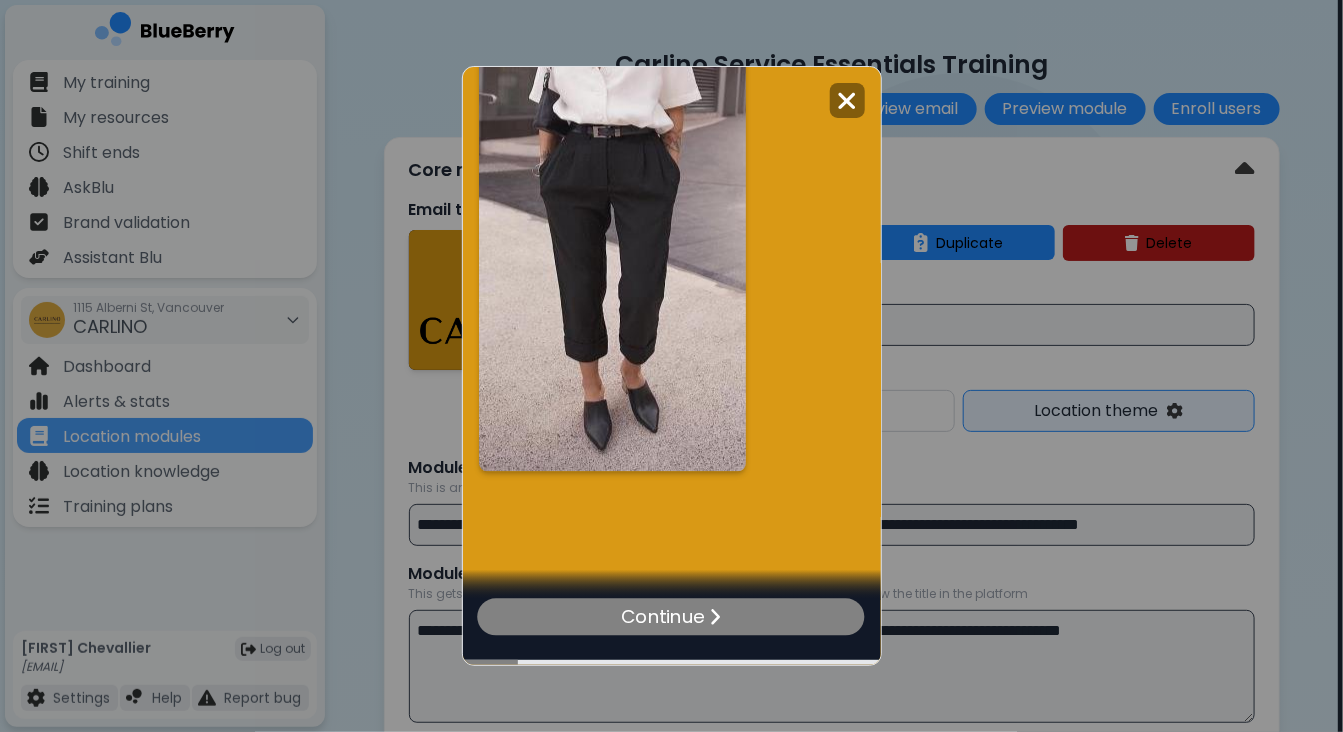 click on "Continue" at bounding box center [671, 616] 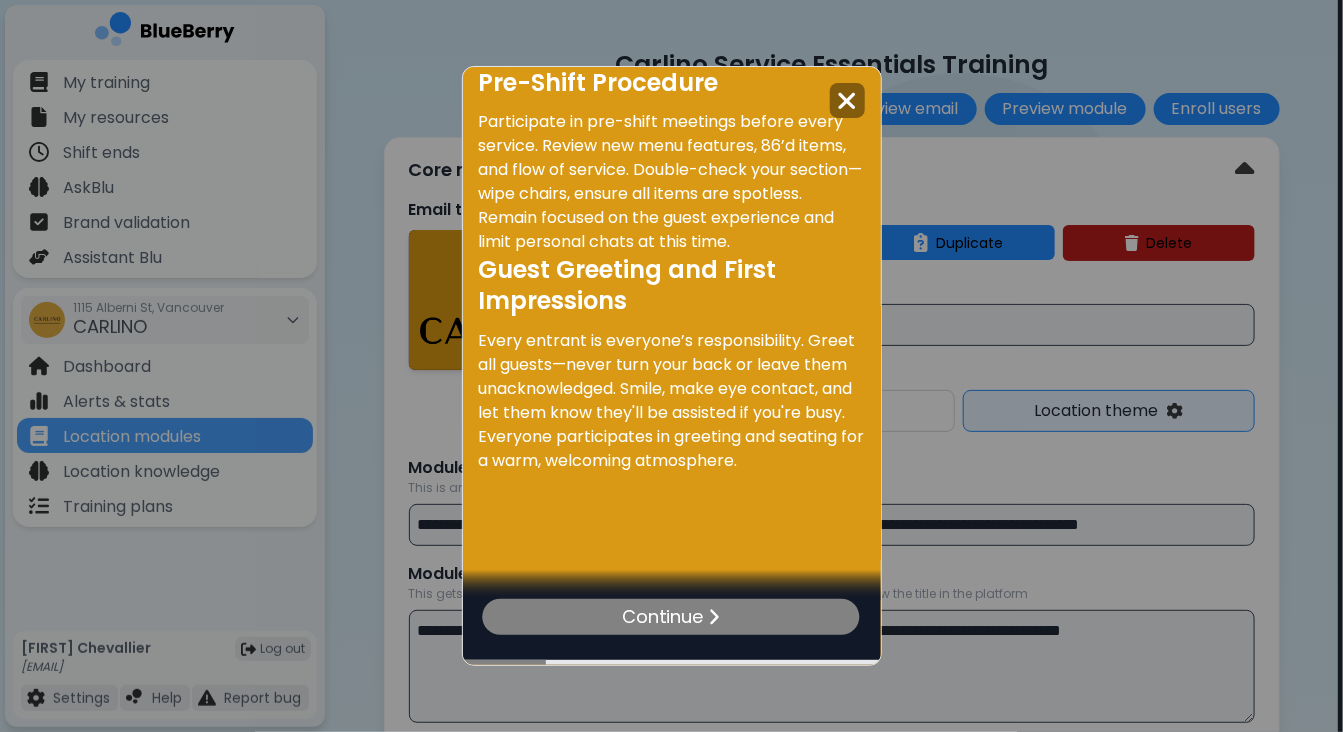 scroll, scrollTop: 0, scrollLeft: 0, axis: both 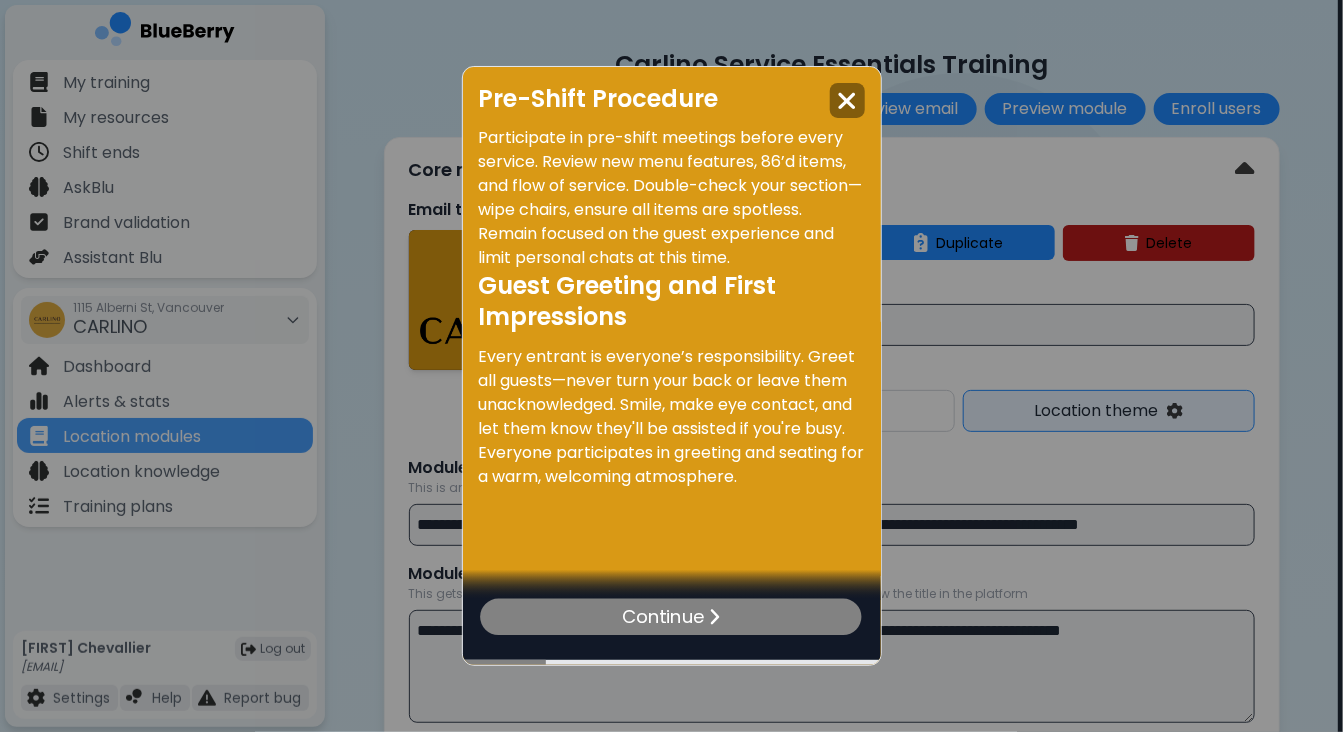 click on "Continue" at bounding box center [672, 617] 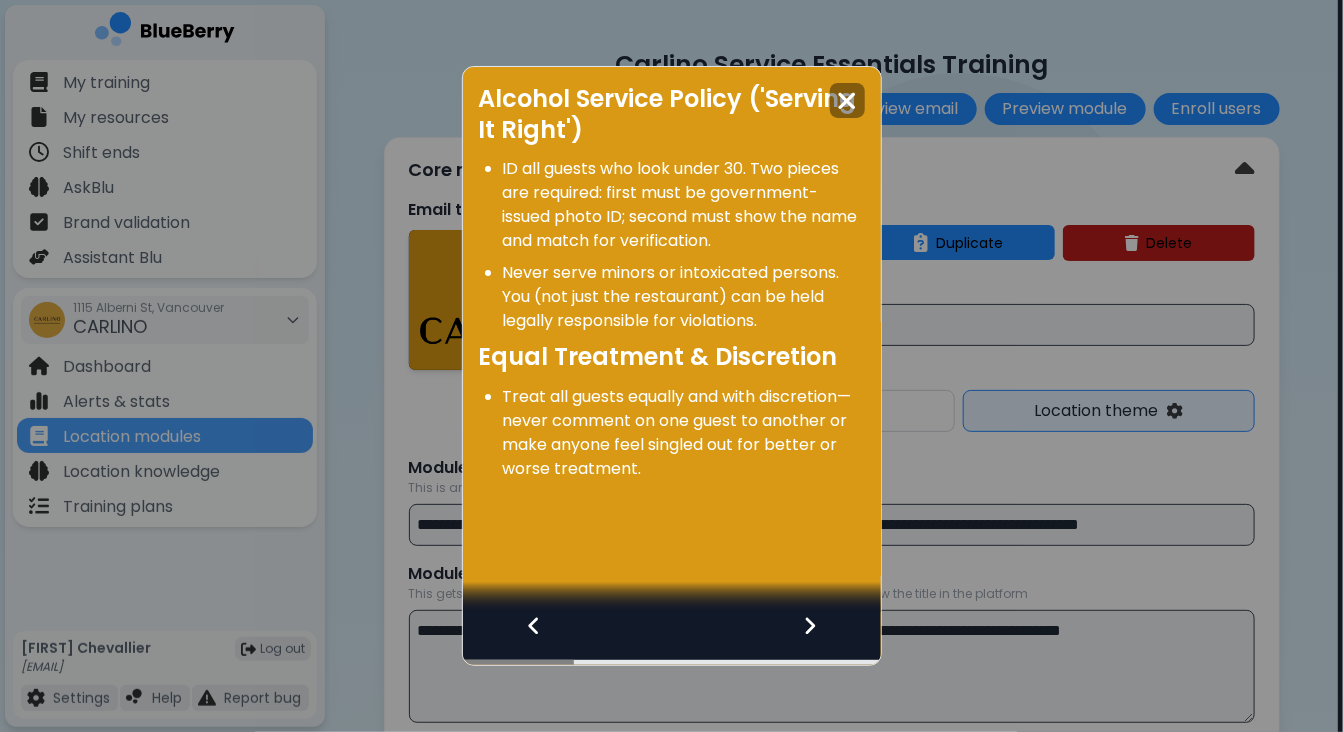 click 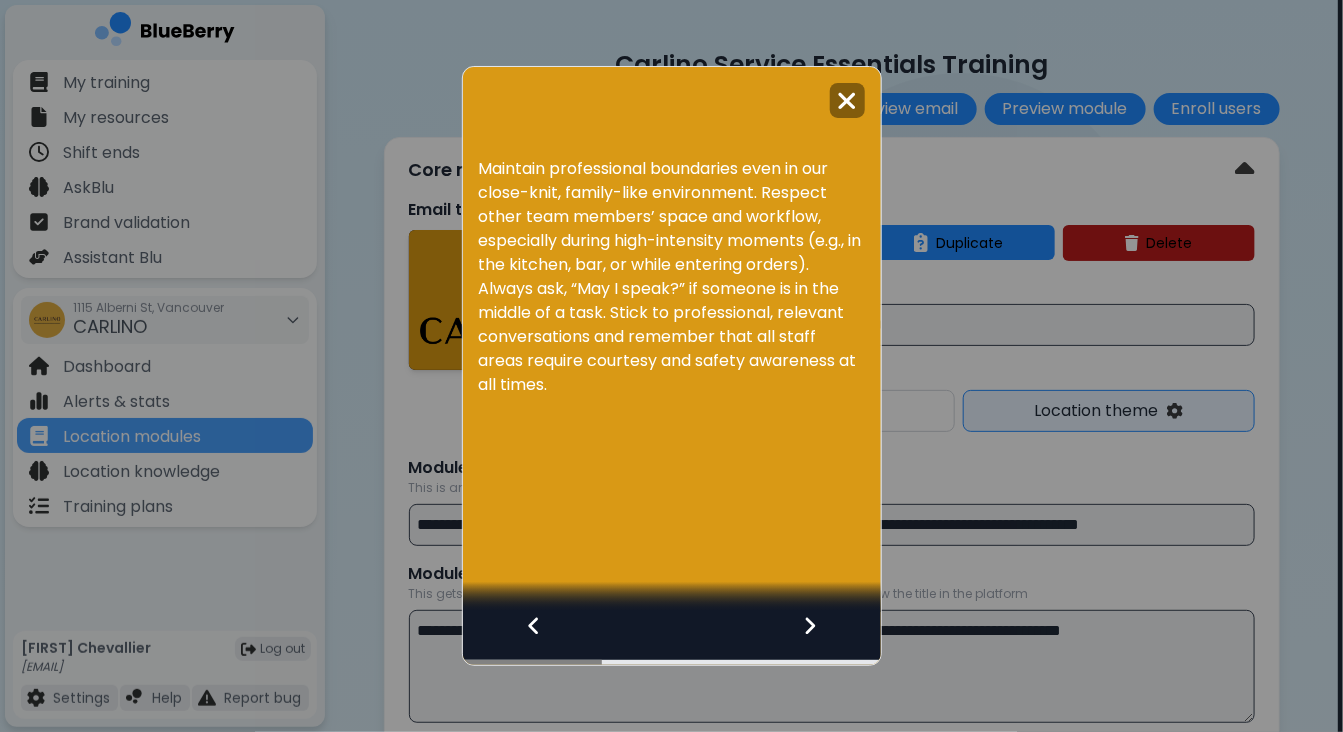 click 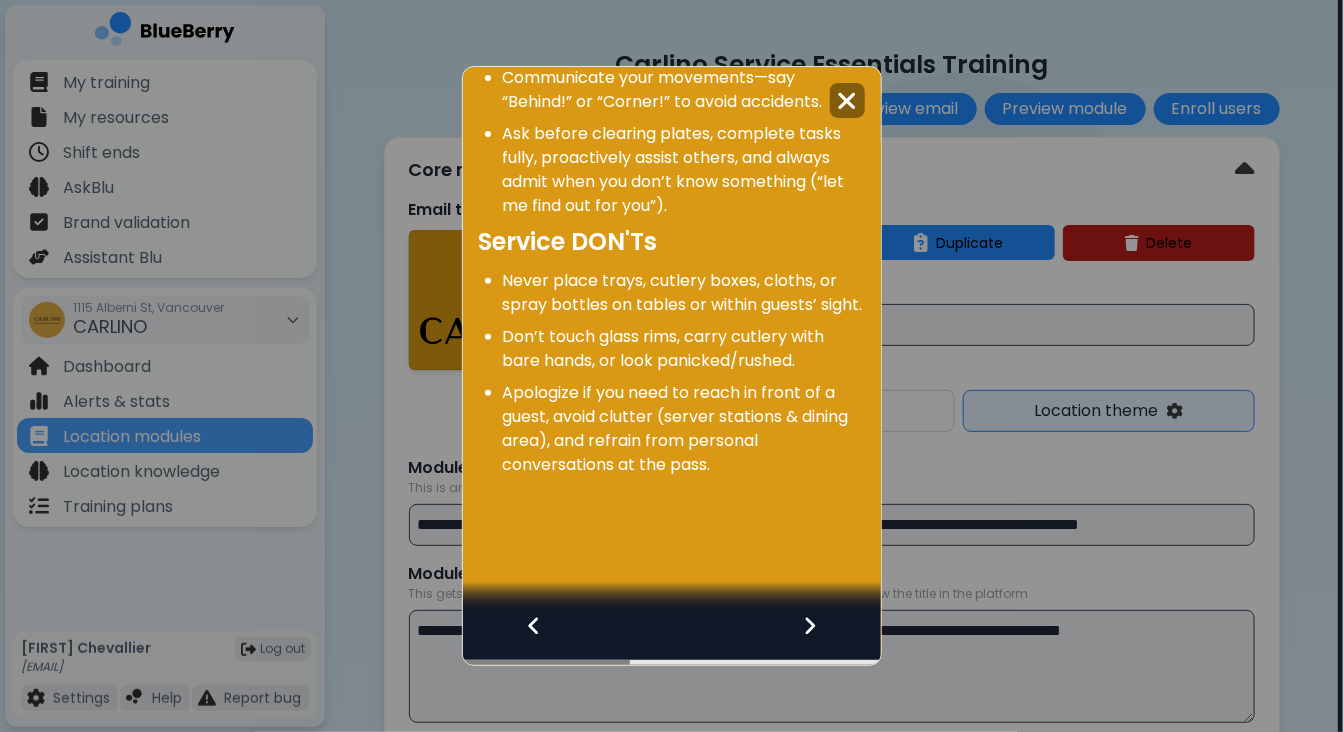 scroll, scrollTop: 182, scrollLeft: 0, axis: vertical 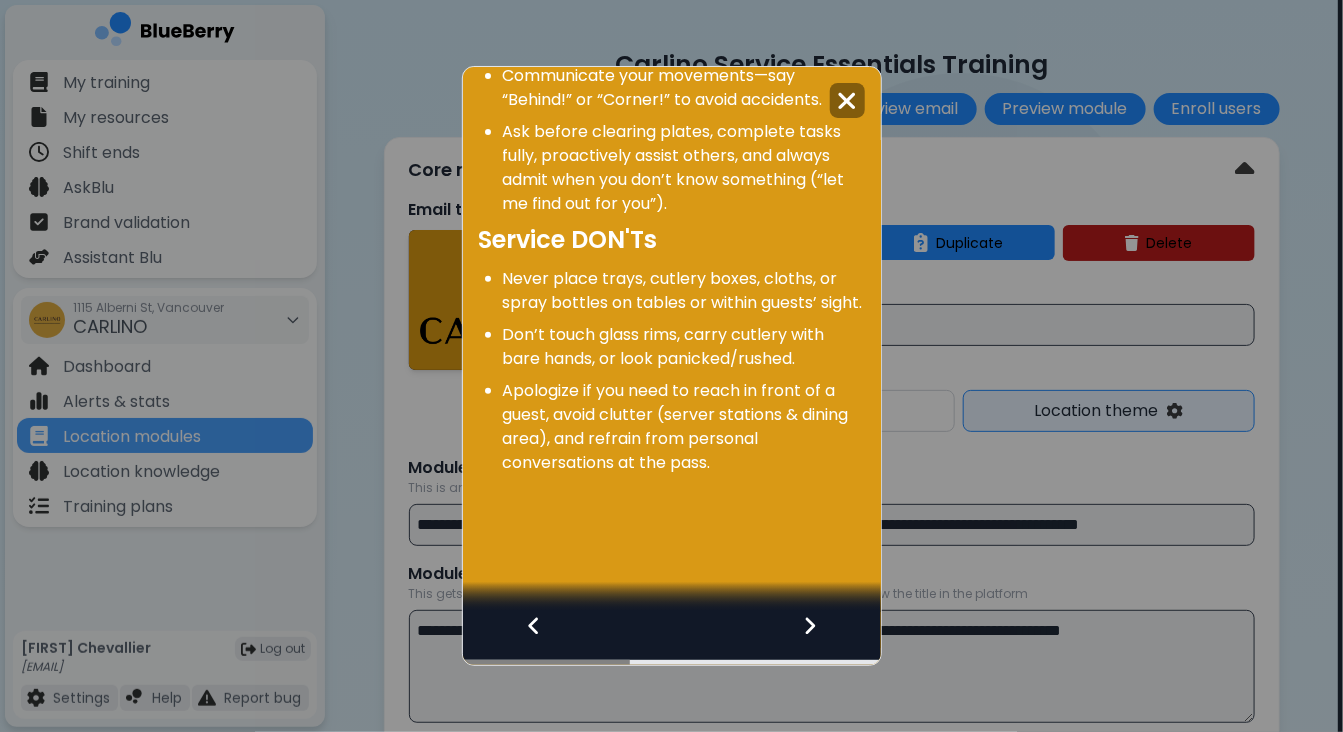 click 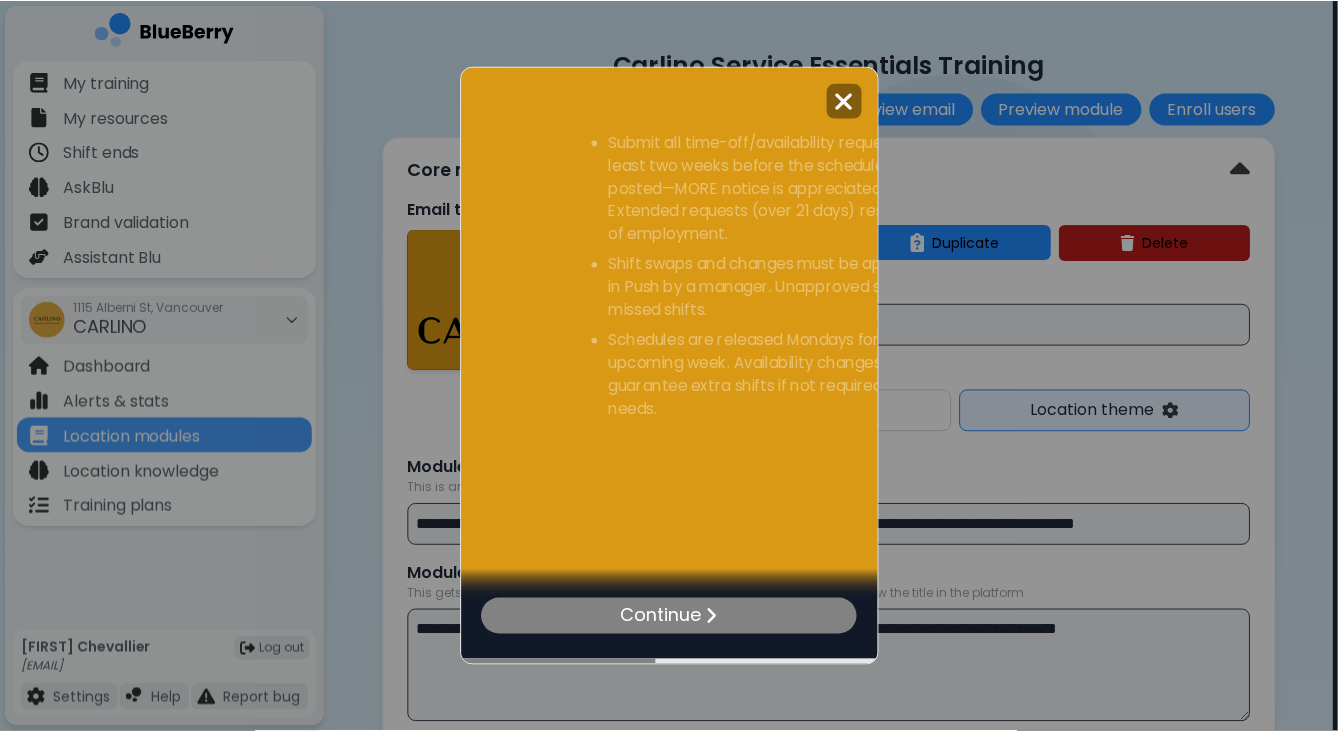 scroll, scrollTop: 0, scrollLeft: 0, axis: both 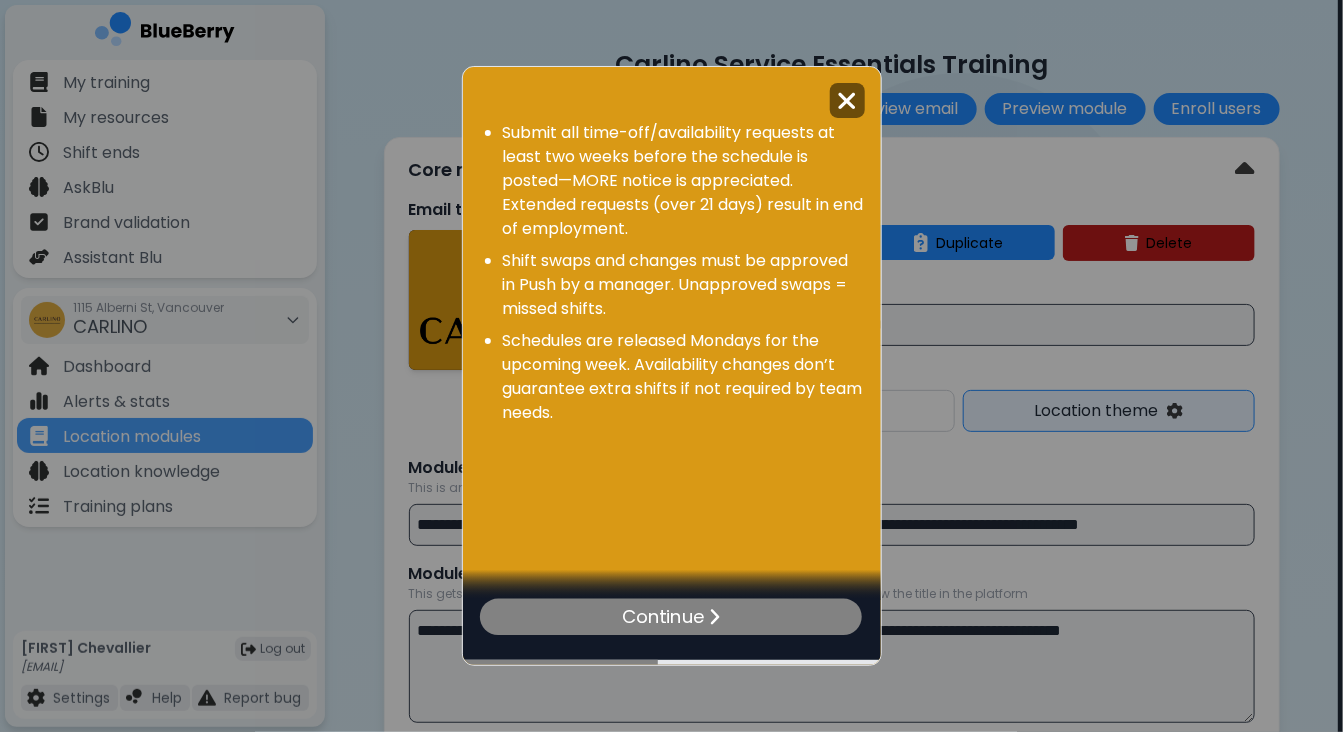click at bounding box center [847, 101] 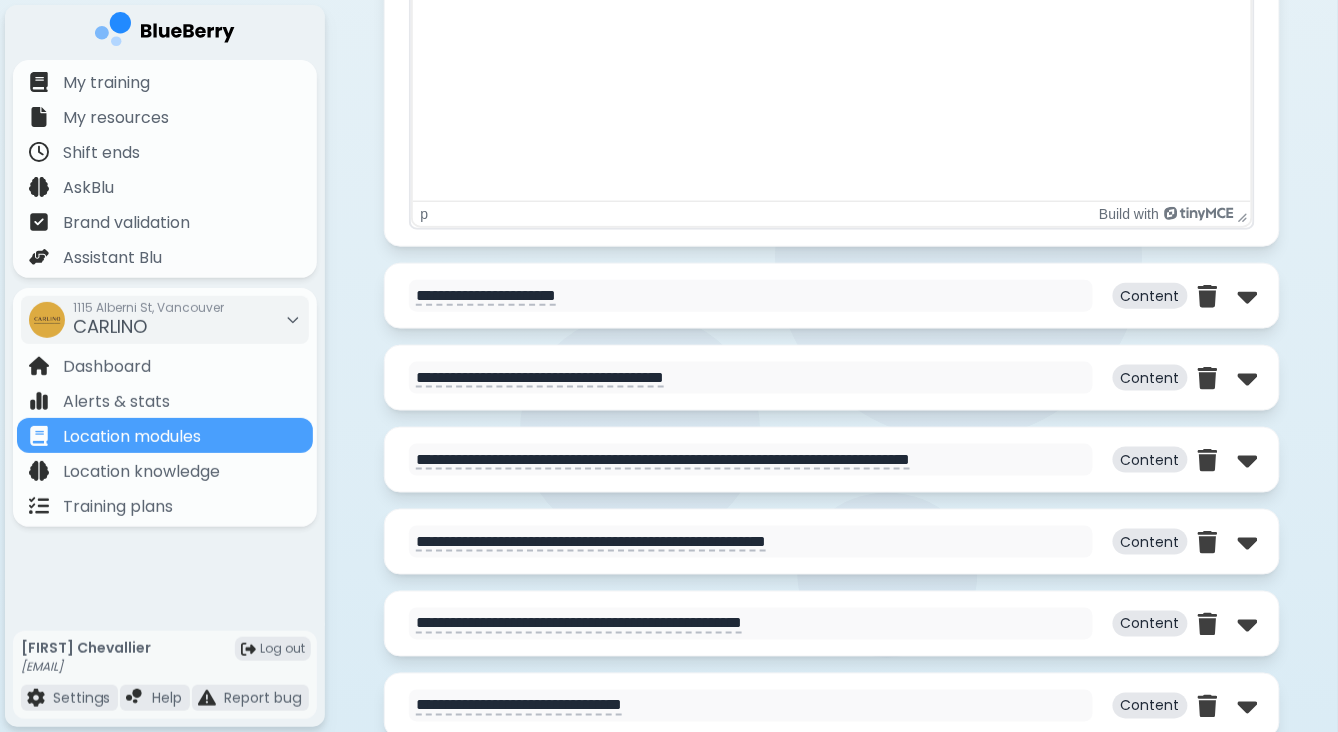 scroll, scrollTop: 2351, scrollLeft: 0, axis: vertical 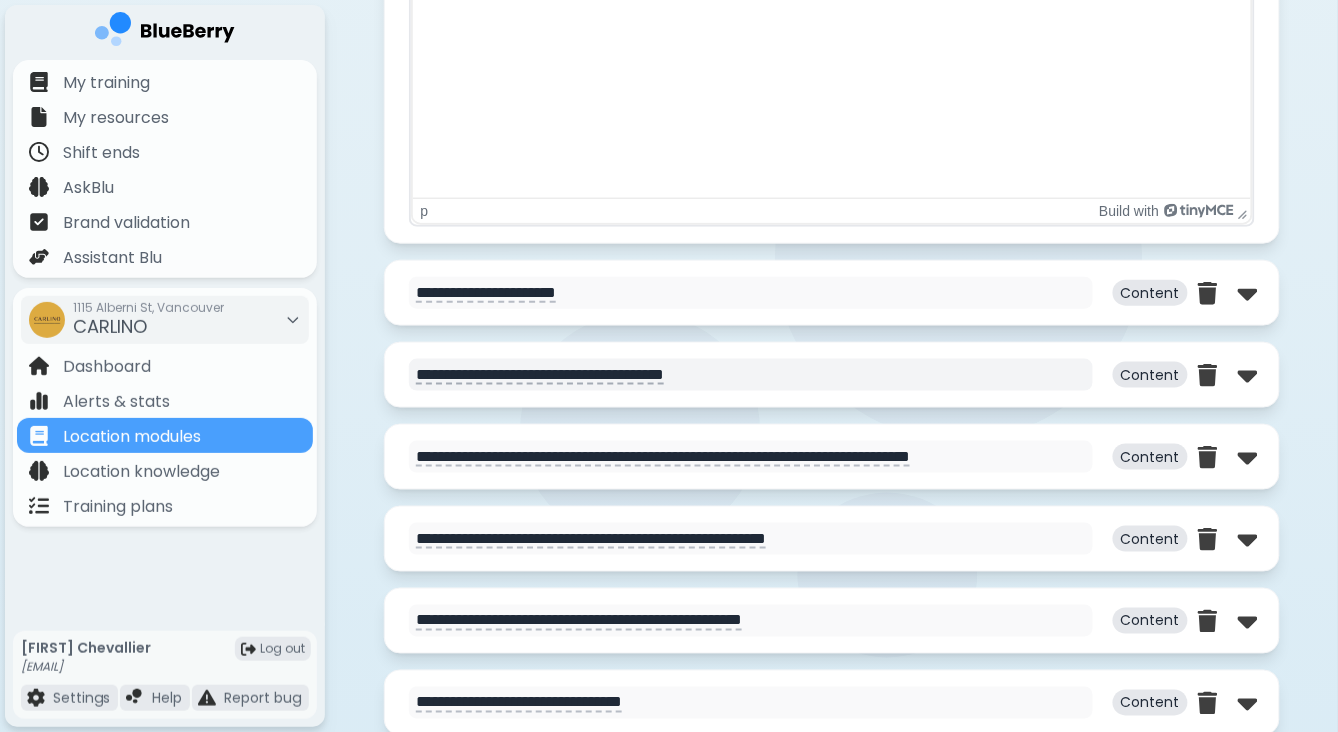 click on "**********" at bounding box center (751, 375) 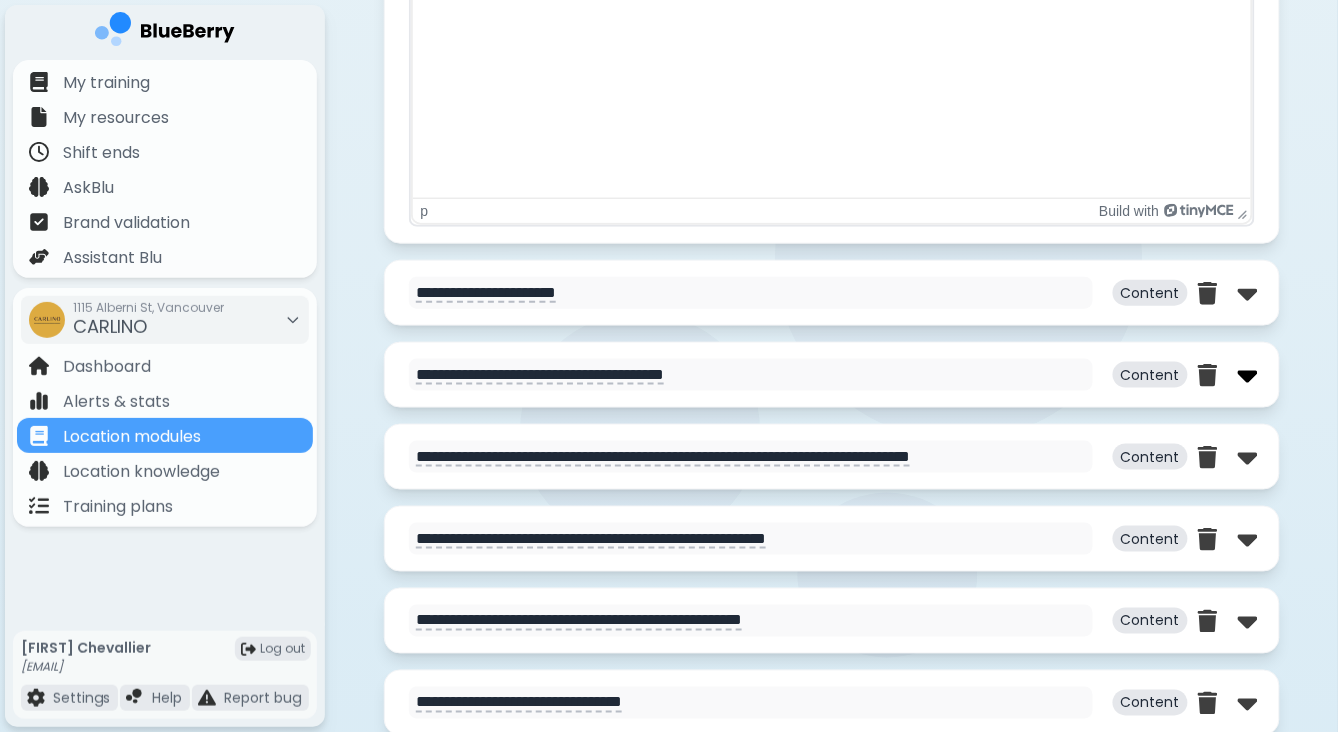click at bounding box center (1248, 375) 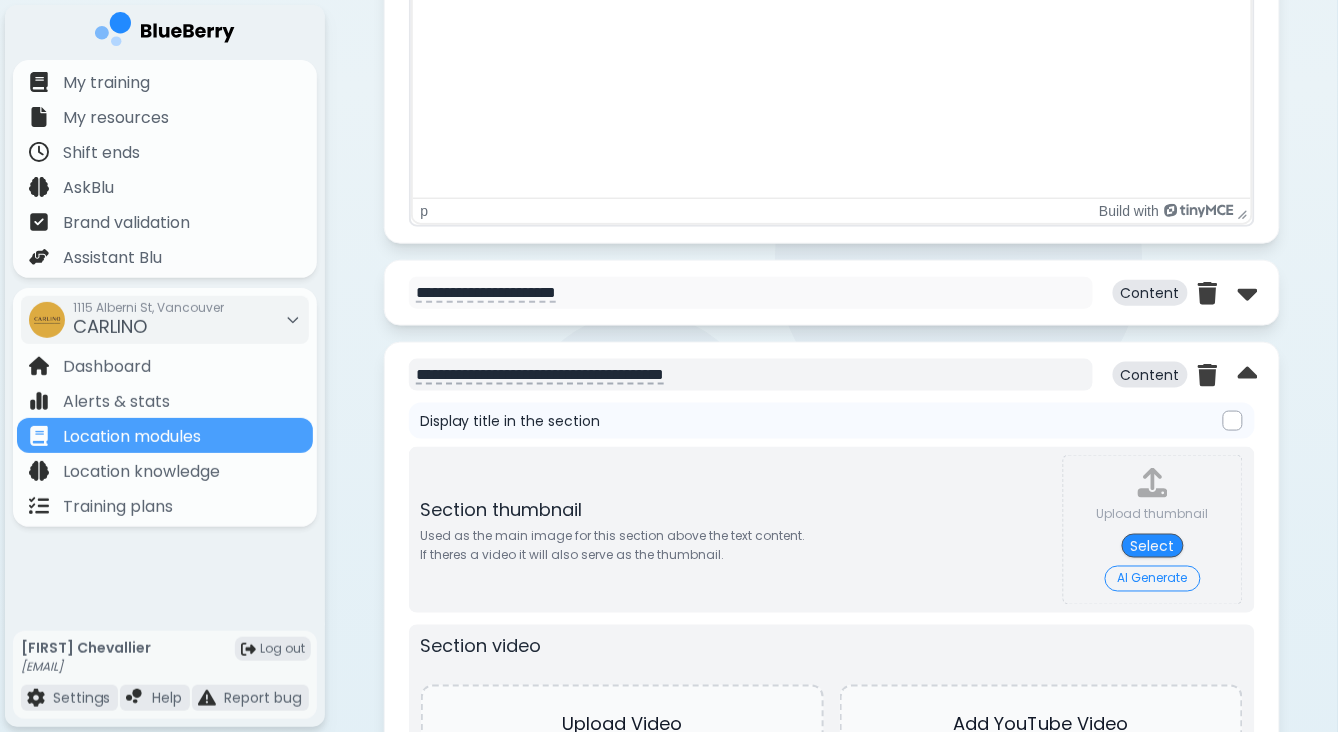 scroll, scrollTop: 2423, scrollLeft: 0, axis: vertical 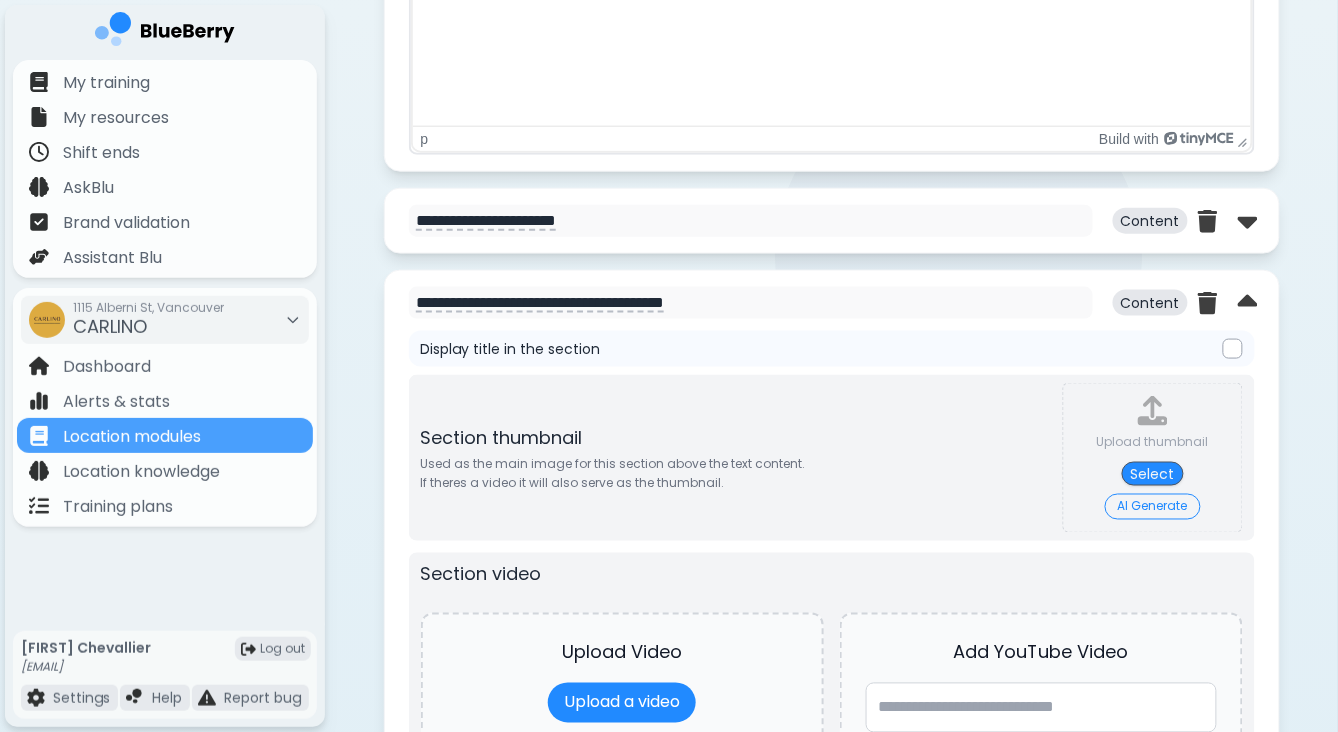 click on "Display title in the section" at bounding box center (511, 349) 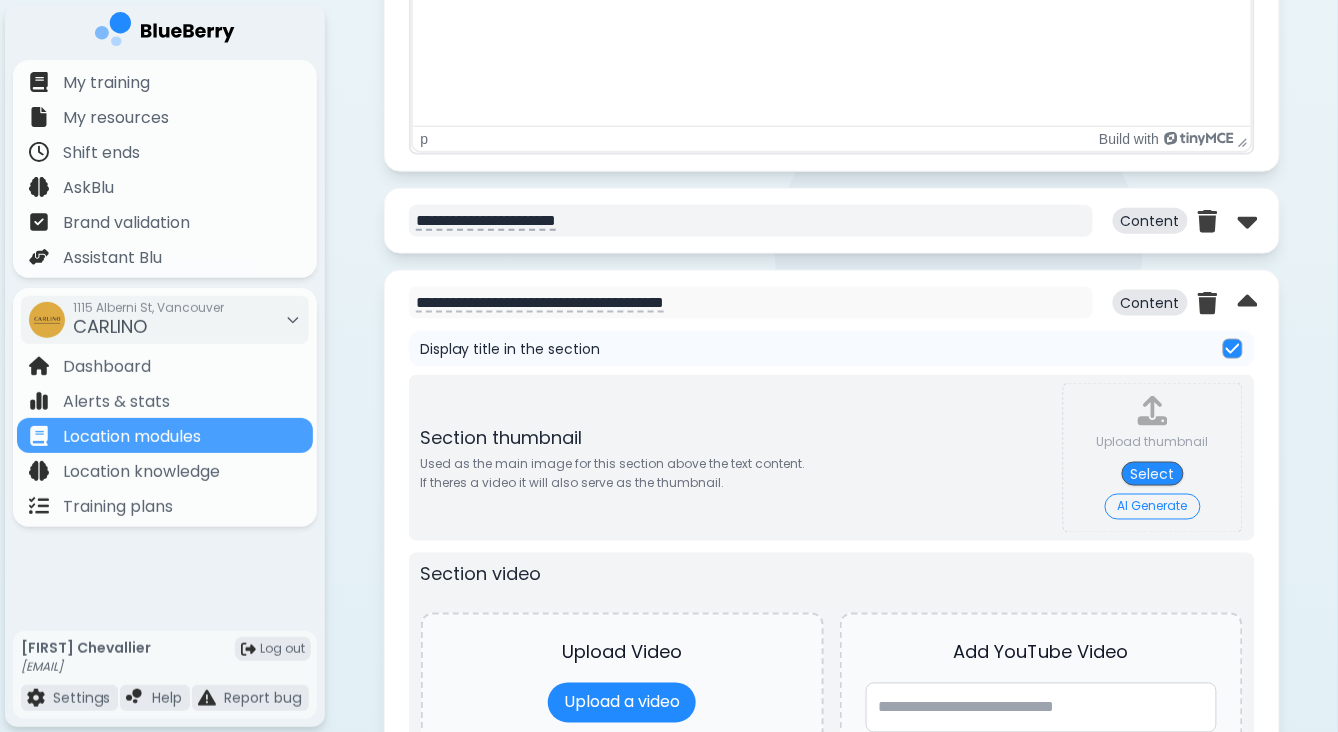 click on "**********" at bounding box center [751, 221] 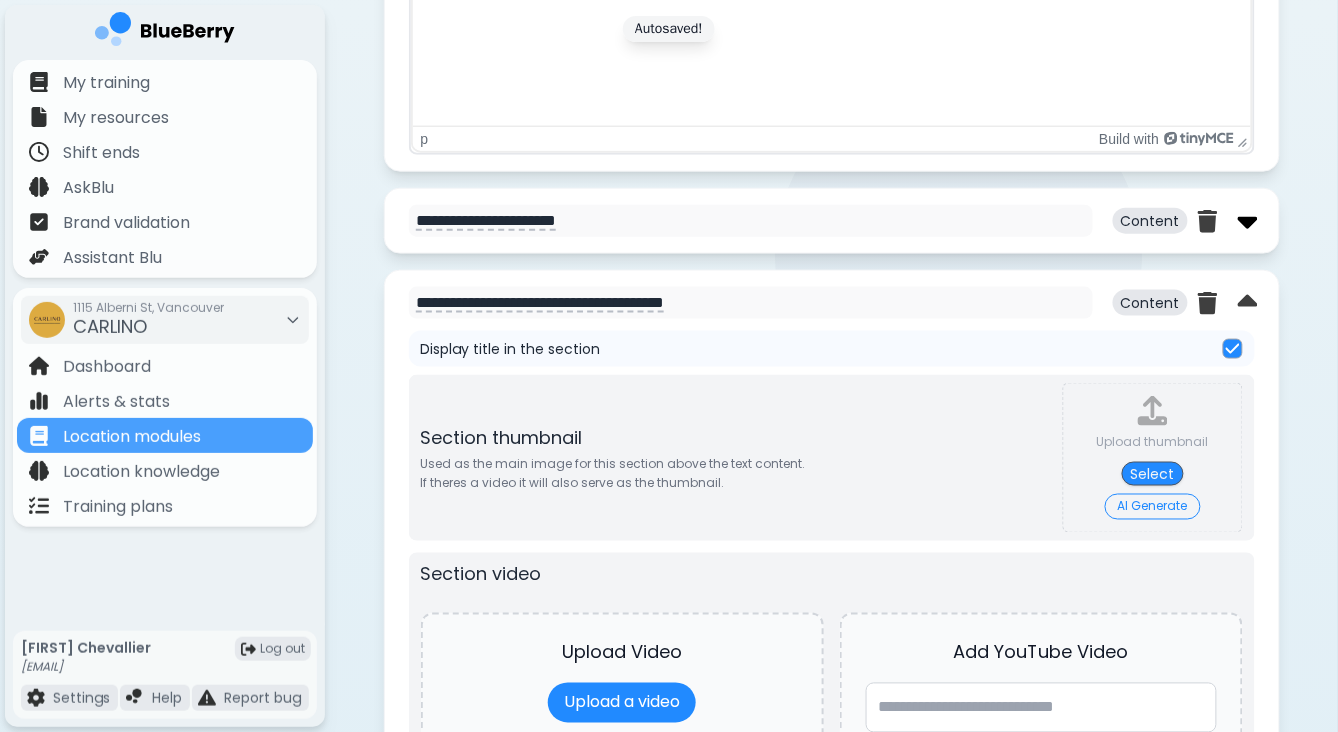 click at bounding box center [1248, 221] 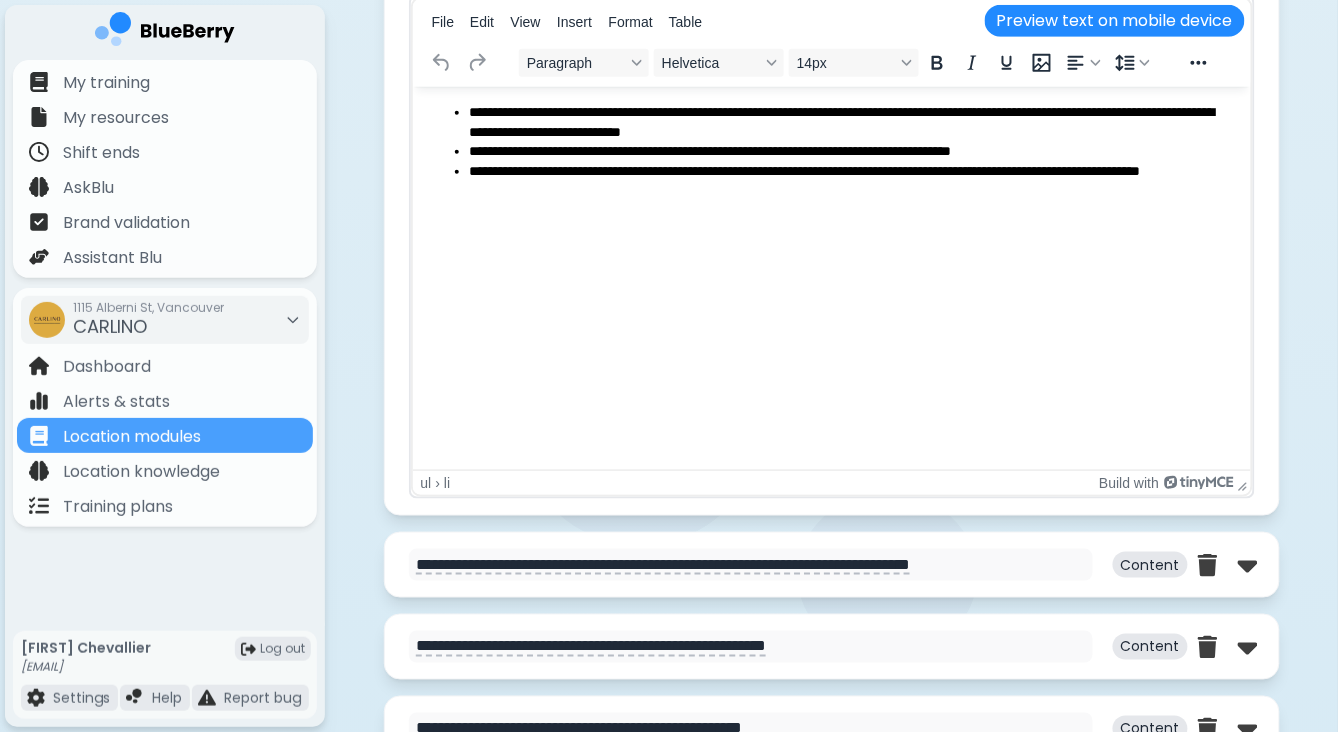 scroll, scrollTop: 4373, scrollLeft: 0, axis: vertical 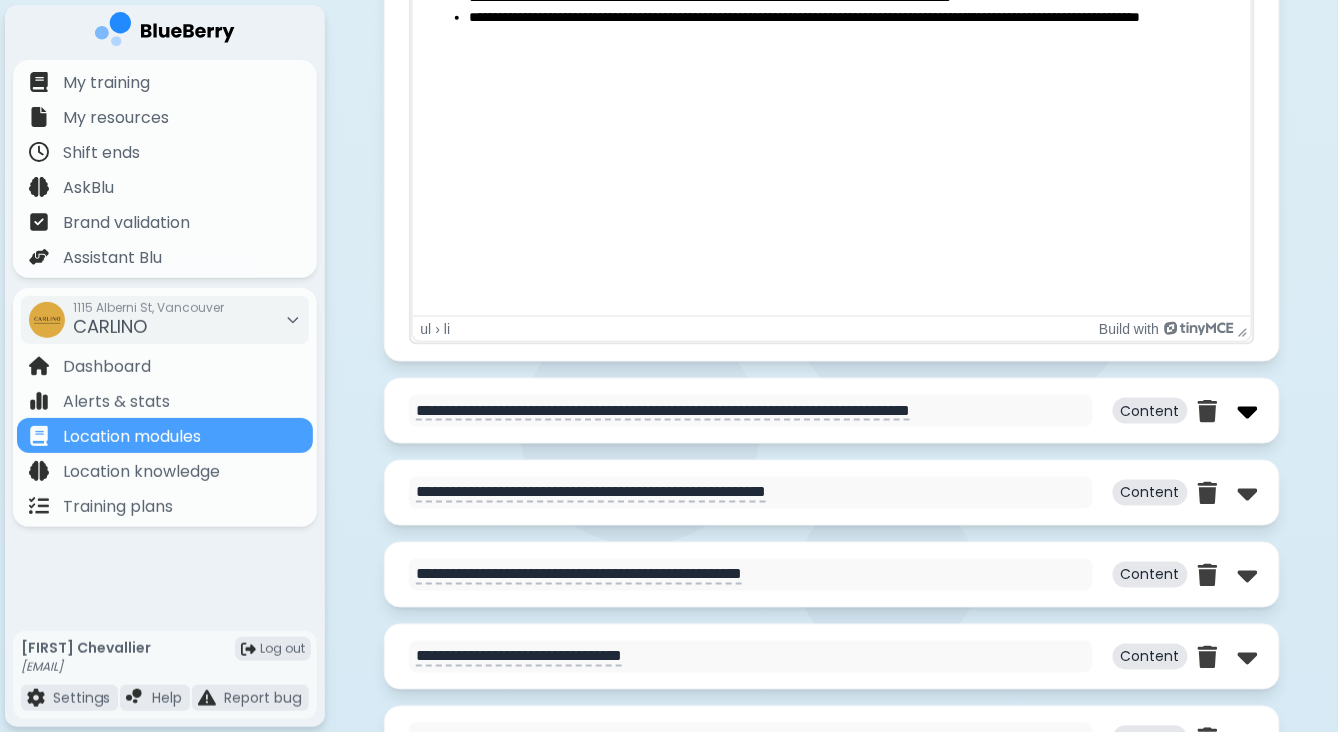 click at bounding box center [1248, 411] 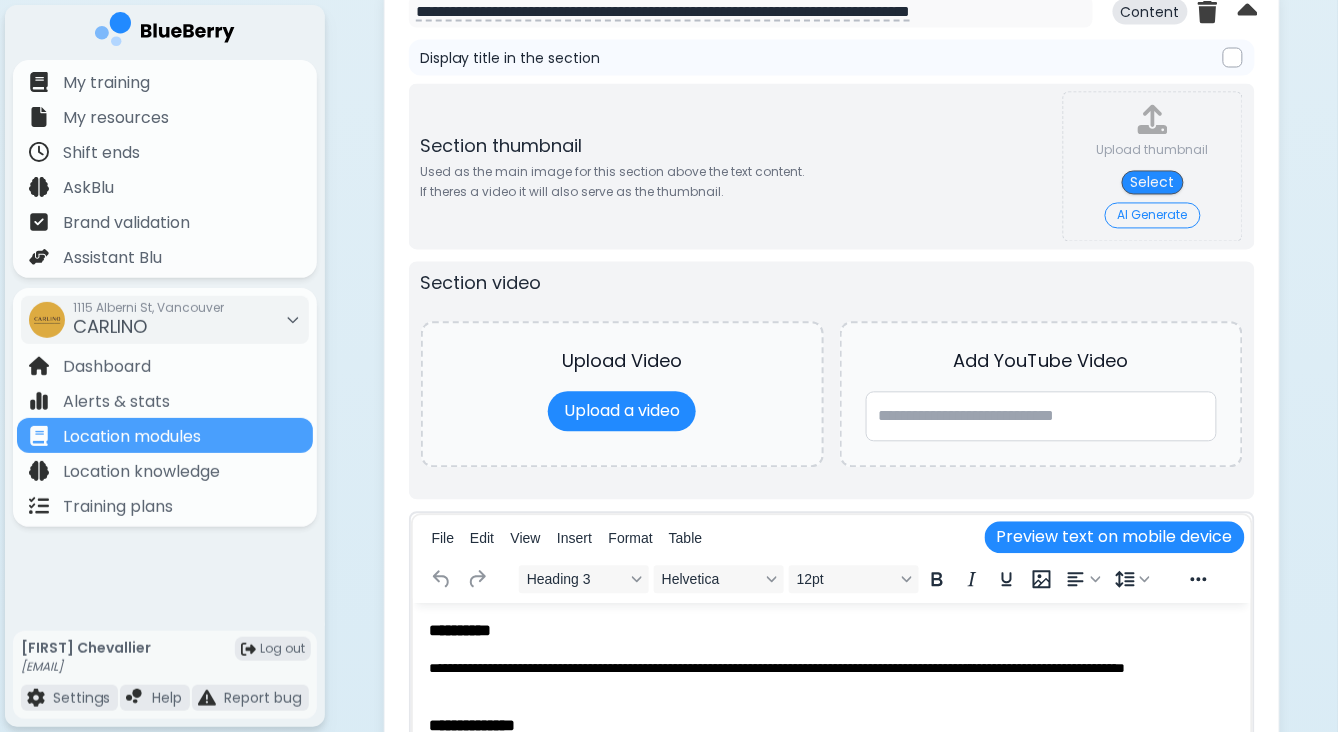 scroll, scrollTop: 4620, scrollLeft: 0, axis: vertical 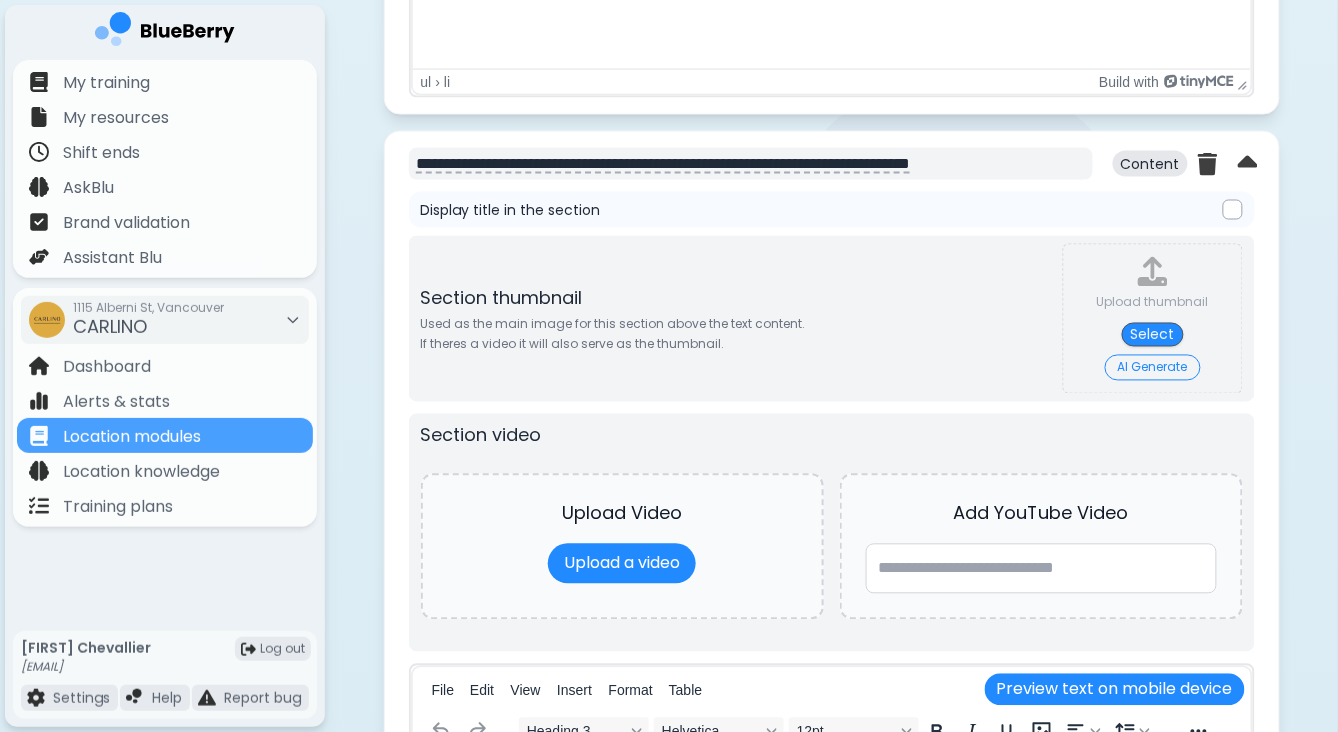 drag, startPoint x: 1069, startPoint y: 147, endPoint x: 614, endPoint y: 140, distance: 455.05383 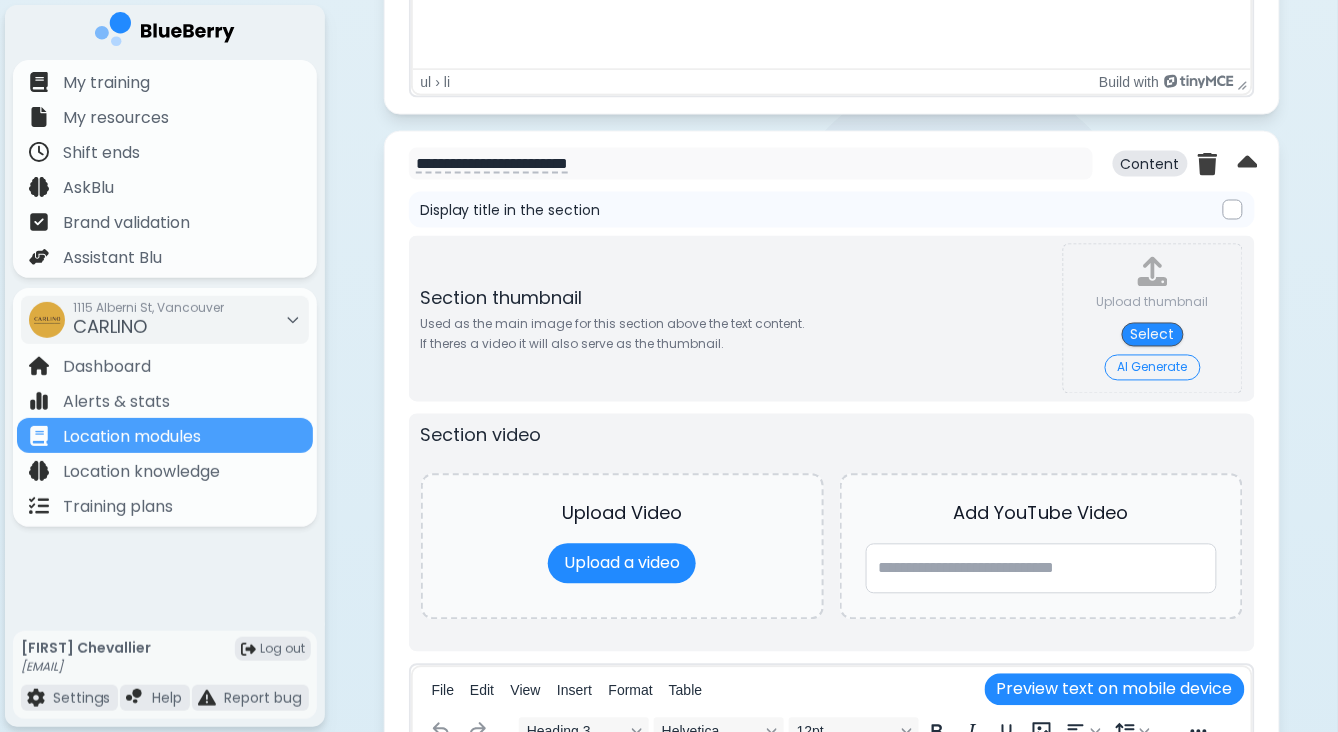 type on "**********" 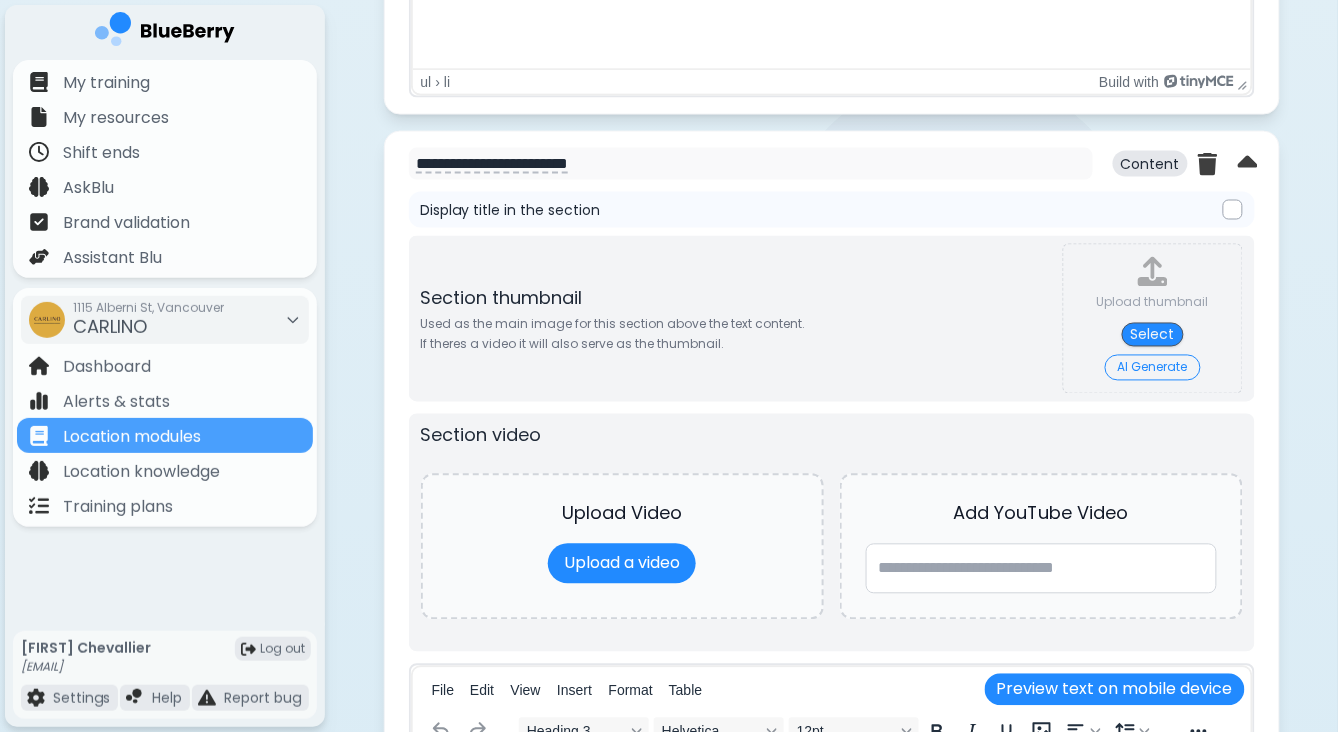click on "Display title in the section" at bounding box center (832, 210) 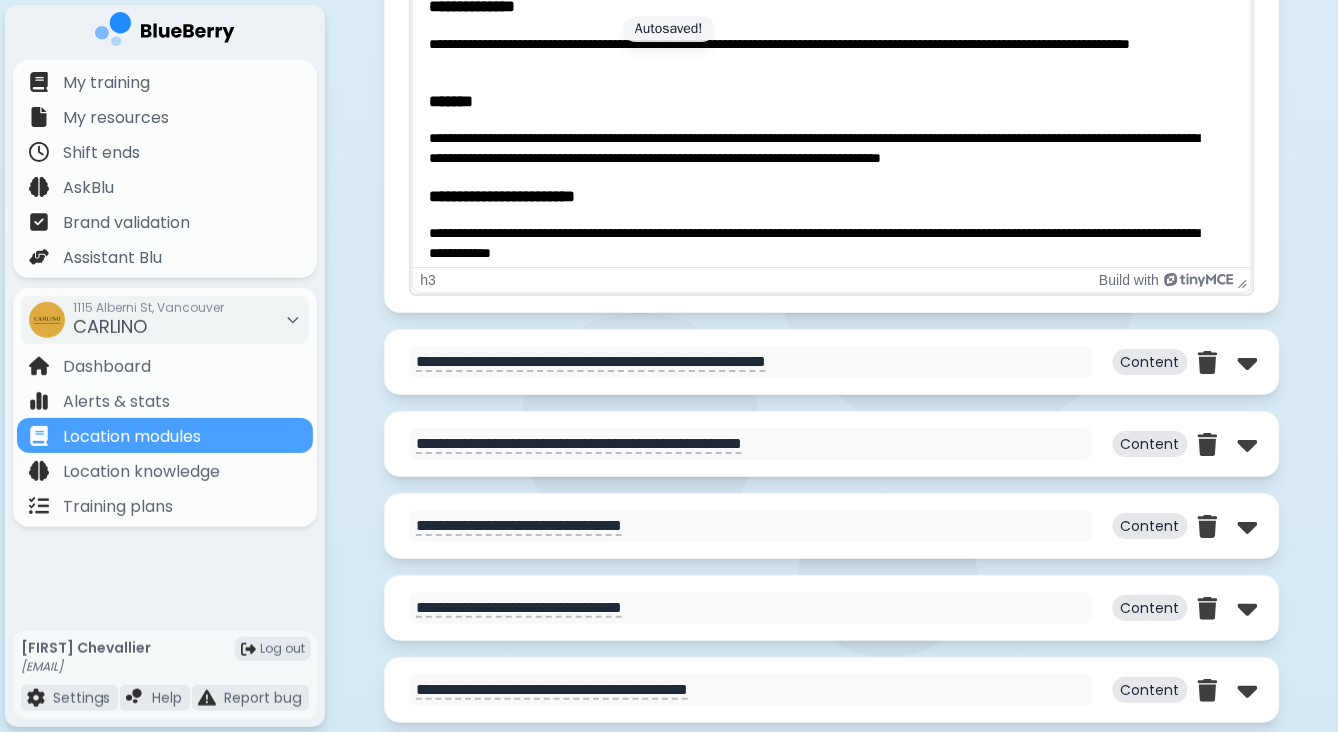 scroll, scrollTop: 5495, scrollLeft: 0, axis: vertical 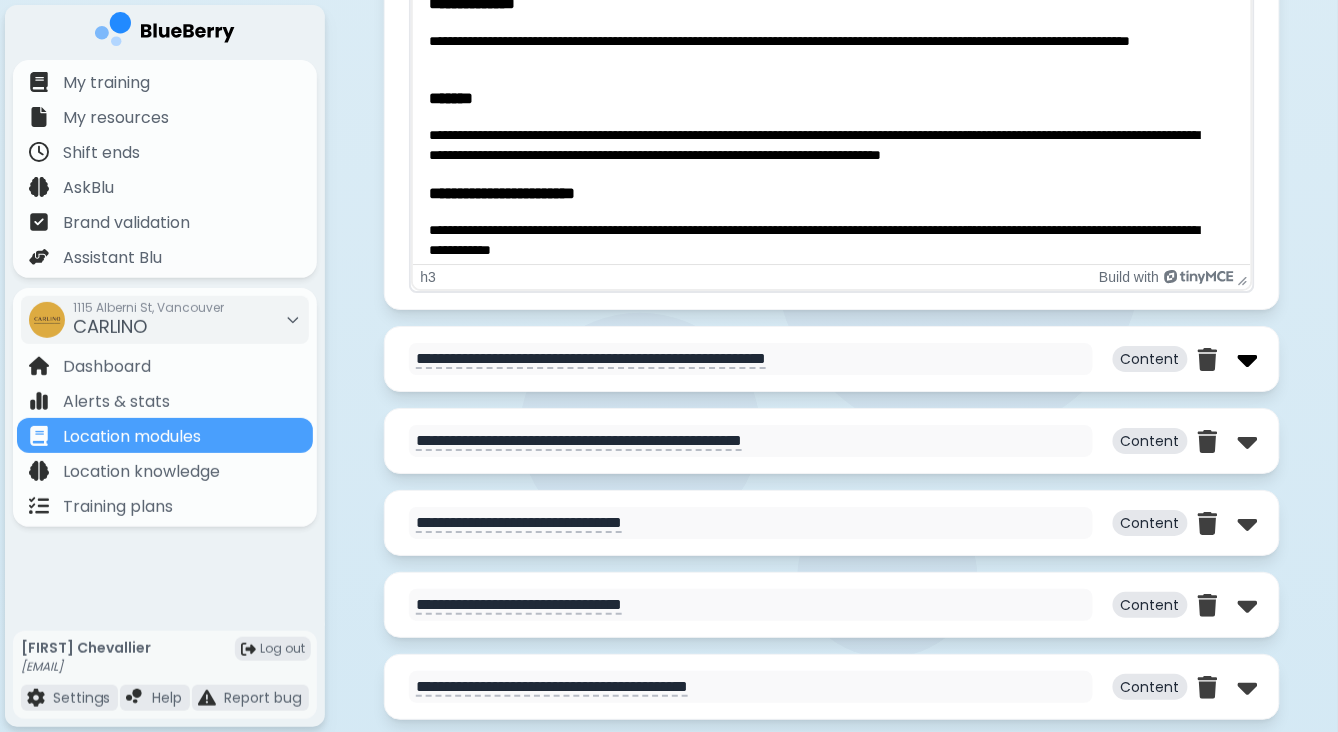 click at bounding box center (1248, 359) 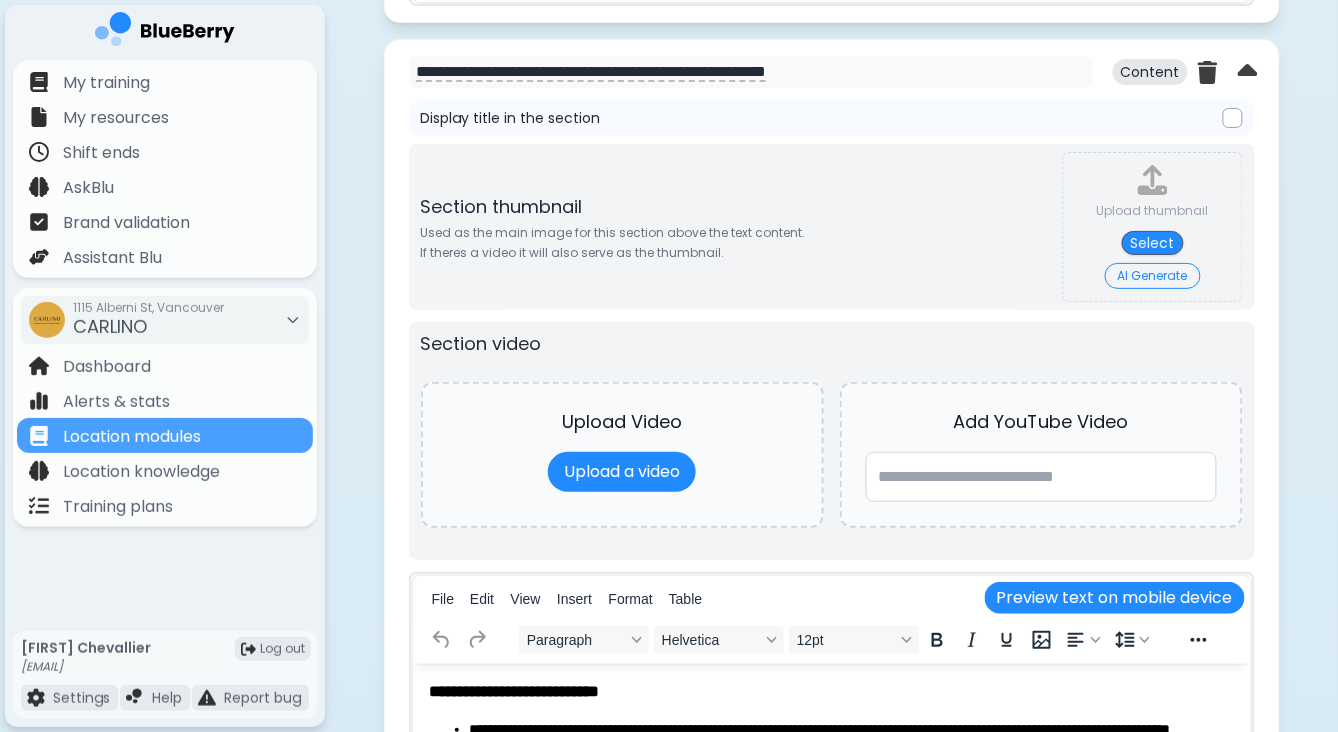 scroll, scrollTop: 5783, scrollLeft: 0, axis: vertical 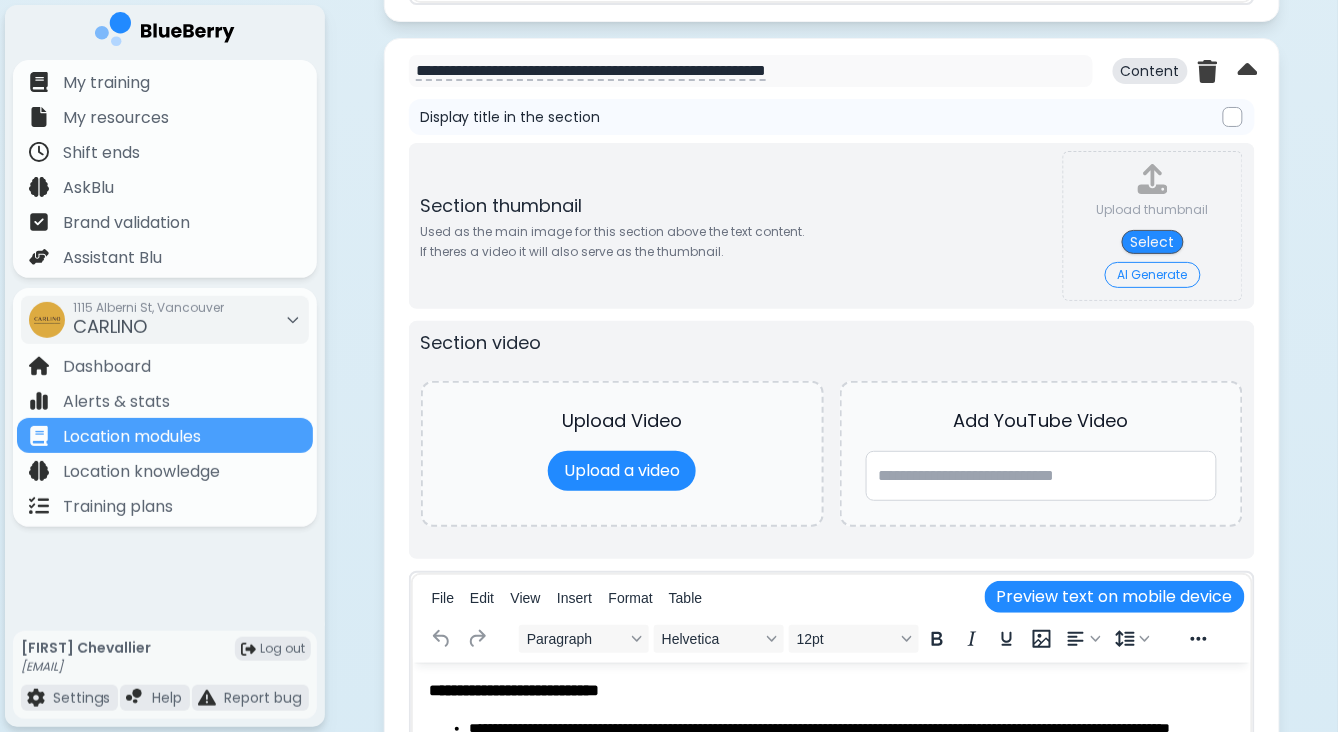 click at bounding box center (1233, 117) 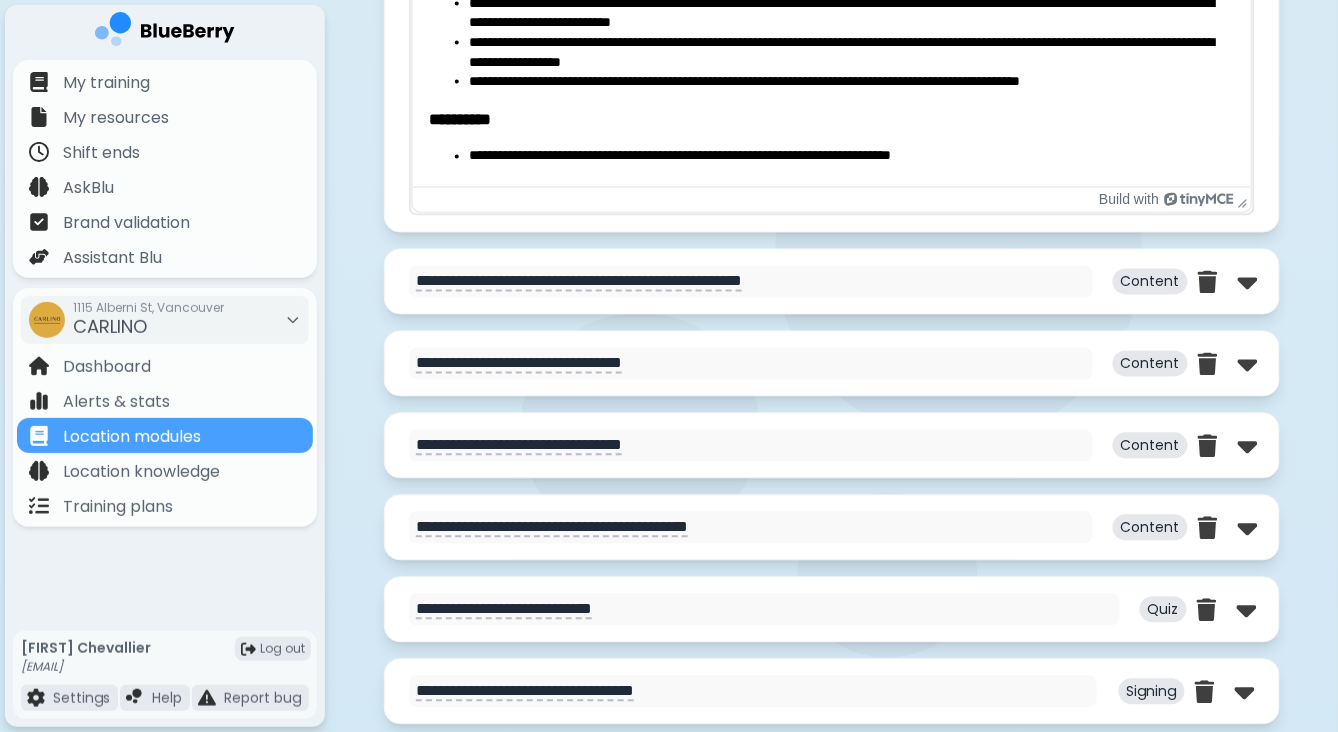 scroll, scrollTop: 6642, scrollLeft: 0, axis: vertical 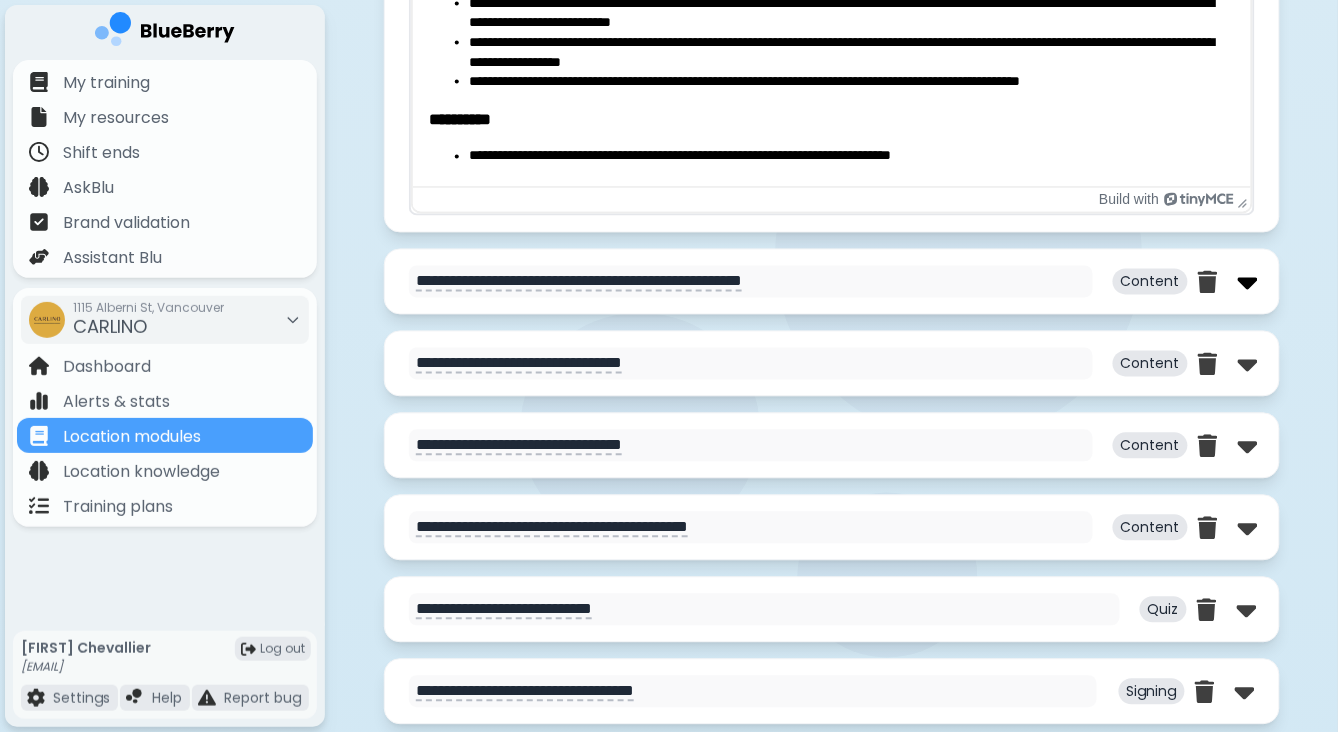 click at bounding box center (1248, 282) 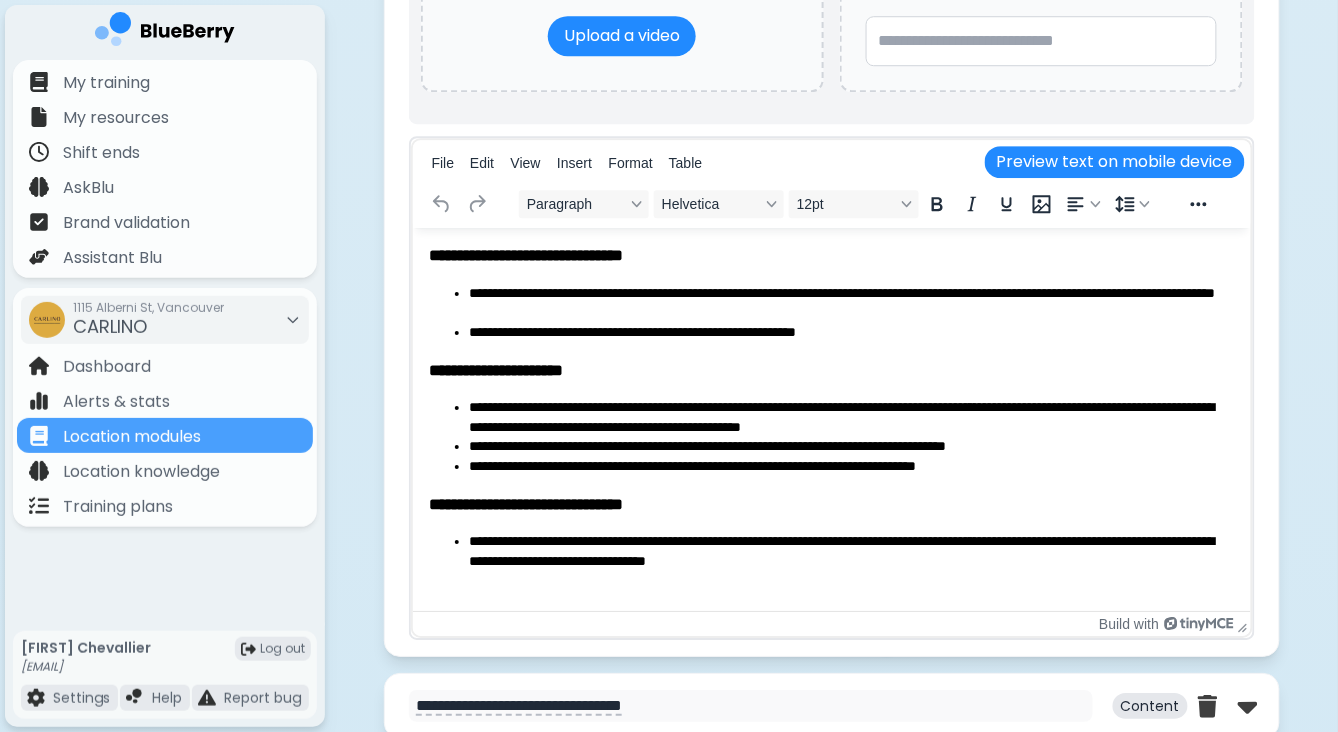 scroll, scrollTop: 7301, scrollLeft: 0, axis: vertical 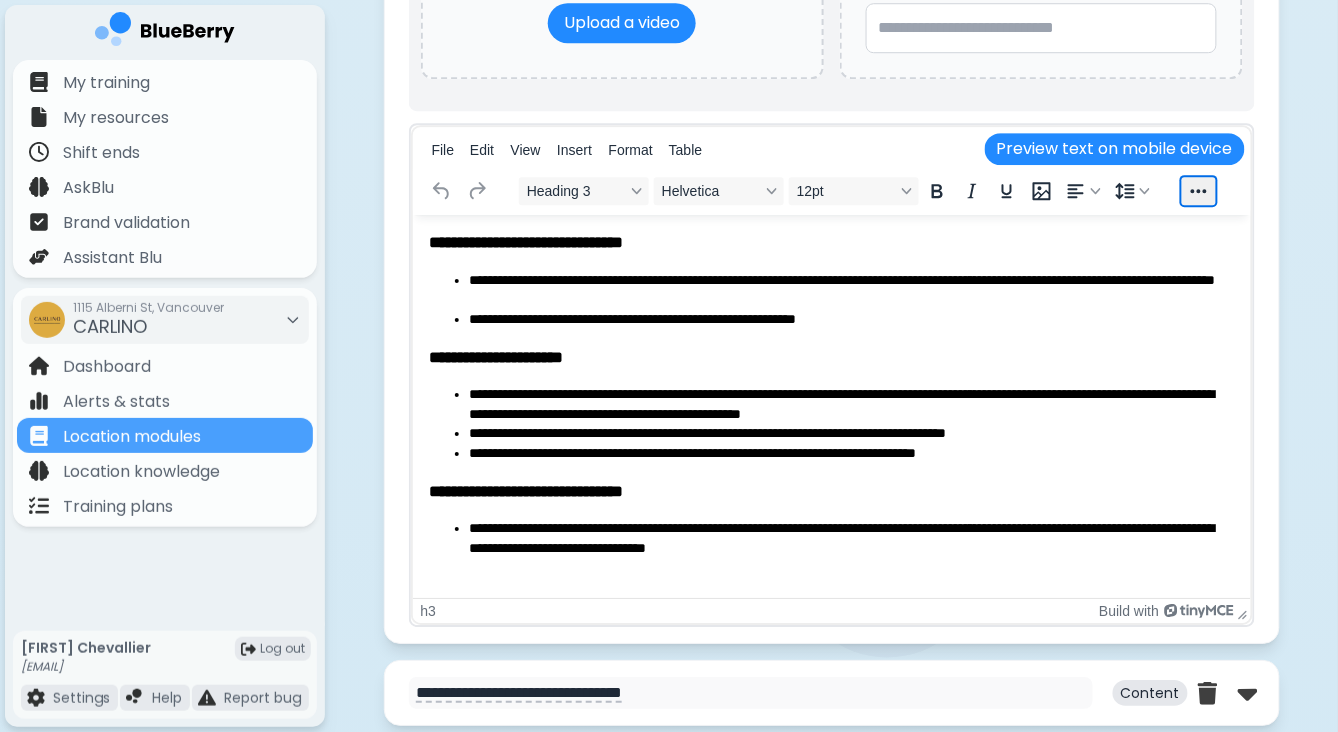click at bounding box center [1198, 191] 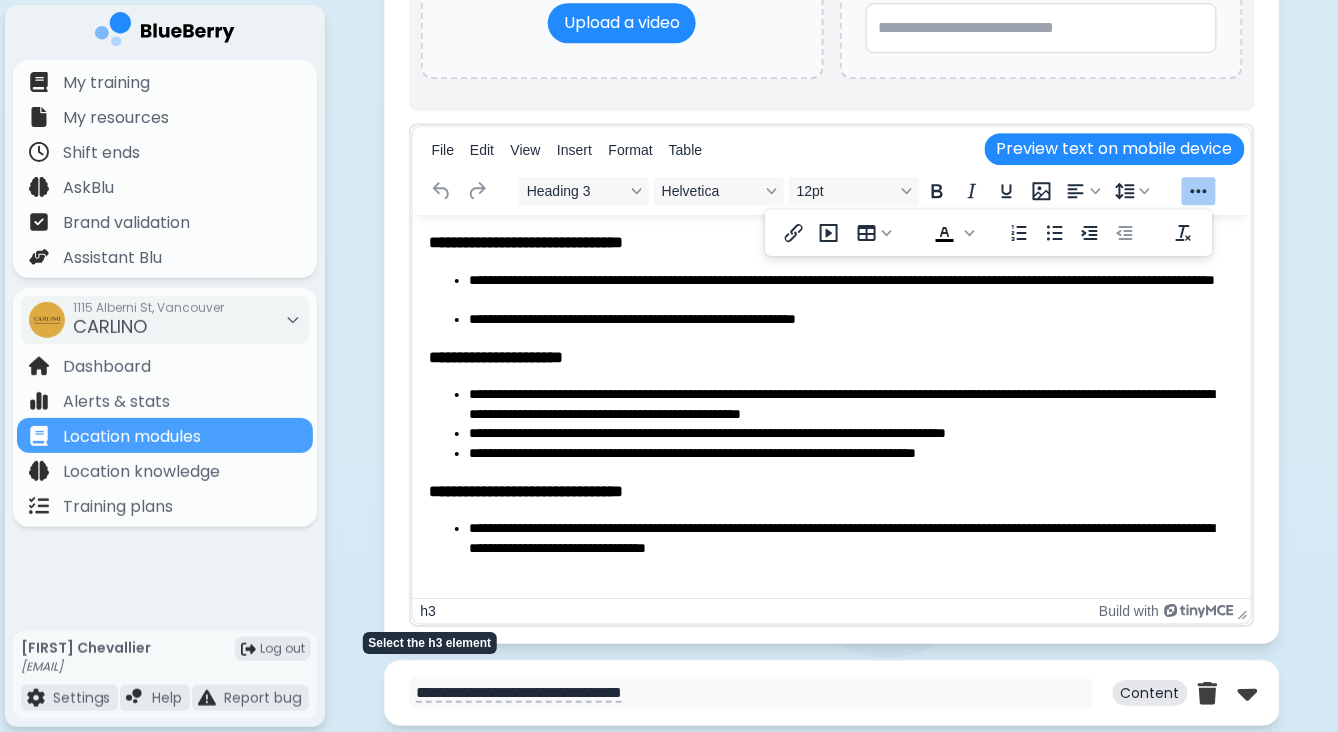 click on "h3" at bounding box center (429, 611) 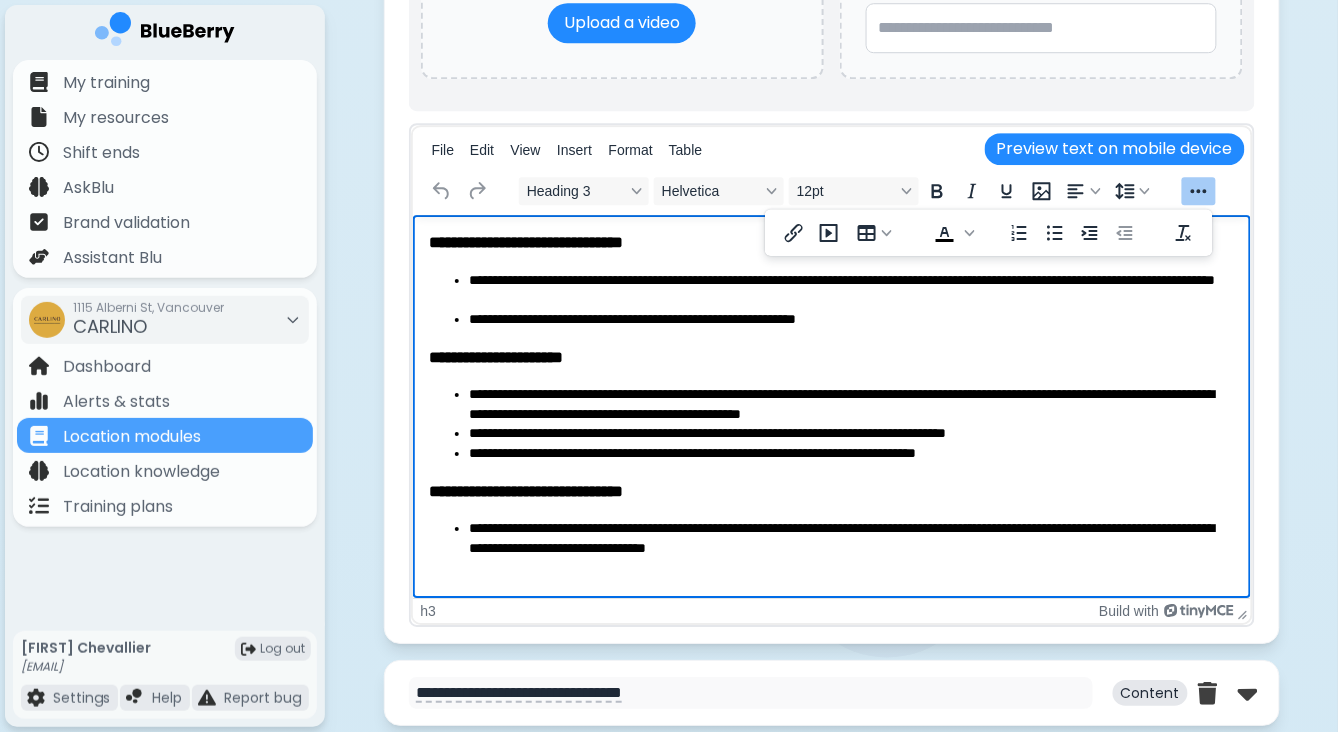 click on "[FIRST] MENU Syllabus [DATE] v3.2" at bounding box center [831, -2888] 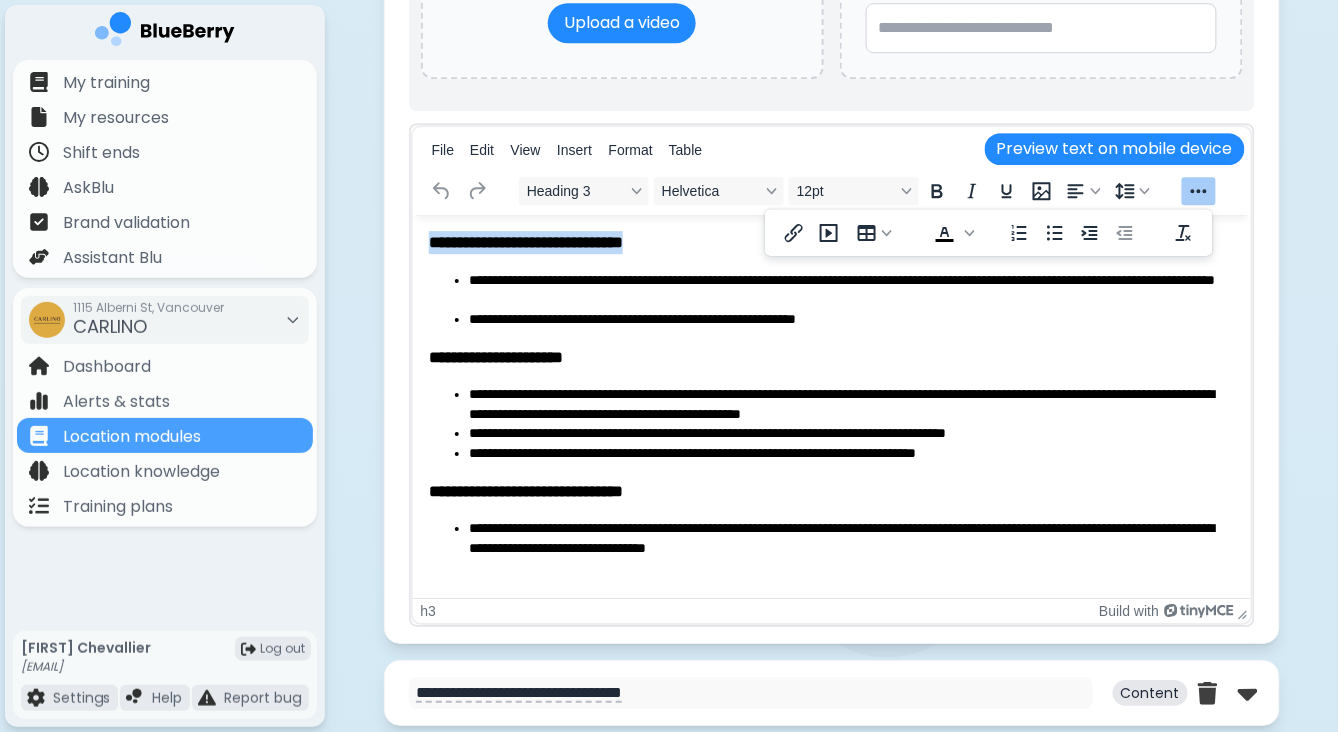 click on "**********" at bounding box center (852, 454) 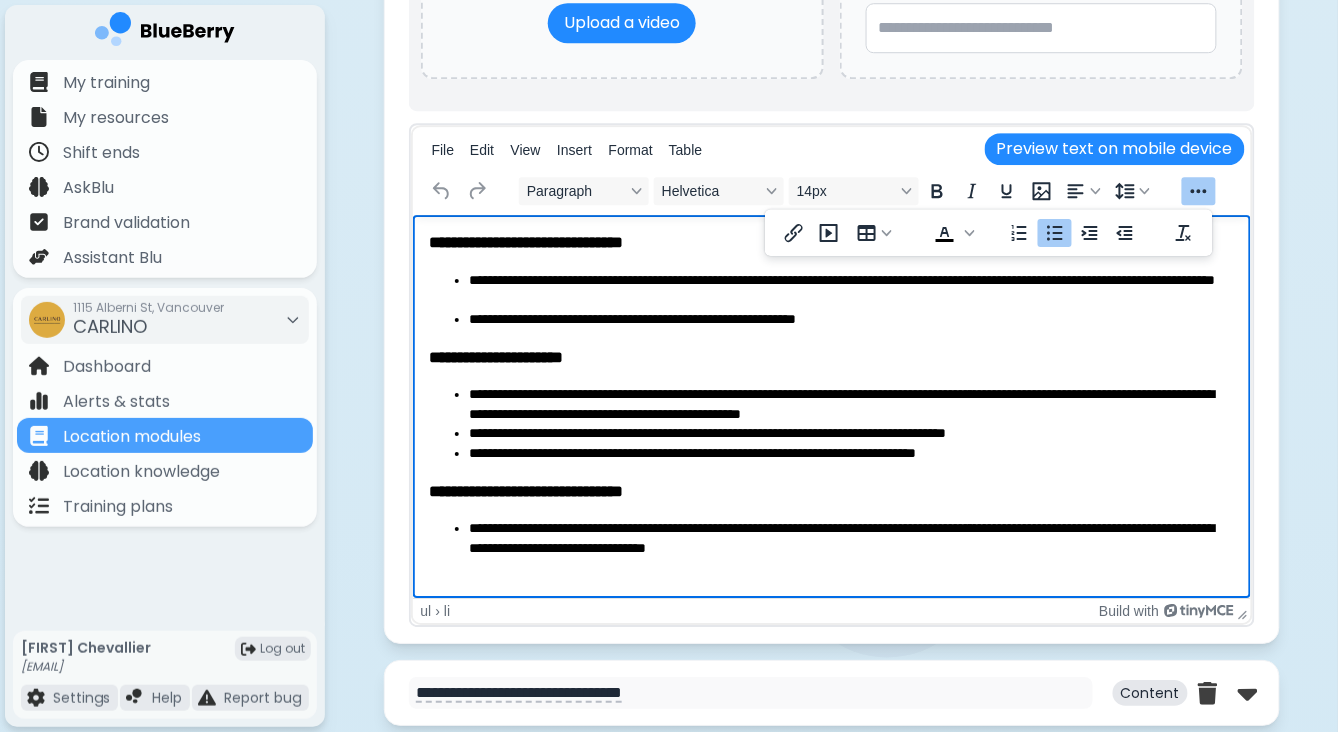 click on "**********" at bounding box center (852, 404) 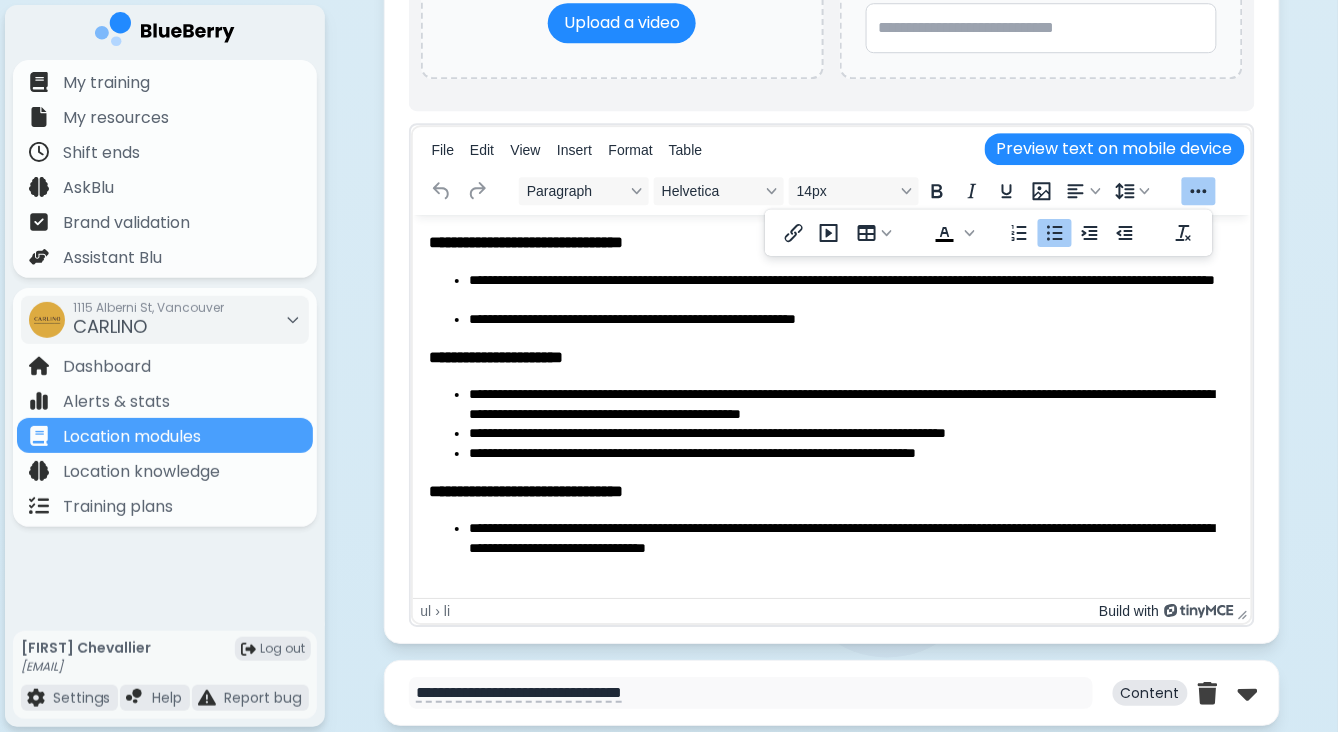 click 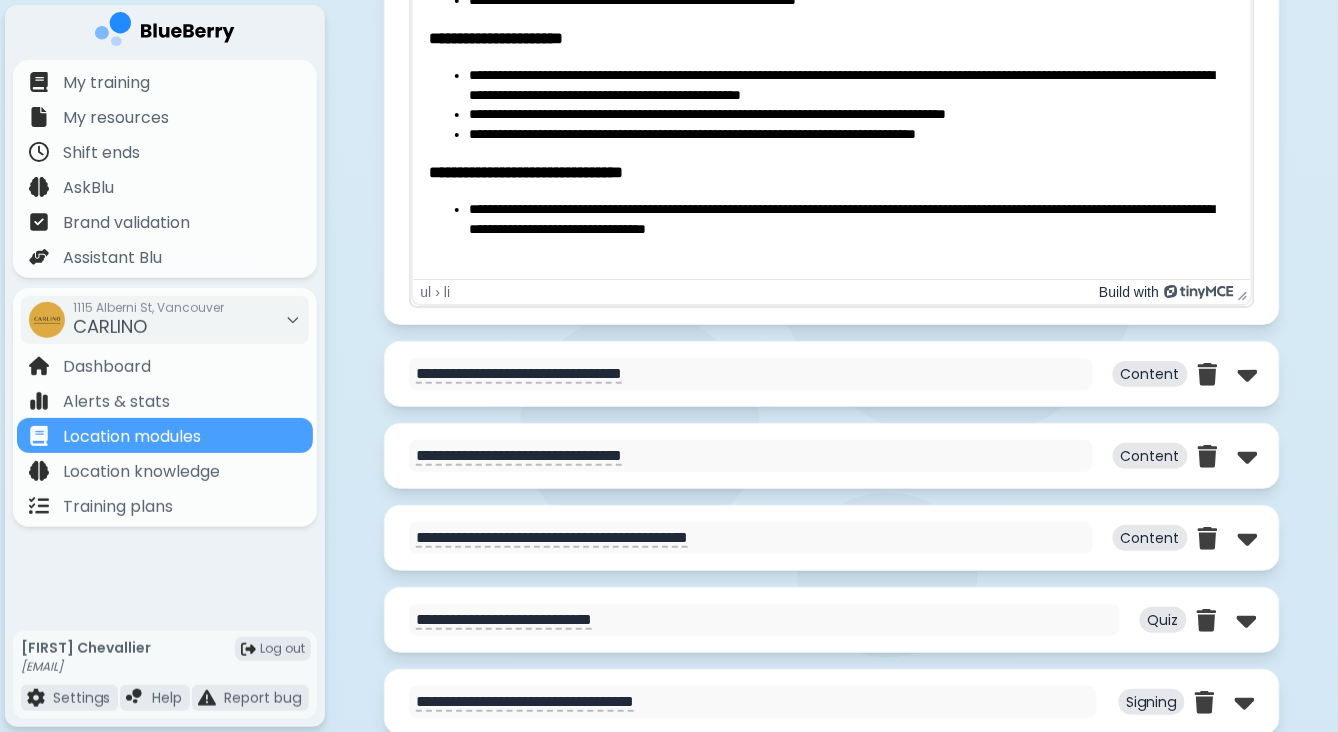 scroll, scrollTop: 7654, scrollLeft: 0, axis: vertical 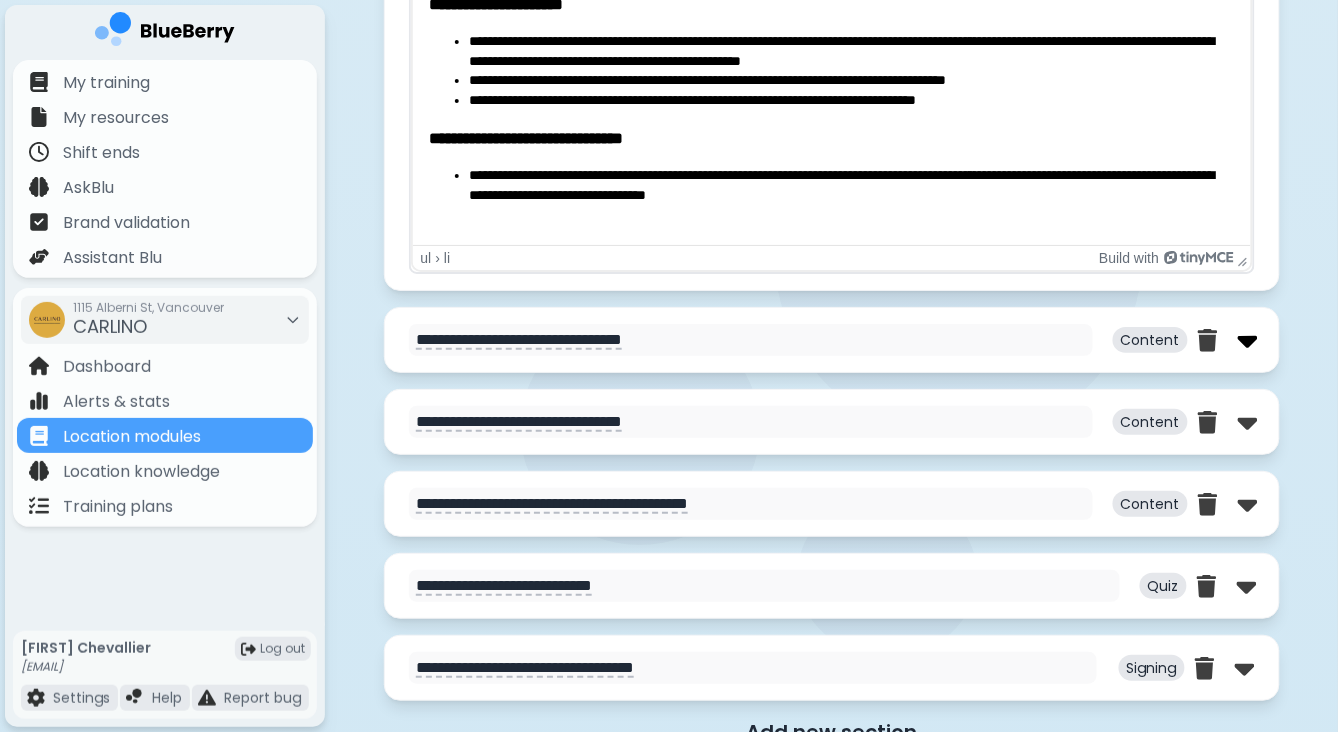 click at bounding box center [1248, 340] 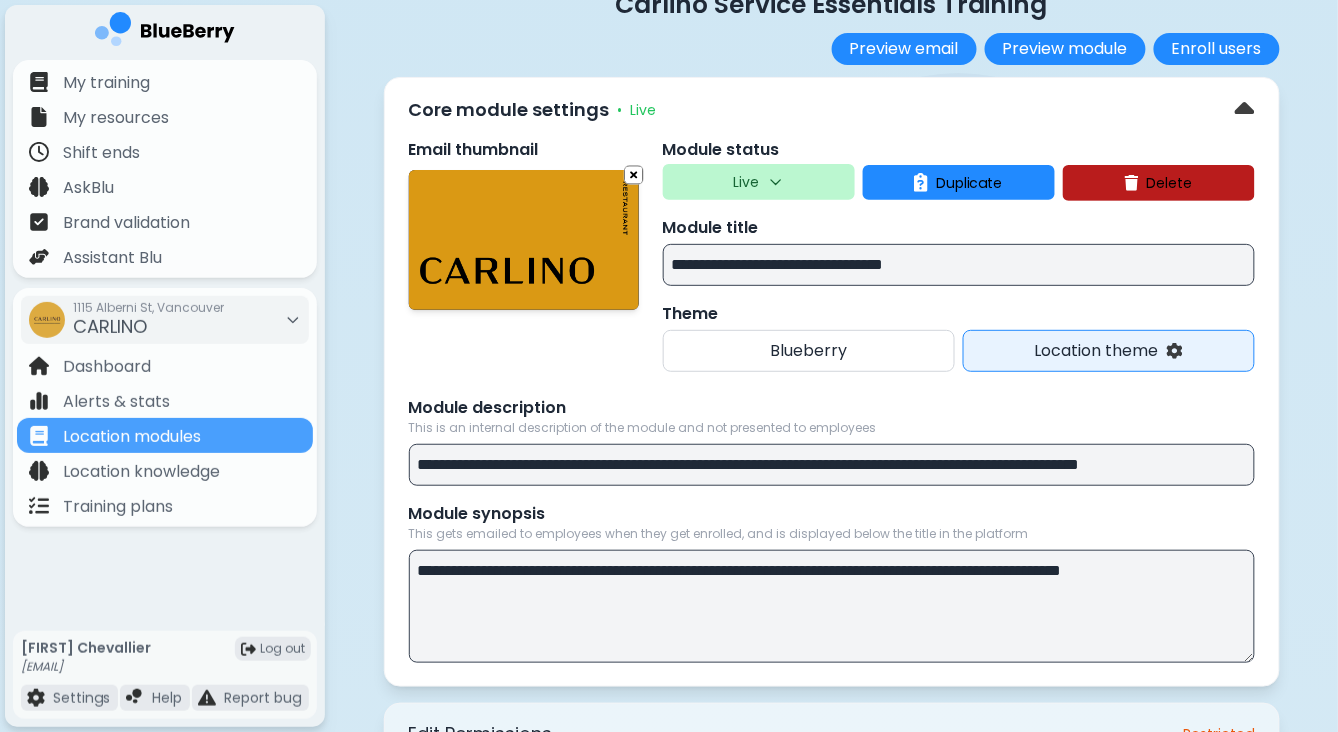 scroll, scrollTop: 58, scrollLeft: 0, axis: vertical 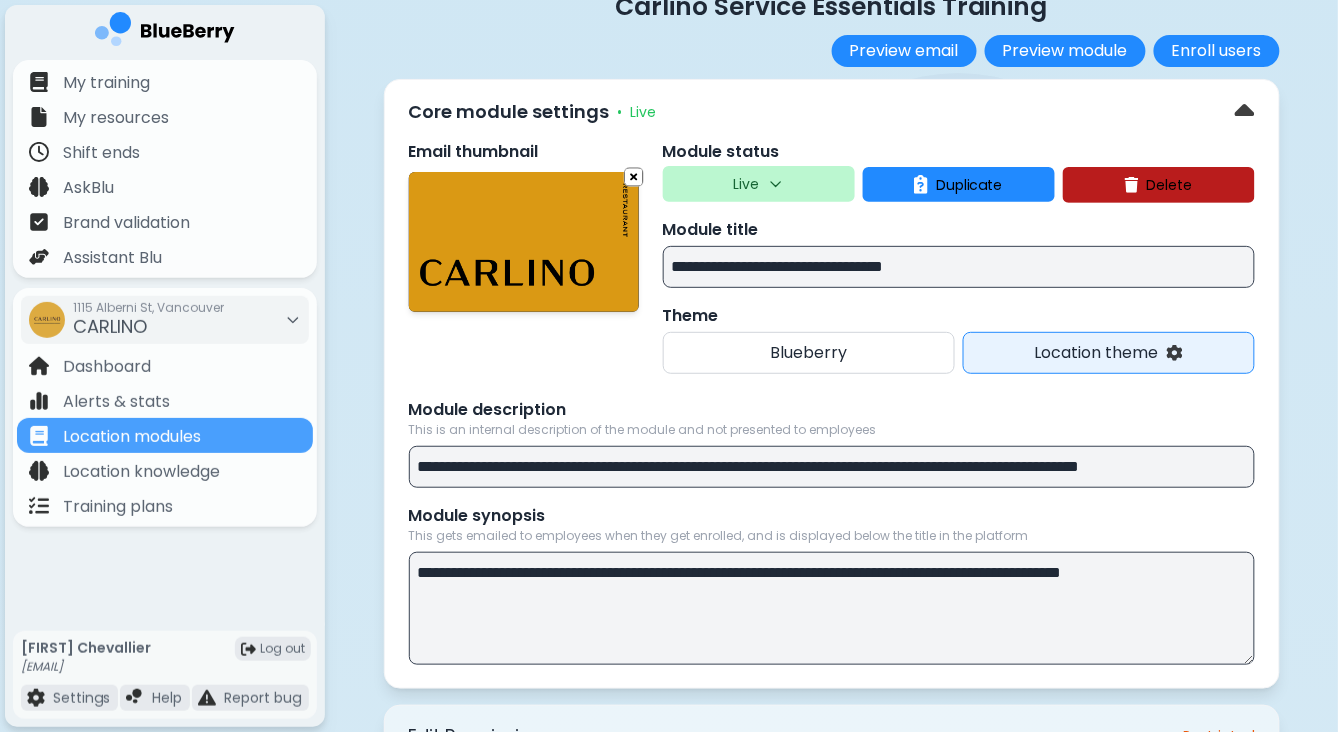 click on "Live" at bounding box center (747, 184) 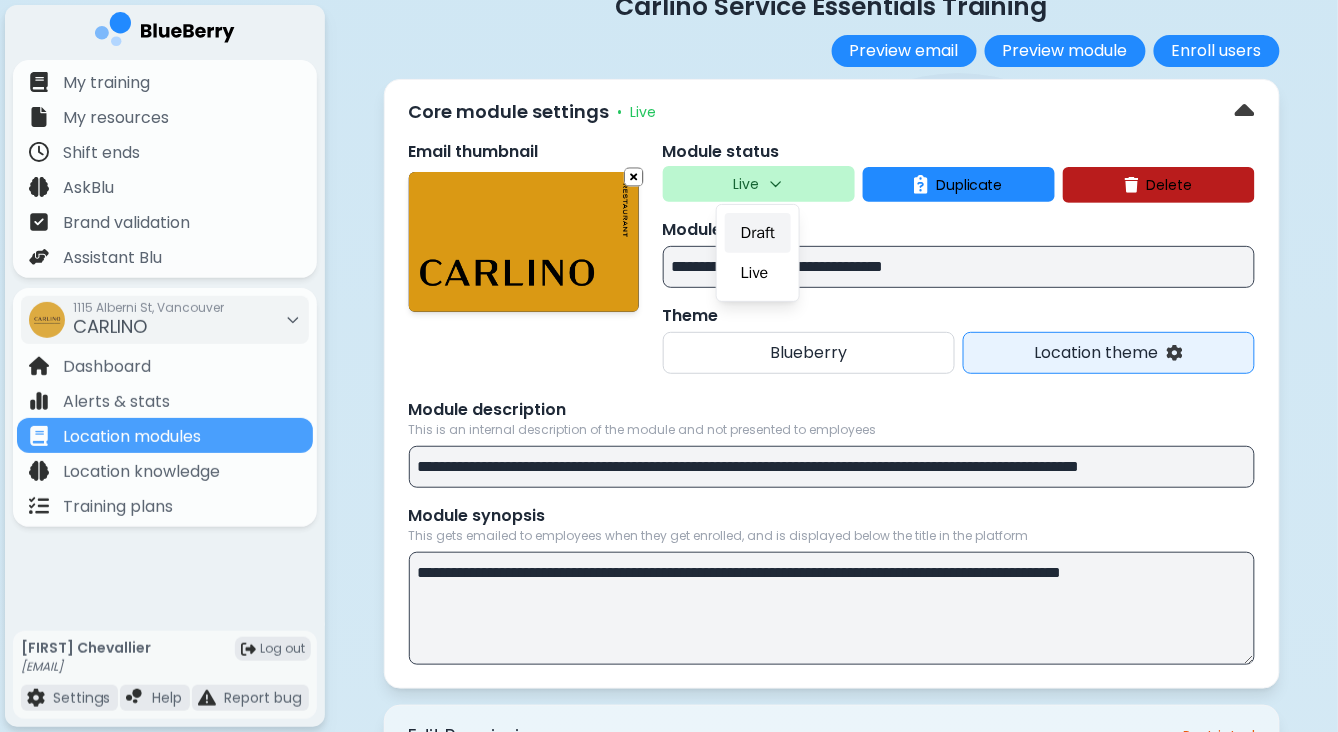 click on "Draft" at bounding box center (758, 233) 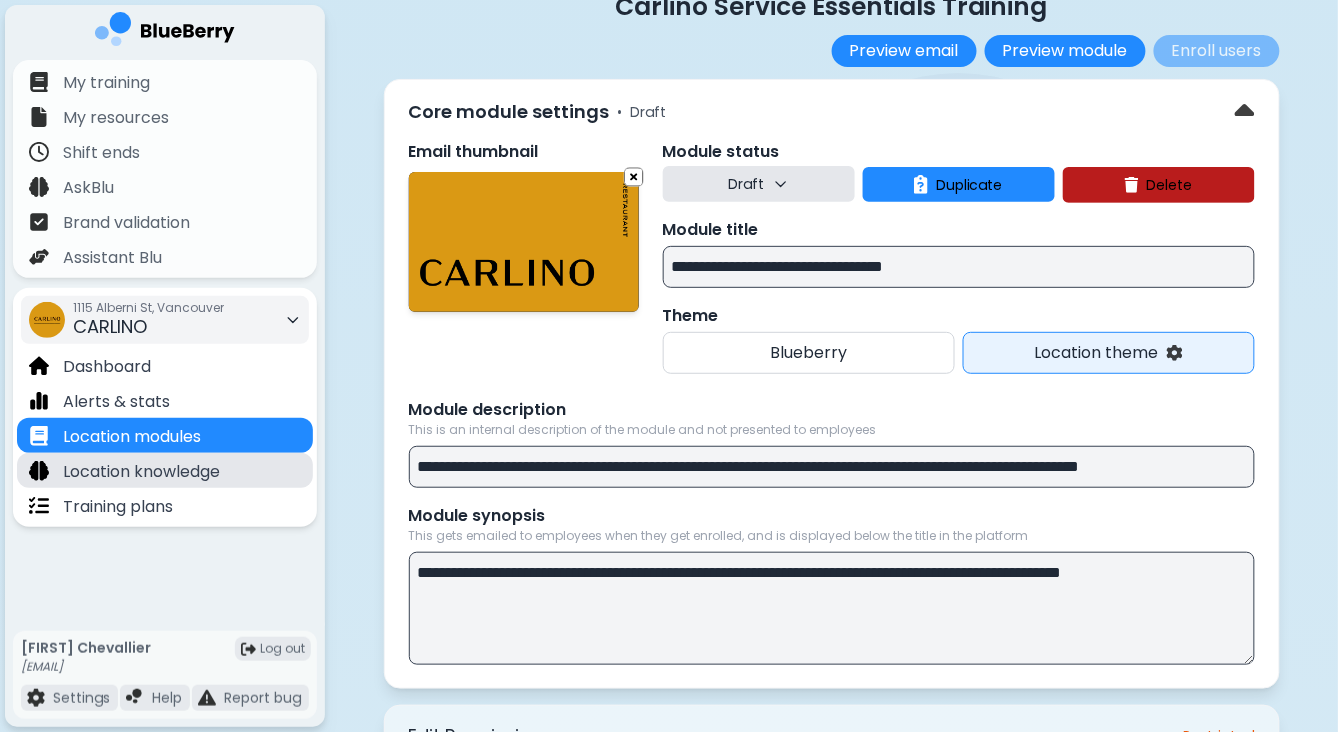 click on "Location knowledge" at bounding box center (141, 472) 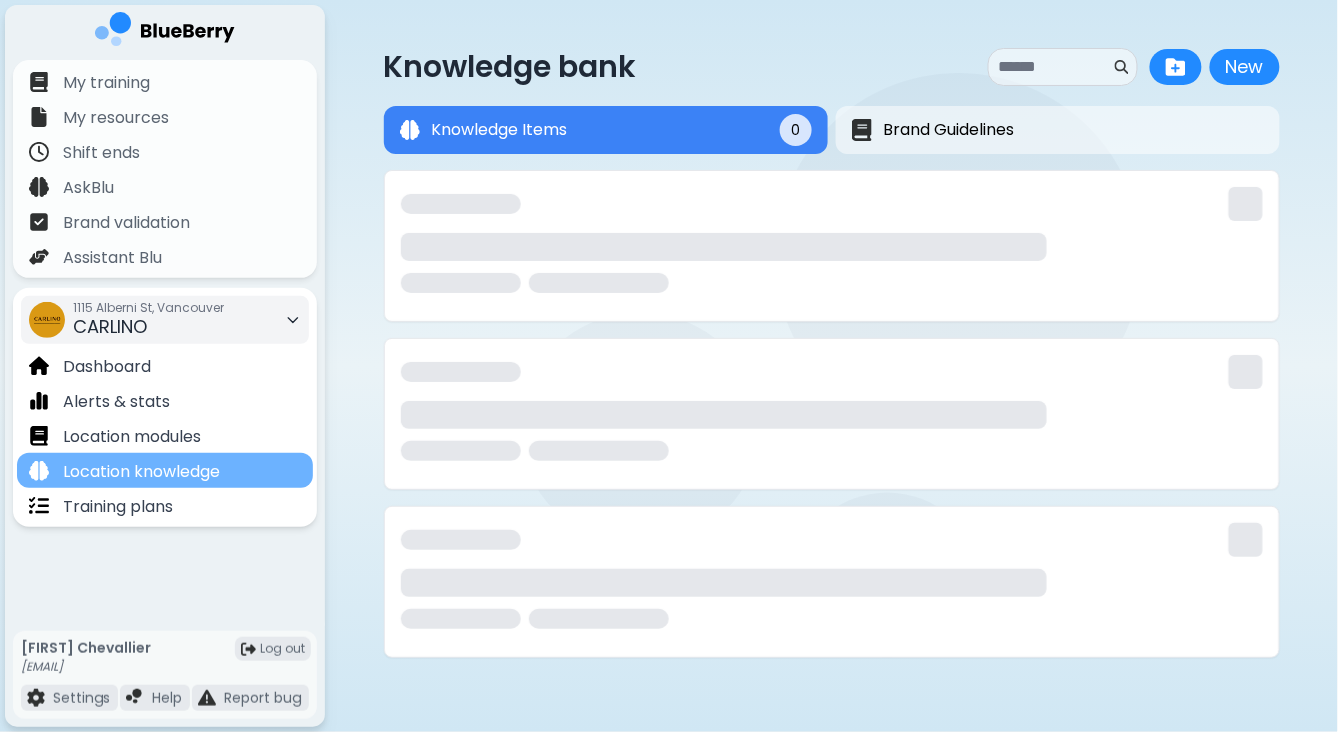 scroll, scrollTop: 0, scrollLeft: 0, axis: both 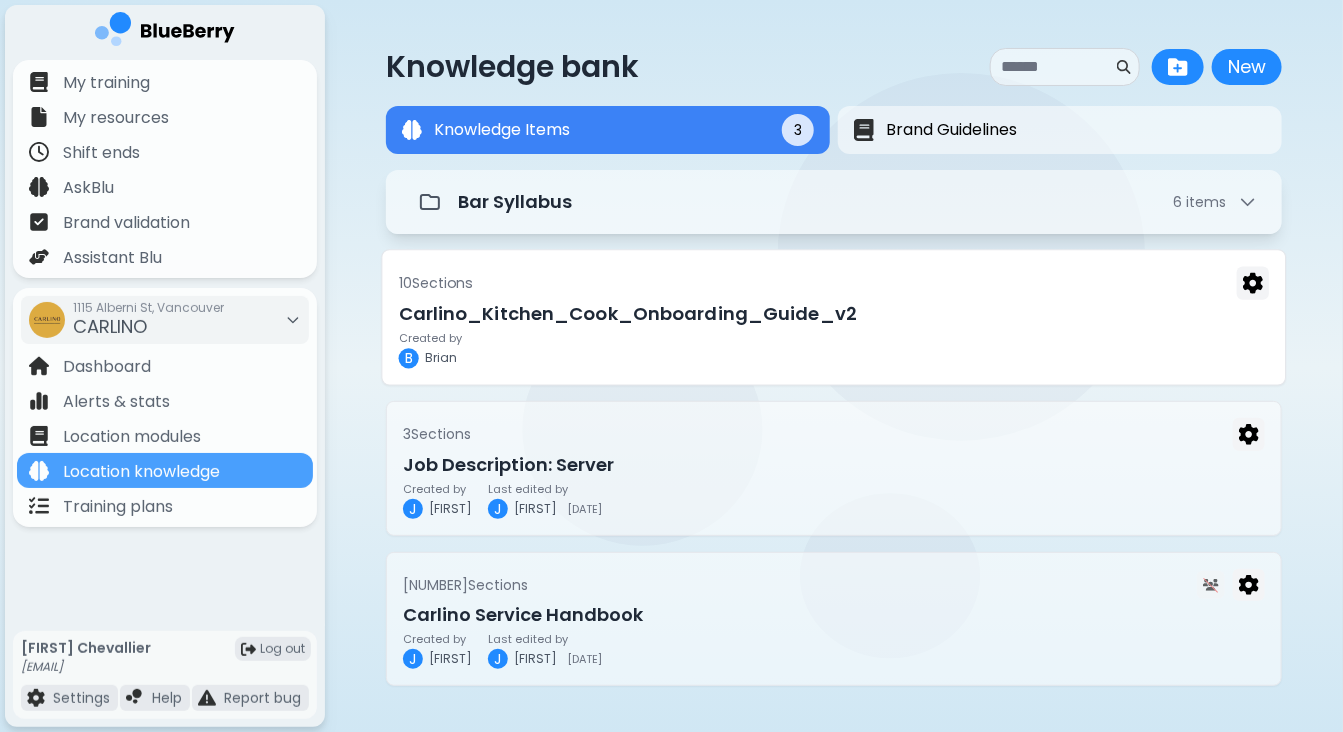 click on "Carlino_Kitchen_Cook_Onboarding_Guide_v2" at bounding box center (834, 314) 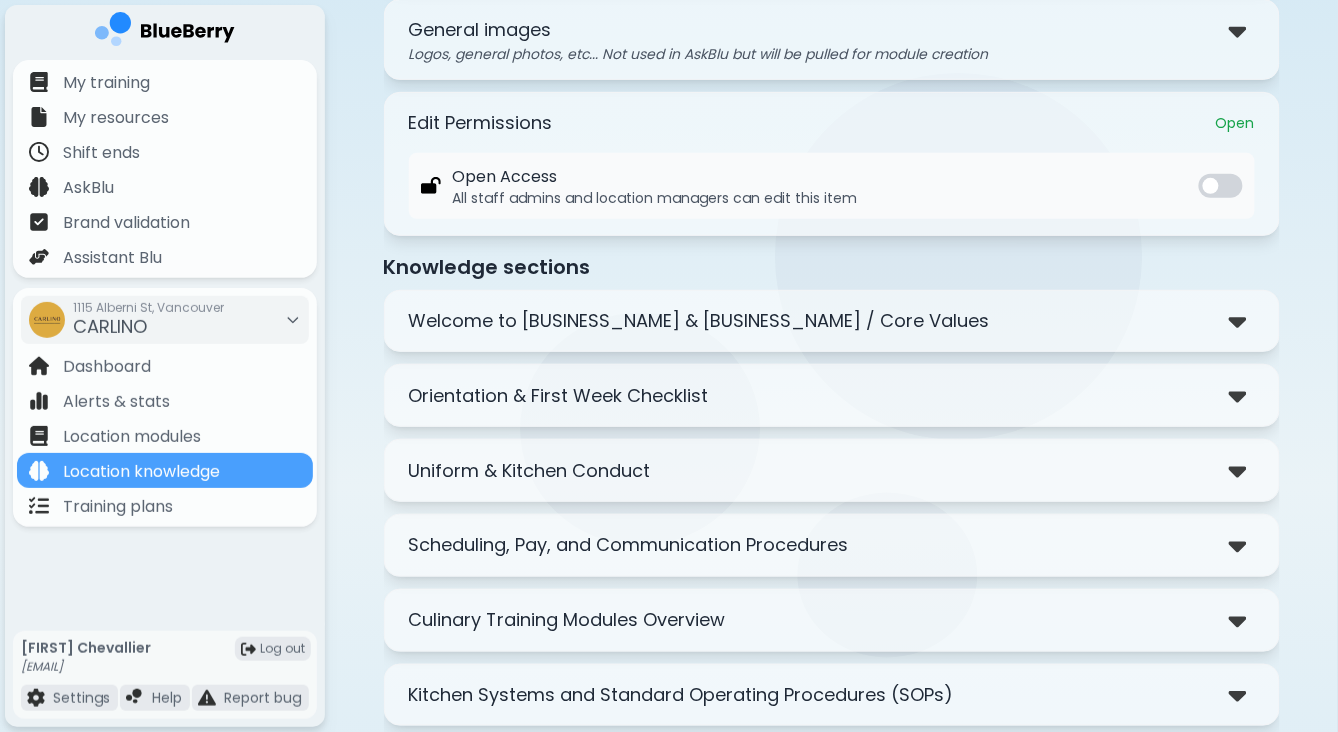 scroll, scrollTop: 185, scrollLeft: 0, axis: vertical 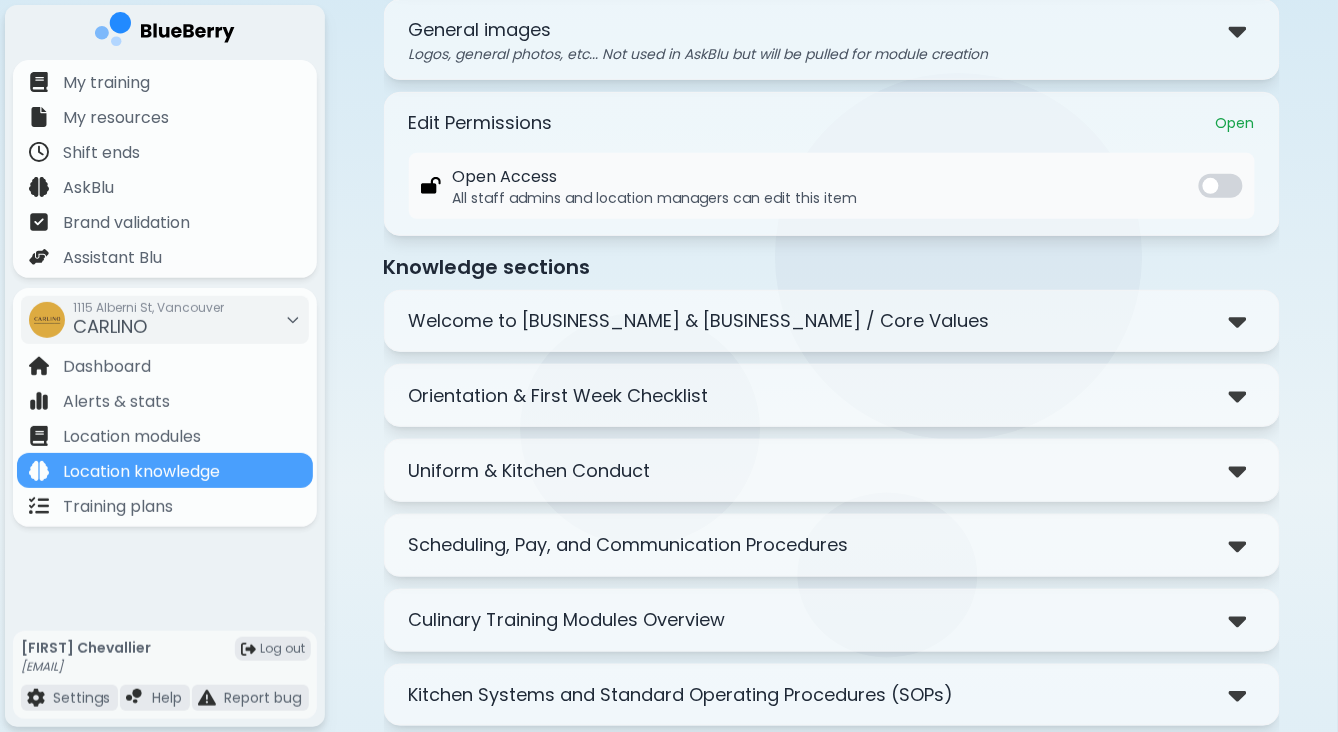 click on "Welcome to [BUSINESS_NAME] & [BUSINESS_NAME] / Core Values" at bounding box center [699, 321] 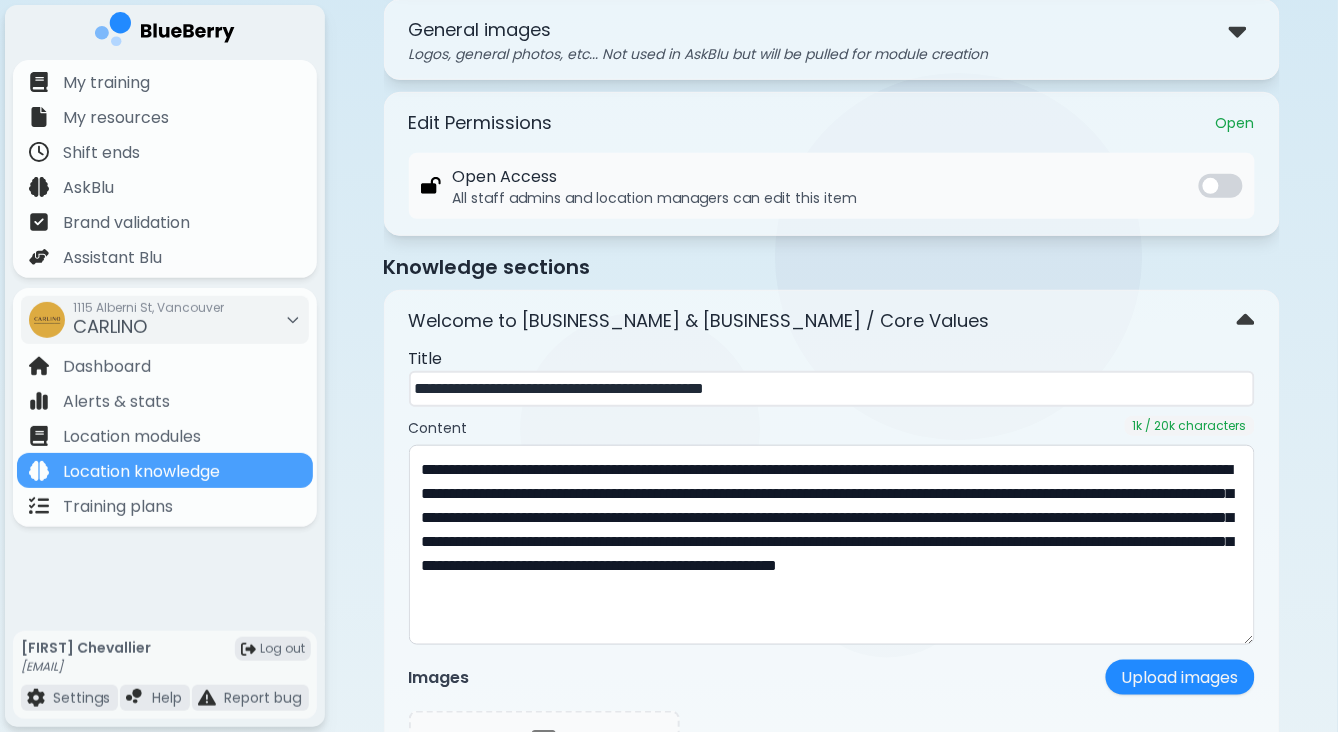 click on "Welcome to [BUSINESS_NAME] & [BUSINESS_NAME] / Core Values" at bounding box center (832, 321) 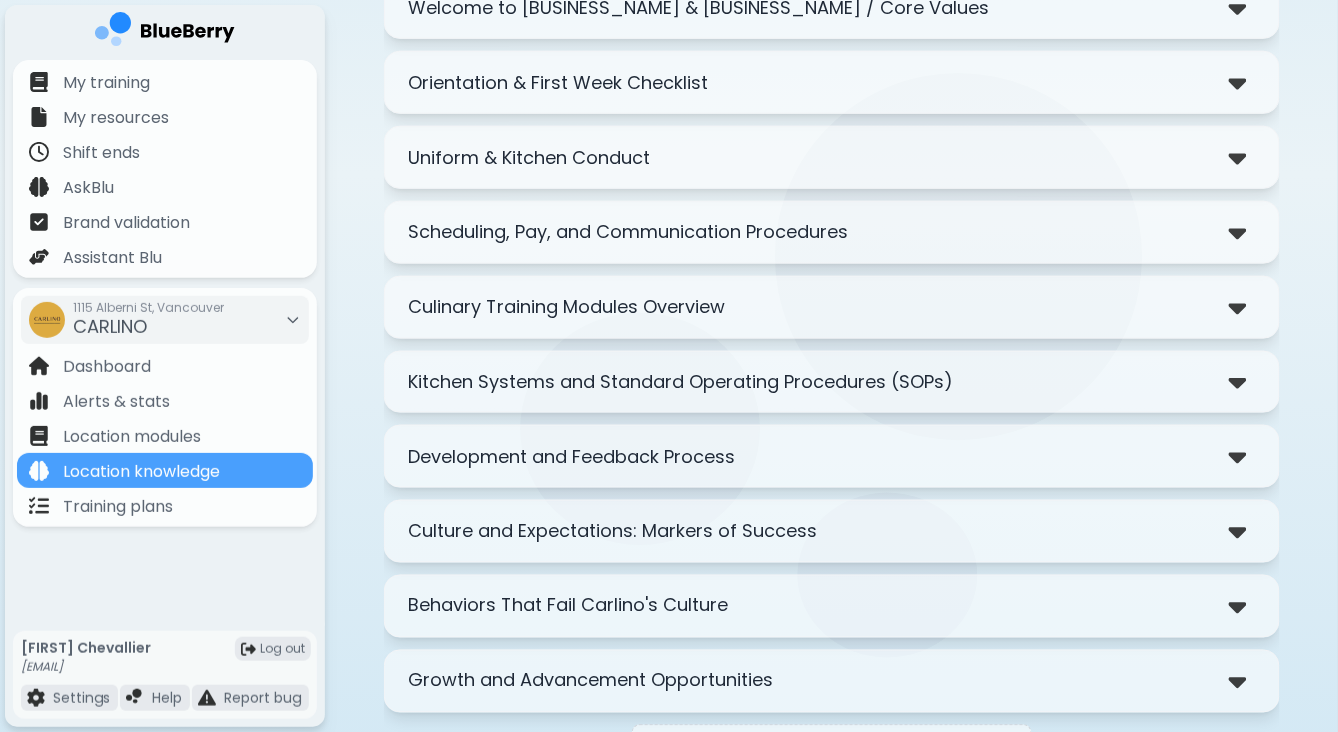 scroll, scrollTop: 601, scrollLeft: 0, axis: vertical 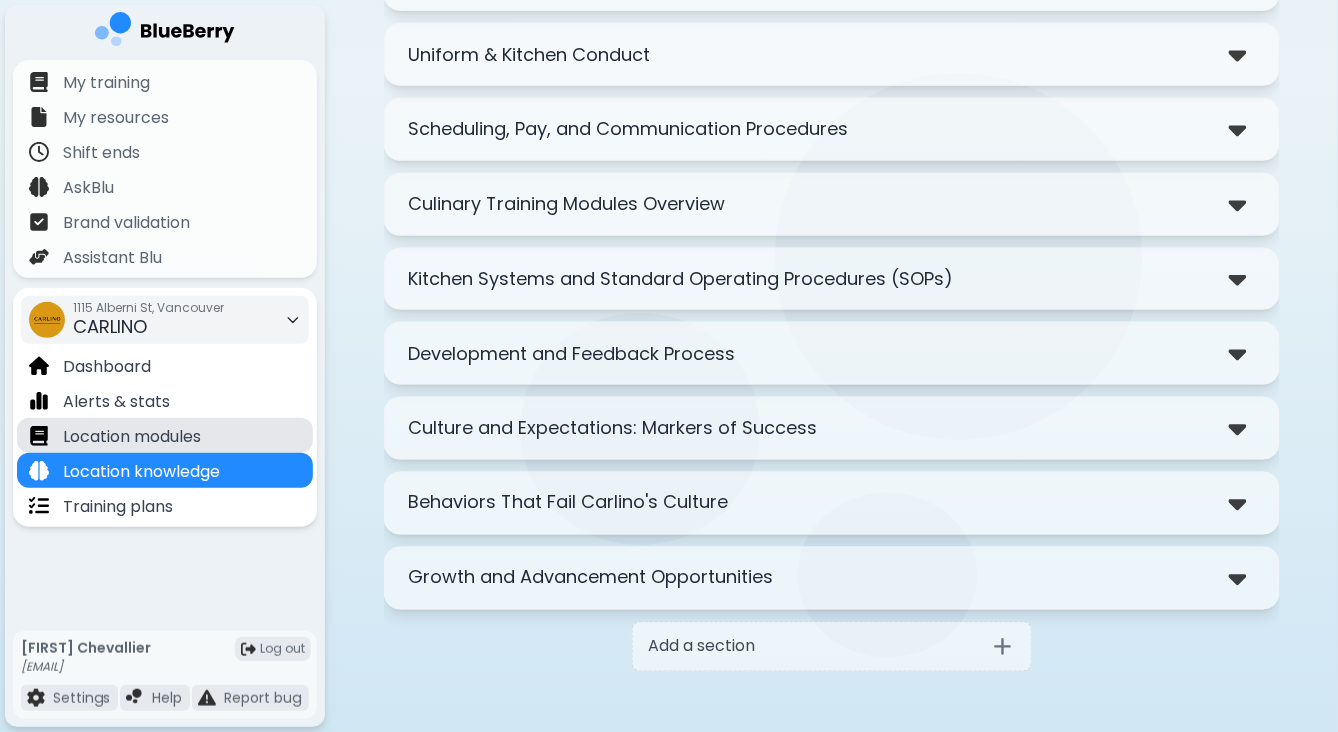click on "Location modules" at bounding box center [132, 437] 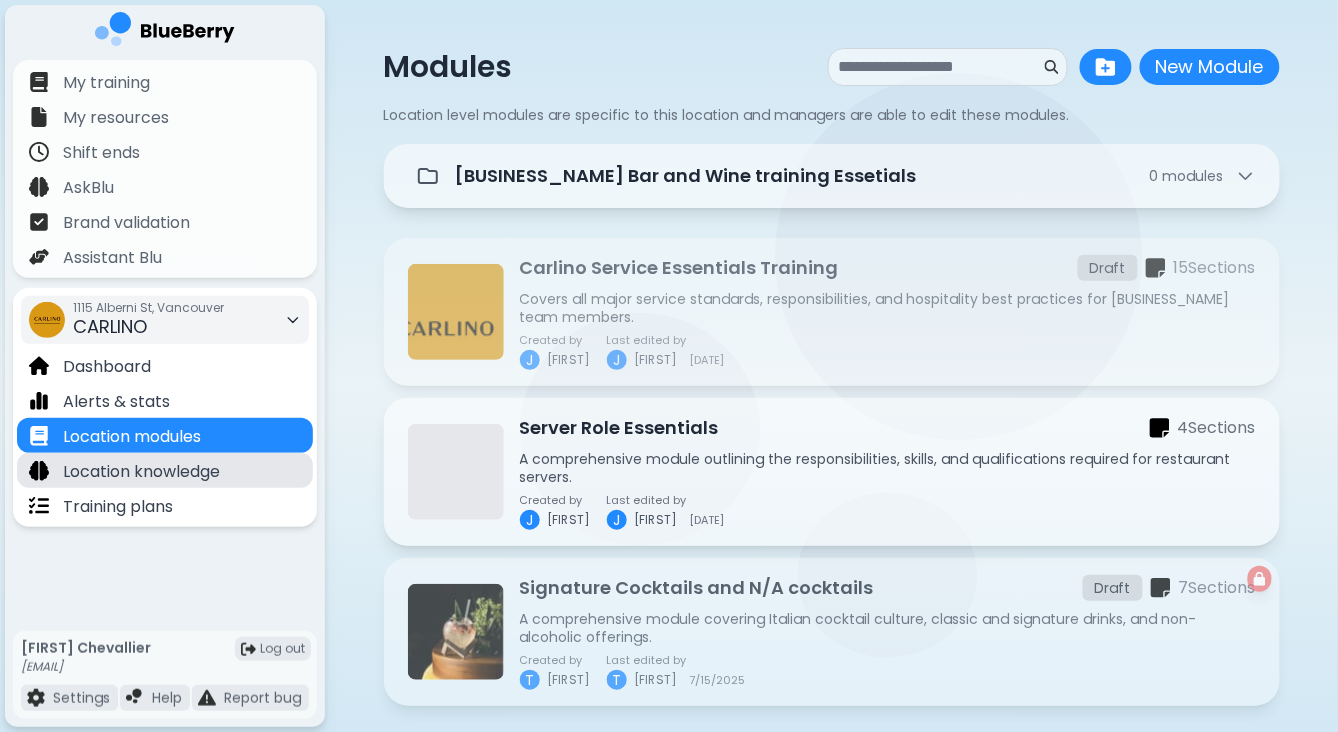 click on "Location knowledge" at bounding box center [141, 472] 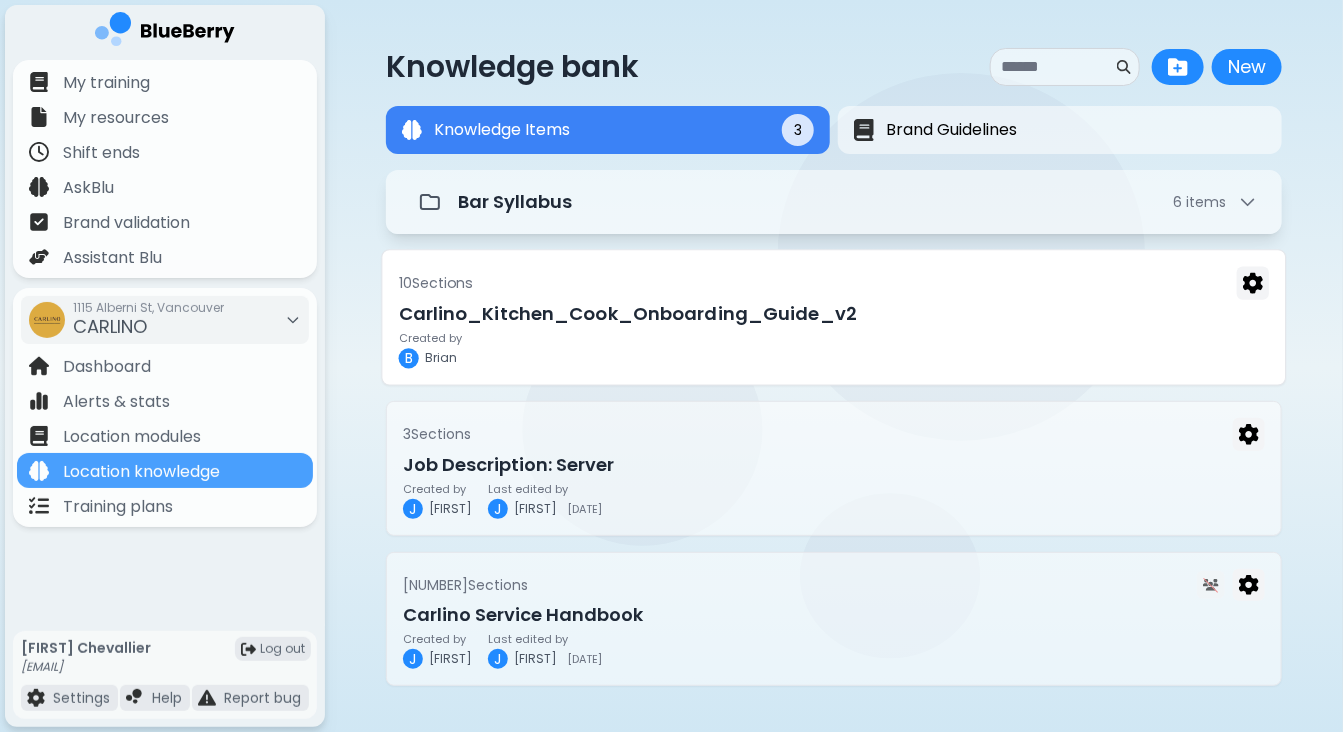 click on "Carlino_Kitchen_Cook_Onboarding_Guide_v2" at bounding box center (834, 314) 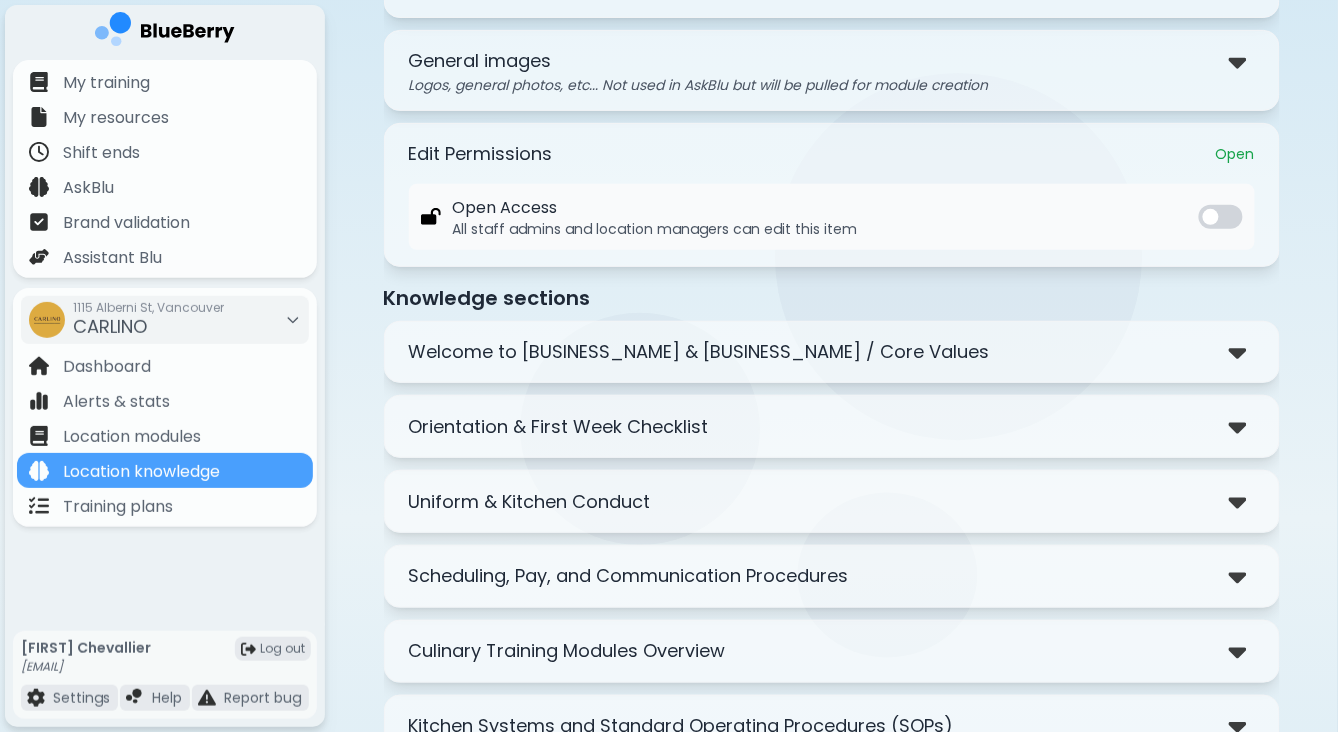 scroll, scrollTop: 0, scrollLeft: 0, axis: both 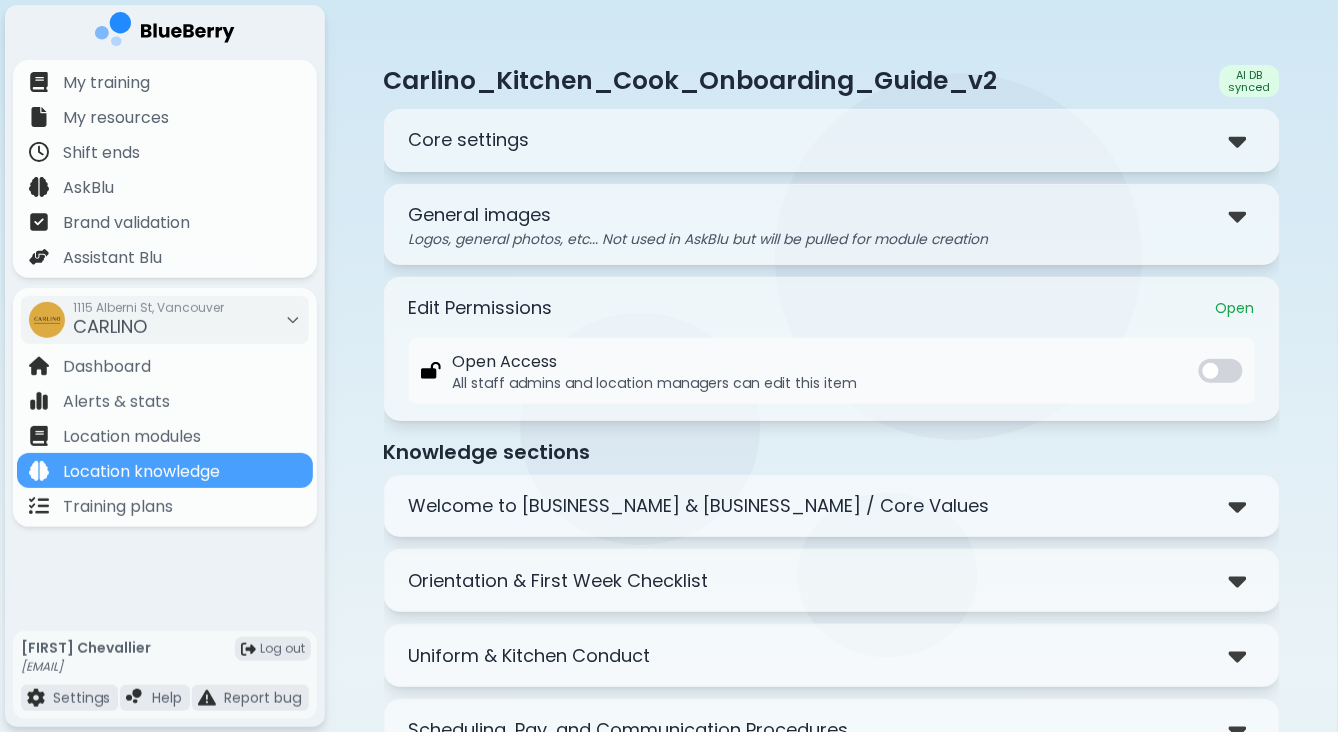 click on "**********" at bounding box center (832, 672) 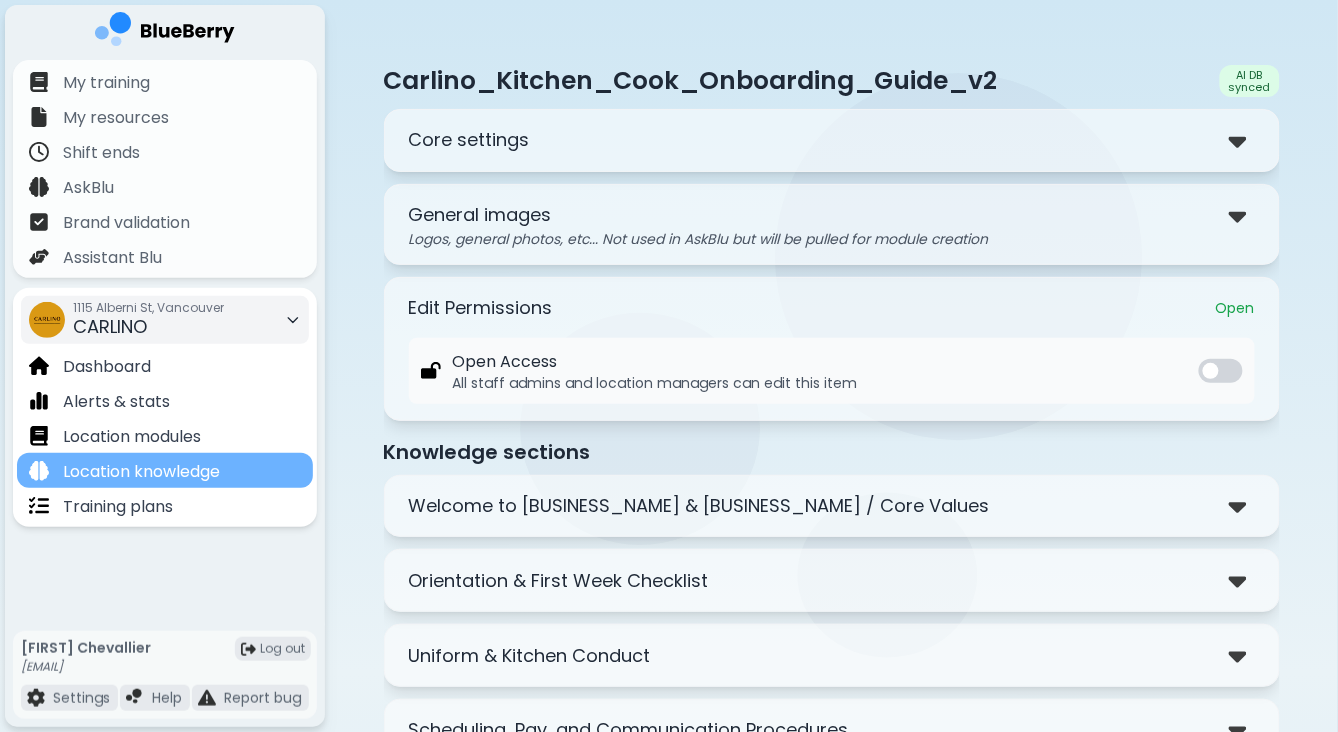 click on "Location knowledge" at bounding box center [141, 472] 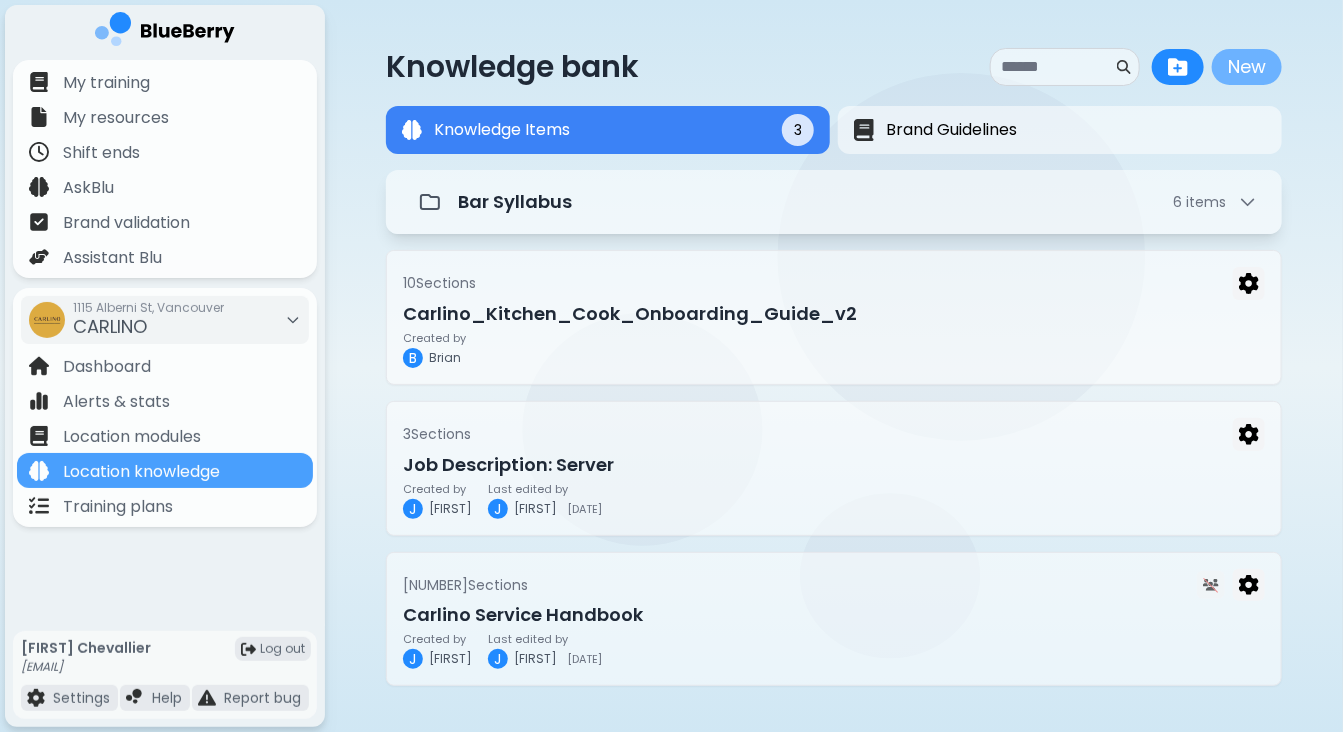 click on "New" at bounding box center (1247, 67) 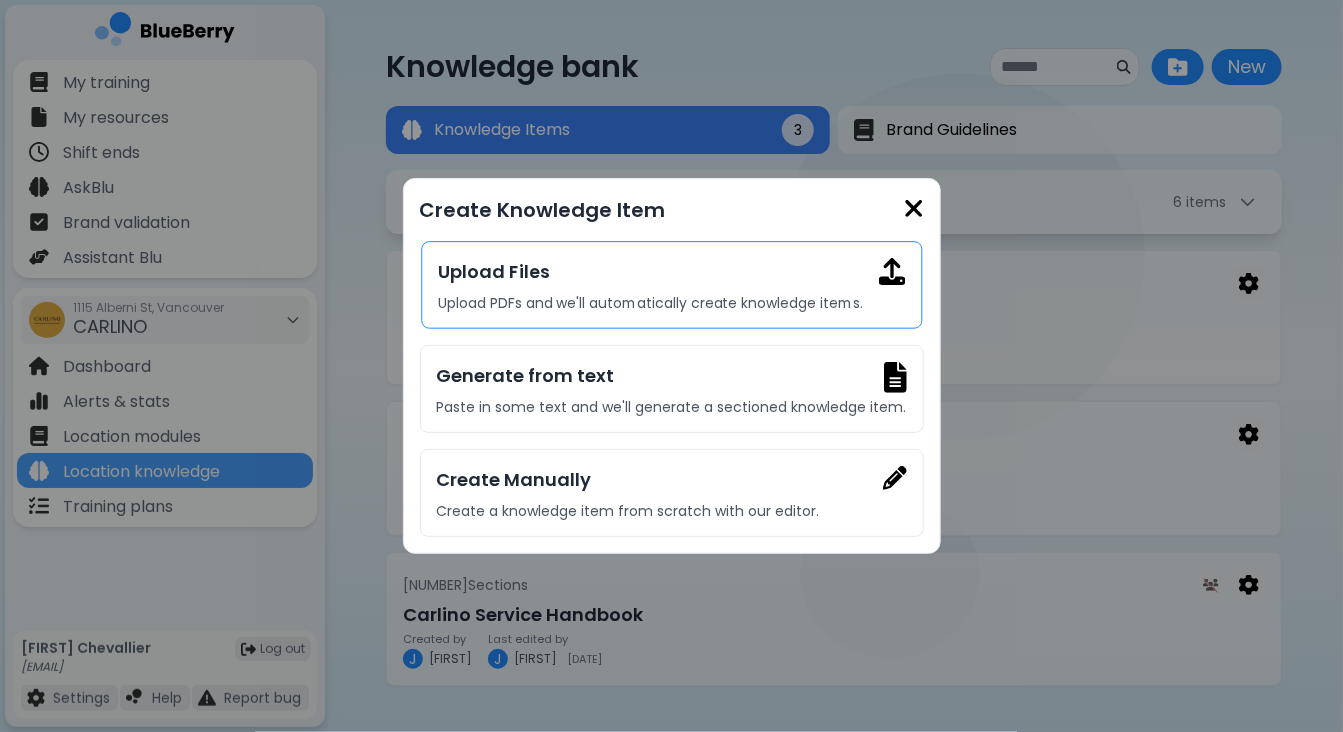 click on "Upload Files" at bounding box center (671, 272) 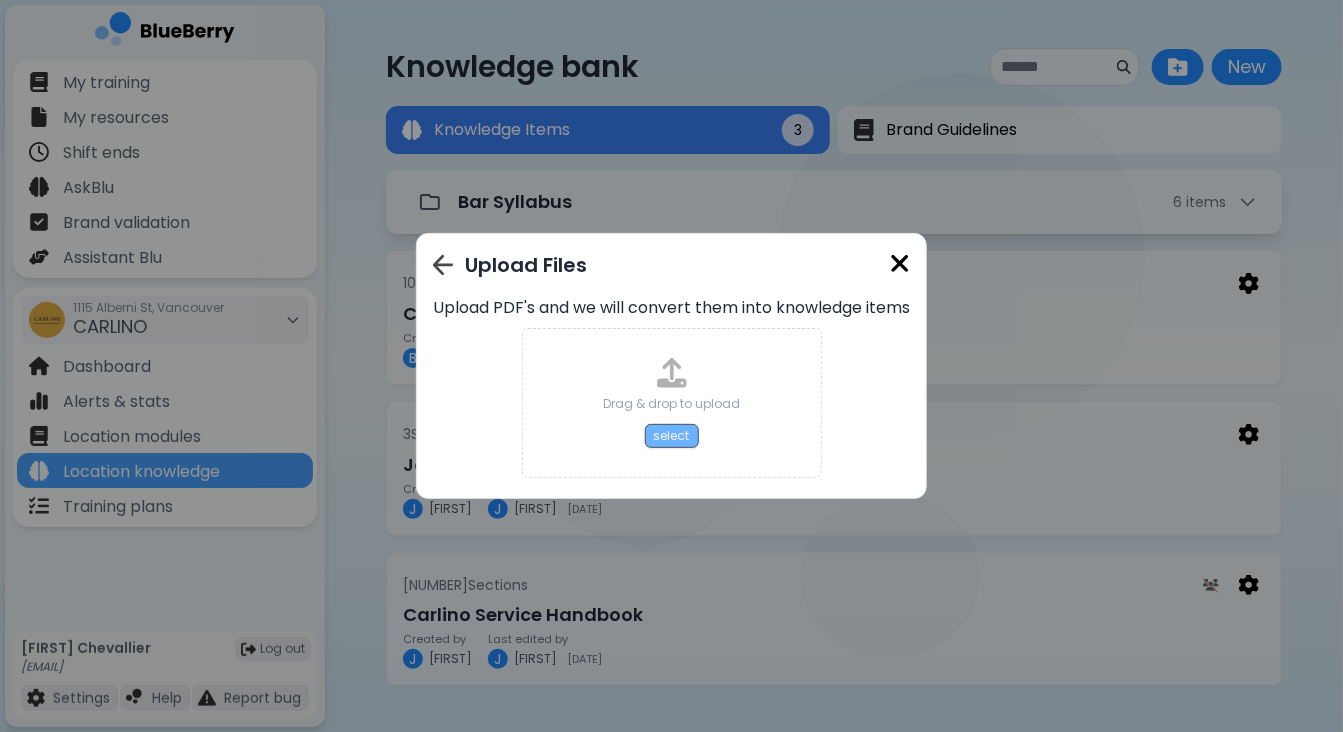 click on "select" at bounding box center [672, 436] 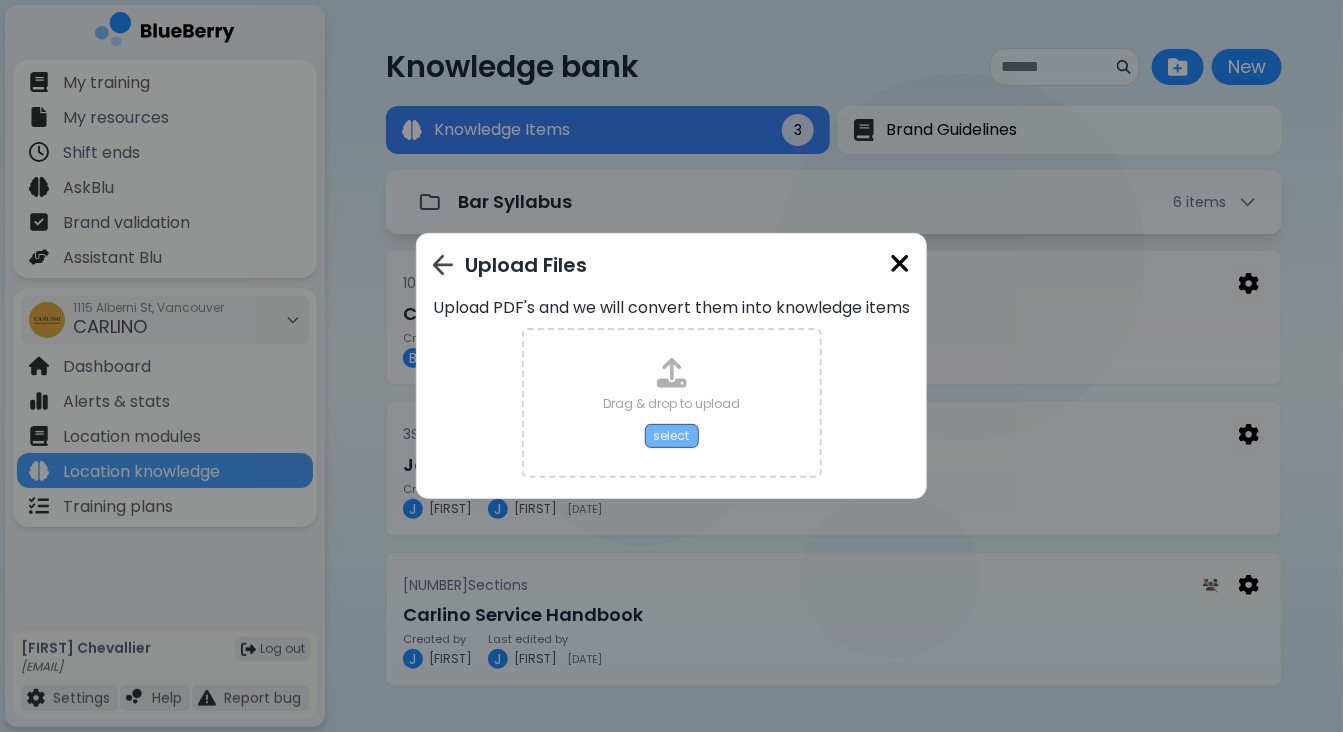 type on "**********" 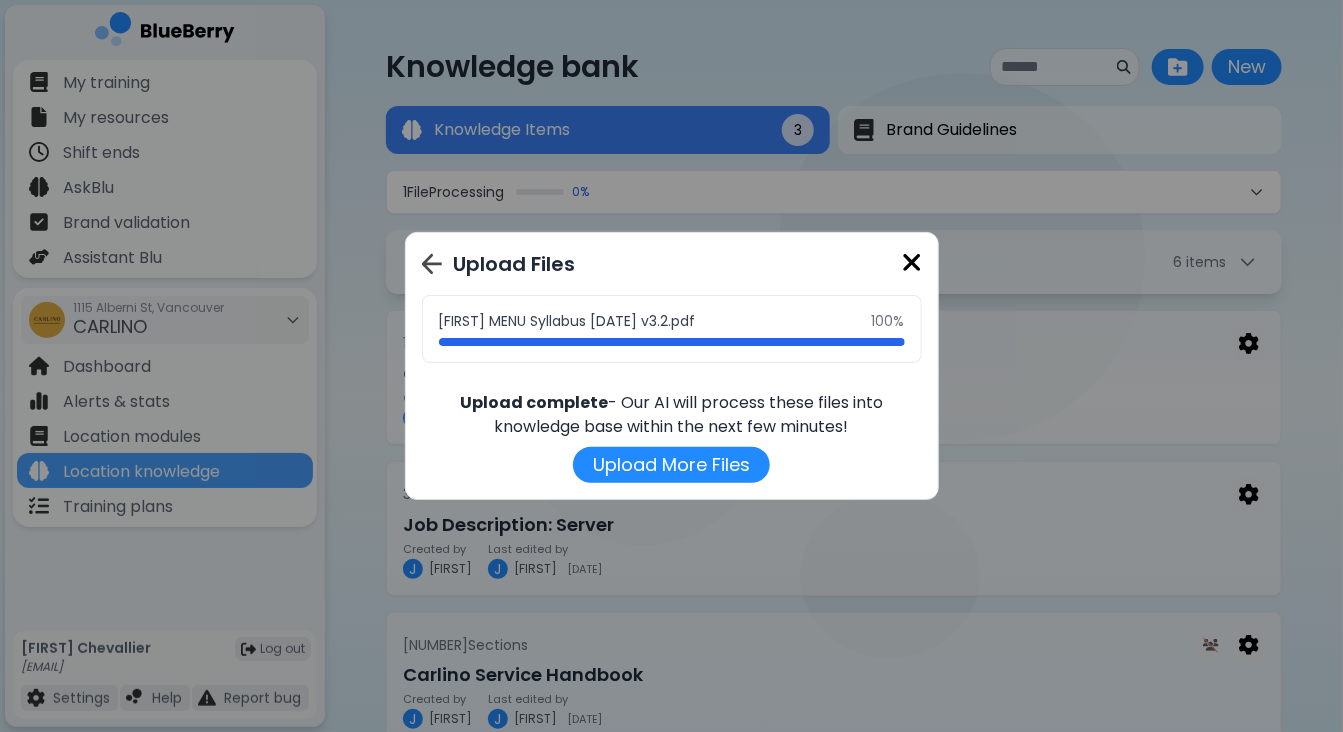 click at bounding box center (912, 262) 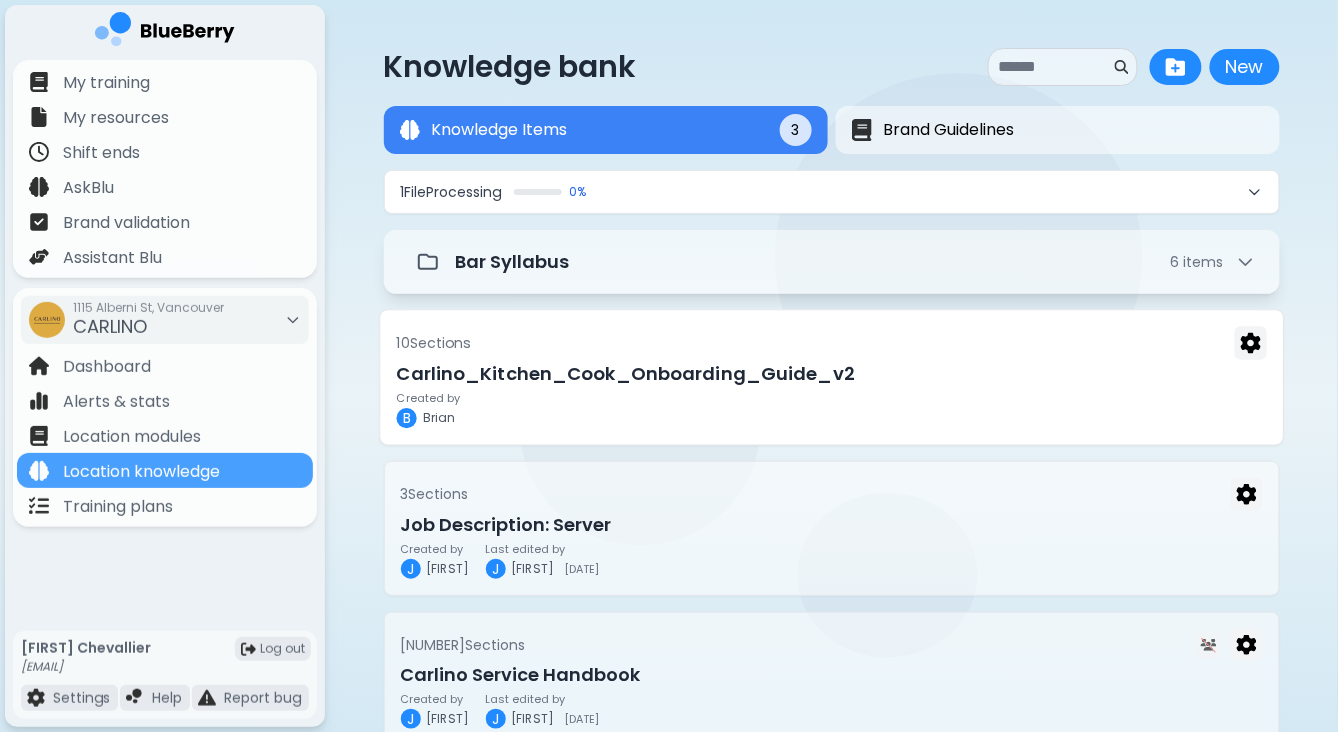 scroll, scrollTop: 1, scrollLeft: 0, axis: vertical 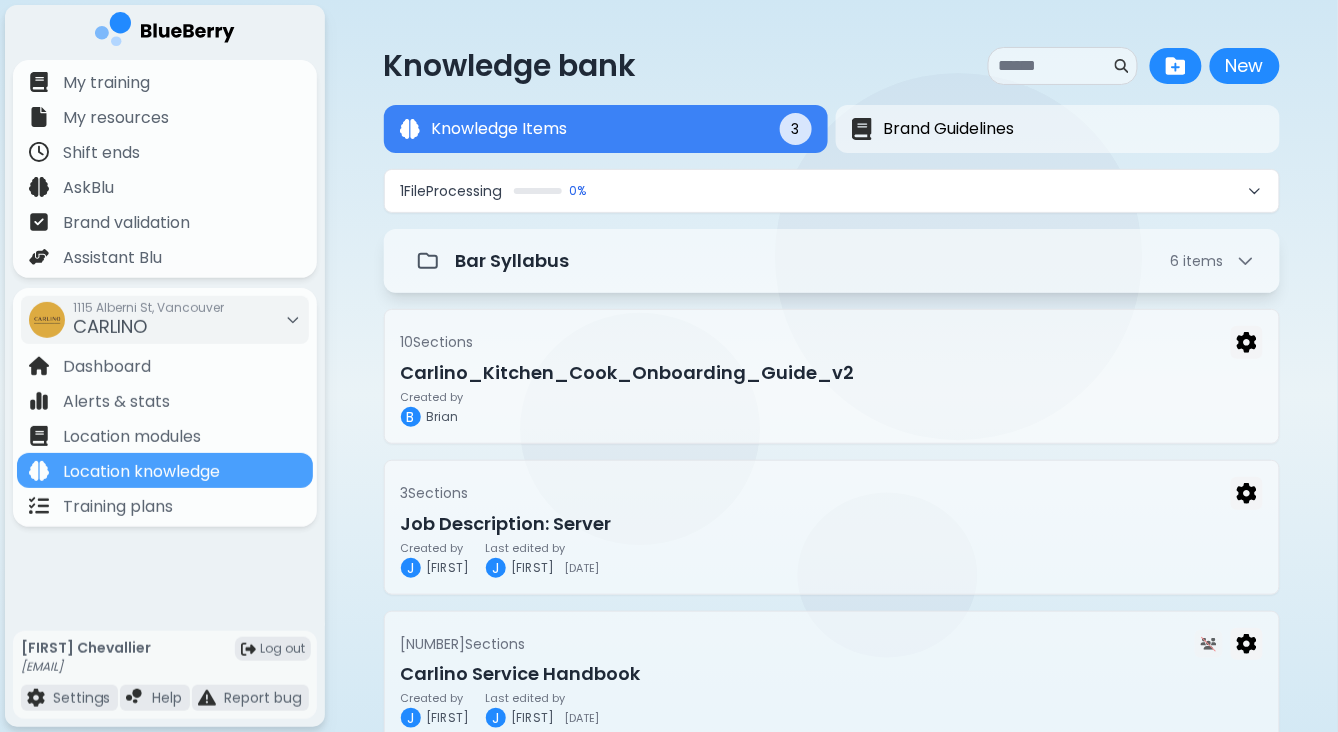 click 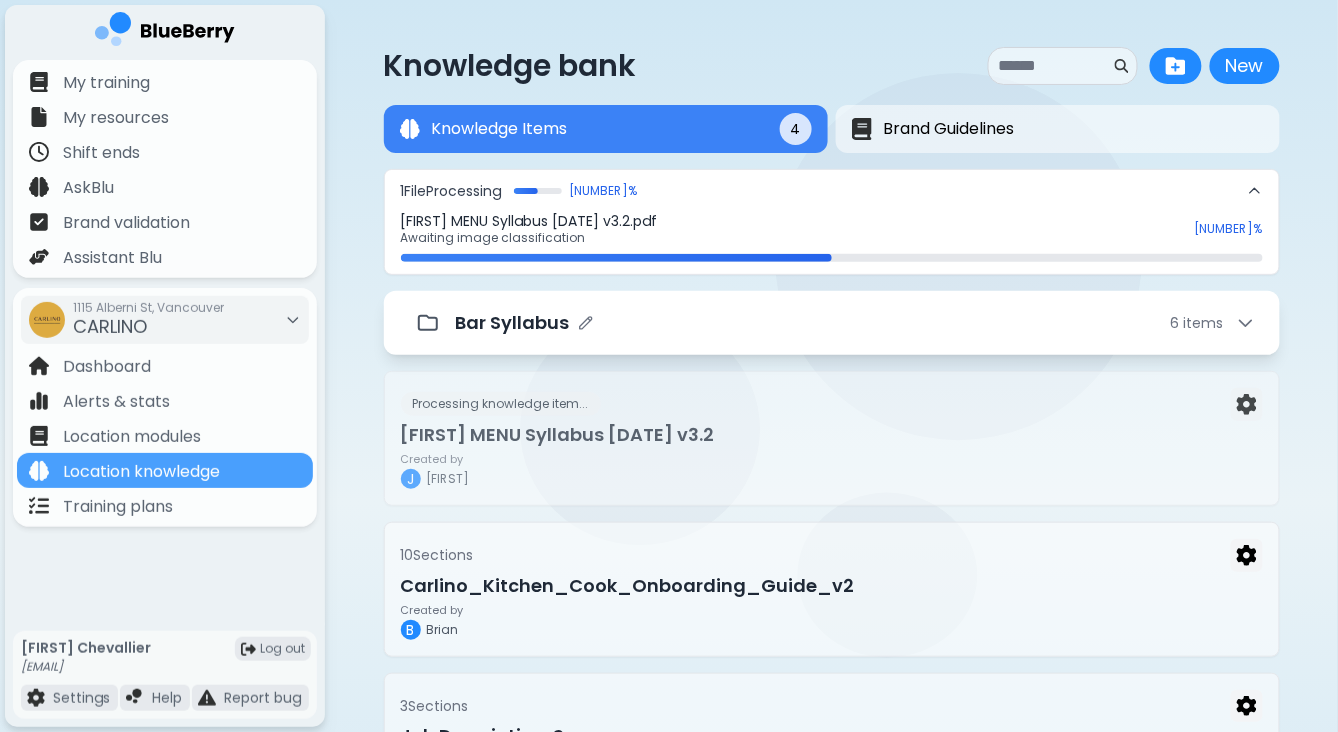 click on "item s" at bounding box center [1204, 323] 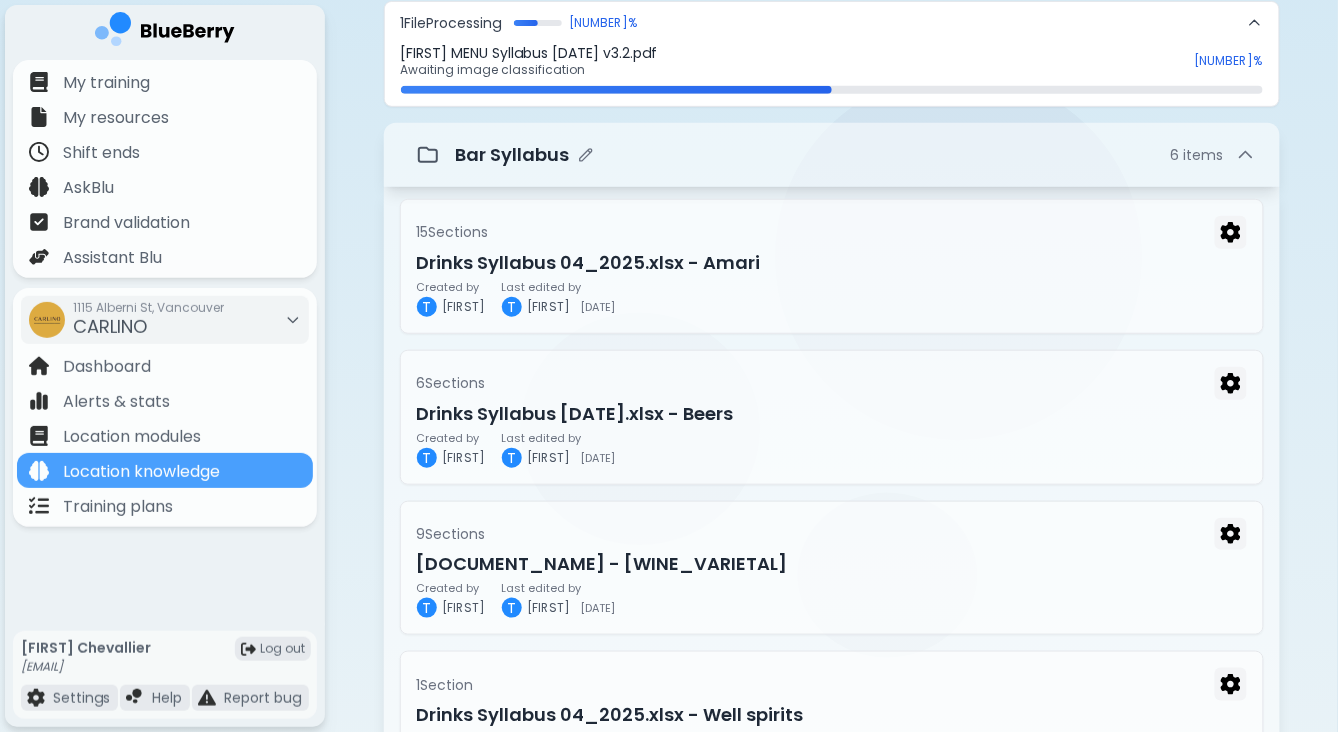 scroll, scrollTop: 301, scrollLeft: 0, axis: vertical 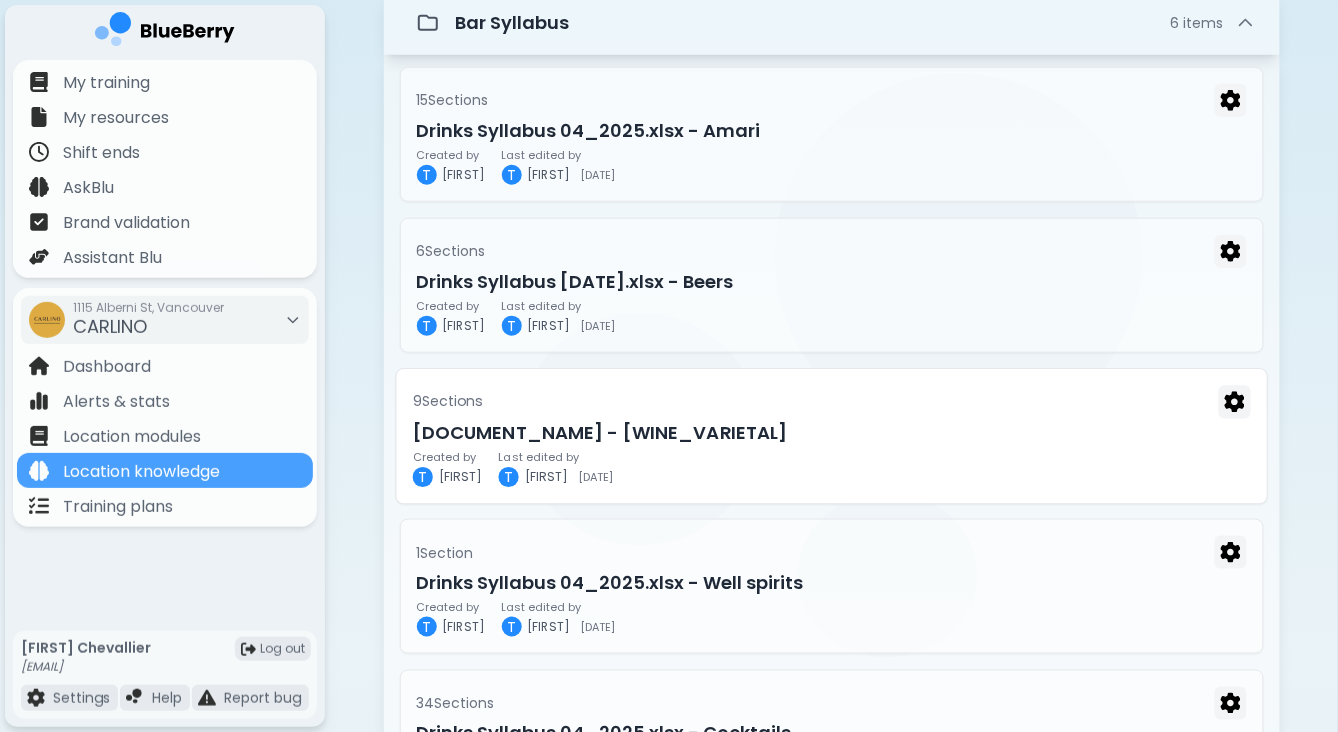 click on "[DOCUMENT_NAME] - [WINE_VARIETAL]" at bounding box center (831, 432) 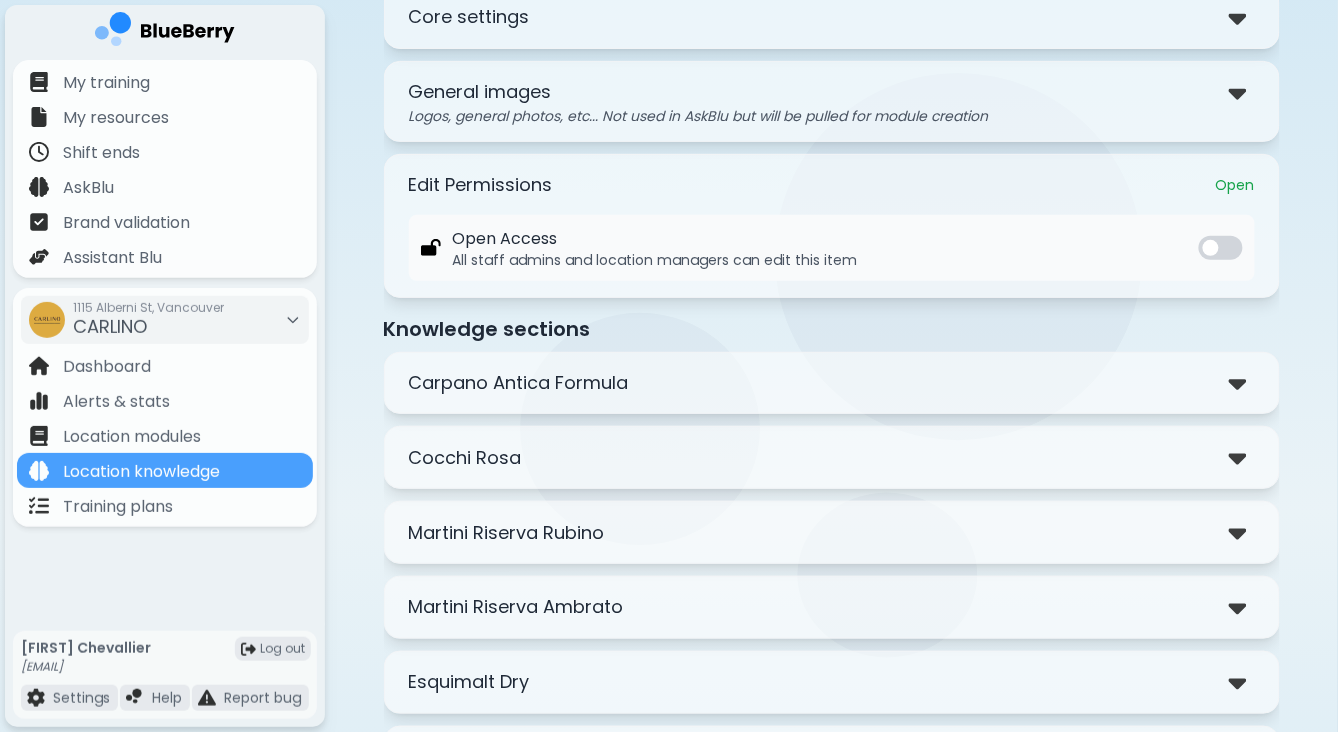 scroll, scrollTop: 251, scrollLeft: 0, axis: vertical 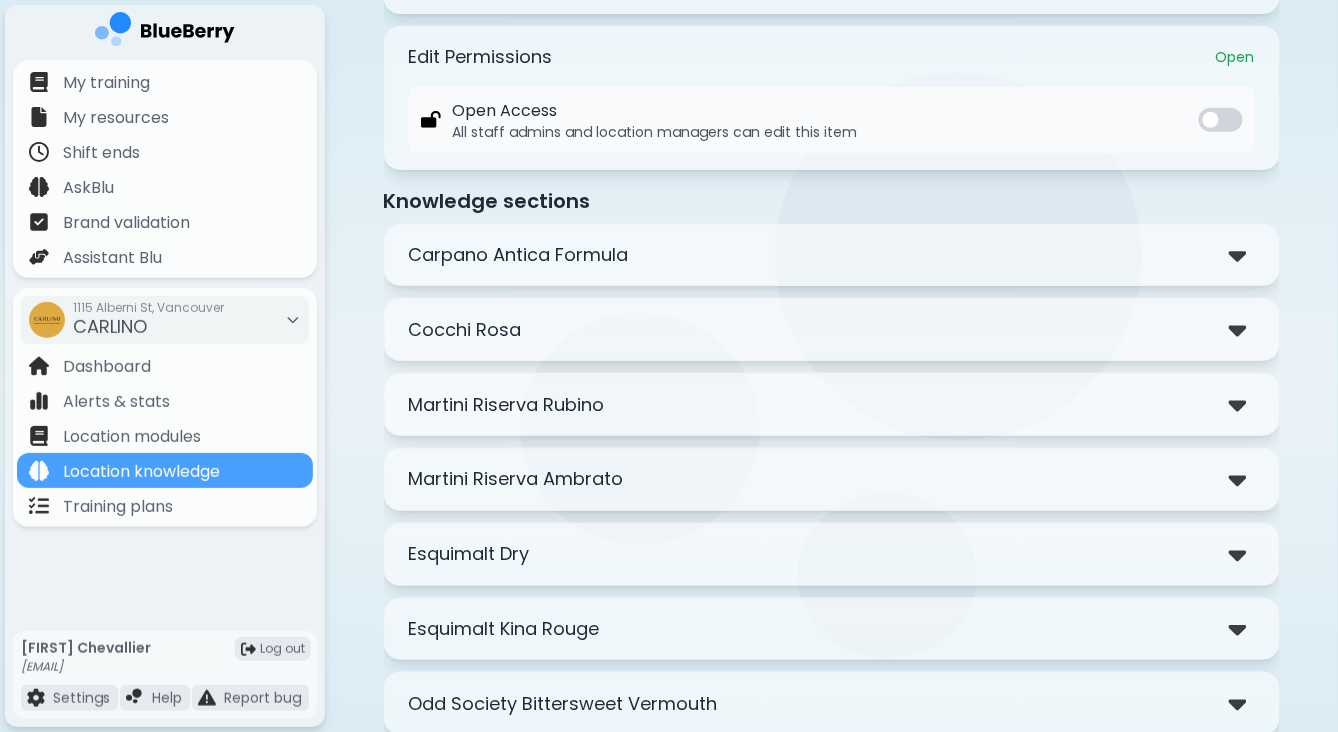 click on "Cocchi Rosa" at bounding box center (832, 329) 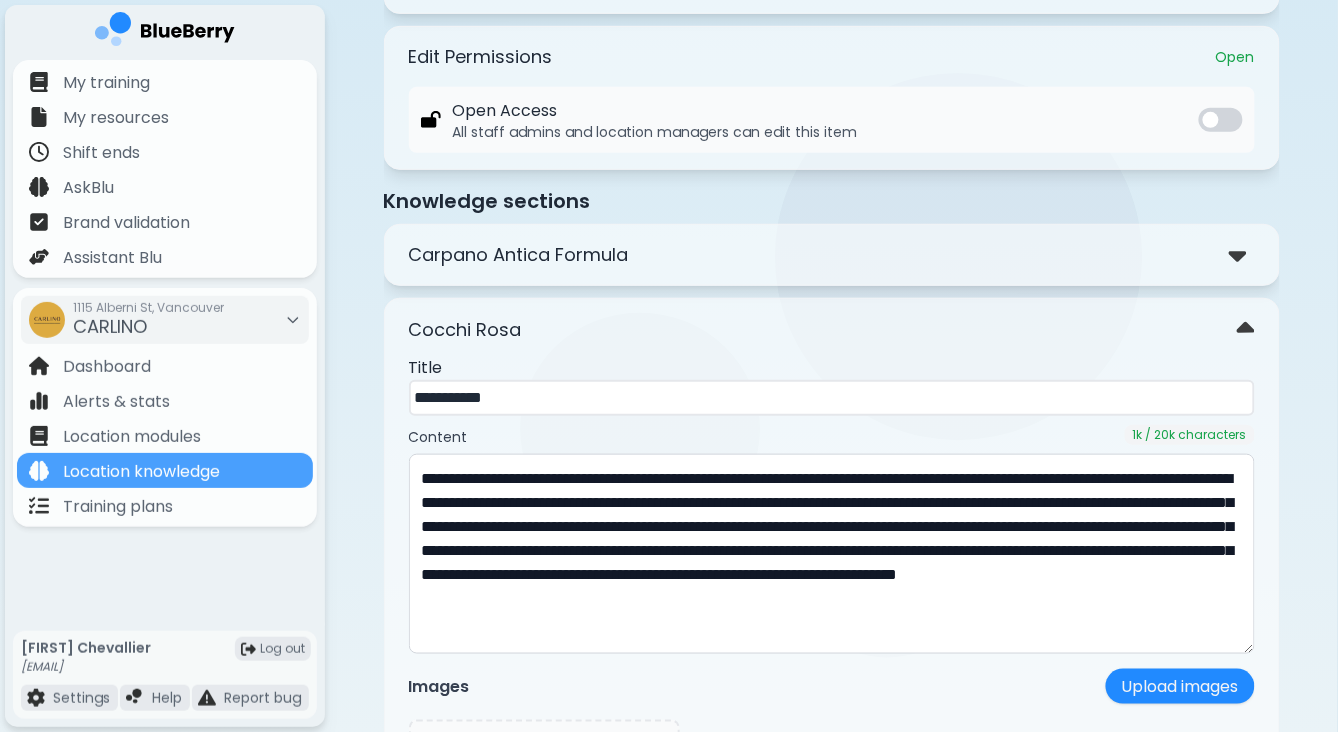 scroll, scrollTop: 352, scrollLeft: 0, axis: vertical 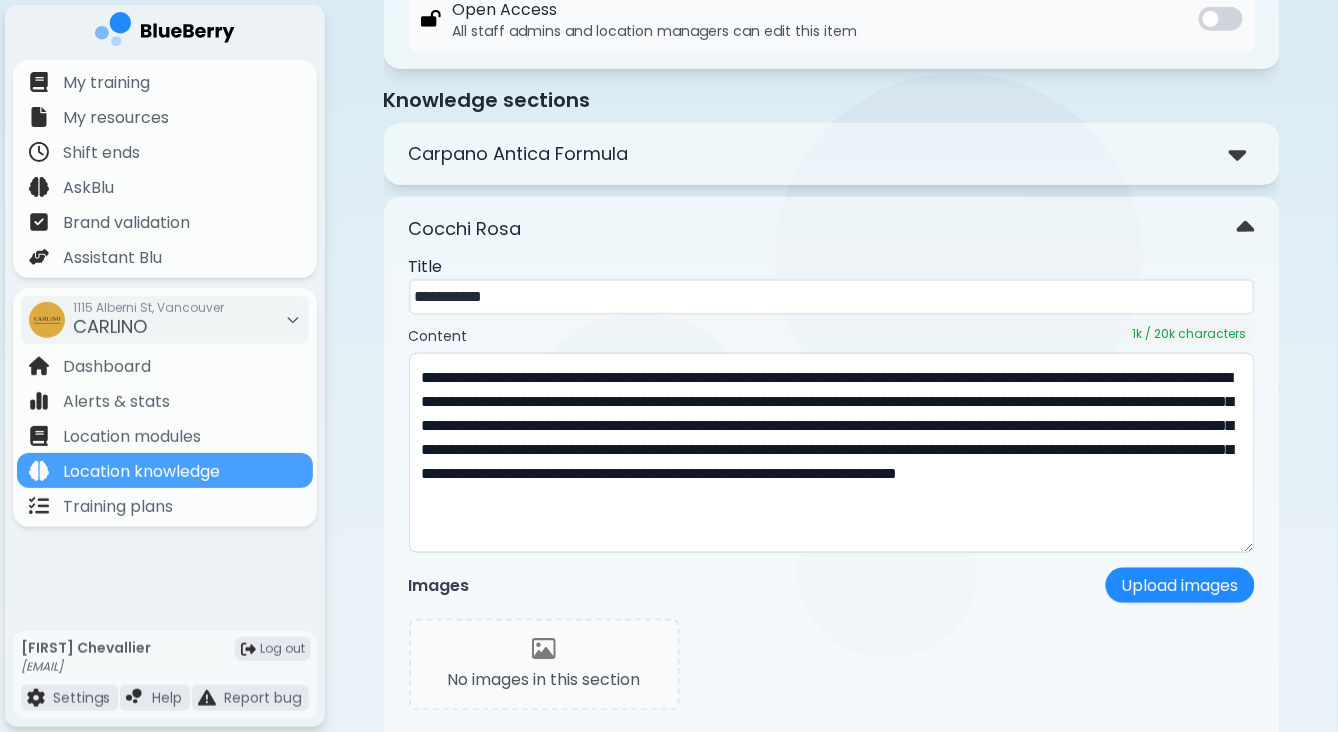 click on "Carpano Antica Formula" at bounding box center [519, 154] 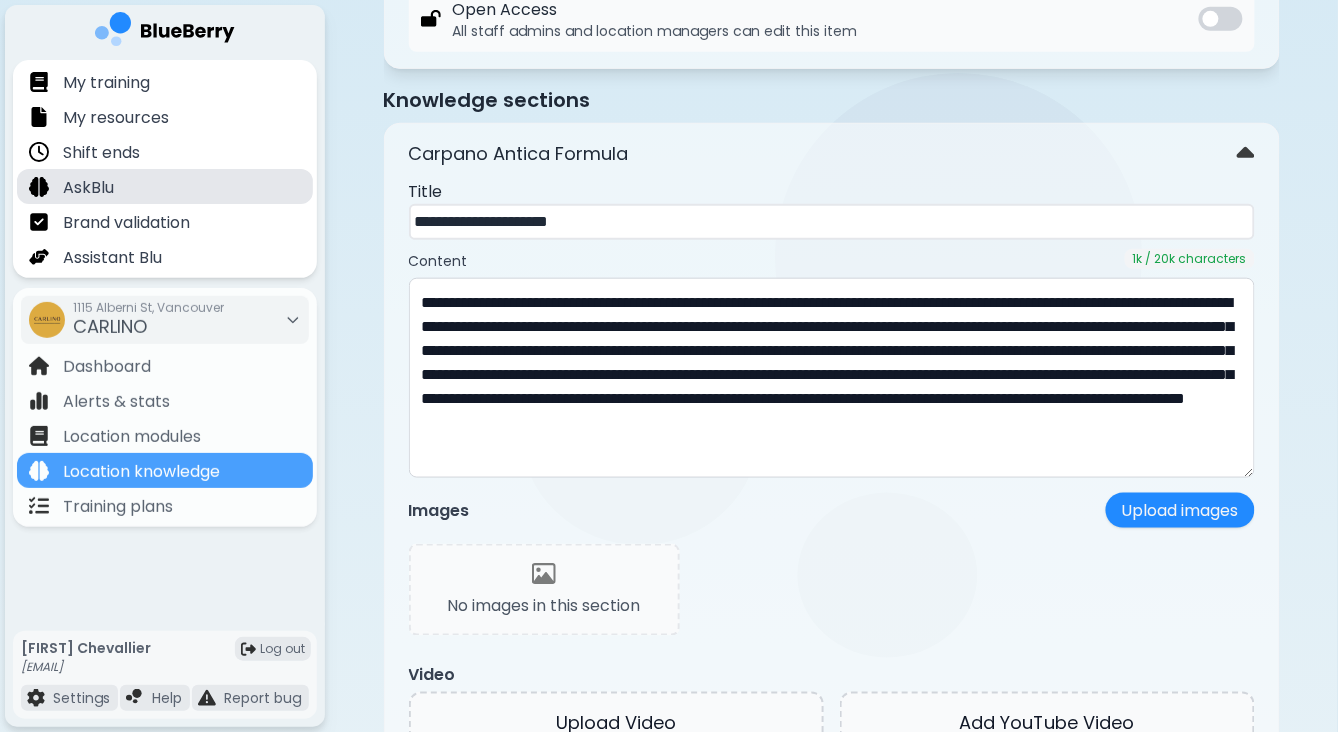 click on "AskBlu" at bounding box center [88, 188] 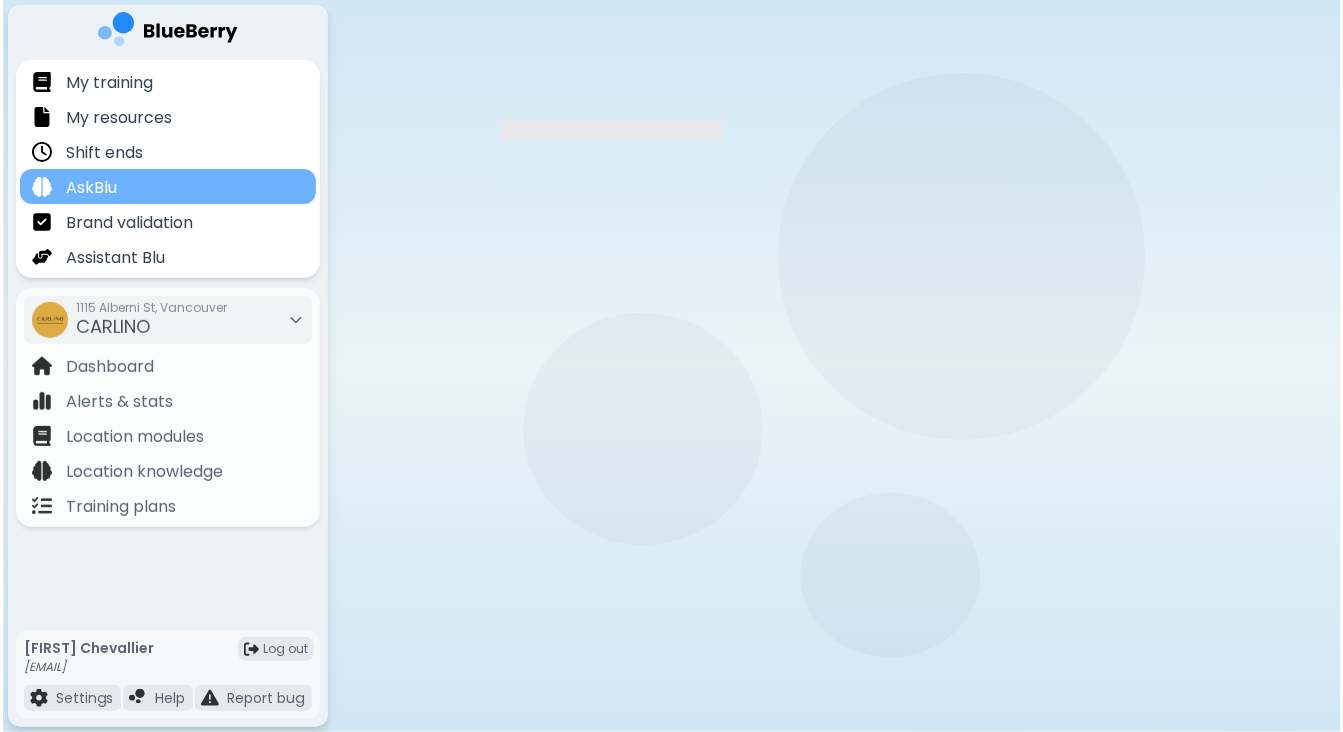 scroll, scrollTop: 0, scrollLeft: 0, axis: both 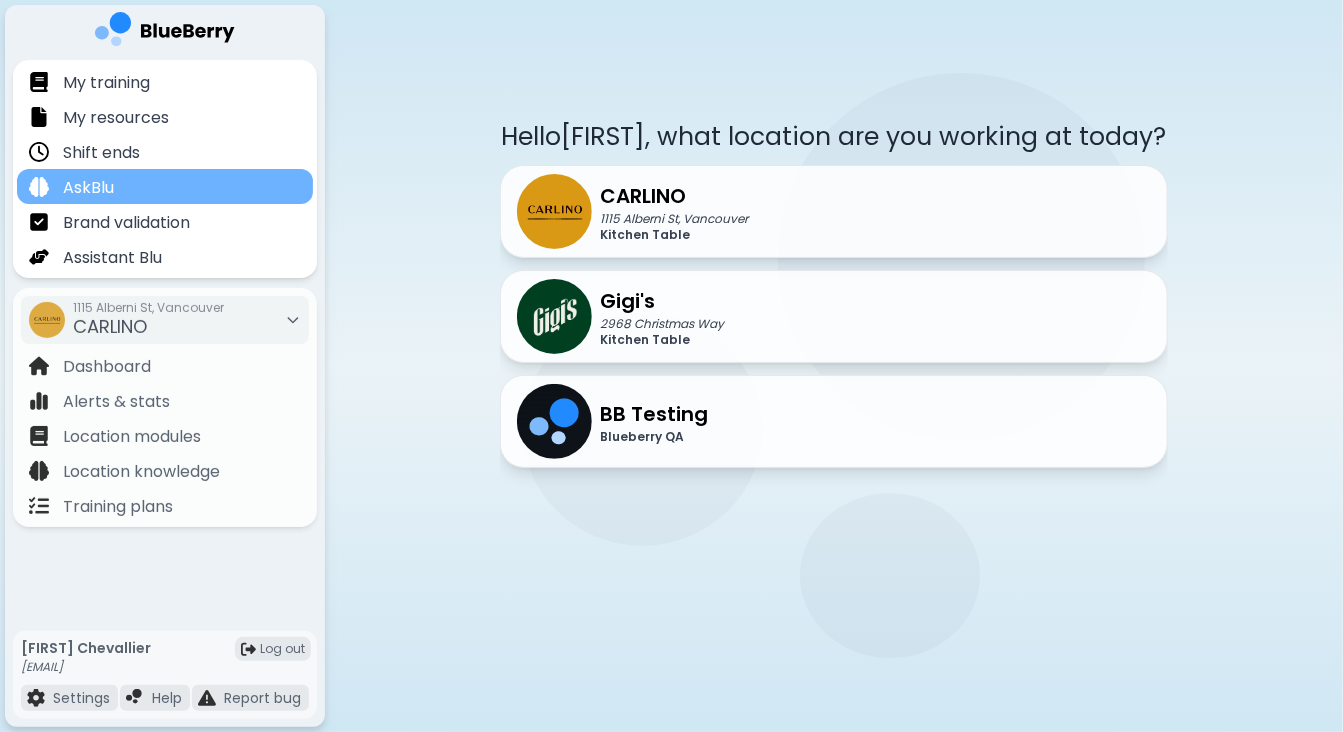 click on "AskBlu" at bounding box center [88, 188] 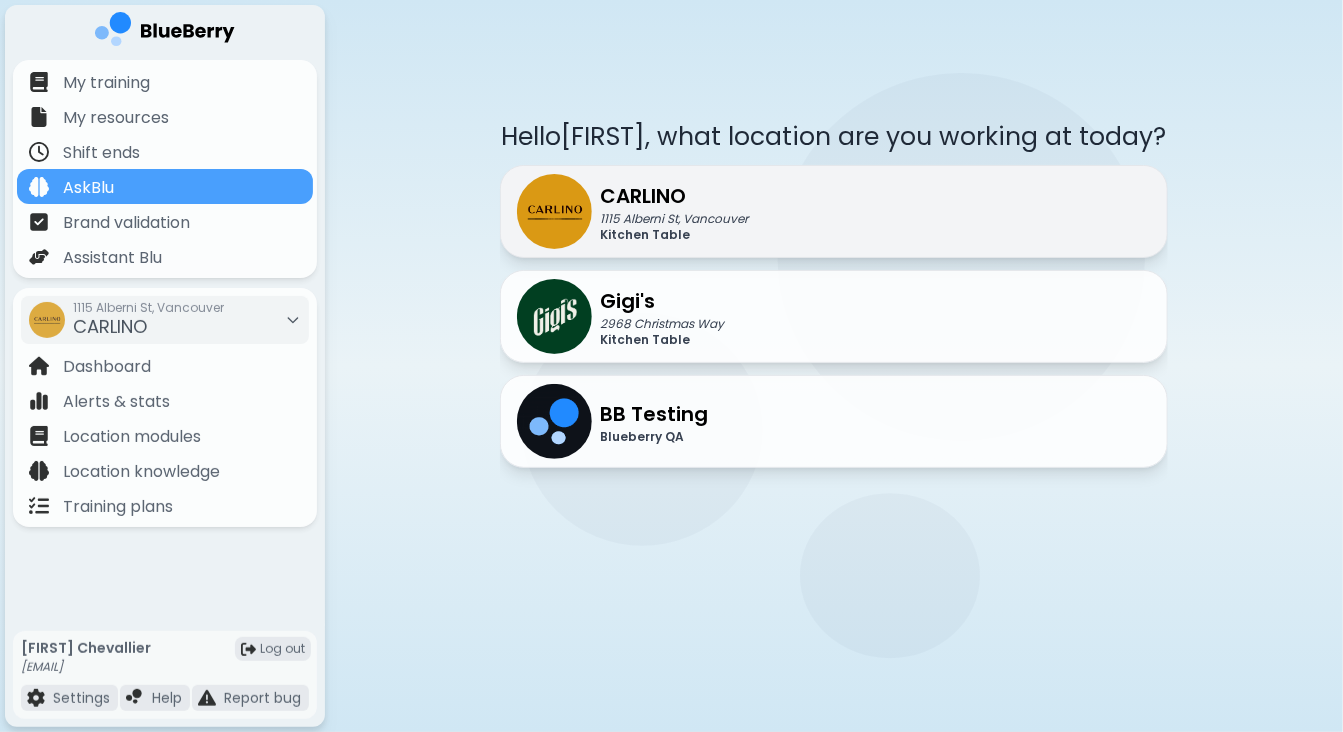 click on "CARLINO" at bounding box center (674, 196) 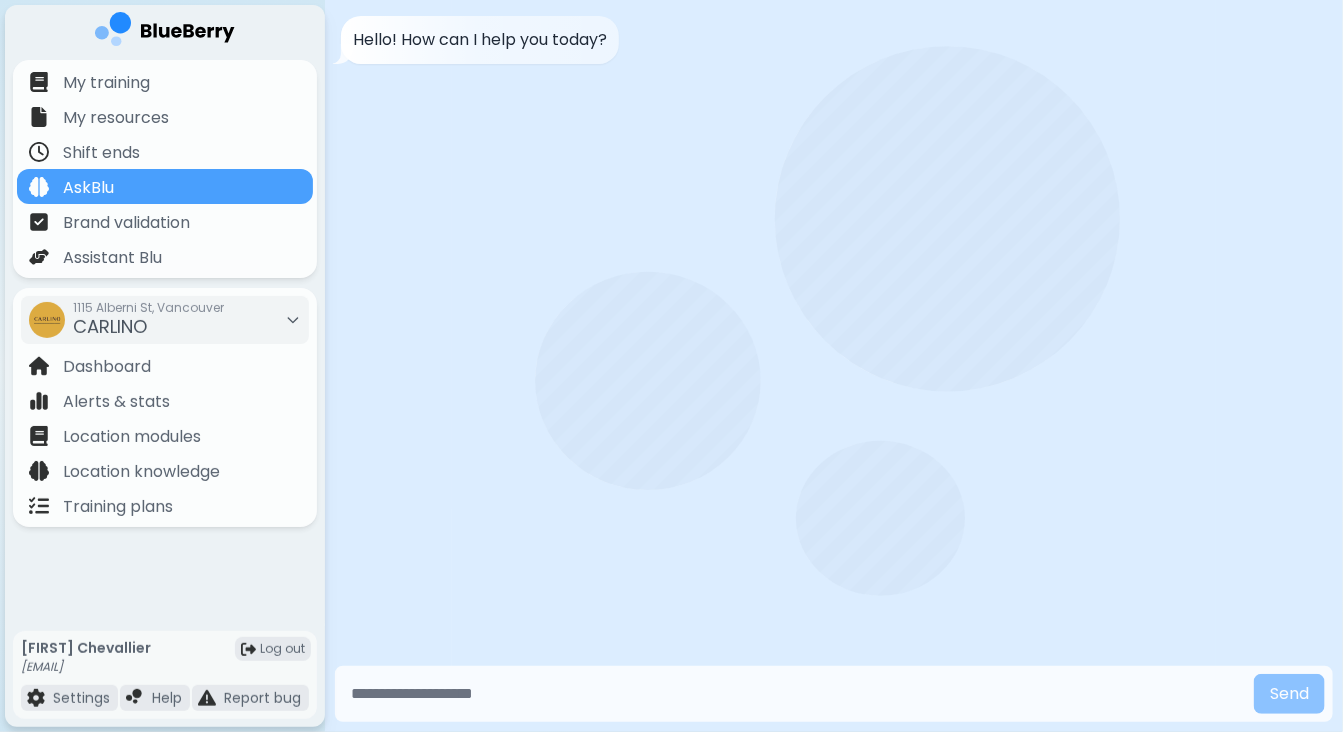 click at bounding box center [794, 694] 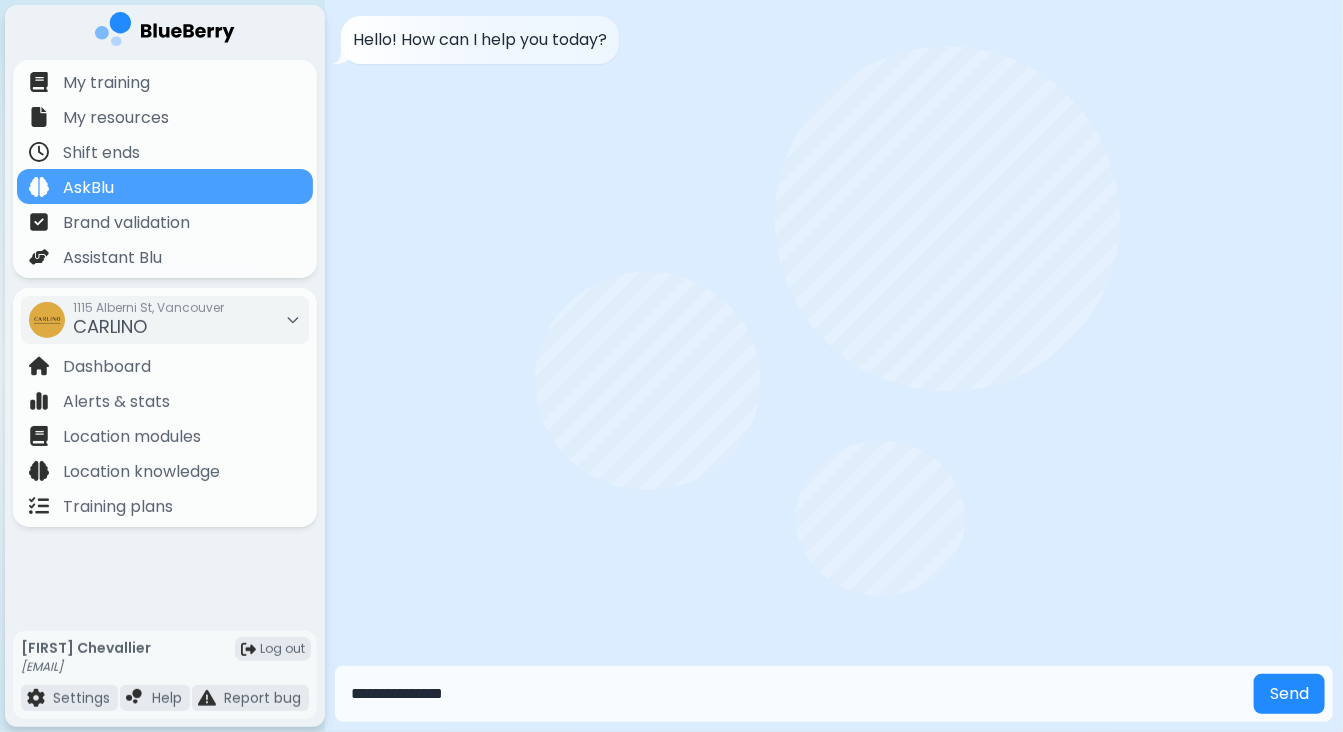 type on "**********" 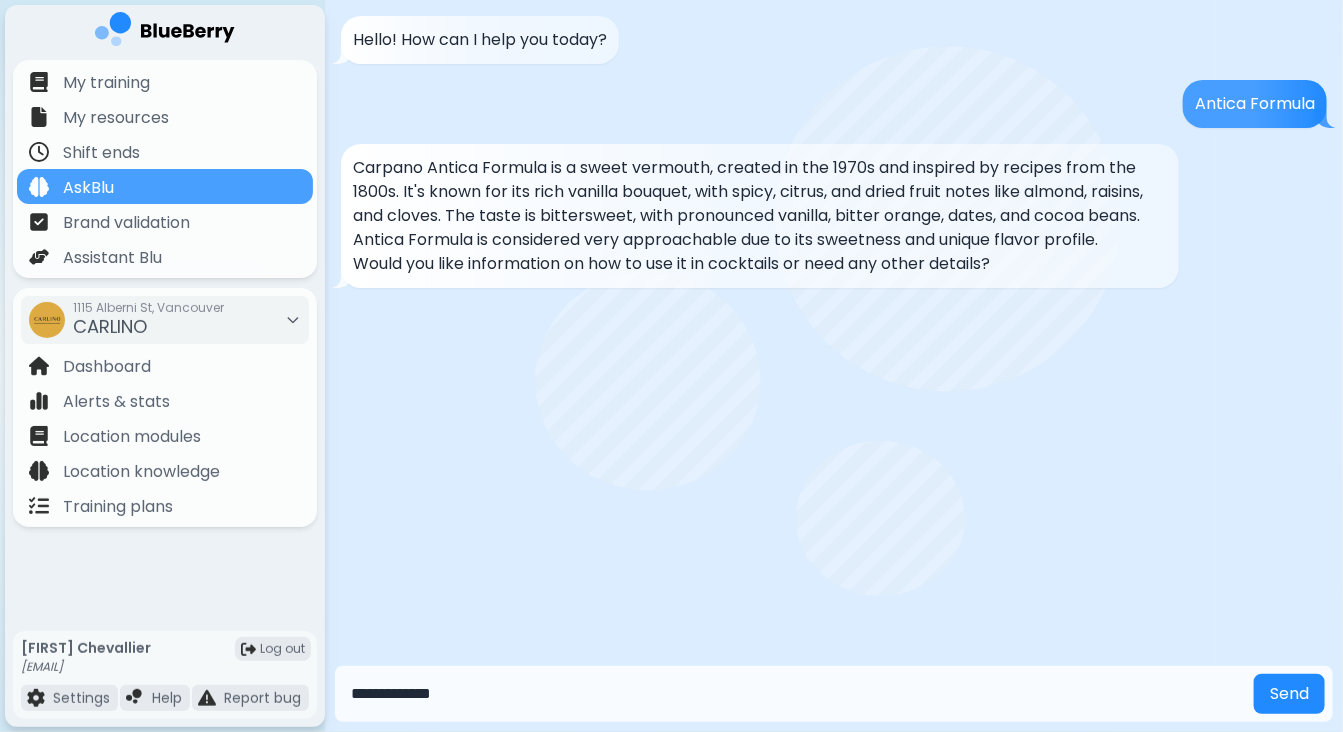 type on "**********" 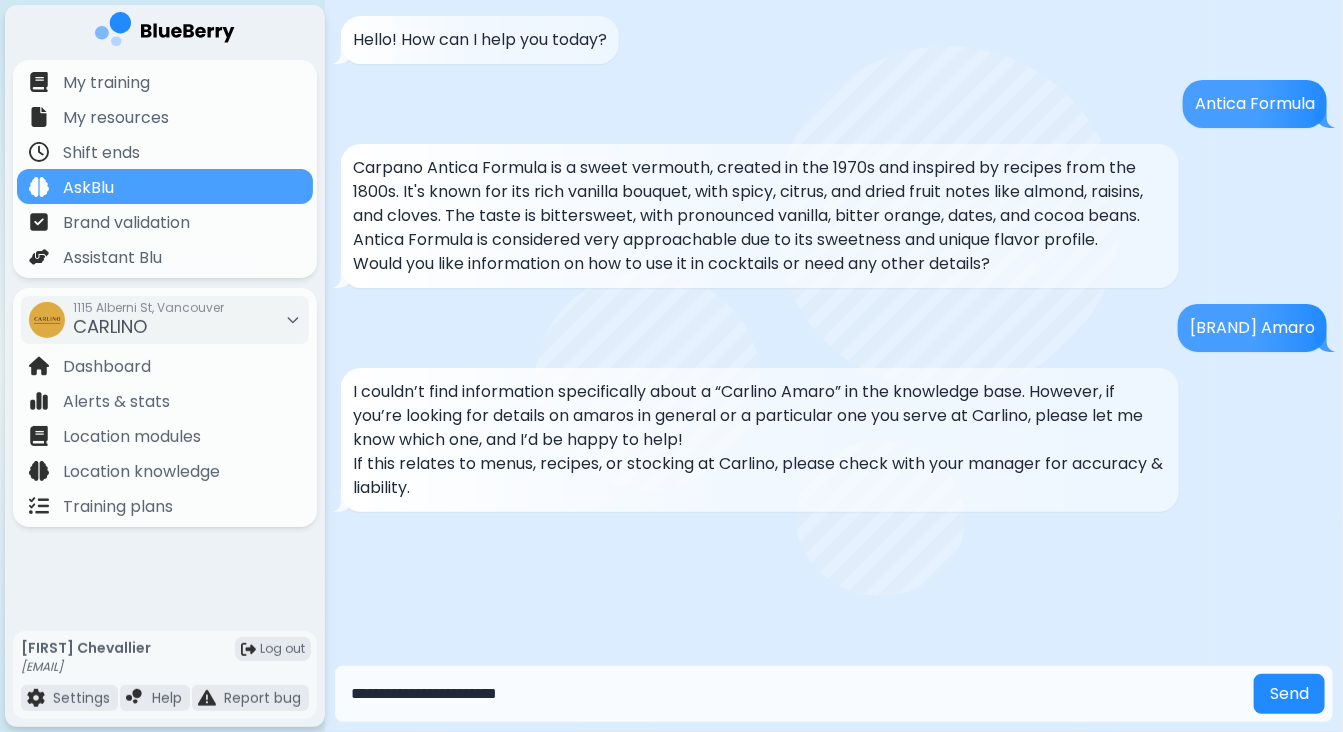 type on "**********" 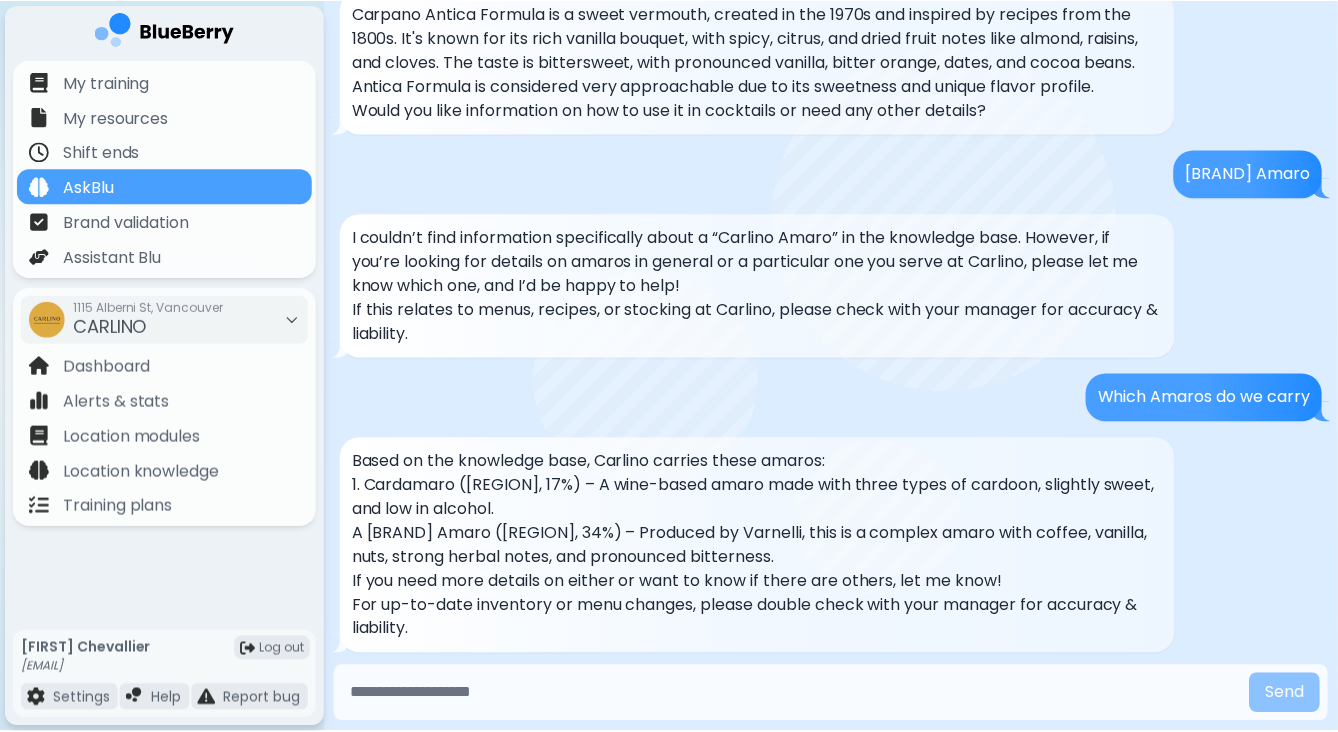 scroll, scrollTop: 178, scrollLeft: 0, axis: vertical 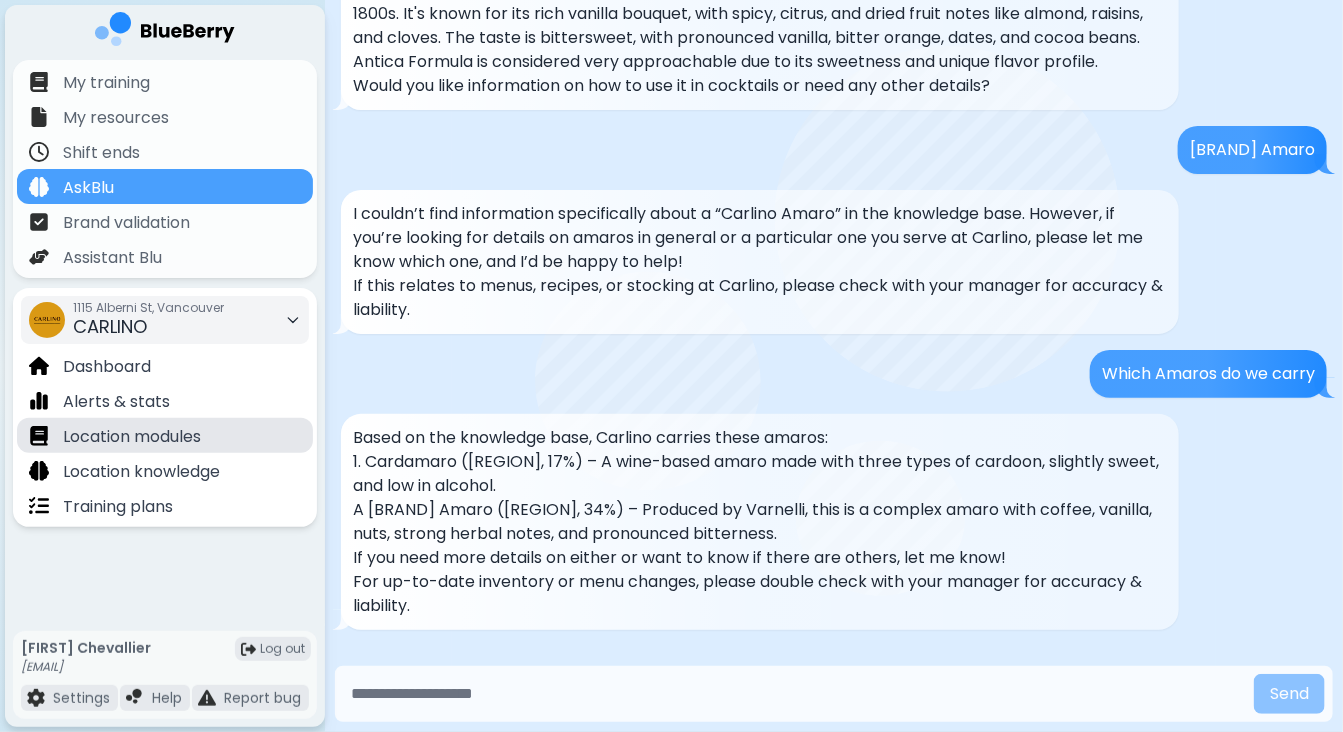 click on "Location modules" at bounding box center [132, 437] 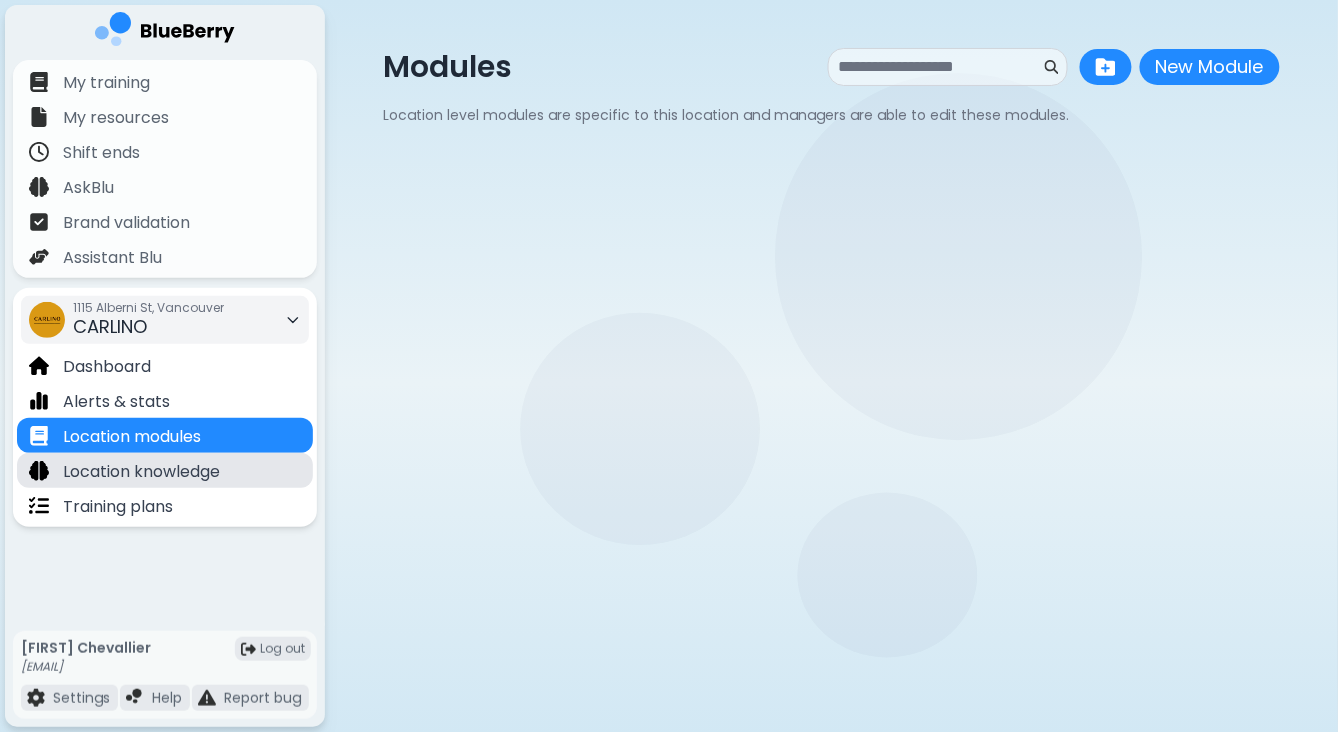 click on "Location knowledge" at bounding box center (141, 472) 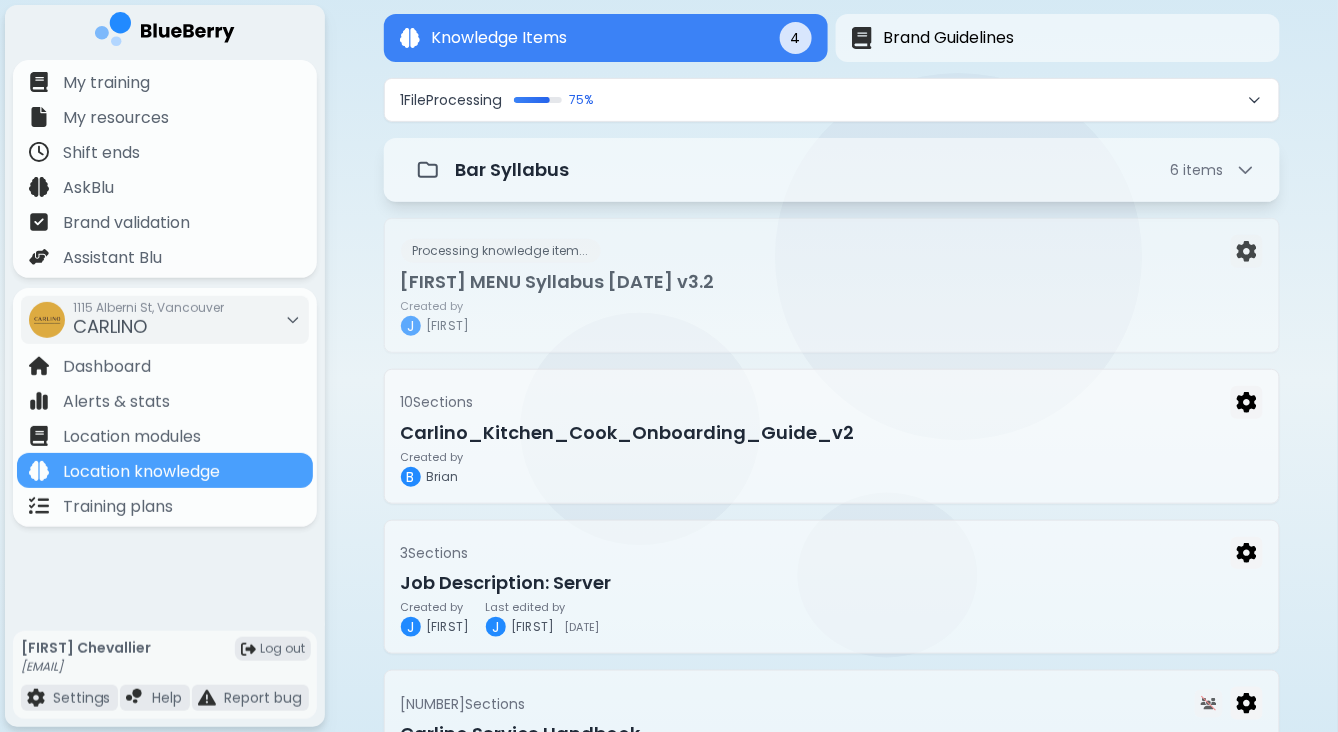 scroll, scrollTop: 94, scrollLeft: 0, axis: vertical 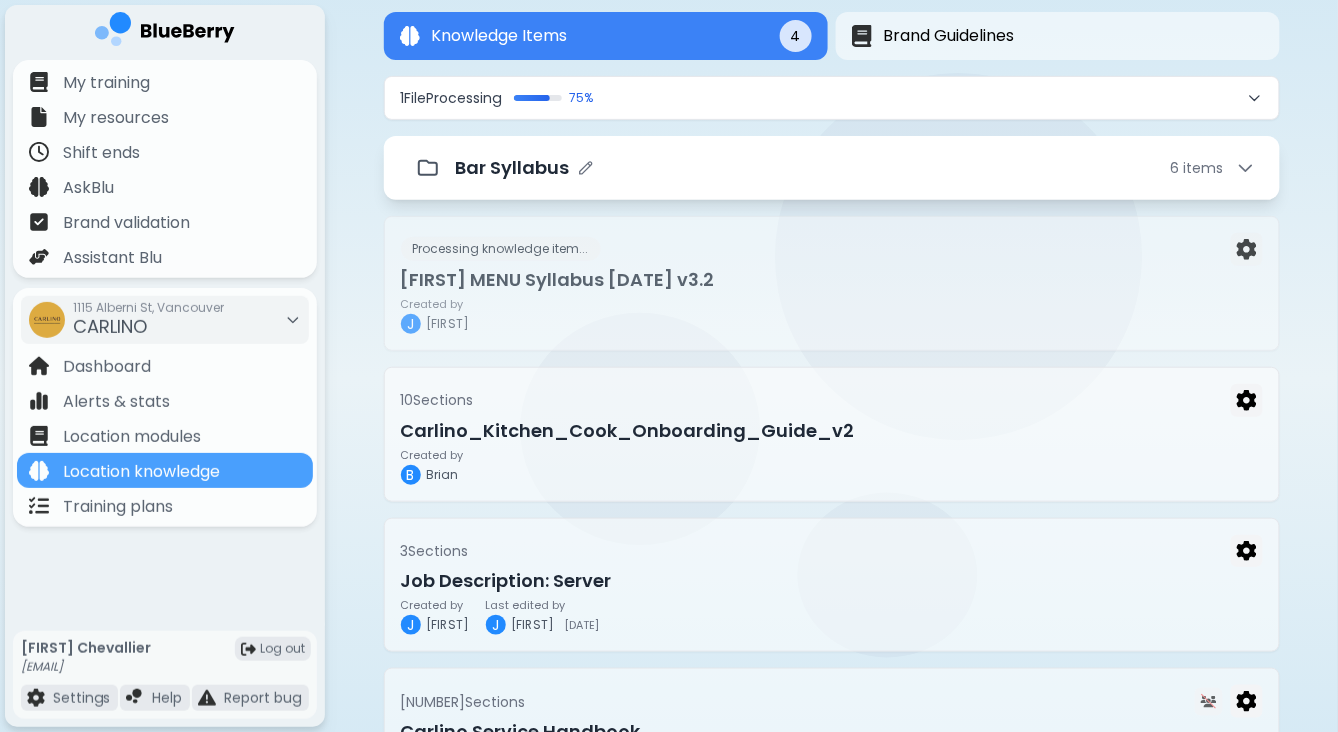 click on "Bar Syllabus 6   item s" at bounding box center [832, 168] 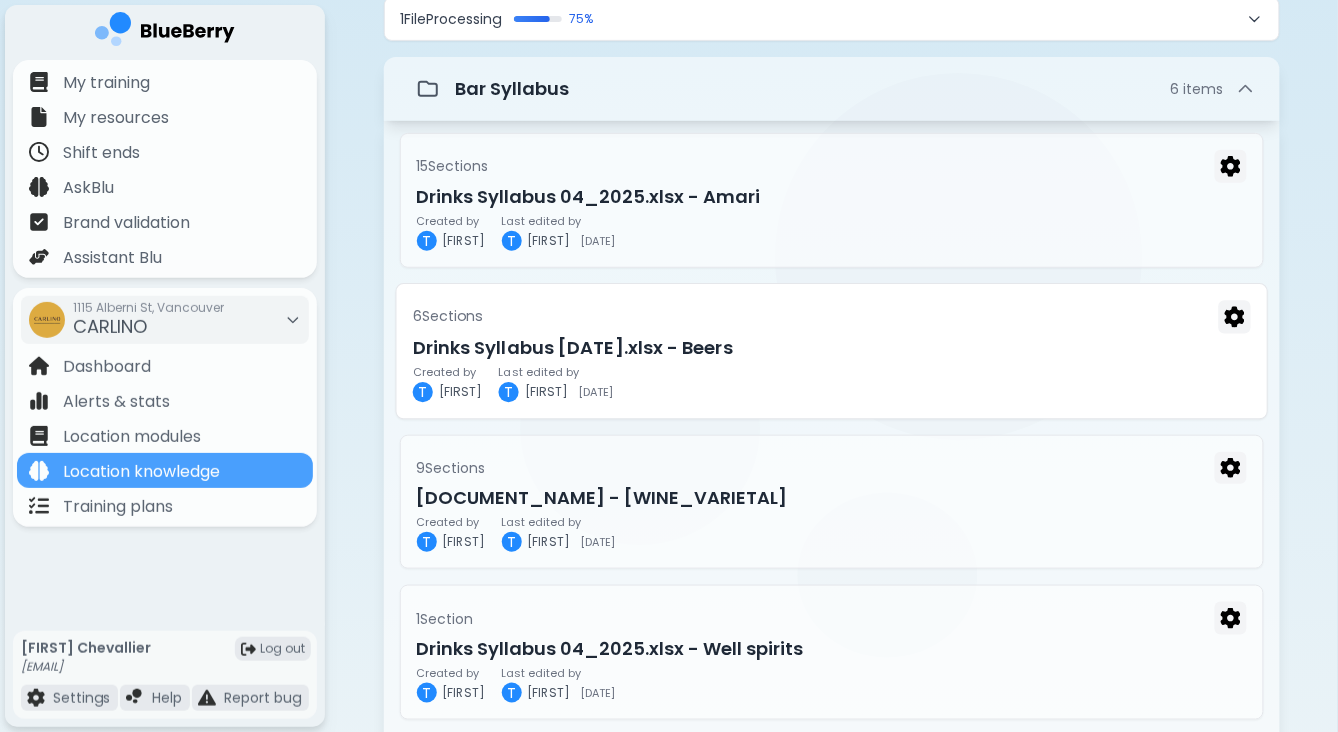 scroll, scrollTop: 164, scrollLeft: 0, axis: vertical 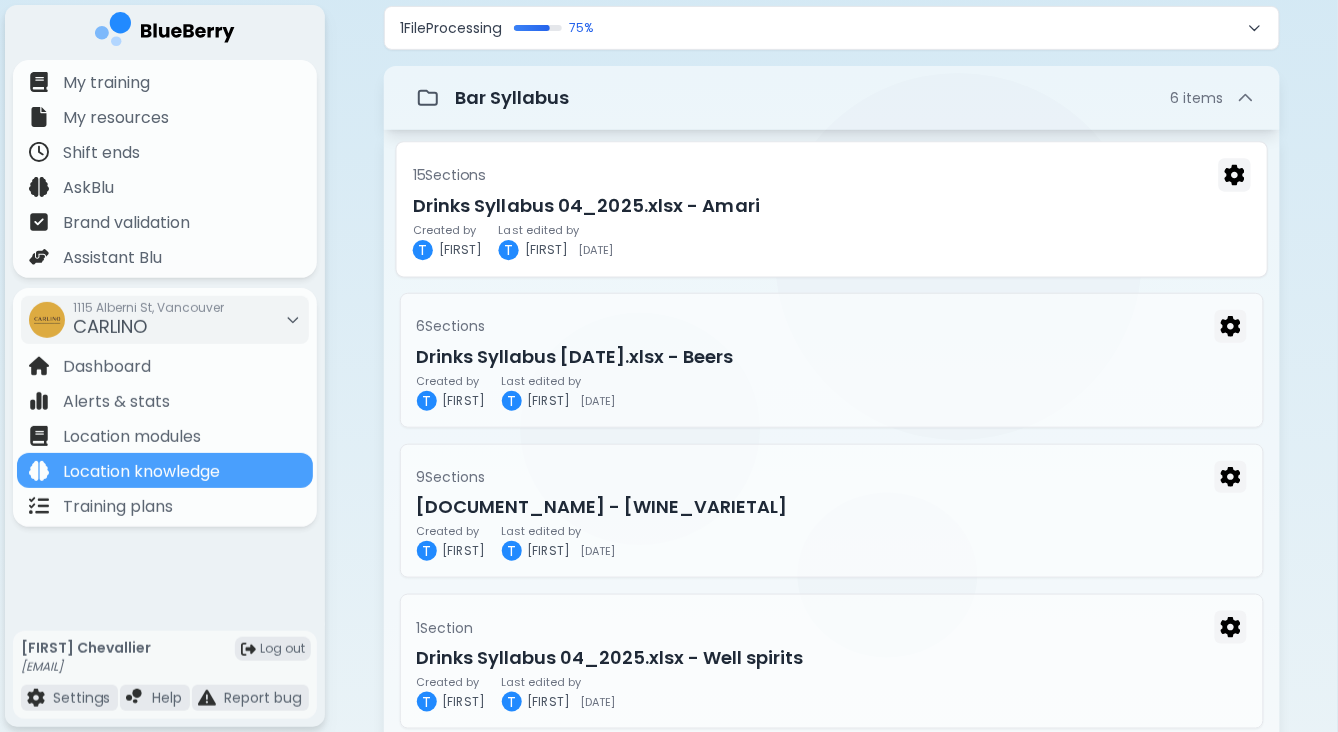click on "Drinks Syllabus 04_2025.xlsx - Amari" at bounding box center [831, 206] 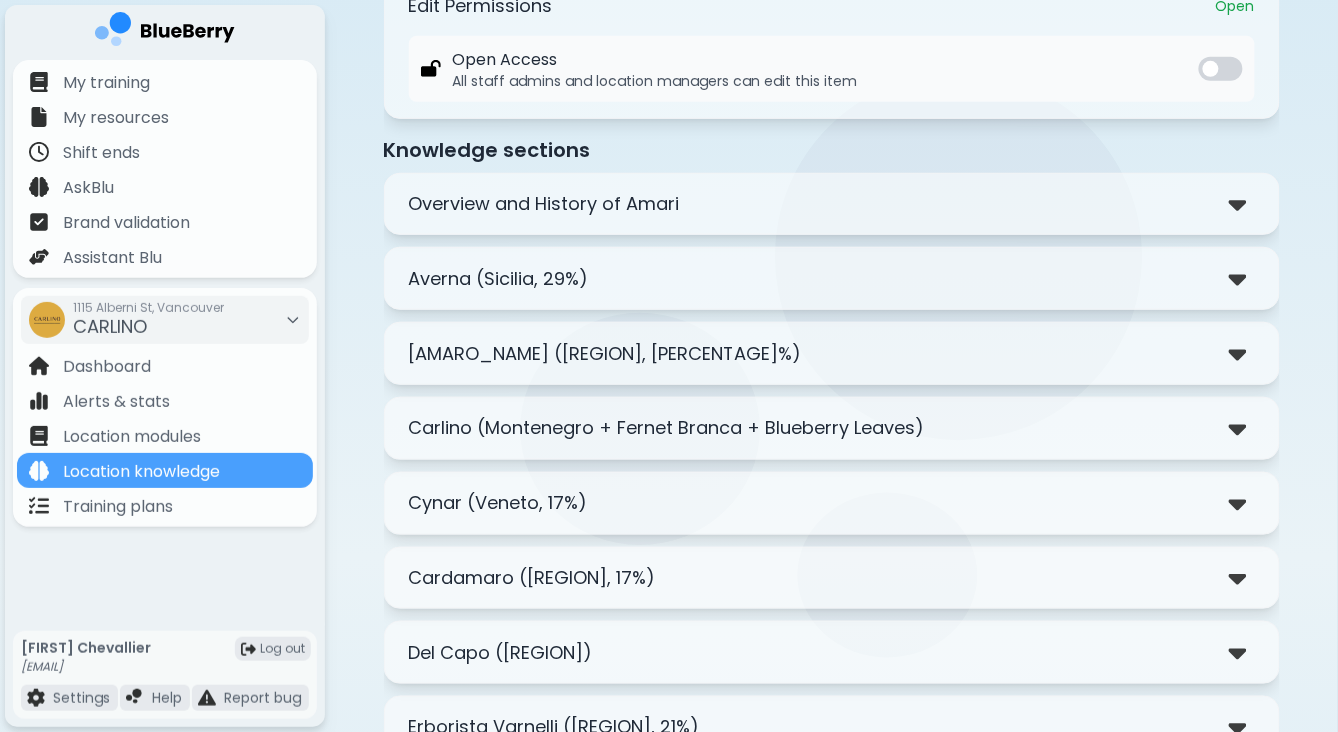 scroll, scrollTop: 301, scrollLeft: 0, axis: vertical 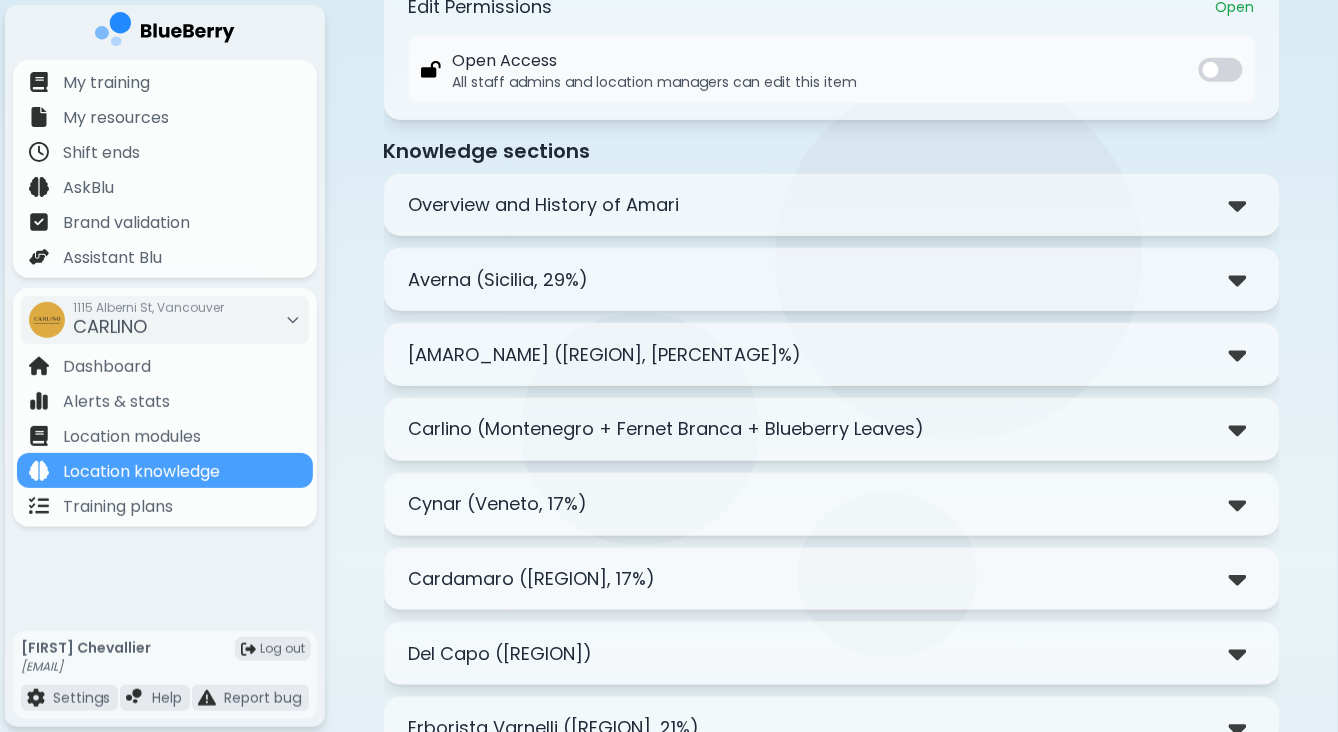 click on "Carlino (Montenegro + Fernet Branca + Blueberry Leaves)" at bounding box center (667, 429) 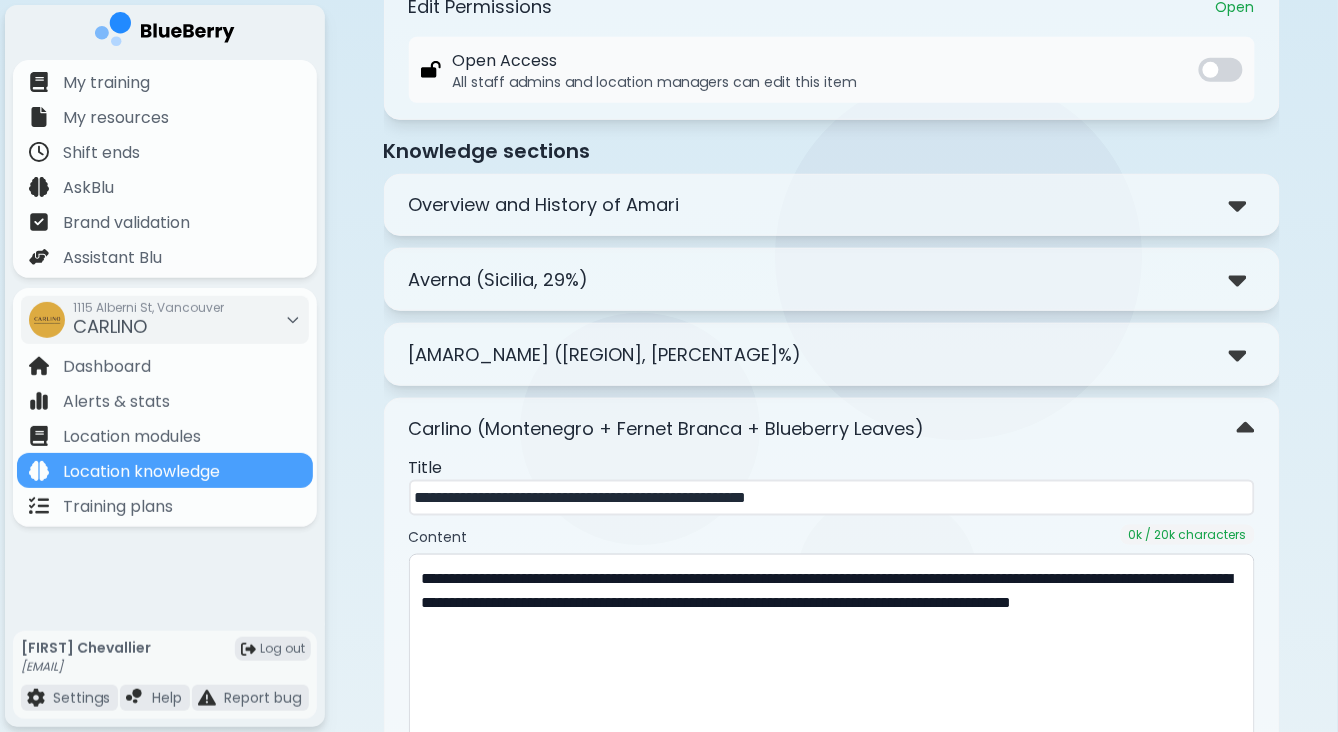 click on "**********" at bounding box center (832, 498) 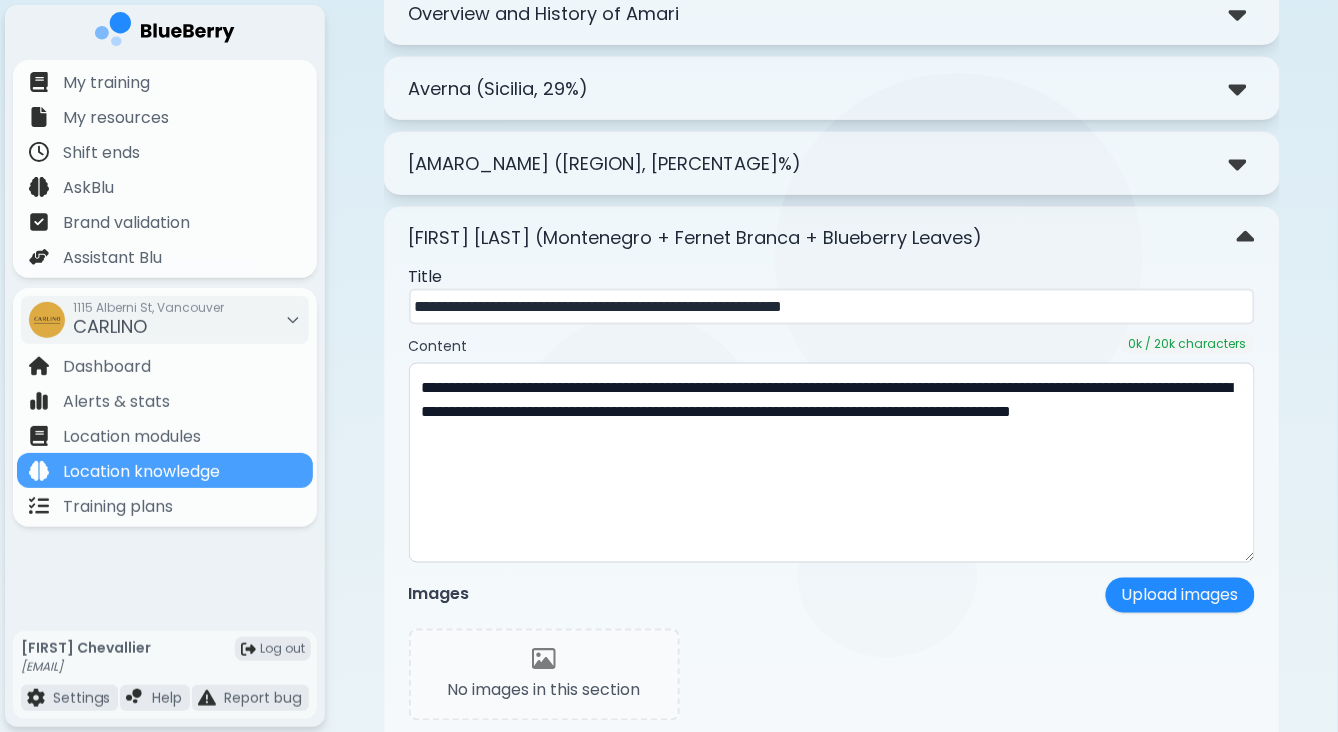 scroll, scrollTop: 495, scrollLeft: 0, axis: vertical 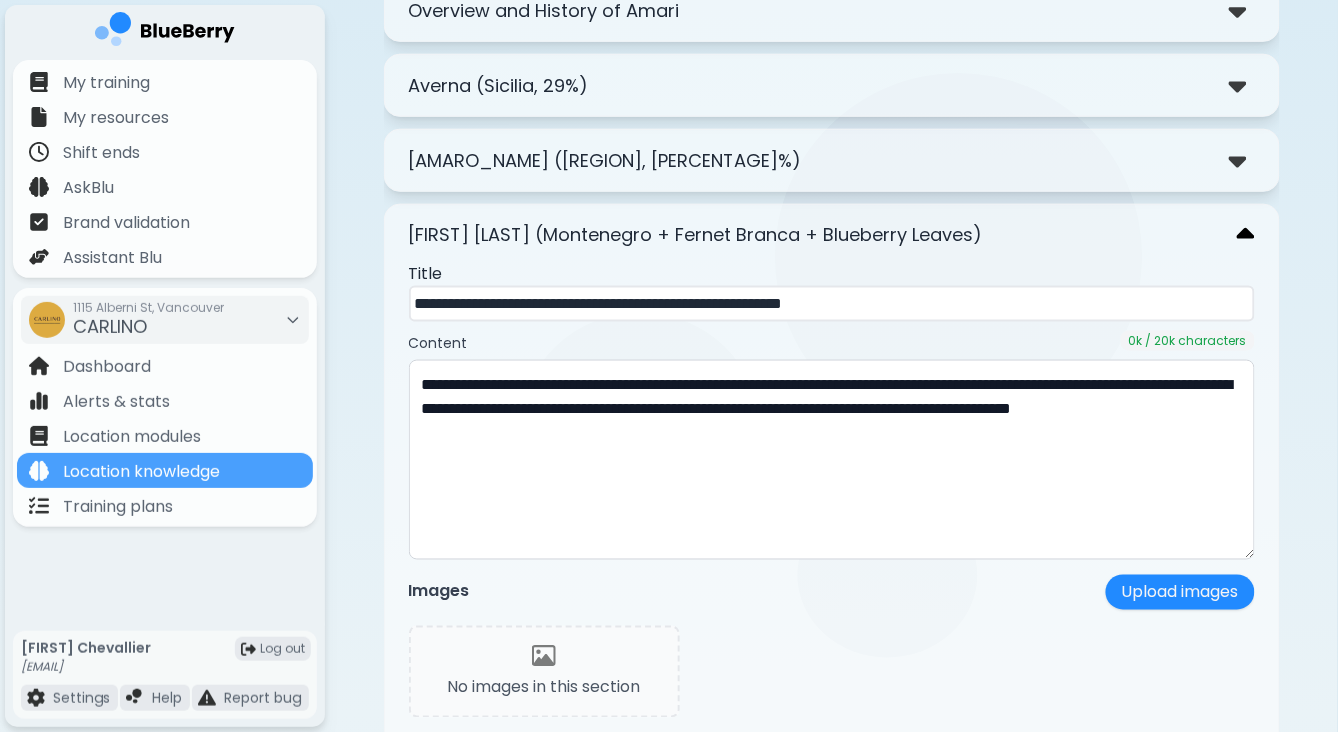 type on "**********" 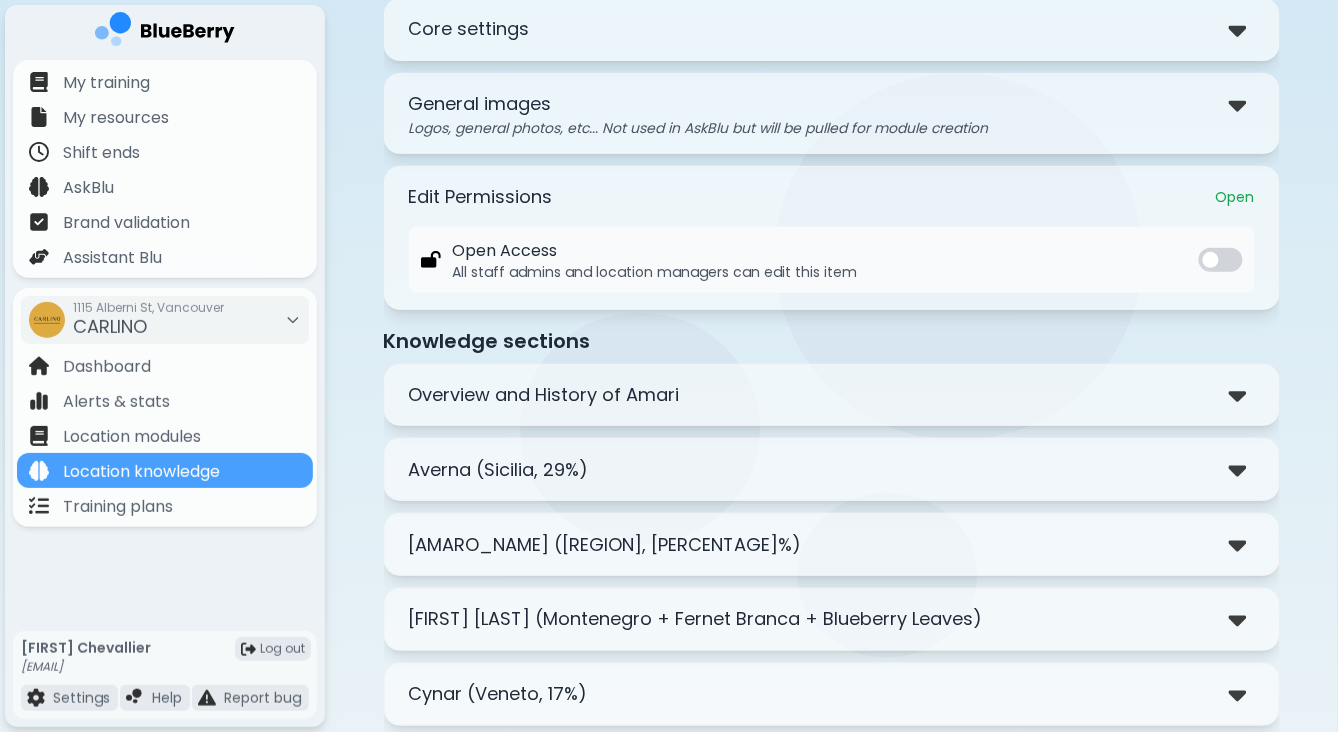 scroll, scrollTop: 107, scrollLeft: 0, axis: vertical 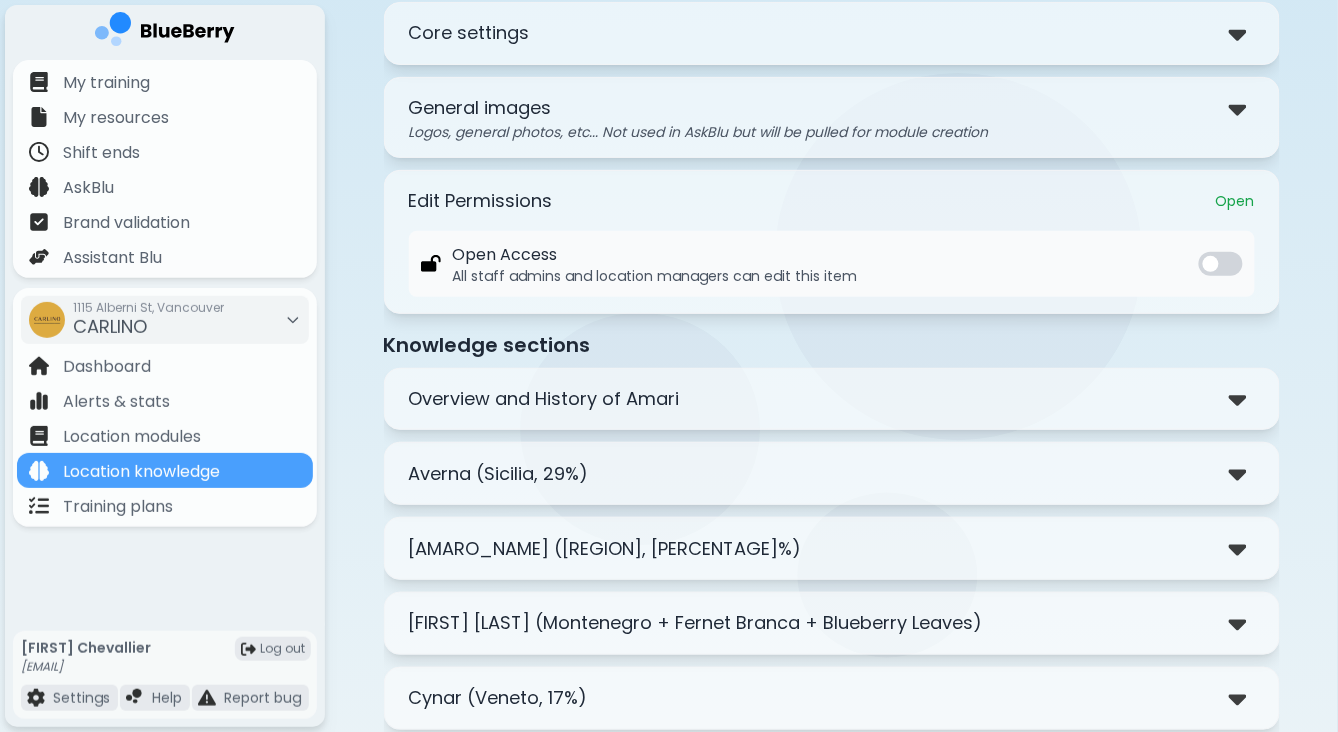 click on "Overview and History of Amari" at bounding box center (832, 399) 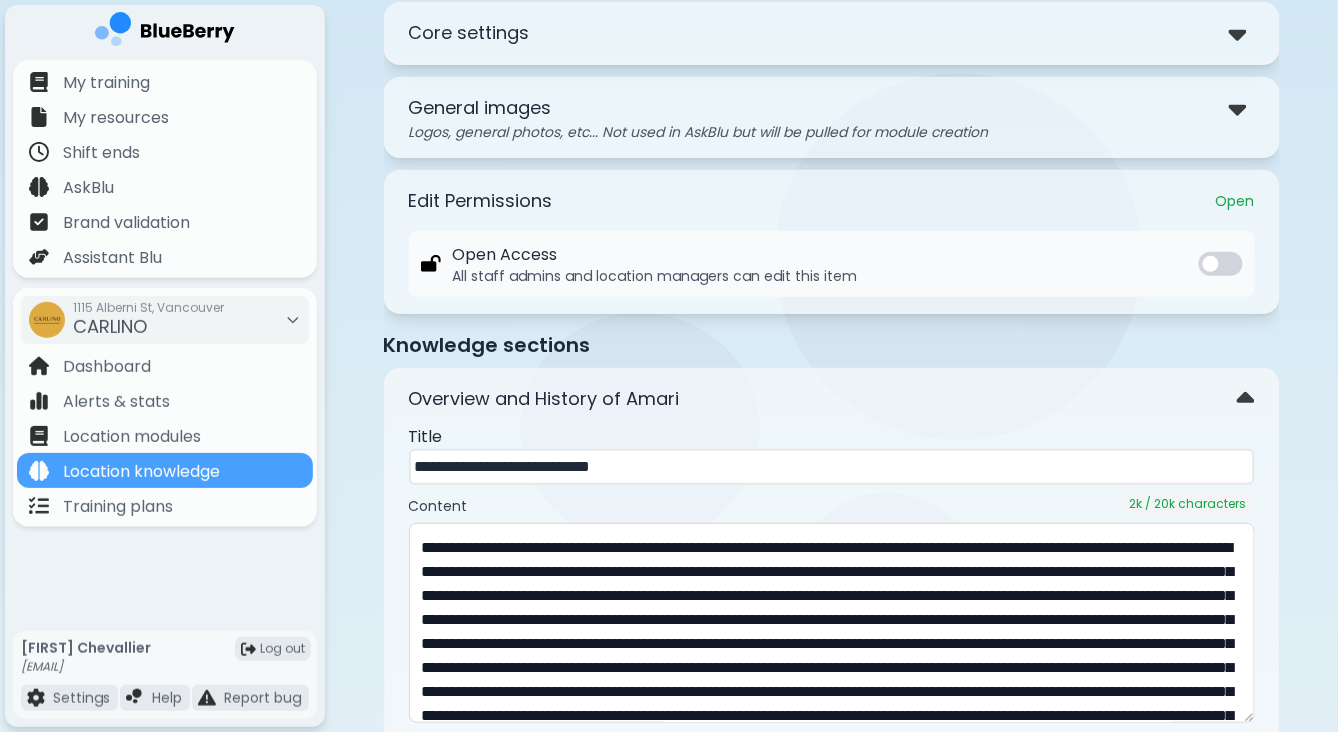click on "**********" at bounding box center (832, 467) 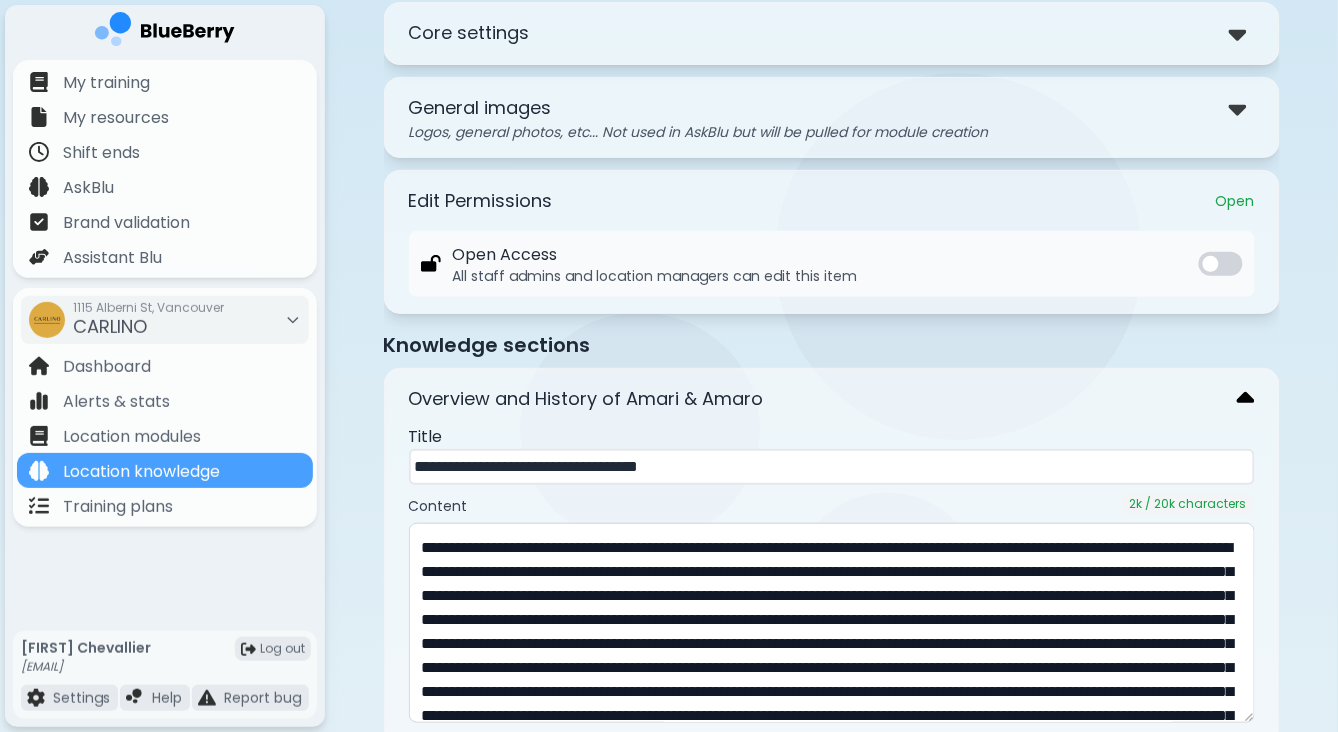 type on "**********" 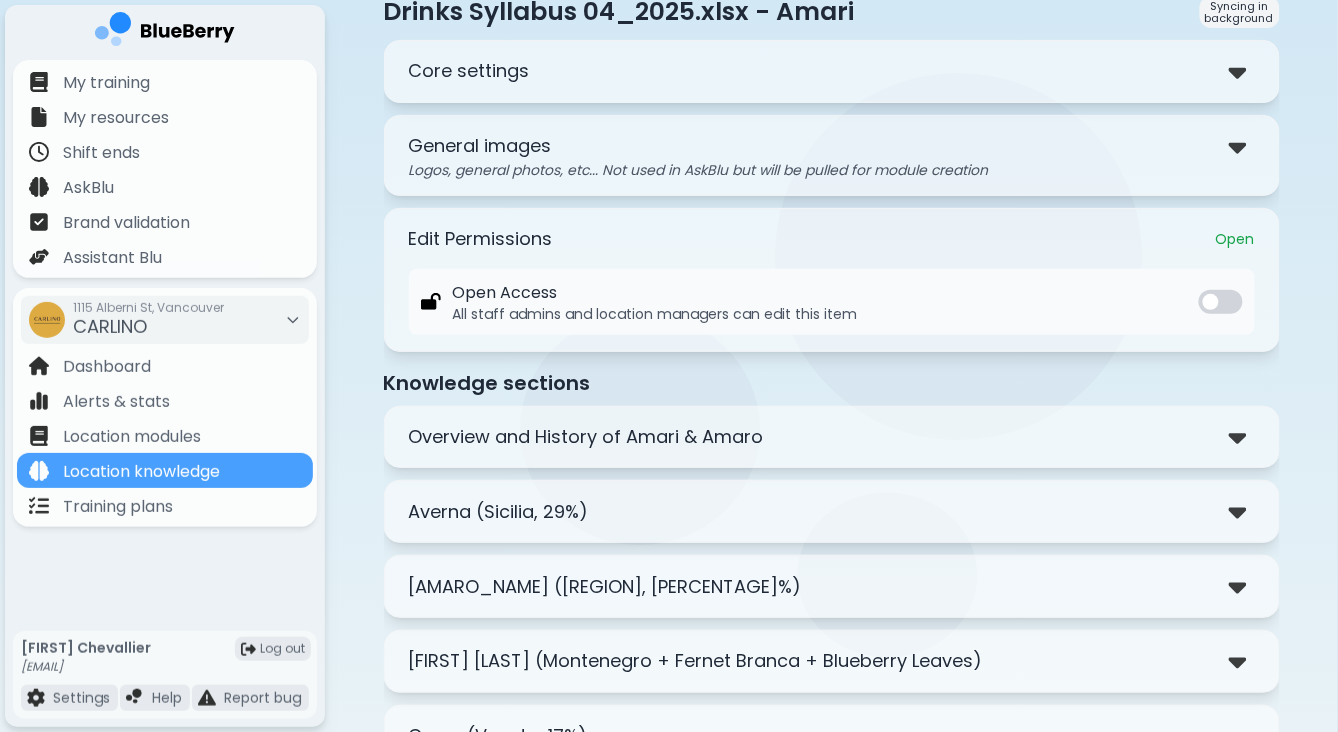 scroll, scrollTop: 0, scrollLeft: 0, axis: both 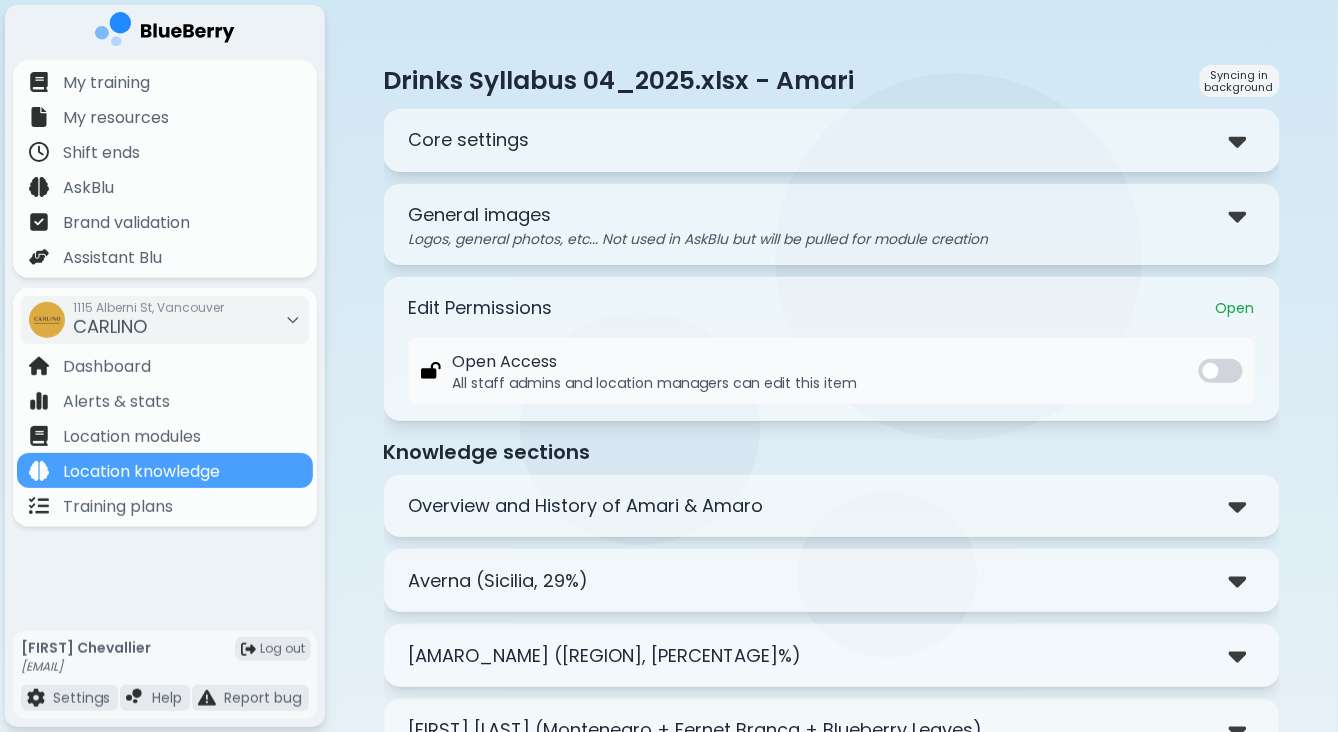 click on "Syncing in background" at bounding box center (1240, 81) 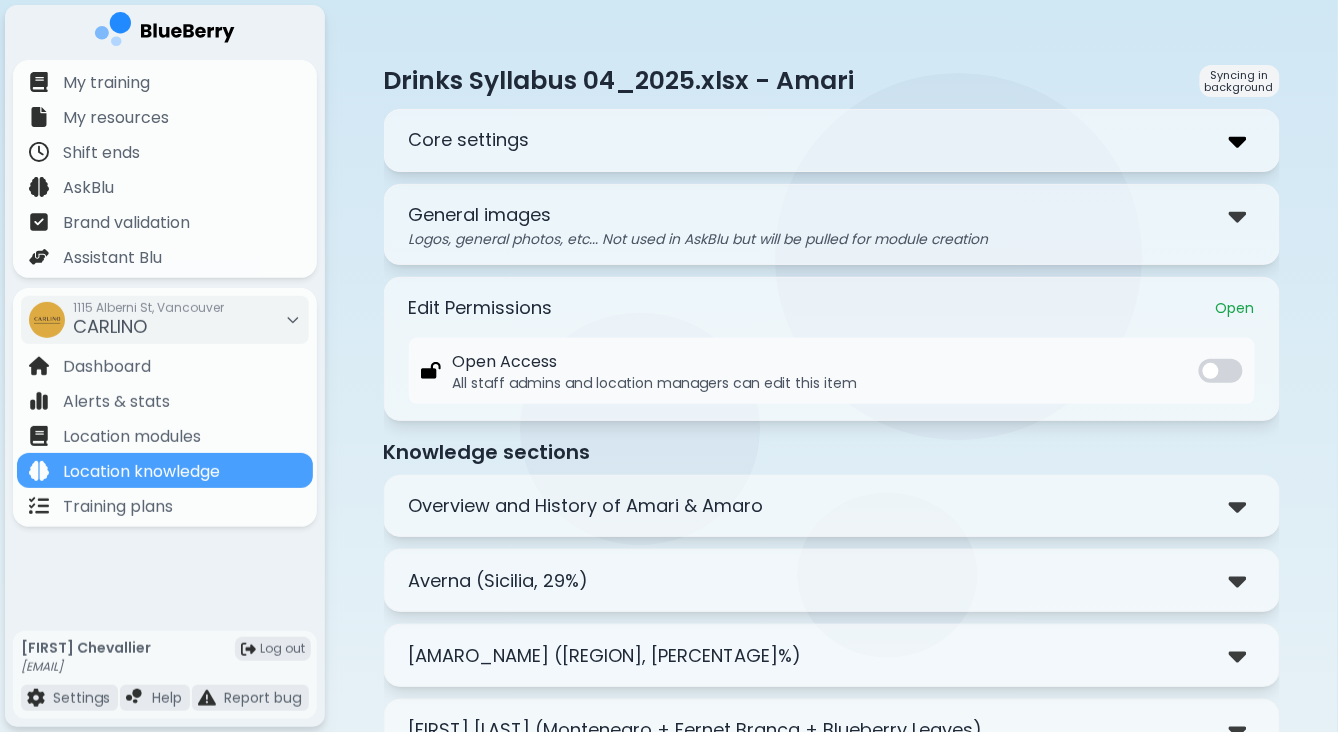 click at bounding box center (1238, 140) 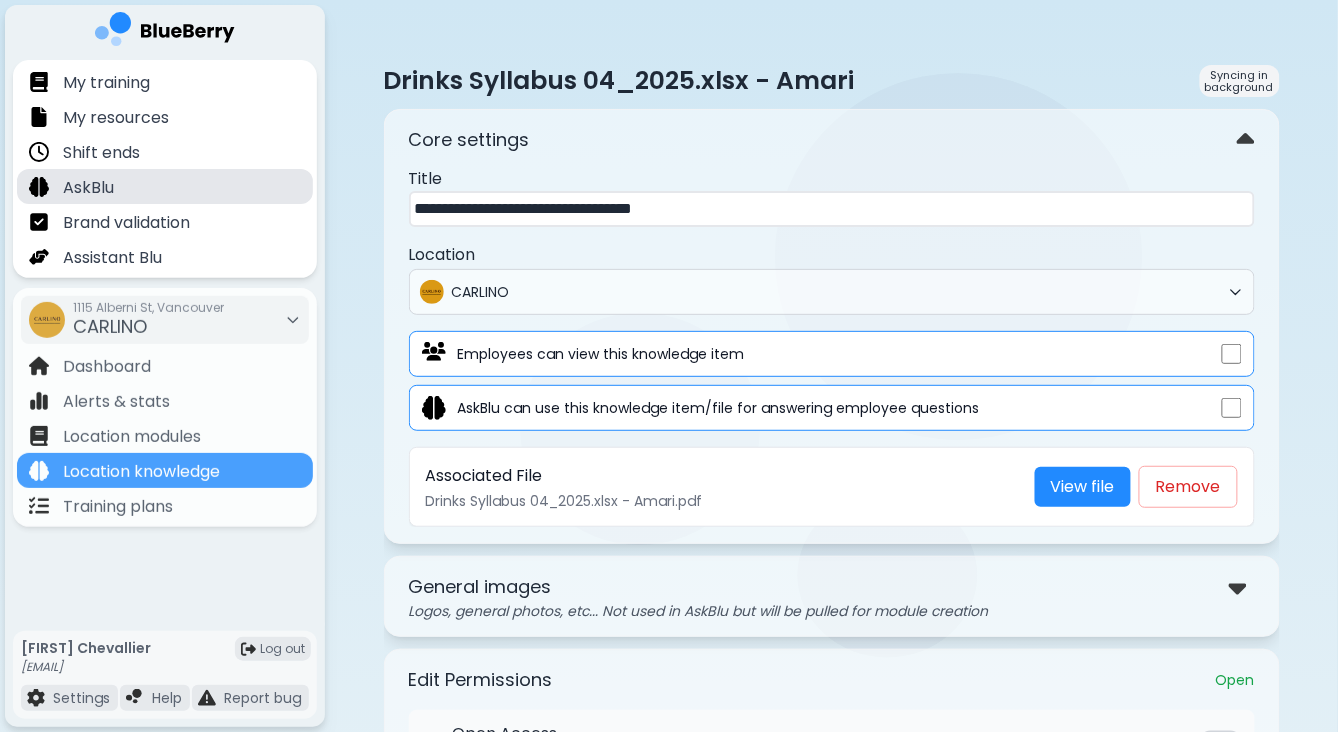 click on "AskBlu" at bounding box center (88, 188) 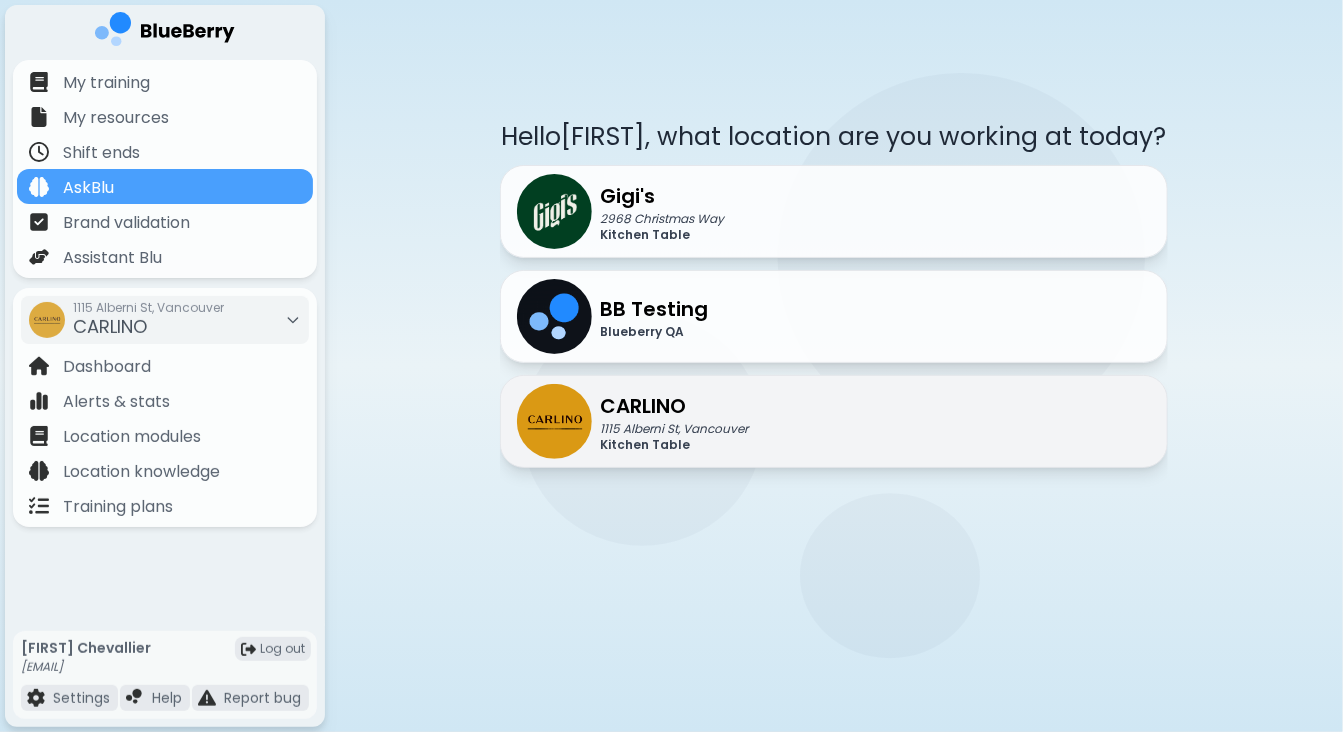click on "Kitchen Table" at bounding box center (674, 445) 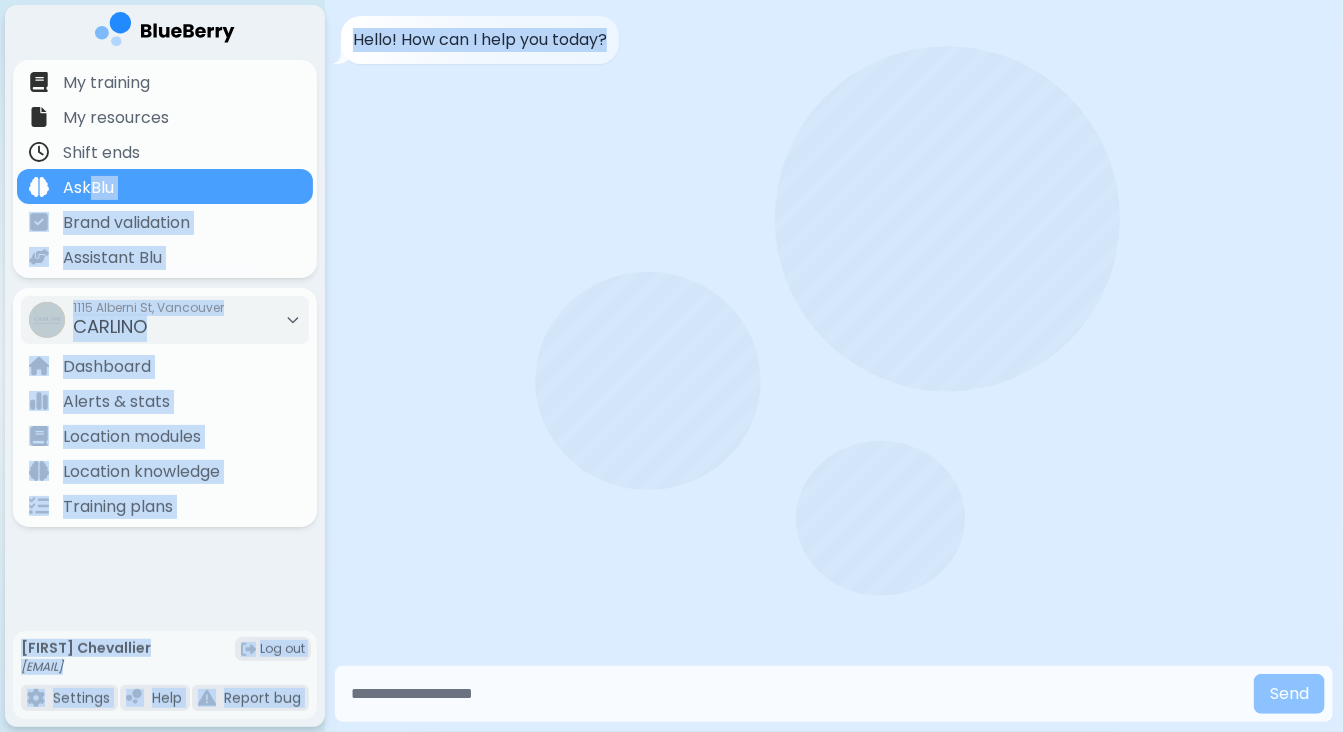 click at bounding box center (794, 694) 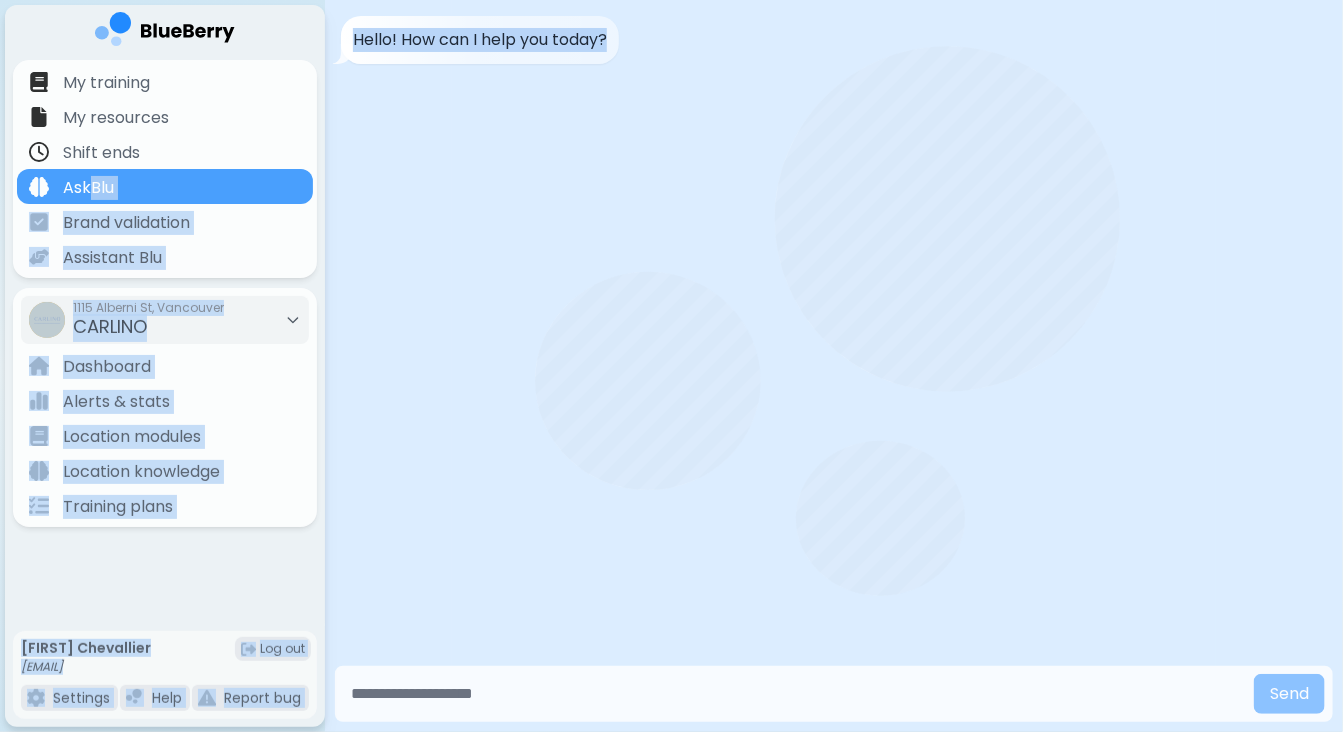 click at bounding box center (794, 694) 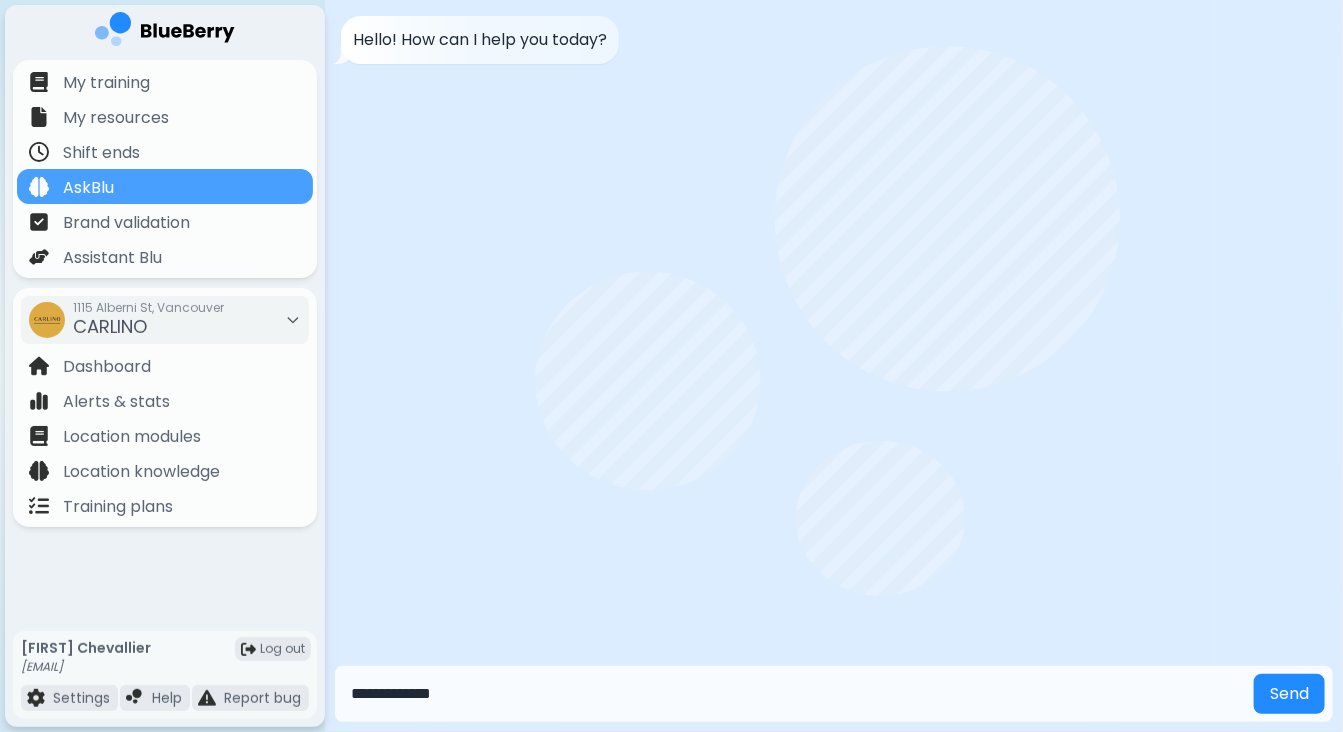 type on "**********" 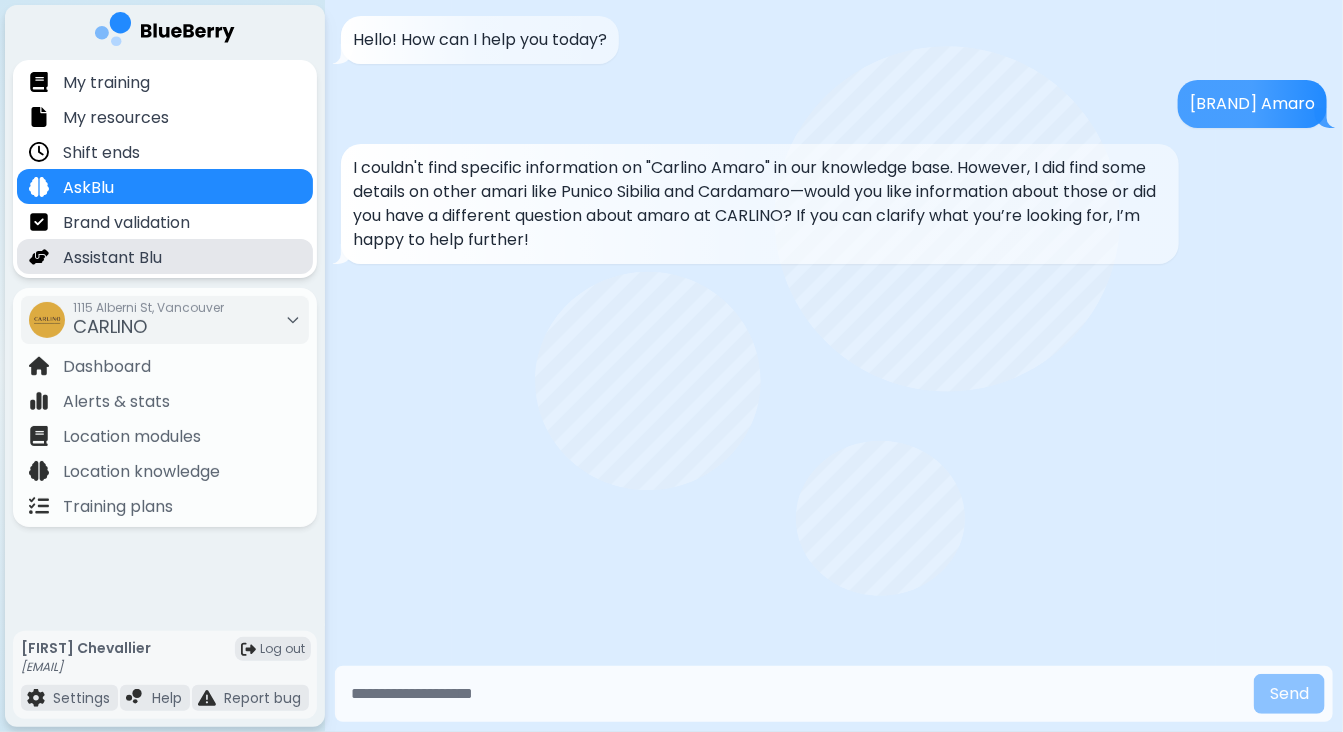 click on "Assistant Blu" at bounding box center (112, 258) 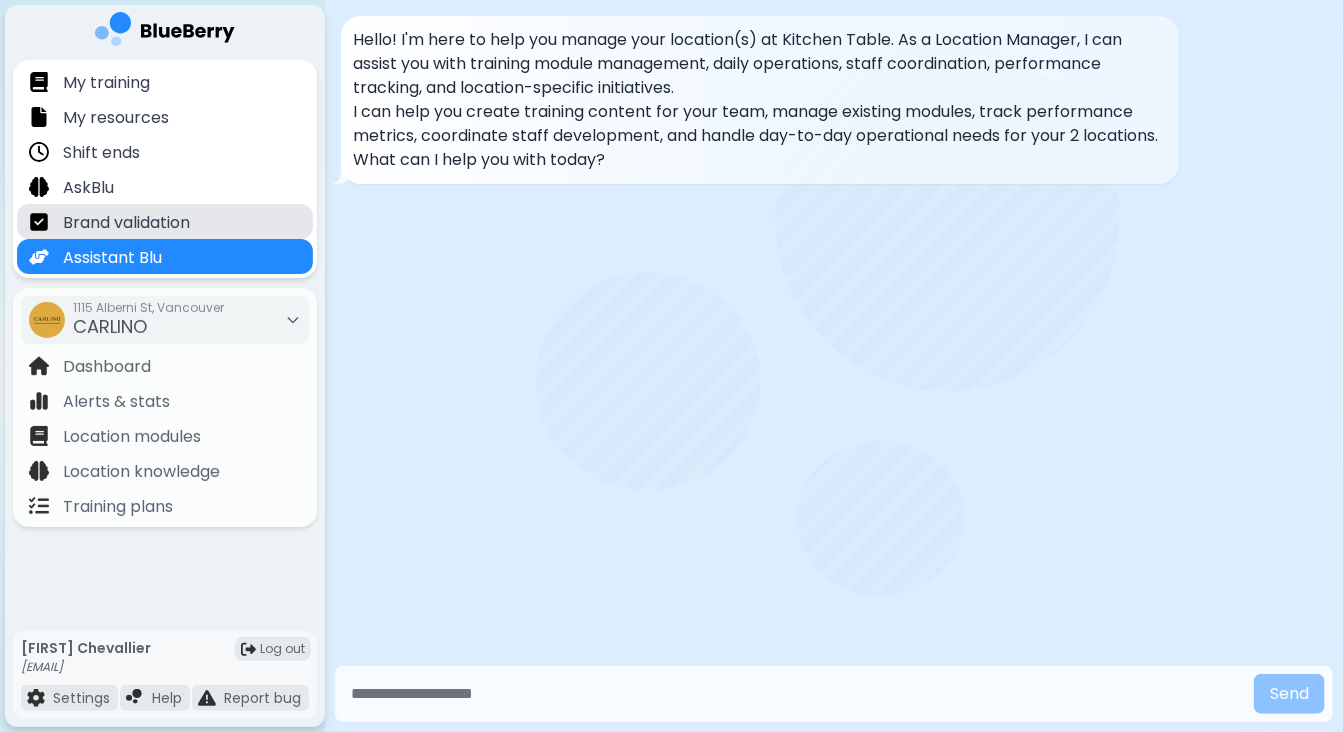 click on "Brand validation" at bounding box center (126, 223) 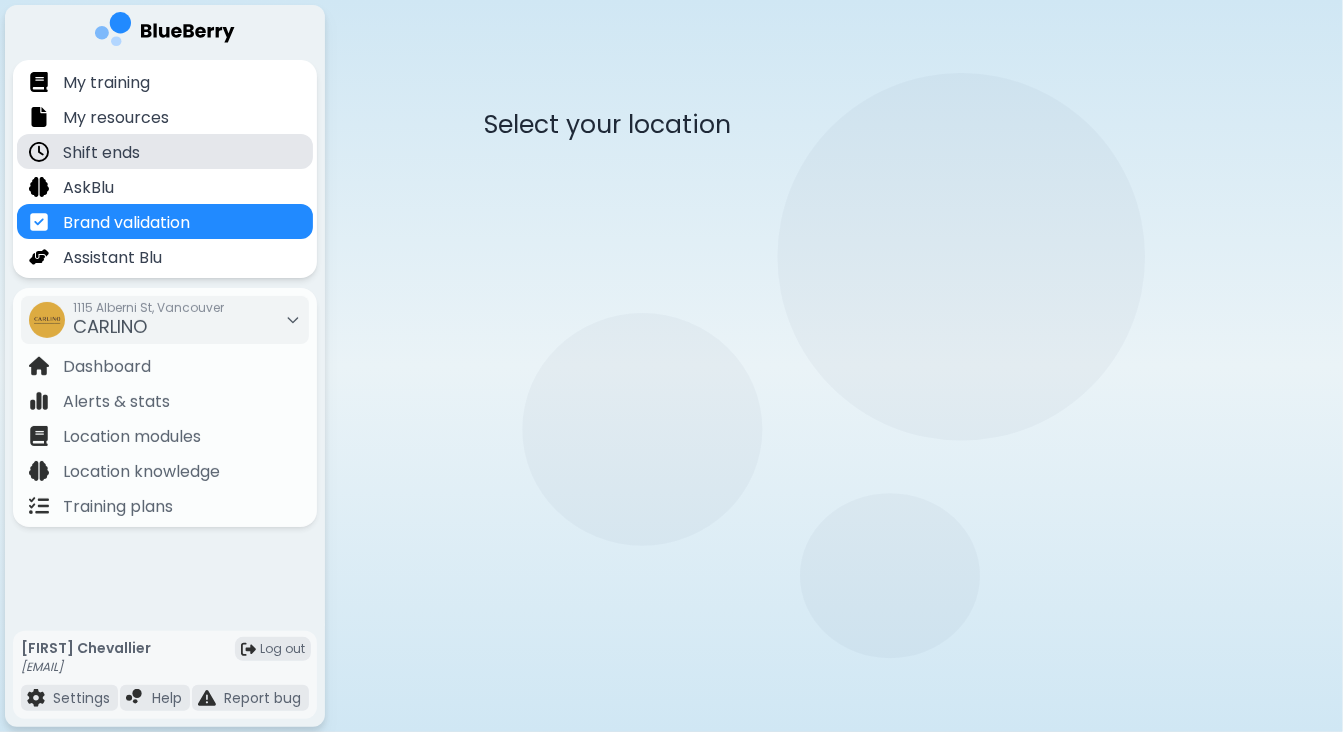 click on "Shift ends" at bounding box center (101, 153) 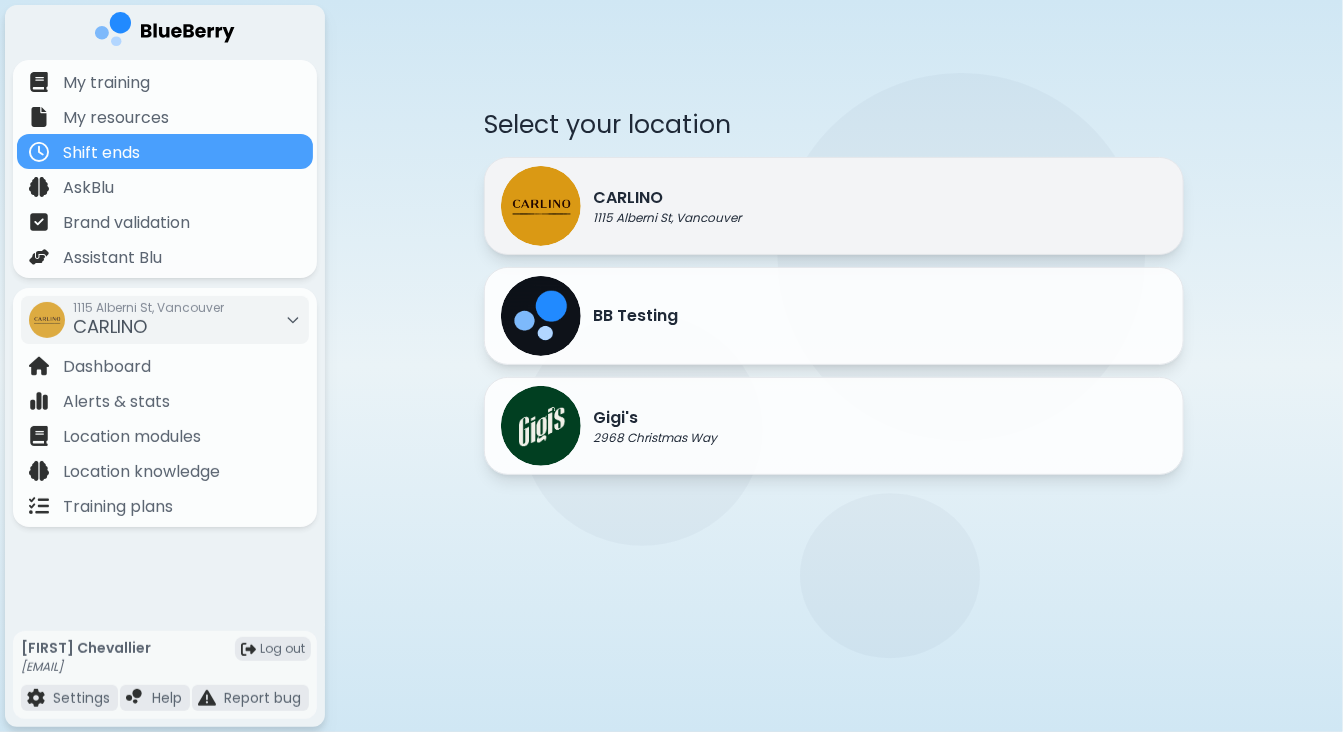 click on "1115 Alberni St, Vancouver" at bounding box center [667, 218] 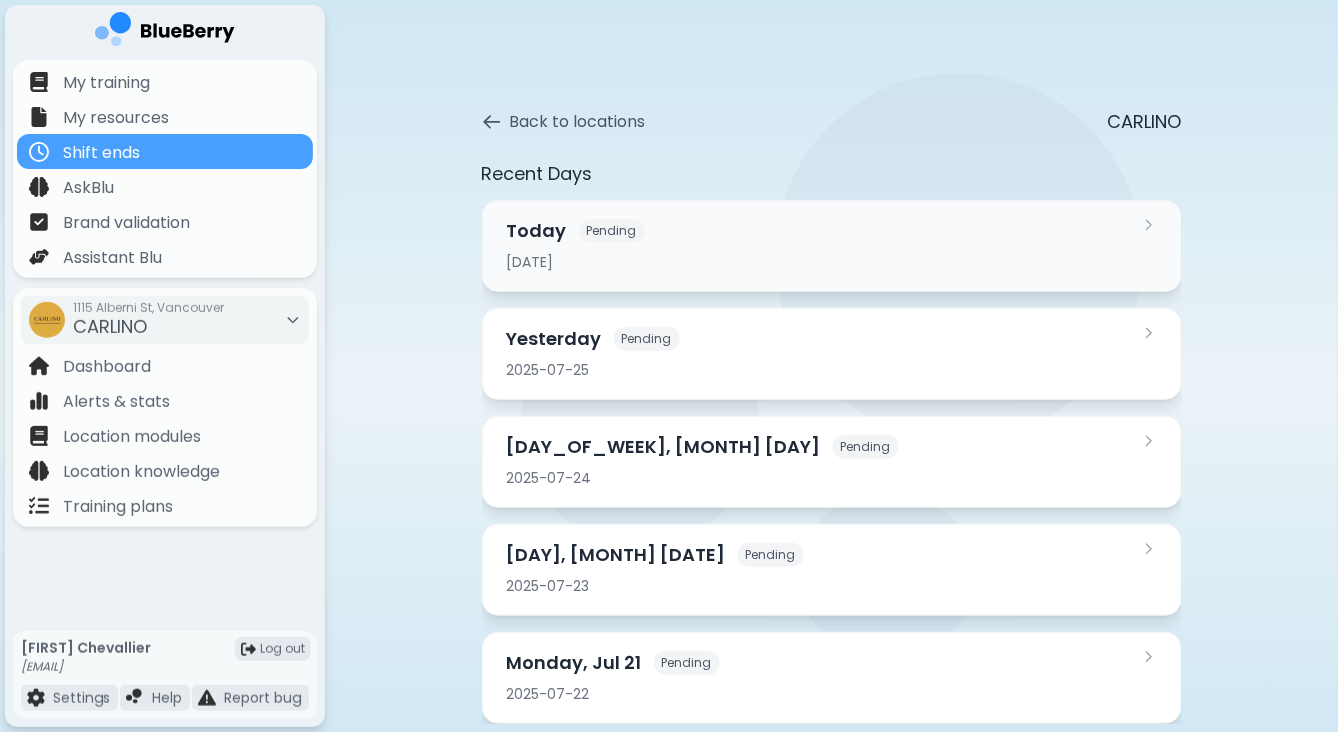 click on "Today Pending 2025-07-26" at bounding box center [820, 246] 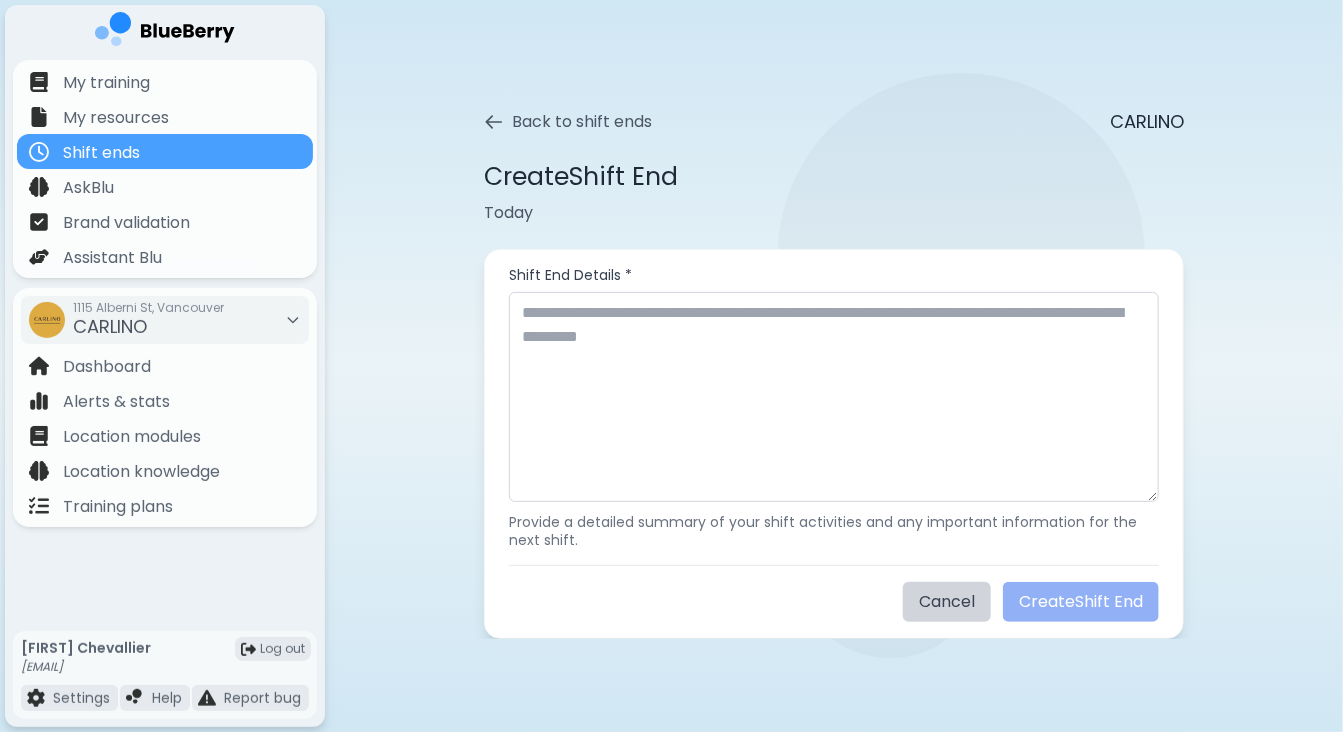 click on "Cancel" at bounding box center [947, 602] 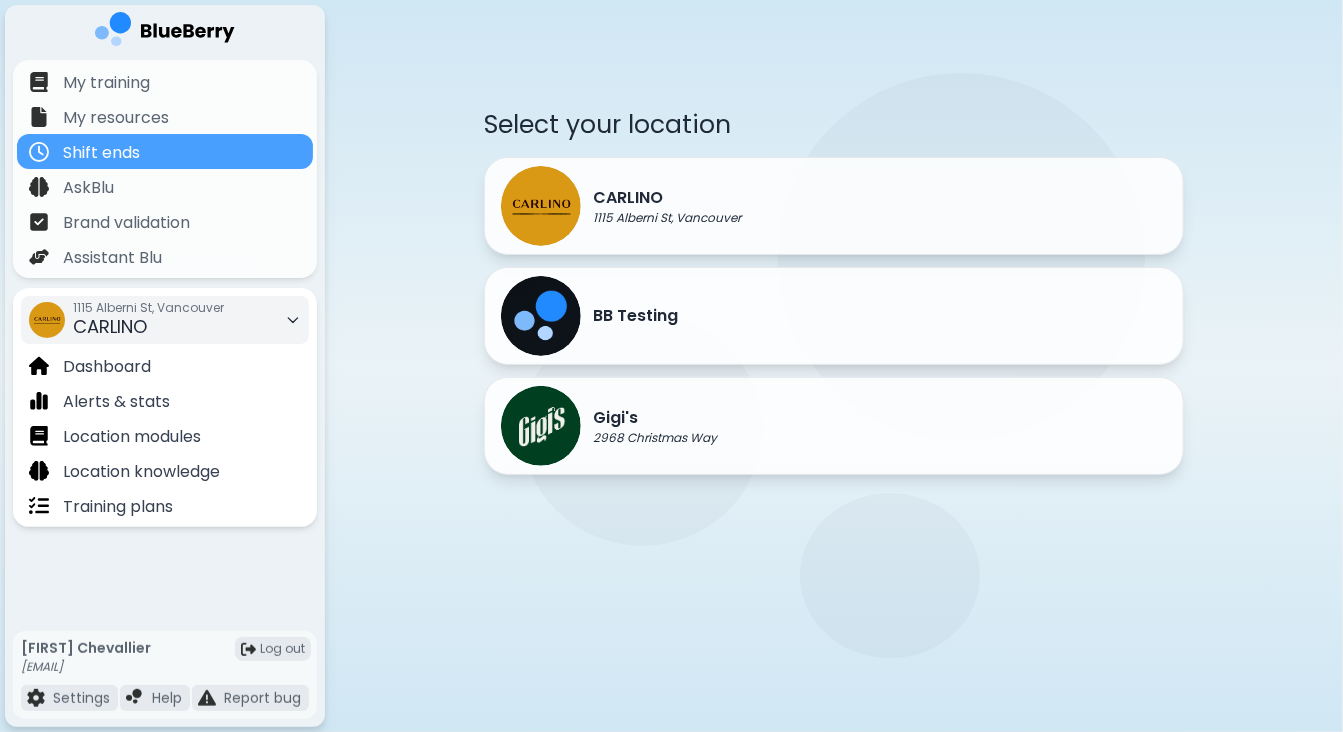 click 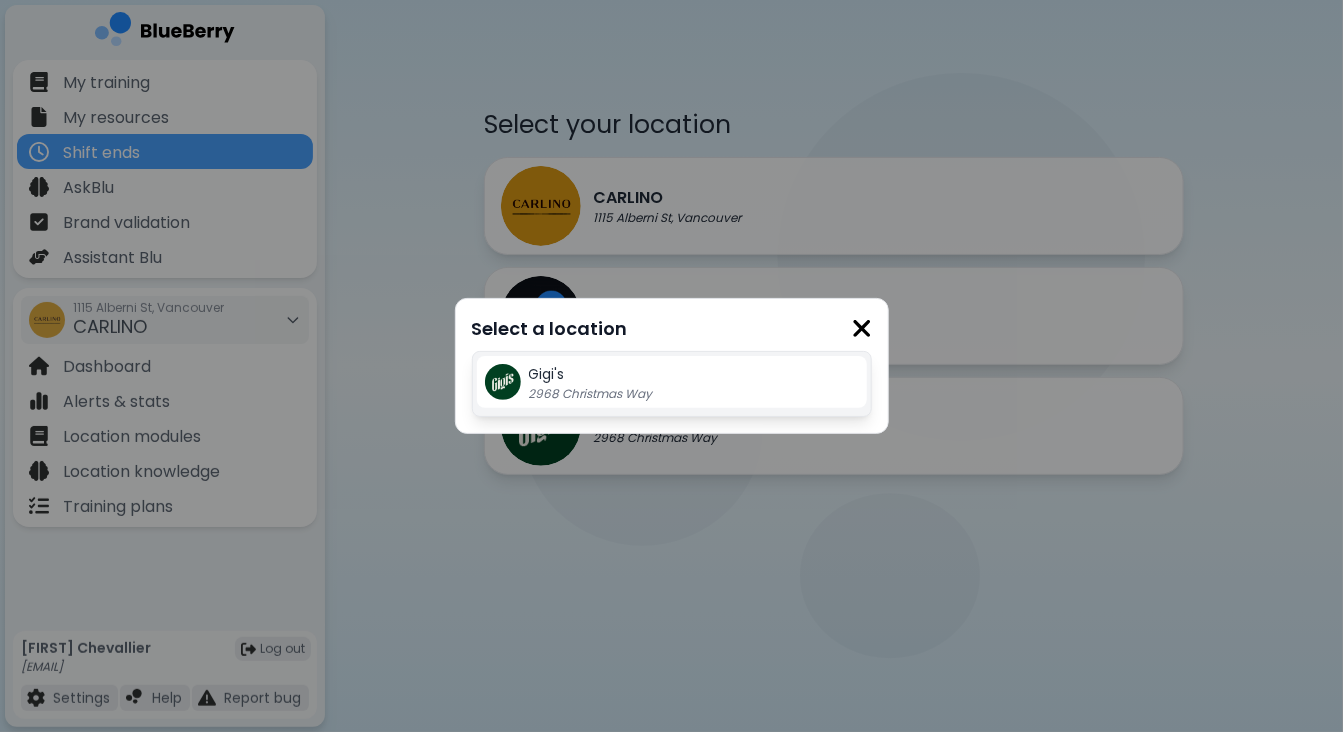 click at bounding box center (862, 328) 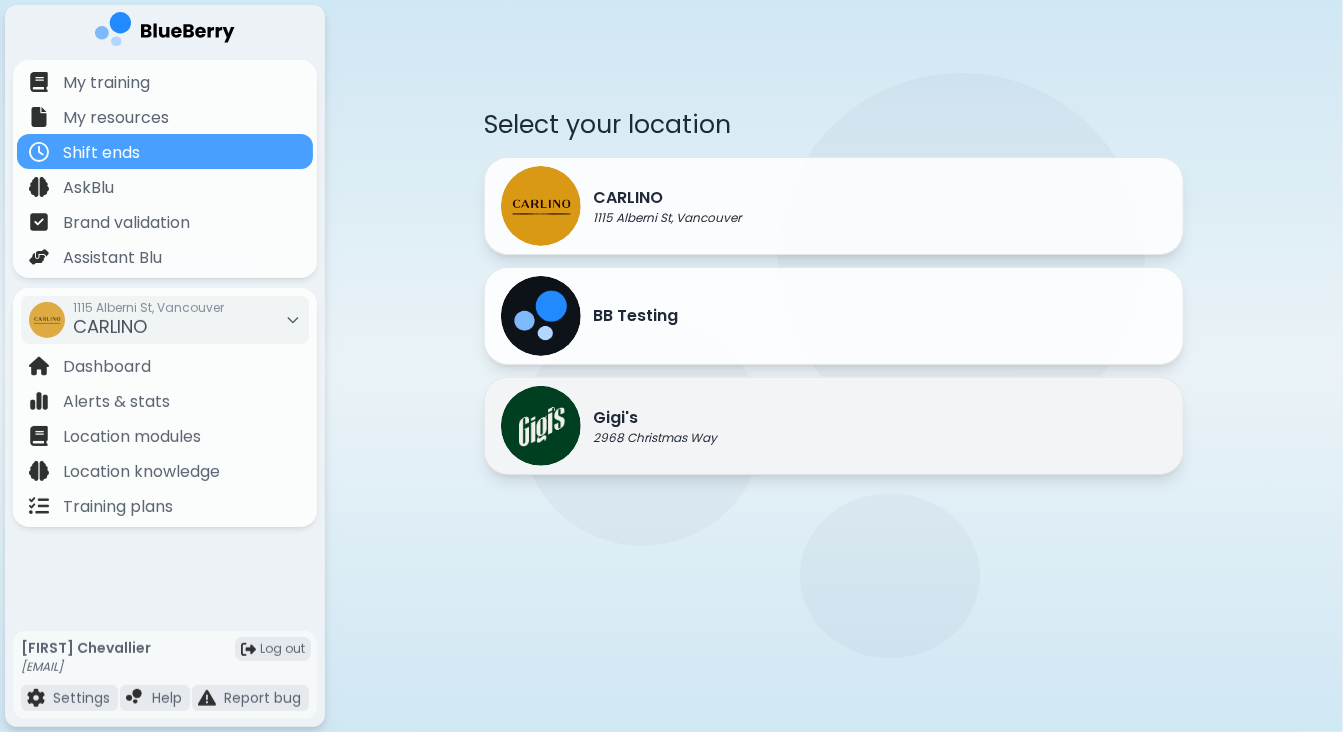 click on "Gigi's" at bounding box center [655, 418] 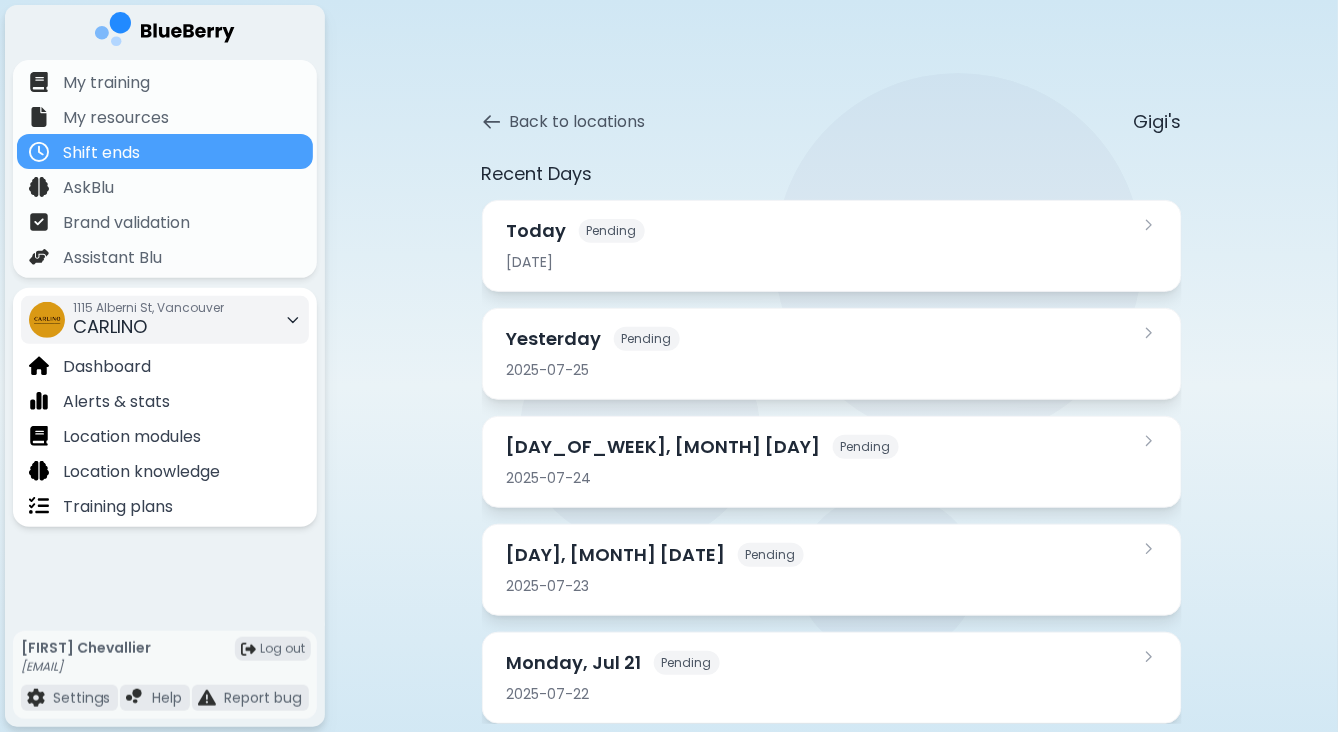 click on "1115 Alberni St, Vancouver CARLINO" at bounding box center (165, 320) 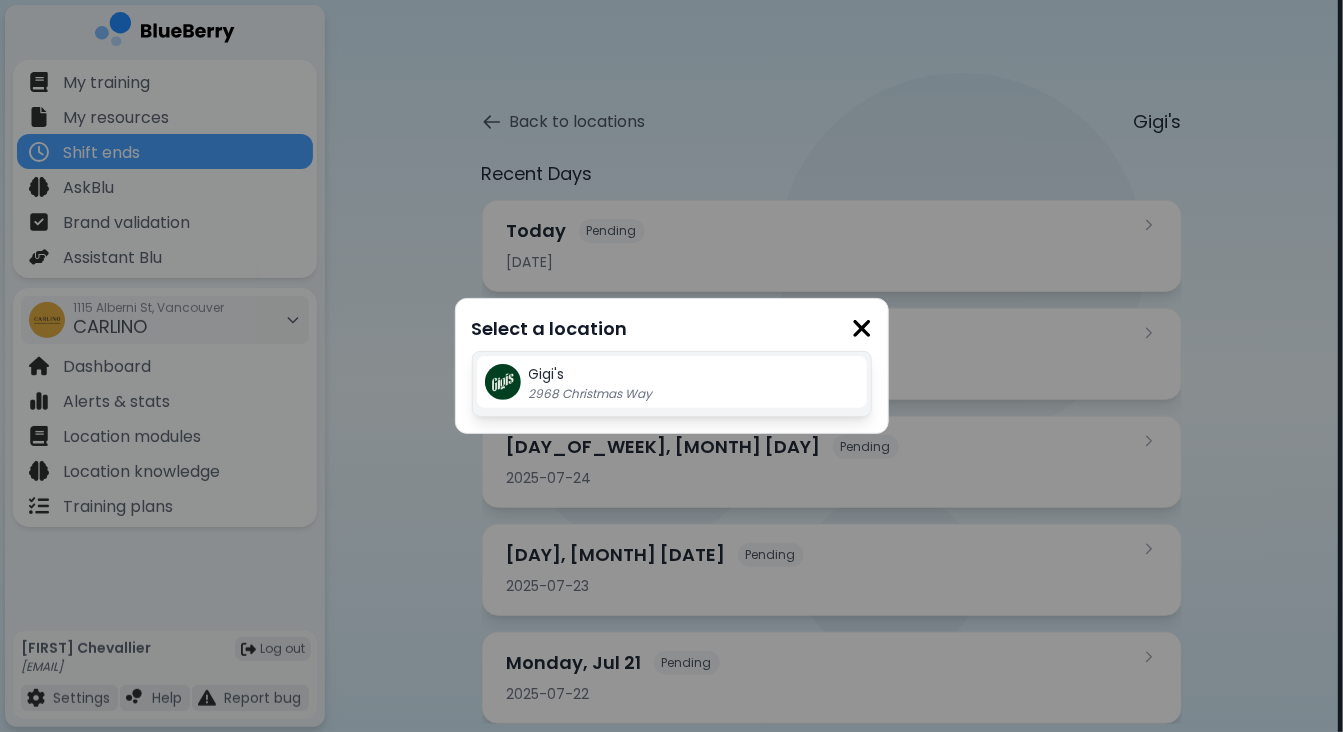 click on "Gigi's" at bounding box center [547, 374] 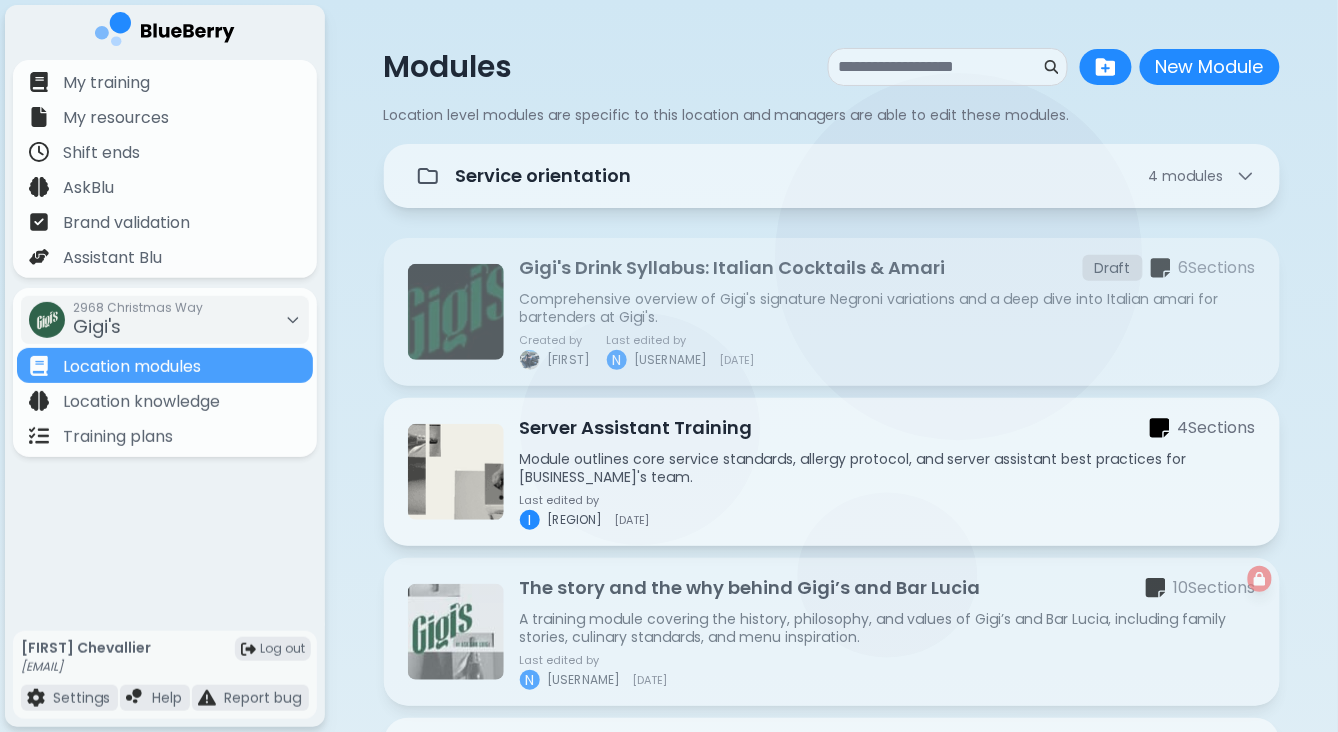 scroll, scrollTop: 254, scrollLeft: 0, axis: vertical 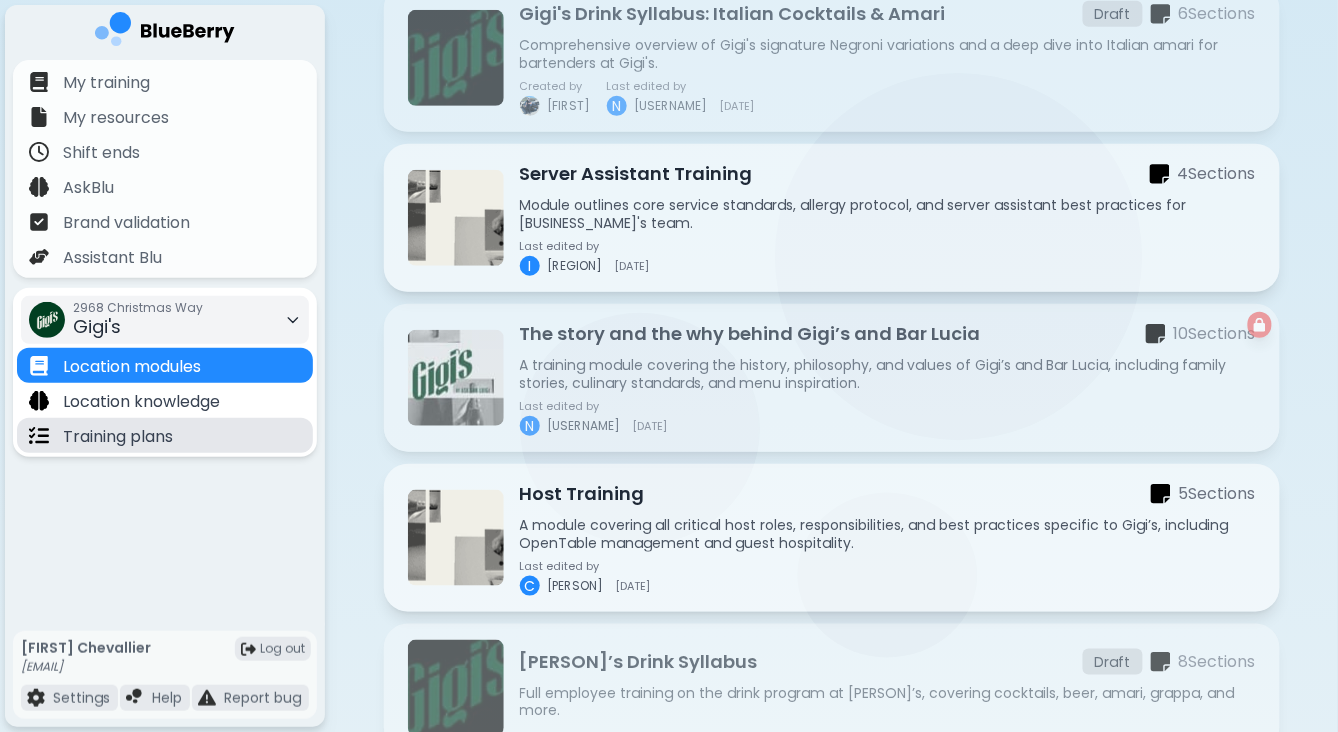 click on "Training plans" at bounding box center (118, 437) 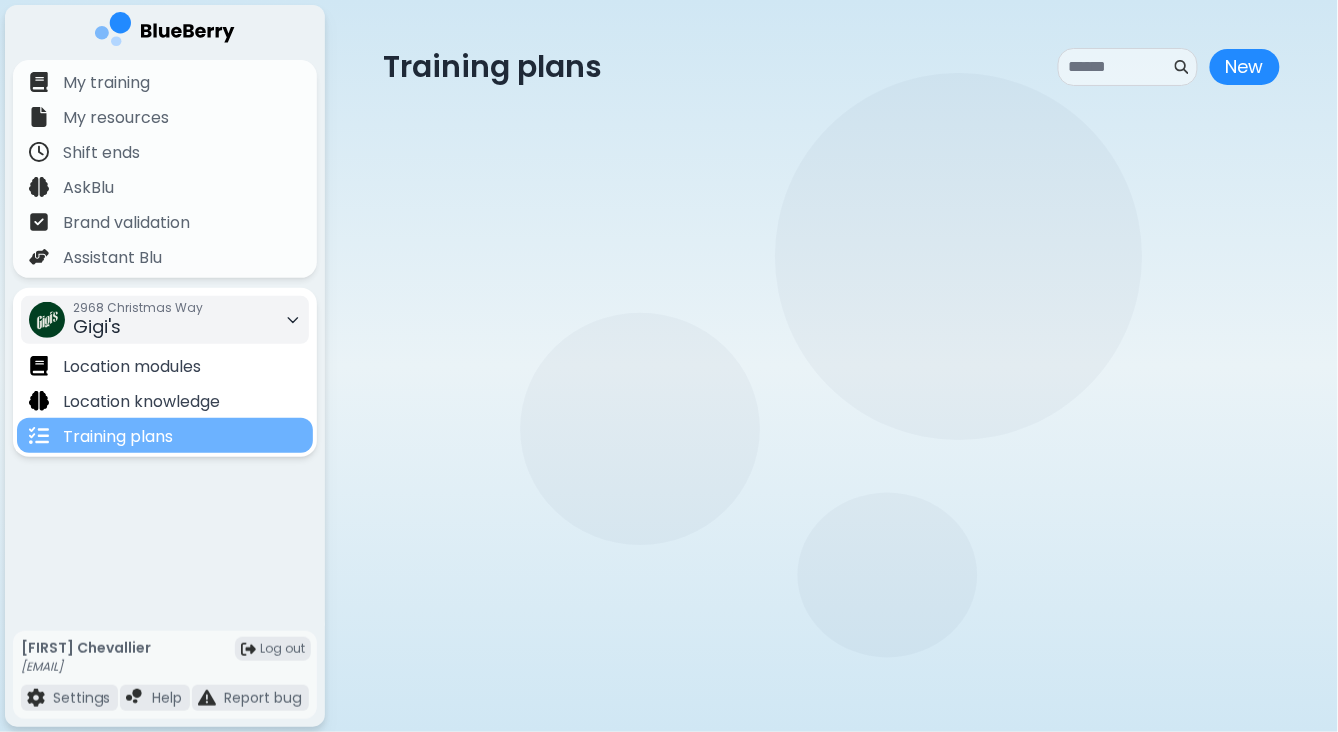 scroll, scrollTop: 0, scrollLeft: 0, axis: both 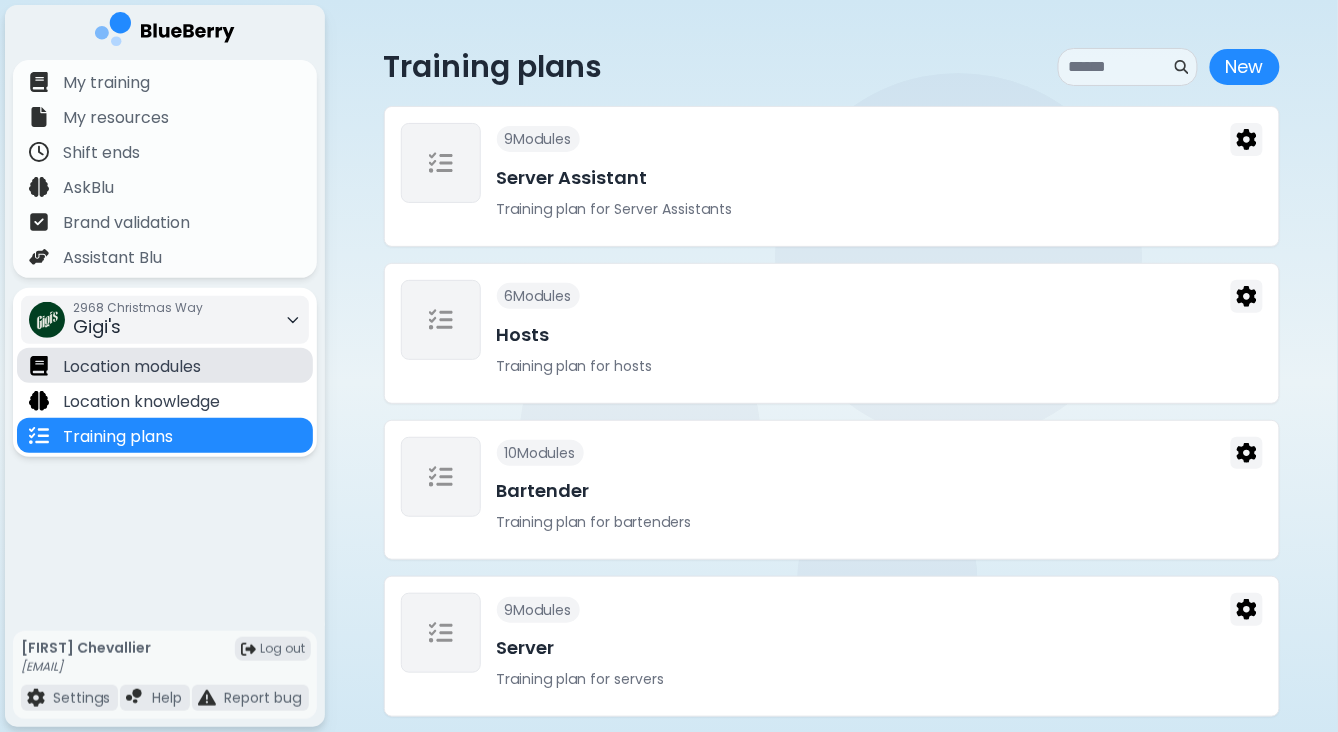 click on "Location modules" at bounding box center [132, 367] 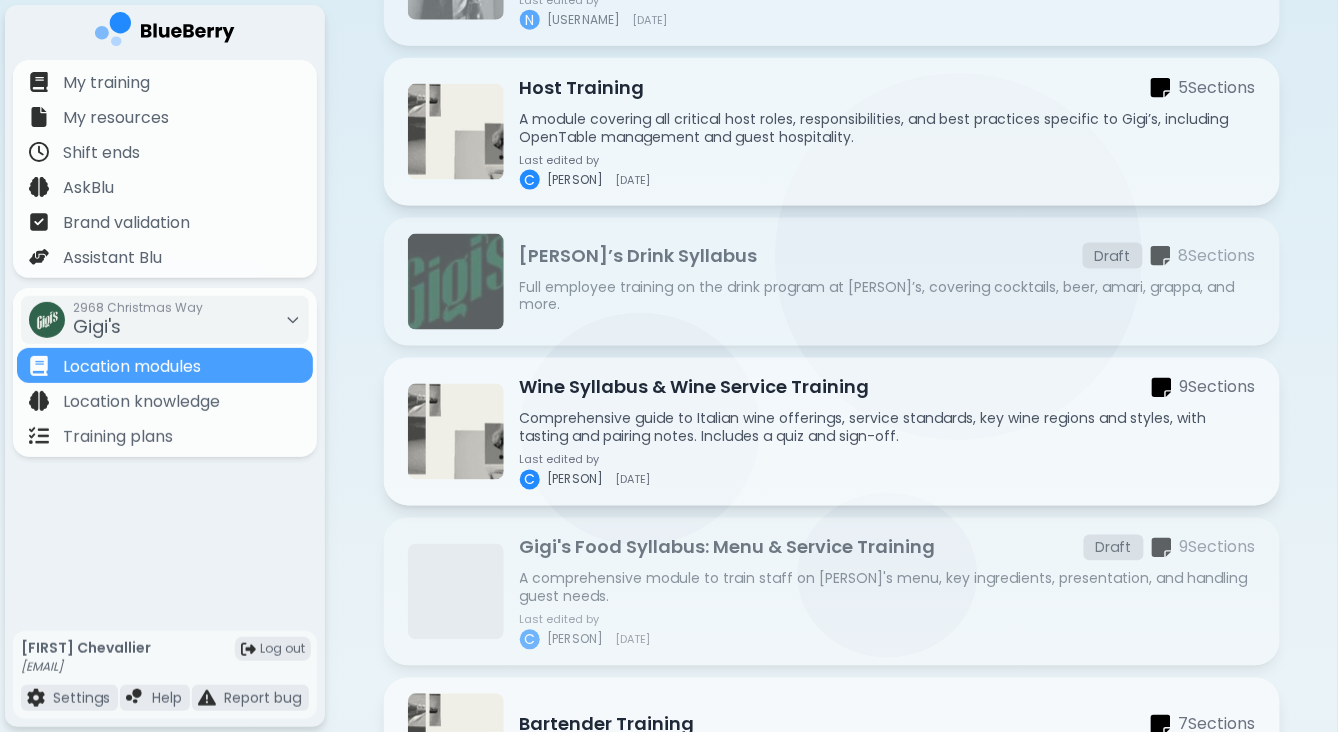 scroll, scrollTop: 664, scrollLeft: 0, axis: vertical 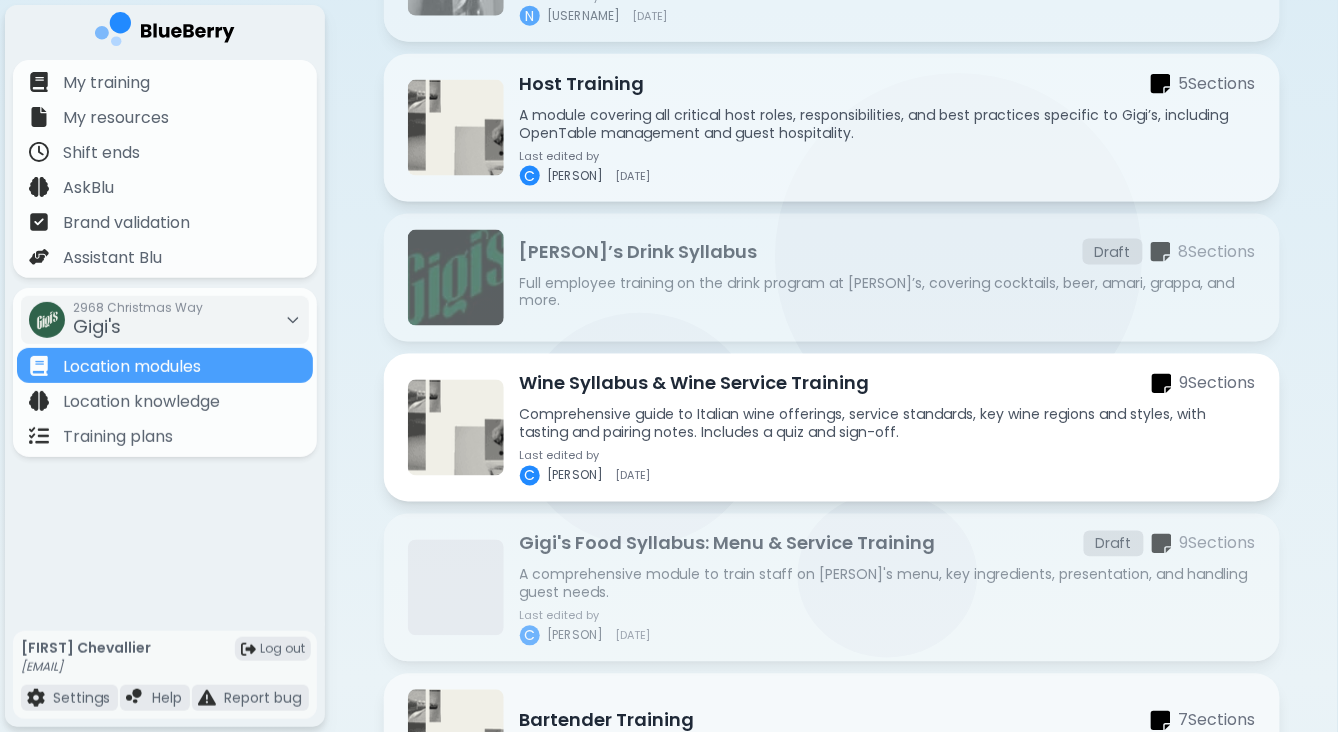 click on "Wine Syllabus & Wine Service Training" at bounding box center [695, 384] 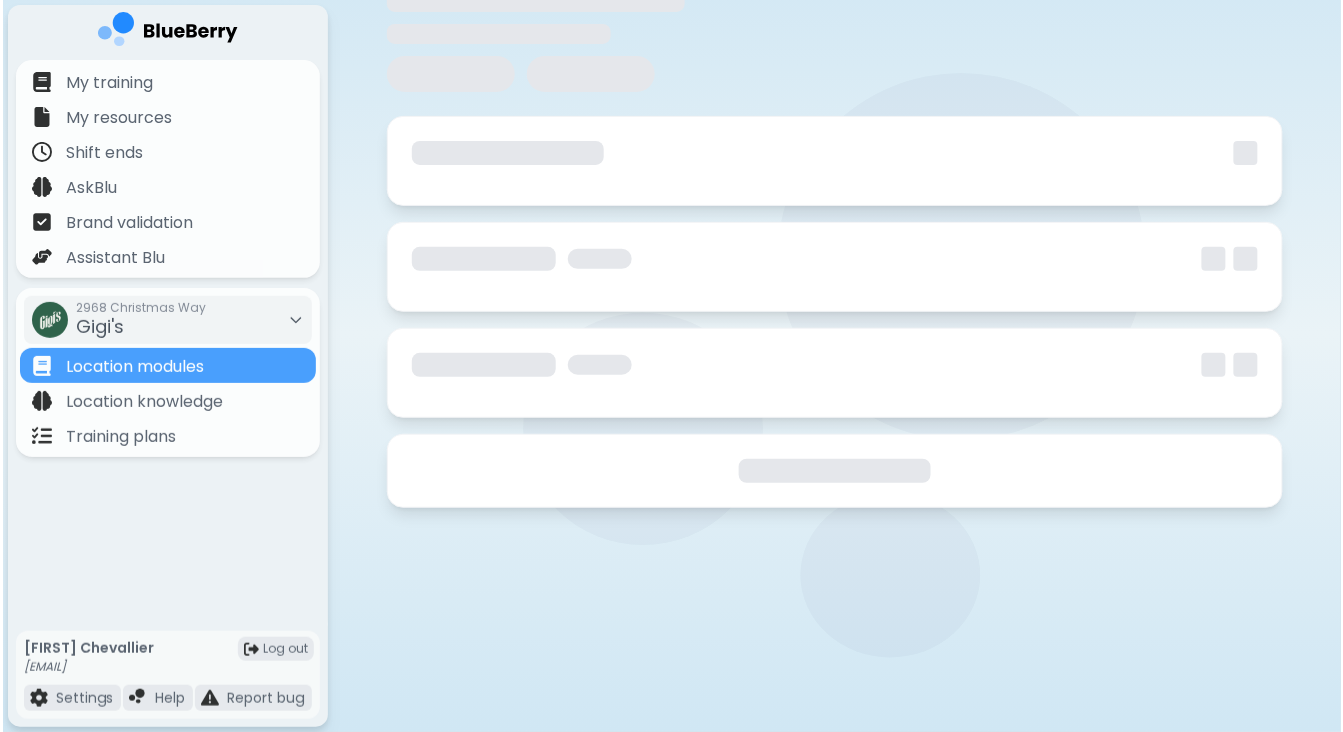 scroll, scrollTop: 0, scrollLeft: 0, axis: both 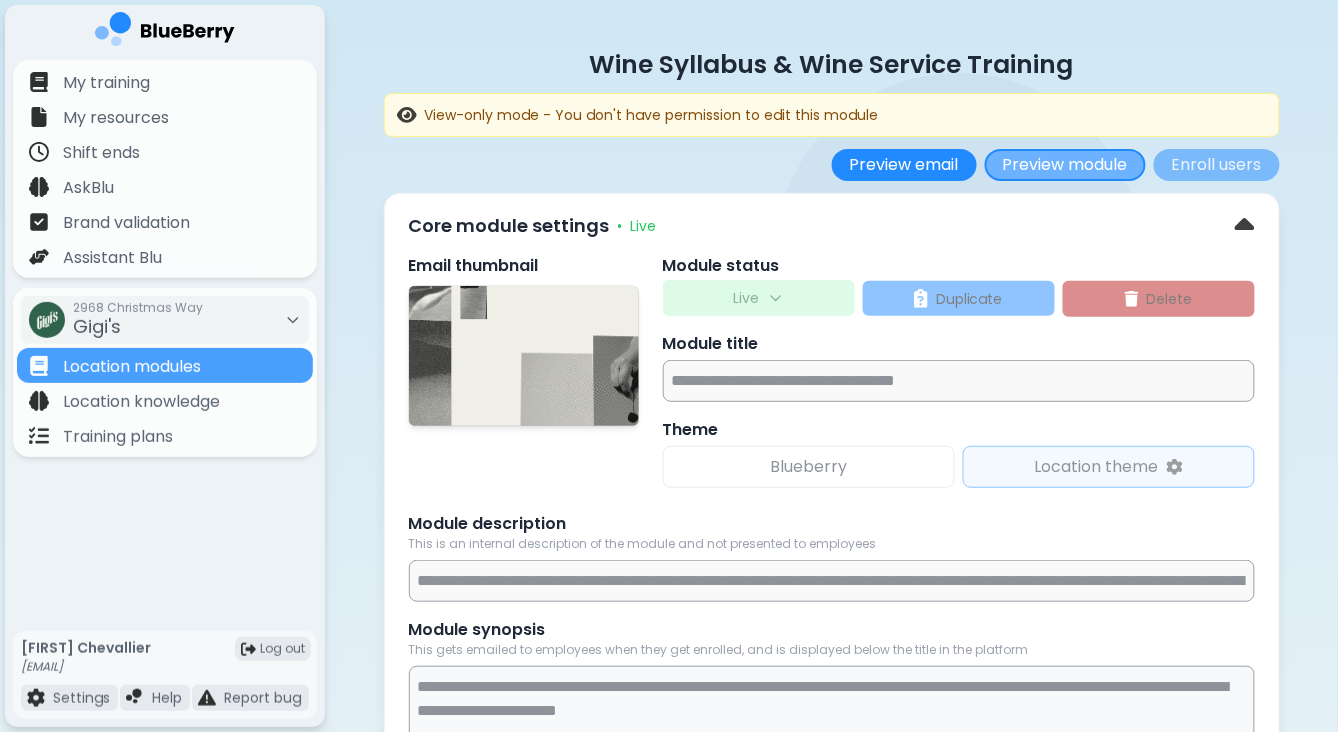 click on "Preview module" at bounding box center [1065, 165] 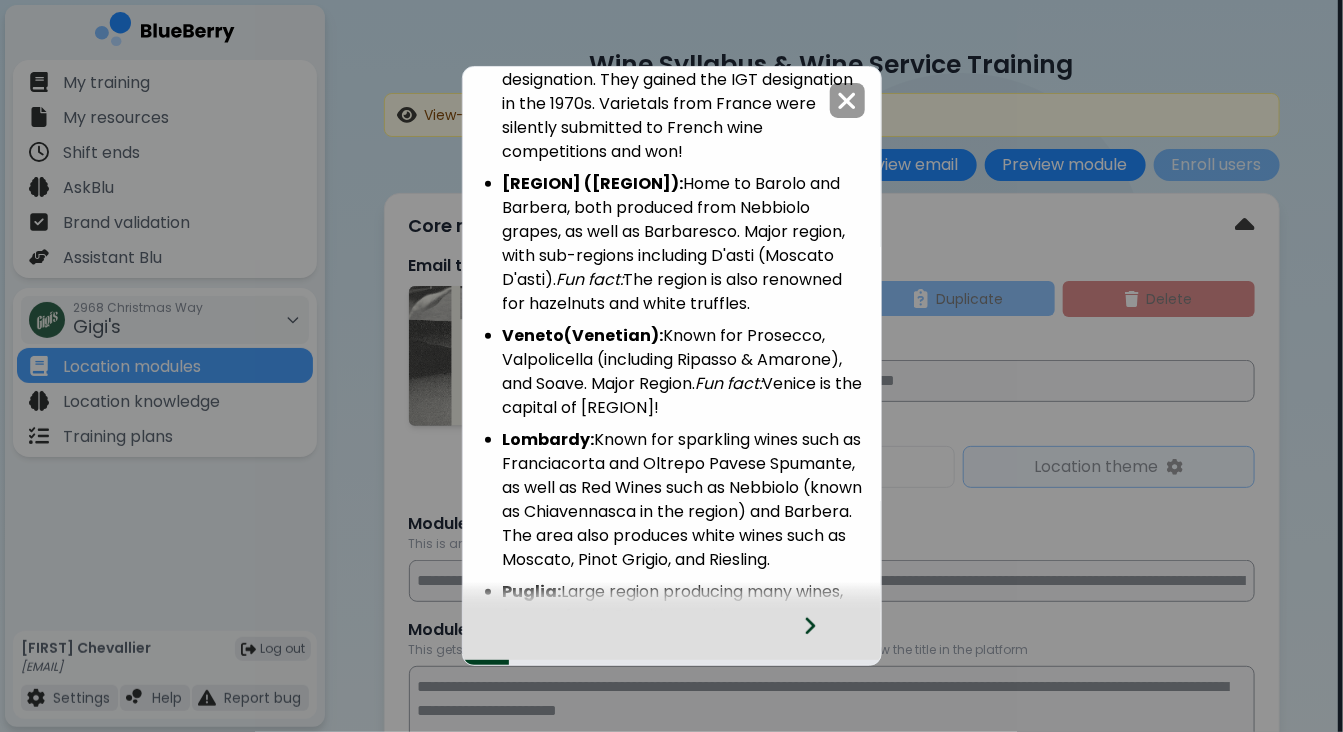 scroll, scrollTop: 336, scrollLeft: 0, axis: vertical 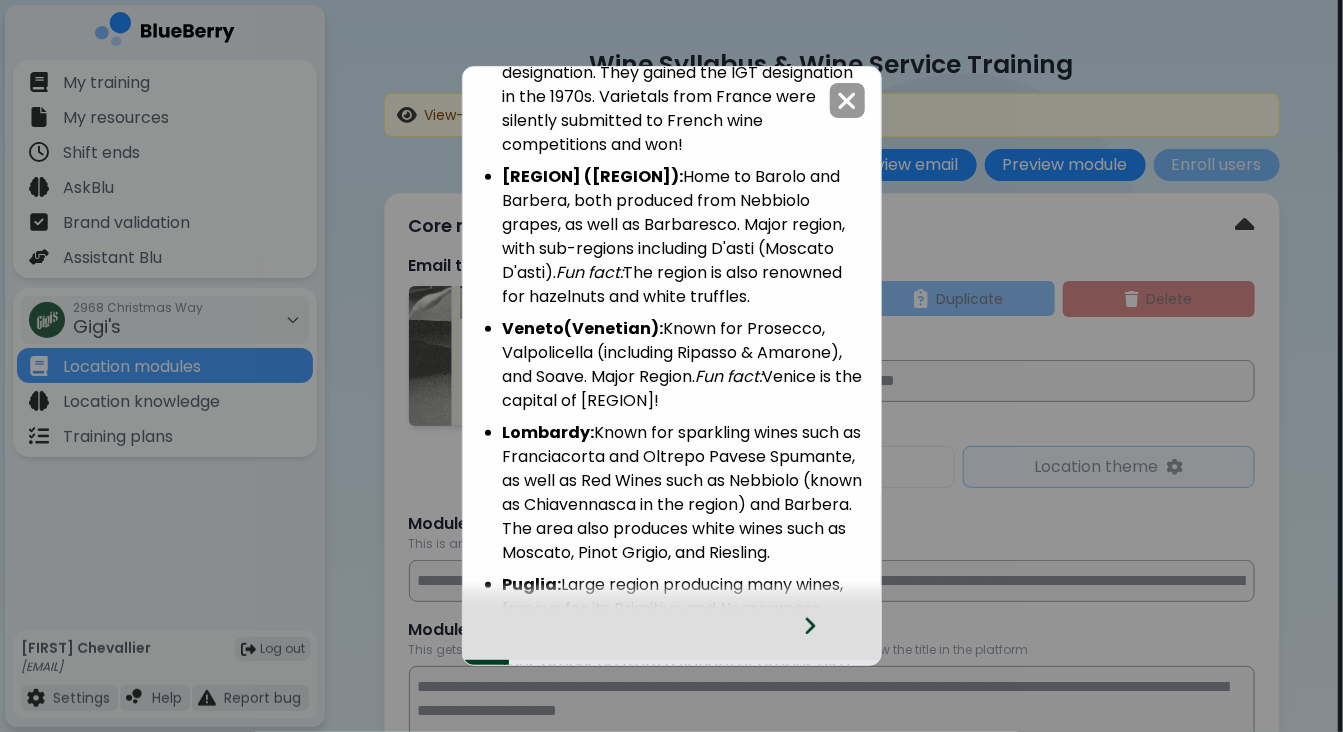 click 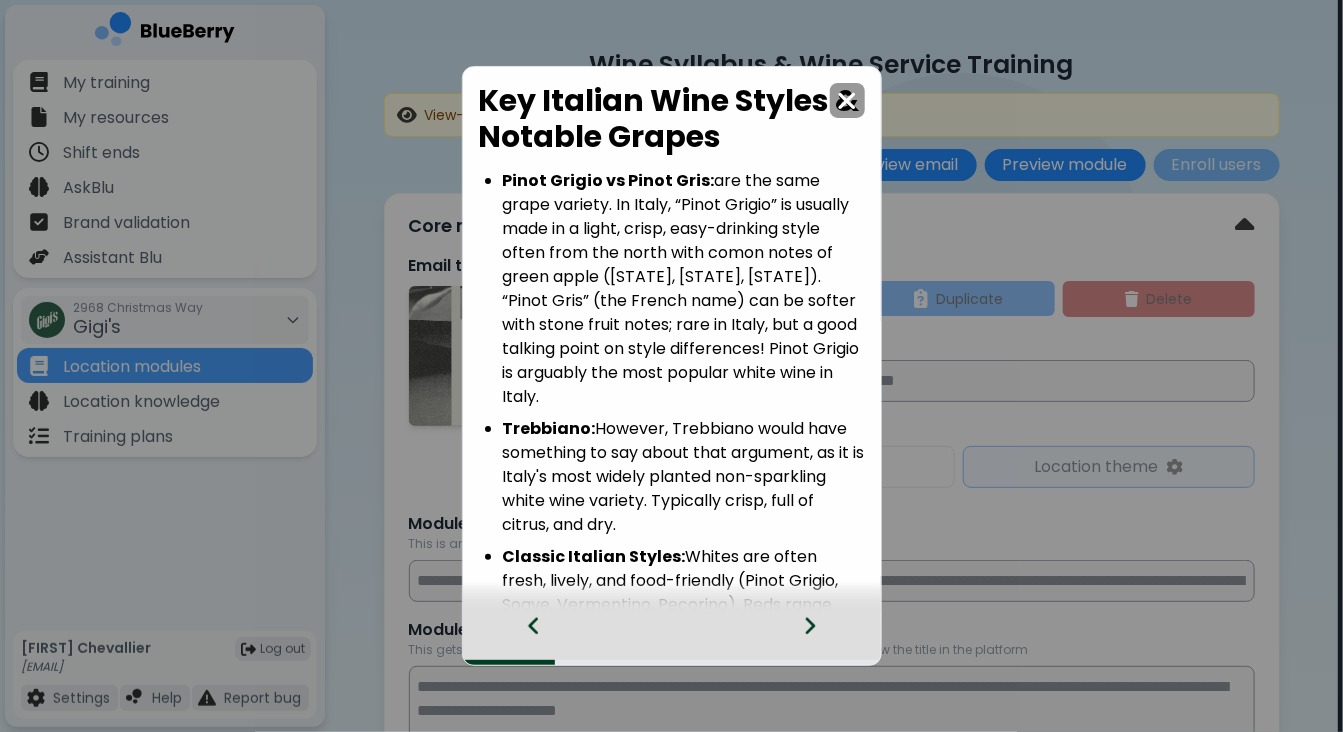 click 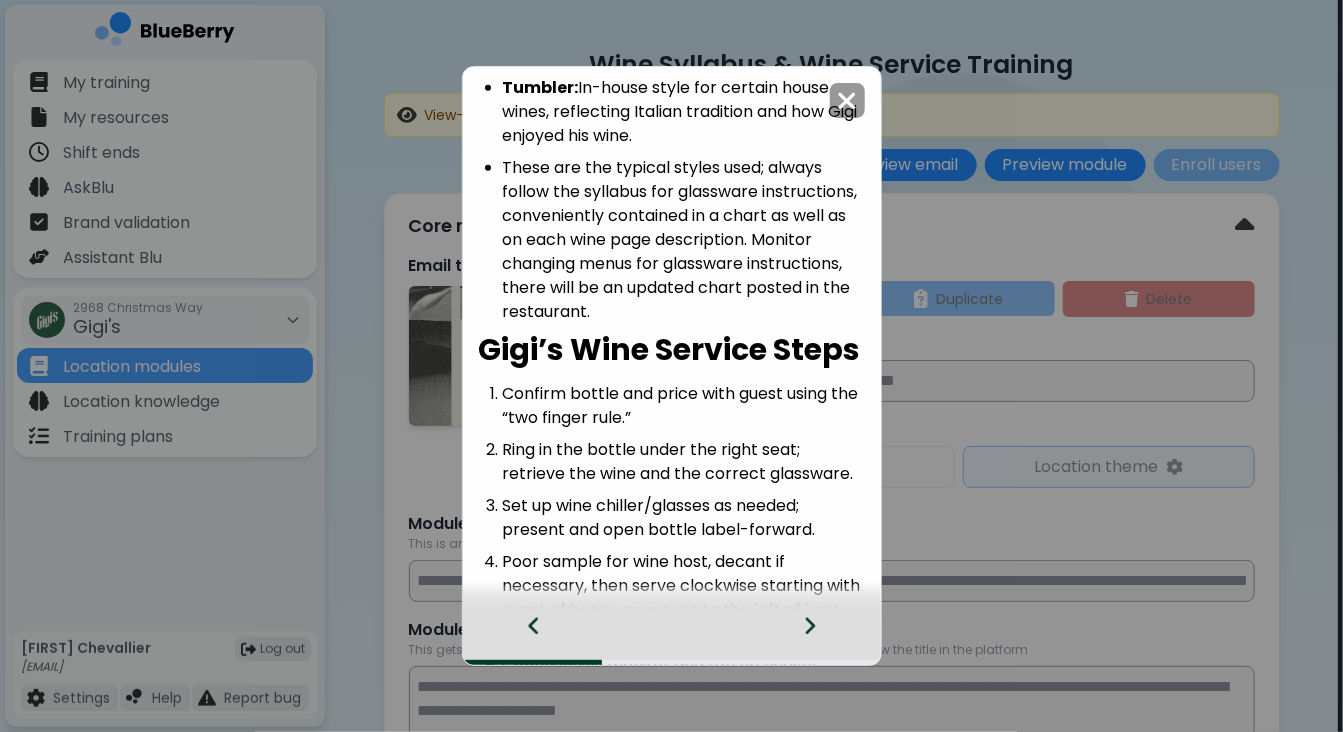 scroll, scrollTop: 807, scrollLeft: 0, axis: vertical 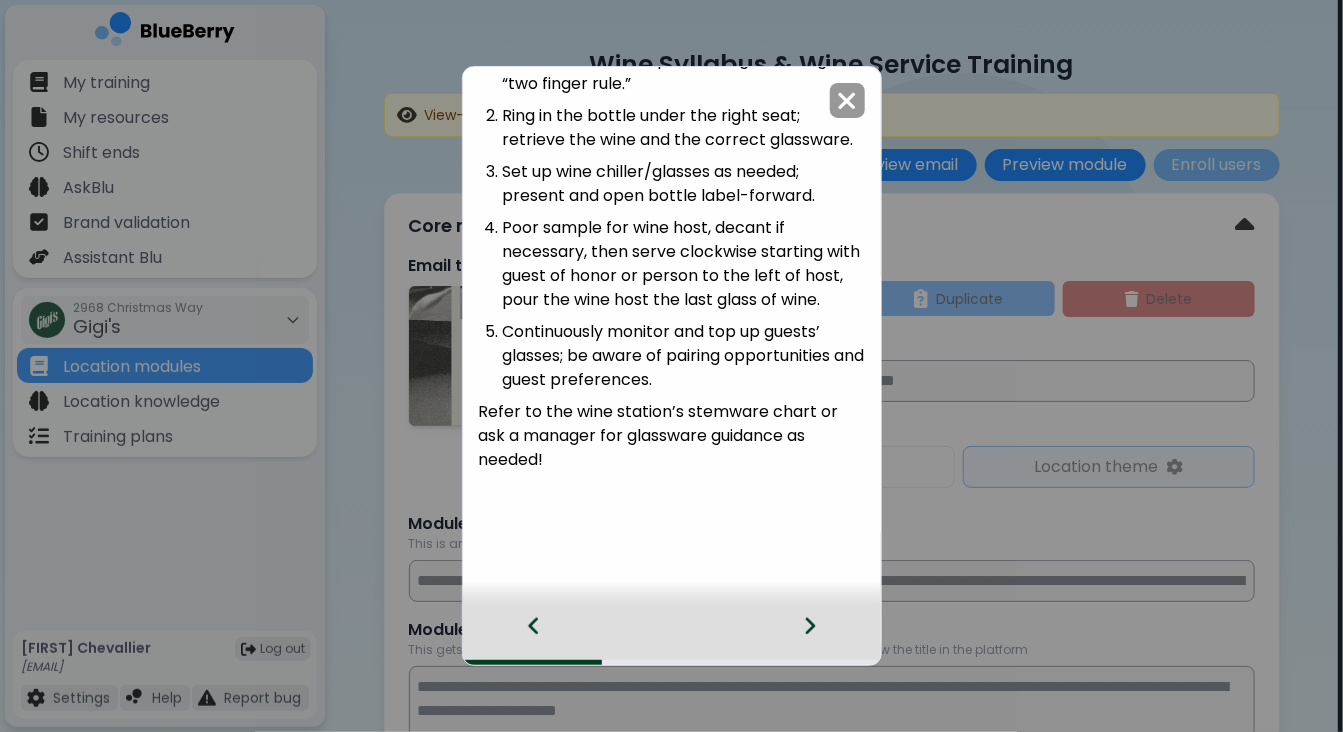 click 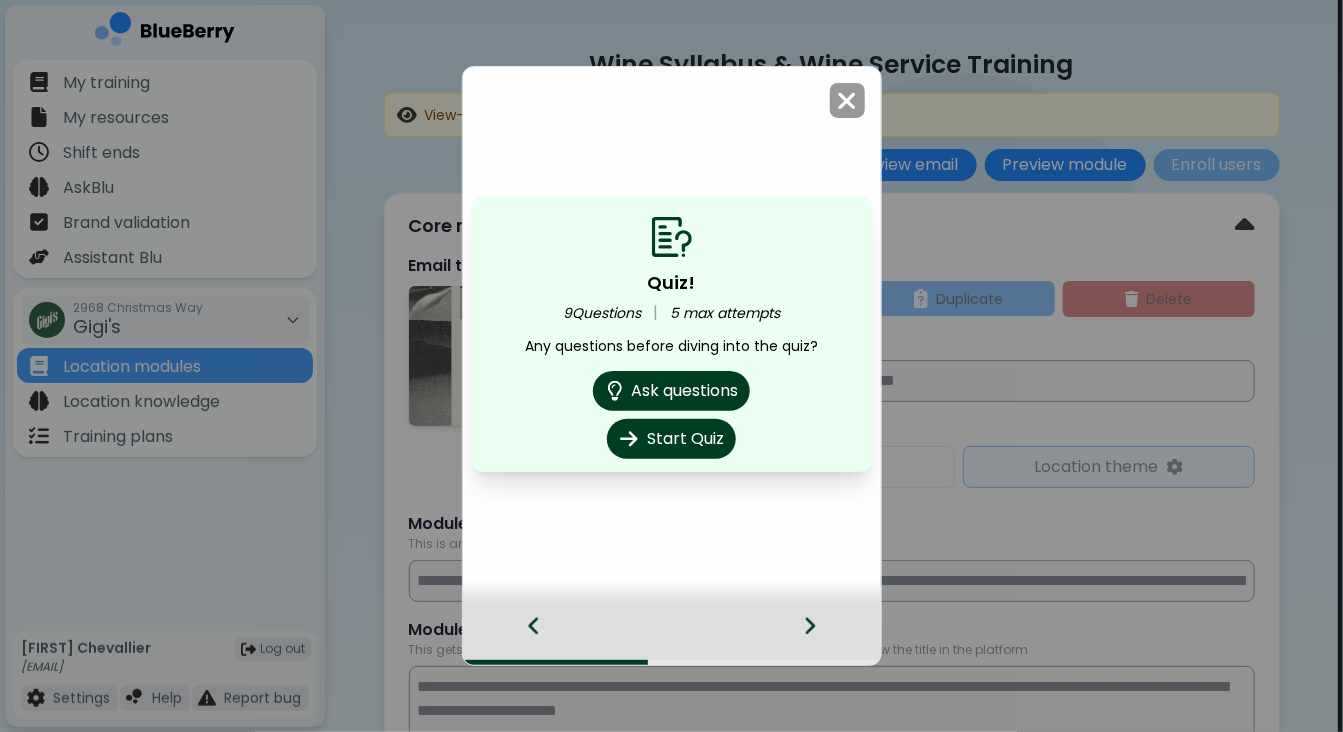 click 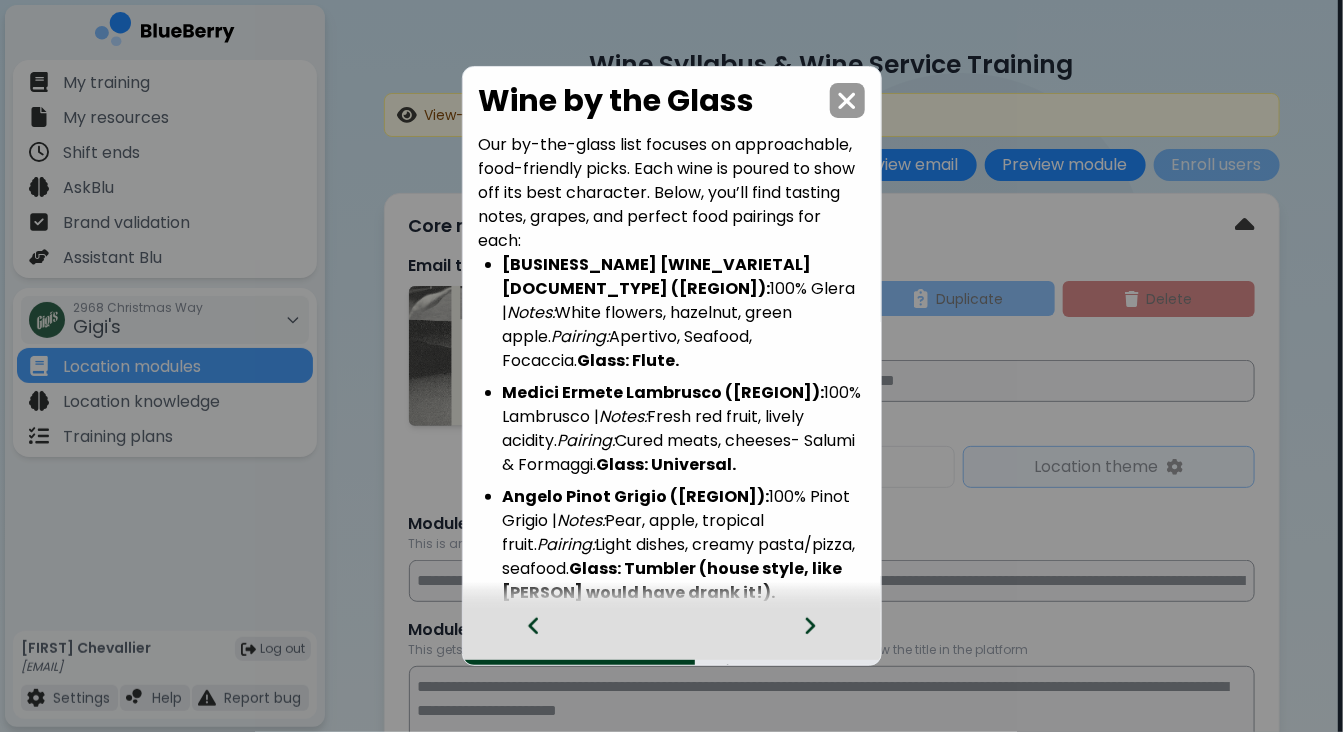 click 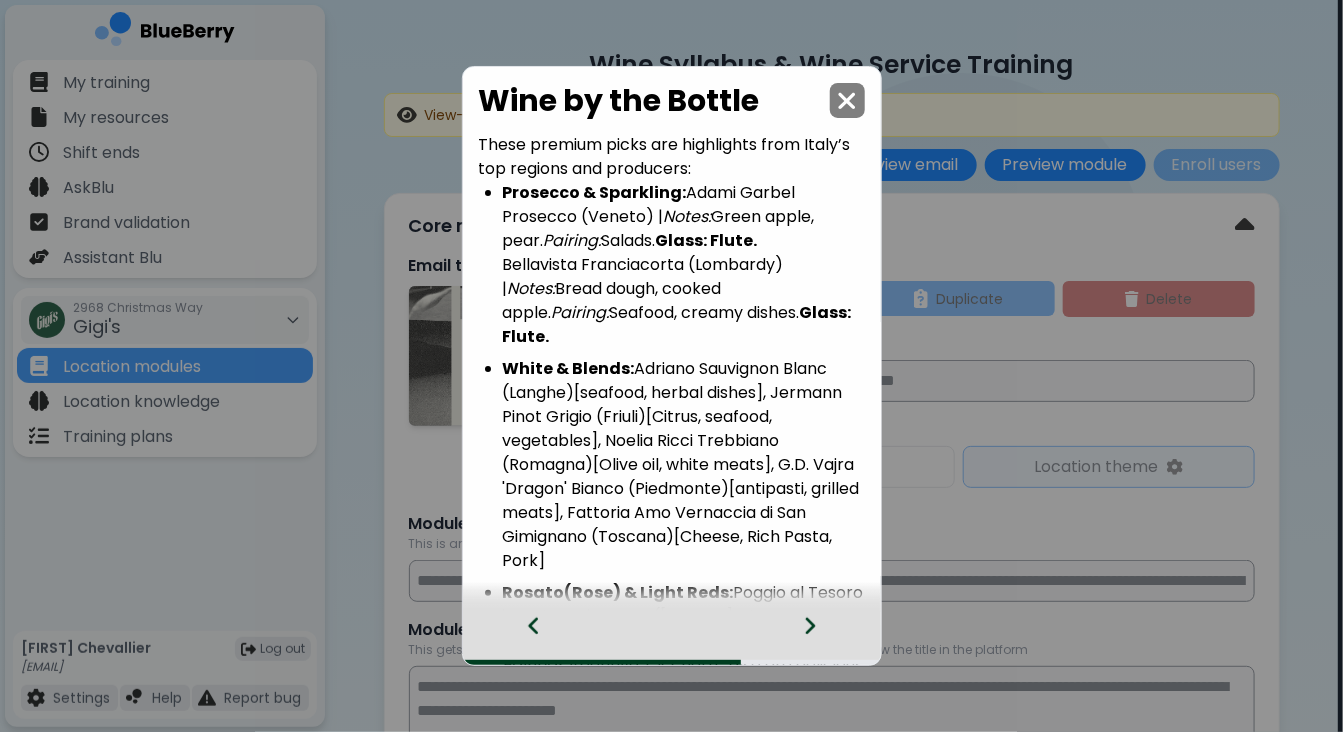 click at bounding box center [847, 101] 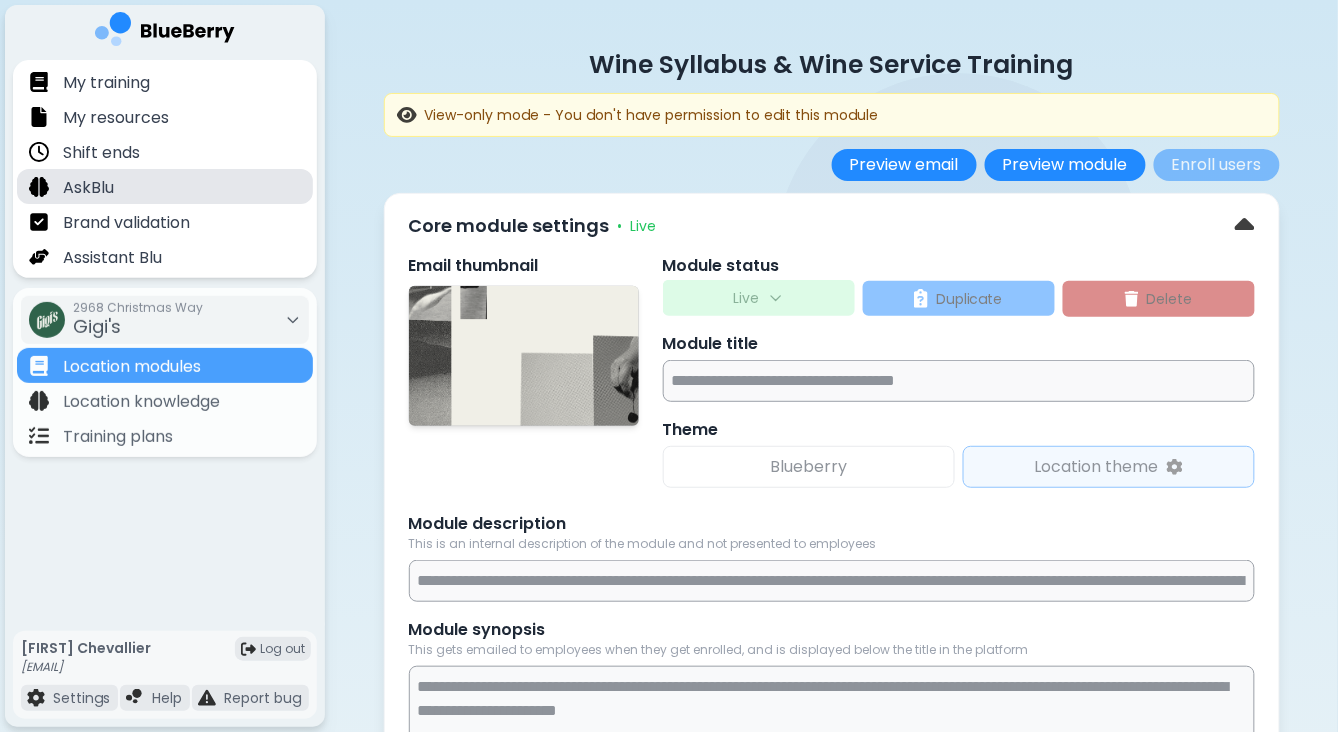 click on "AskBlu" at bounding box center [88, 188] 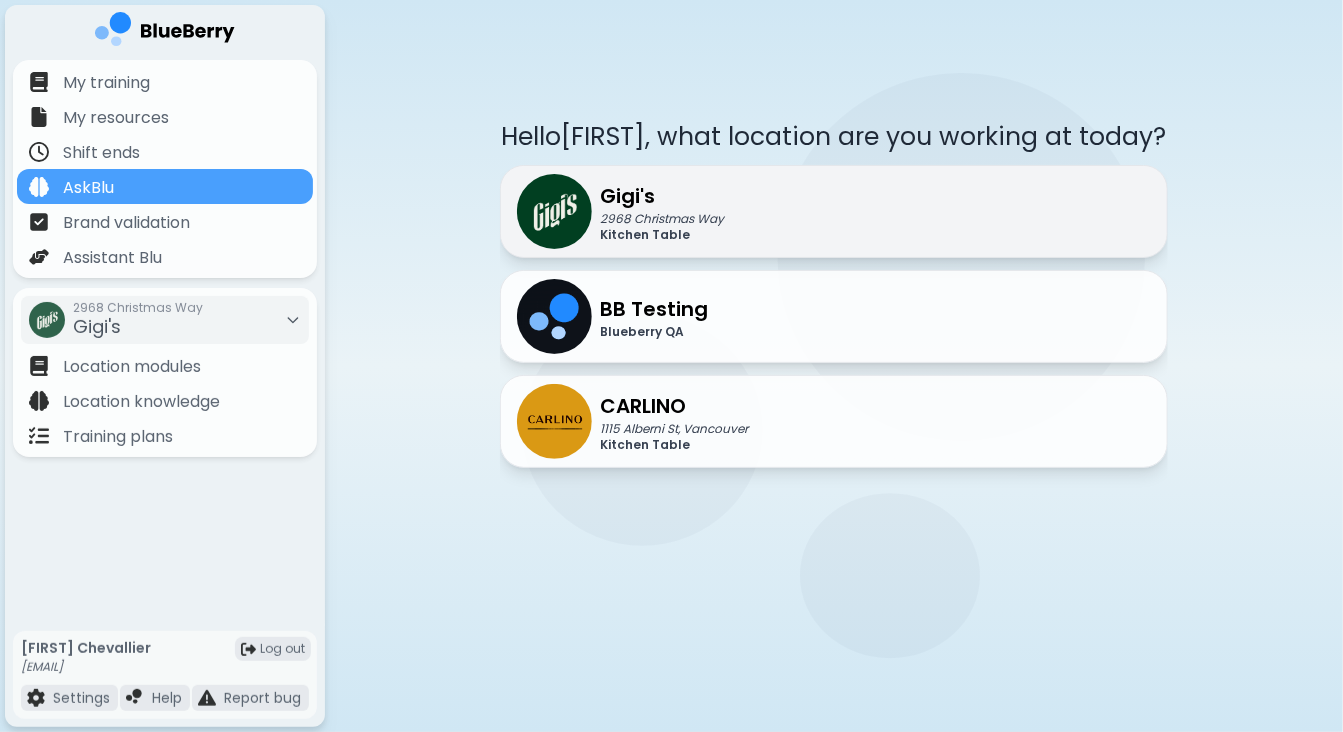 click on "Gigi's" at bounding box center [662, 196] 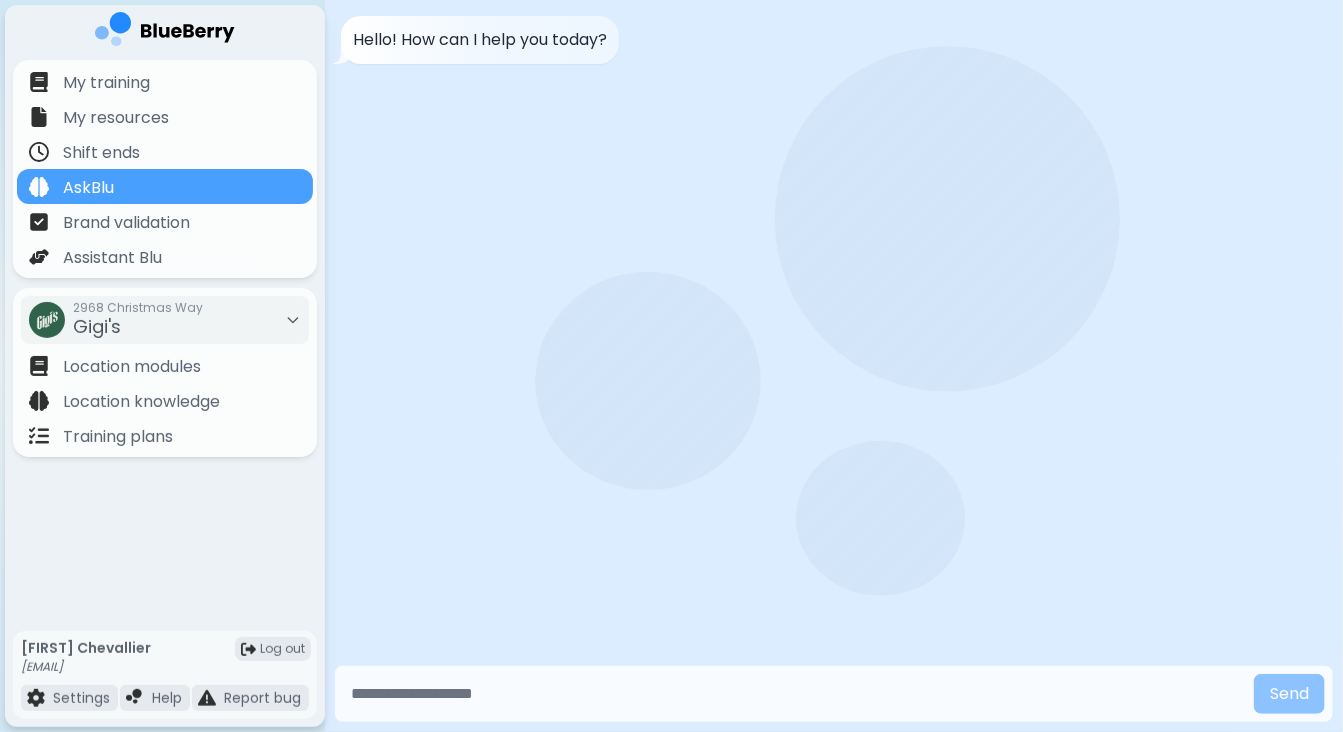 click at bounding box center [794, 694] 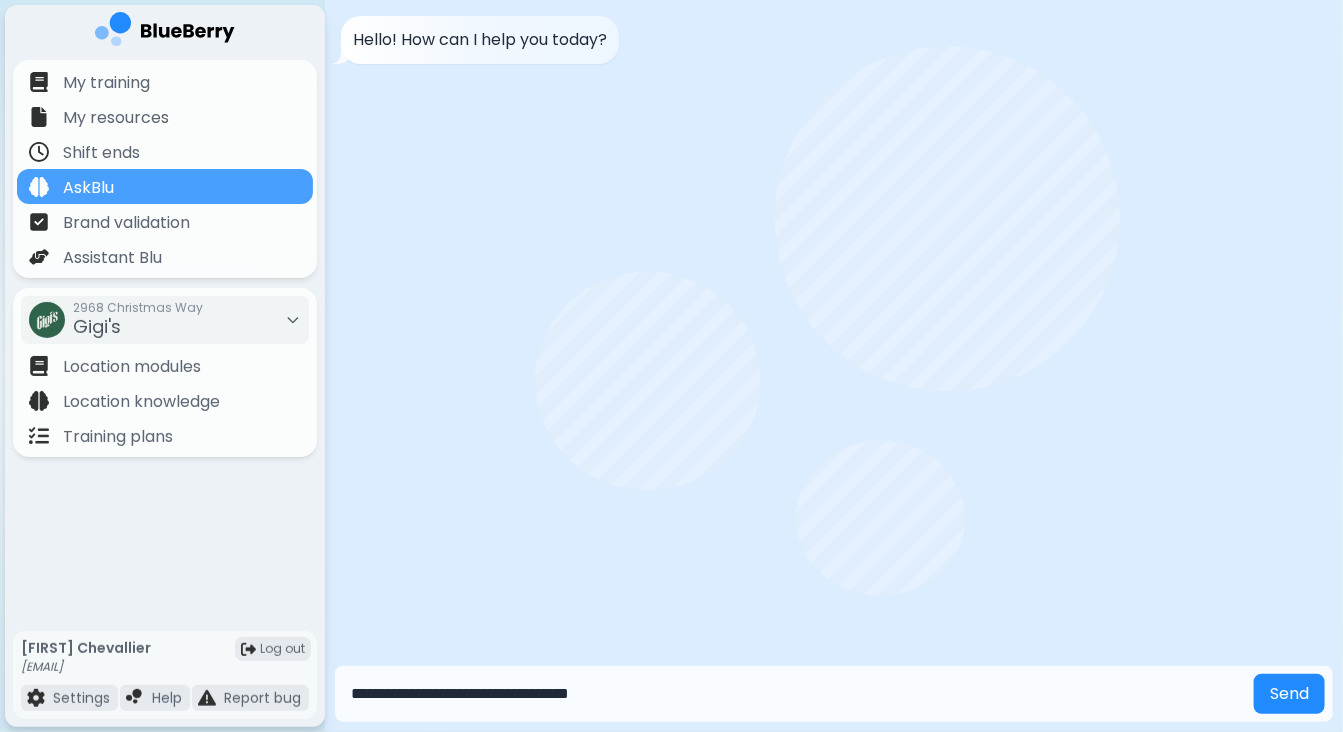 type on "**********" 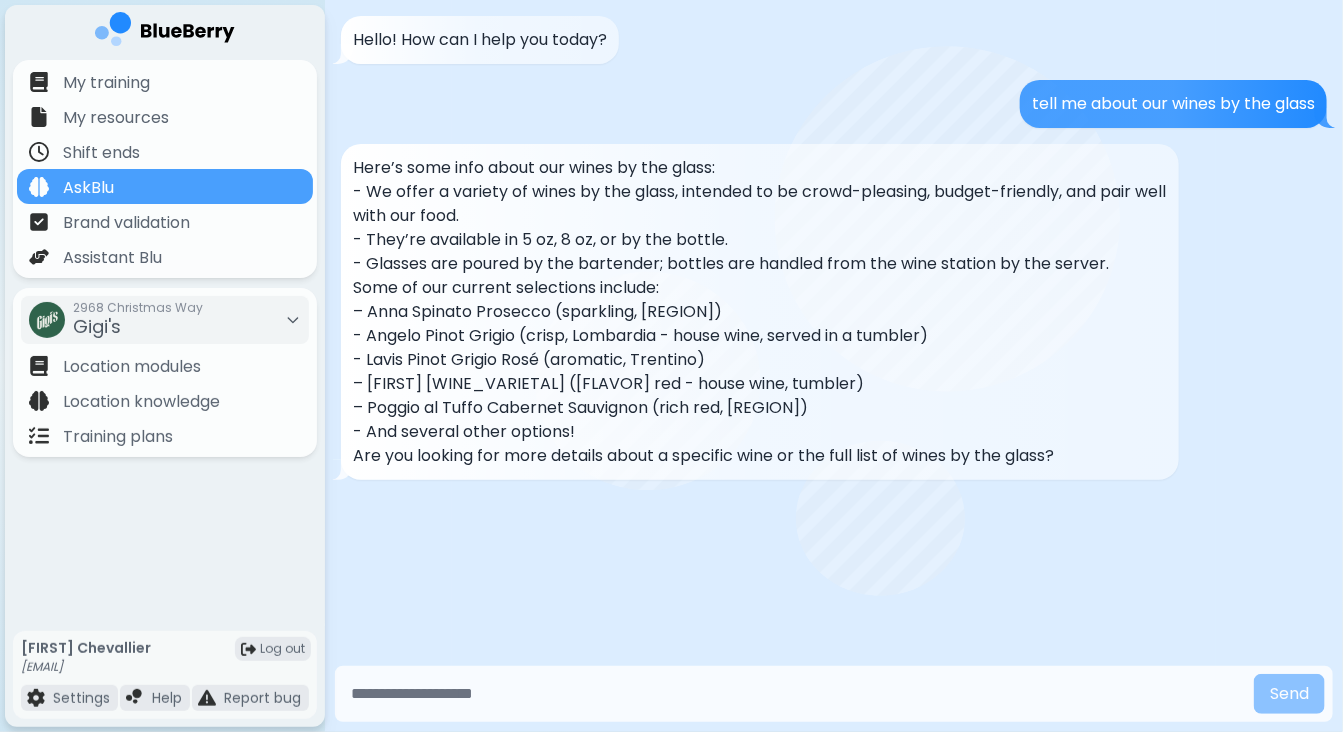 click at bounding box center (794, 694) 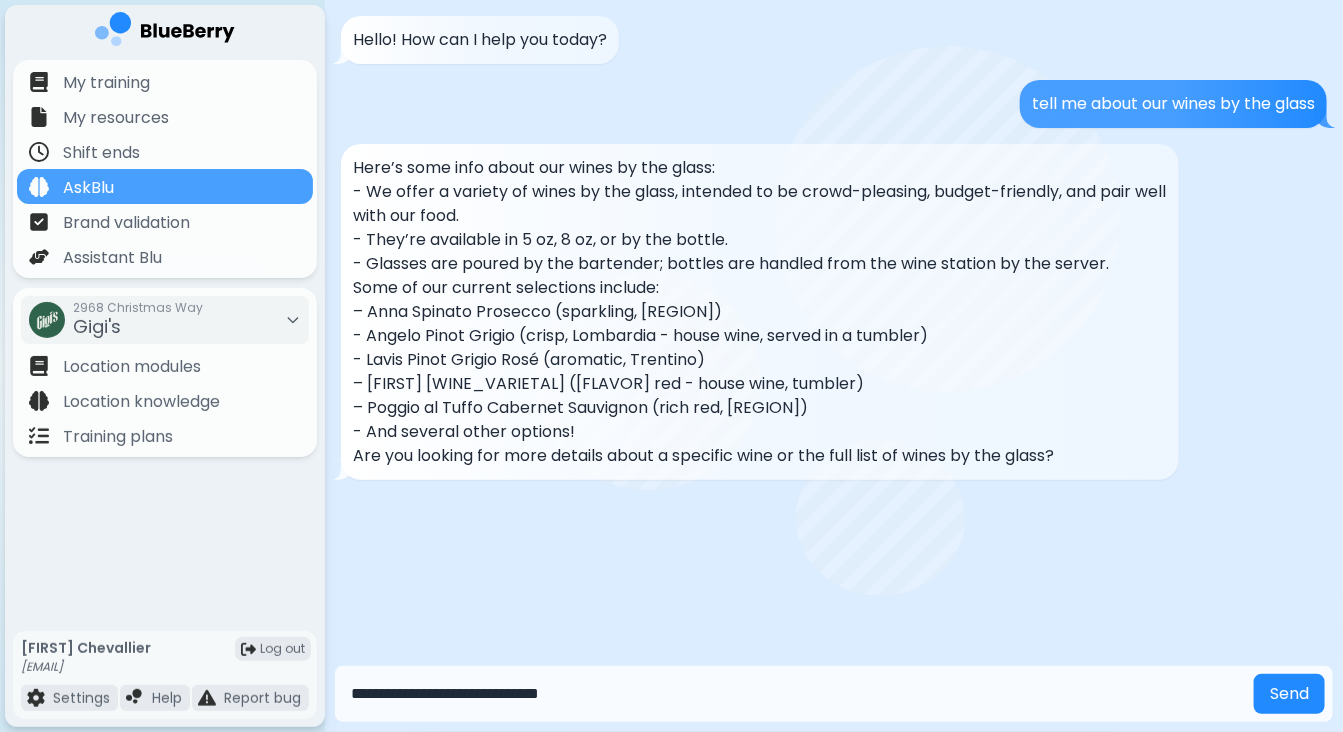 type on "**********" 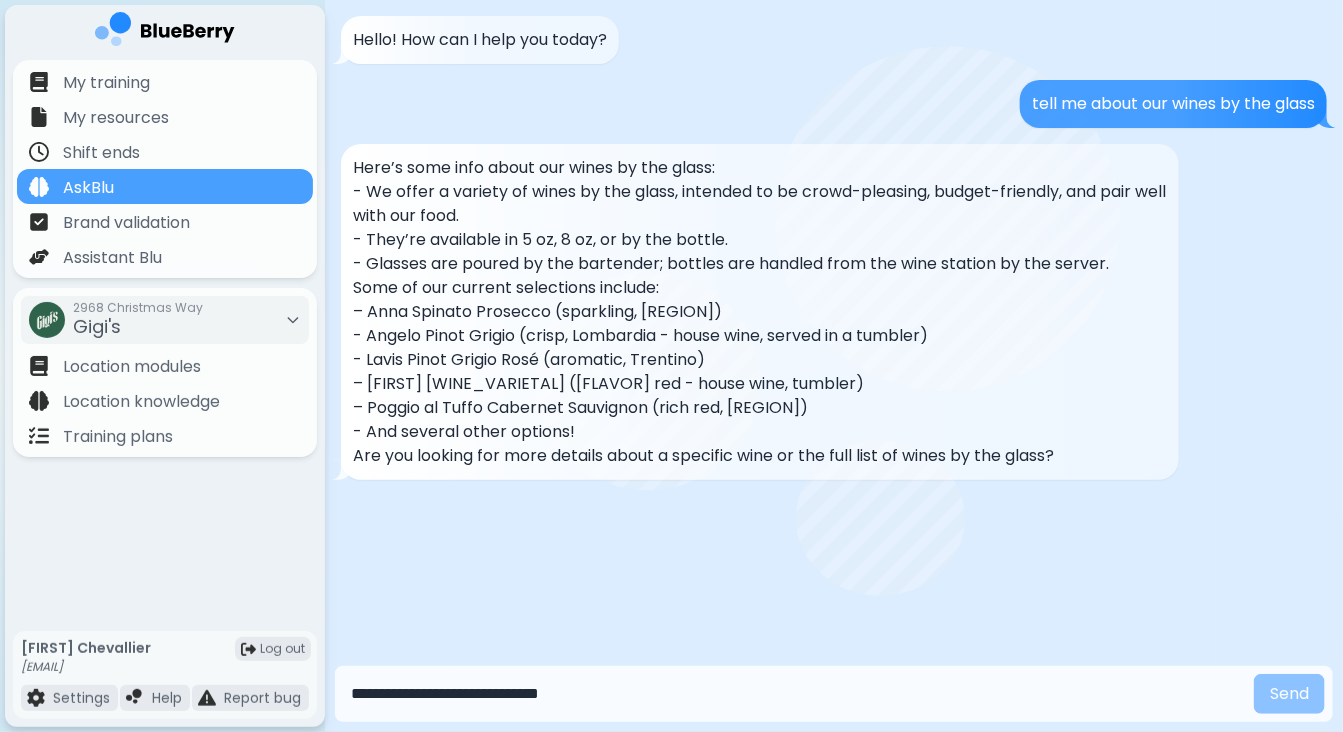 type 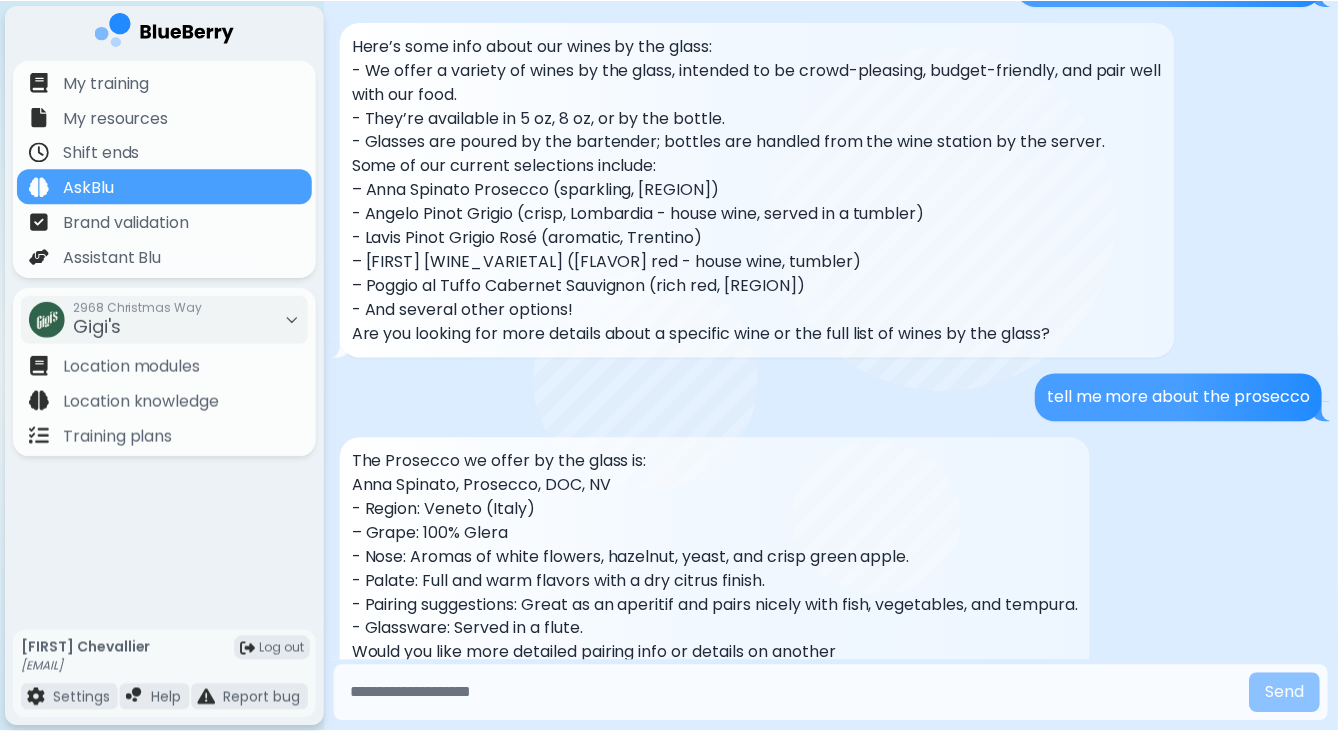 scroll, scrollTop: 170, scrollLeft: 0, axis: vertical 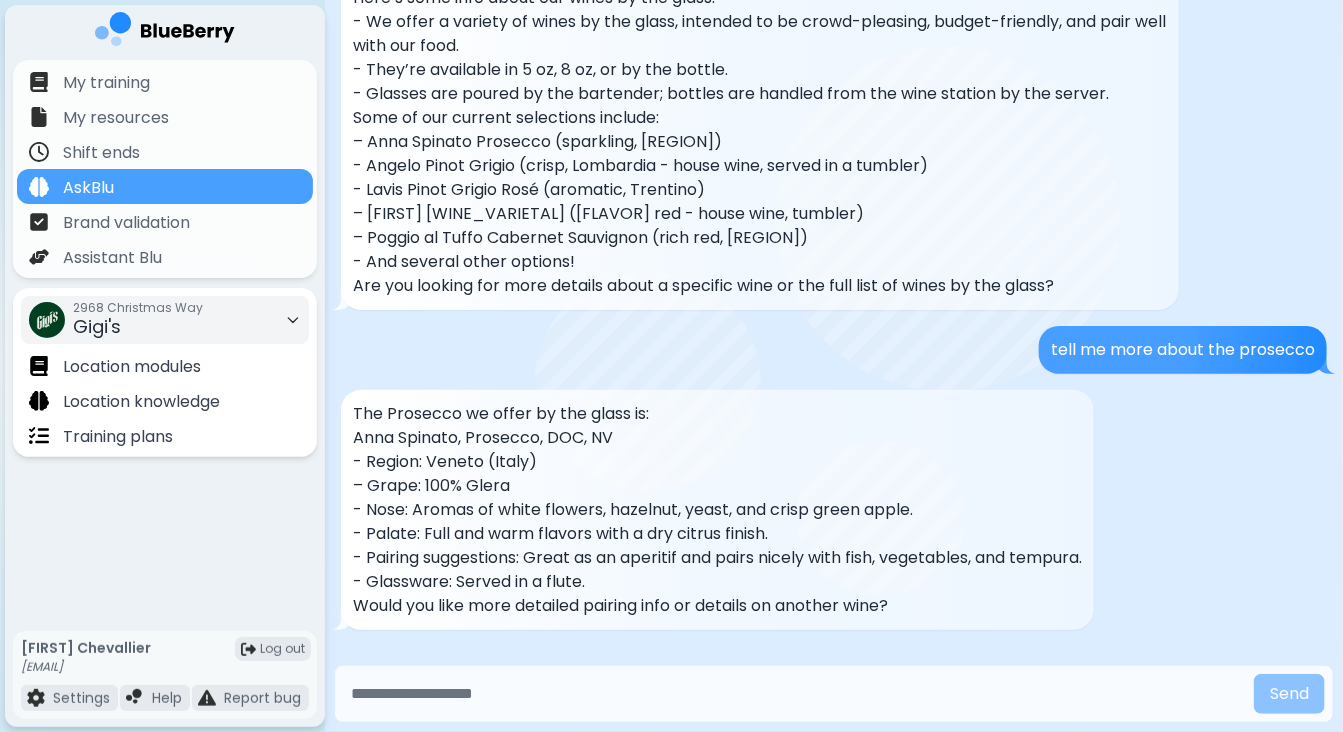 click on "[NUMBER] [STREET] [PERSON]" at bounding box center (165, 320) 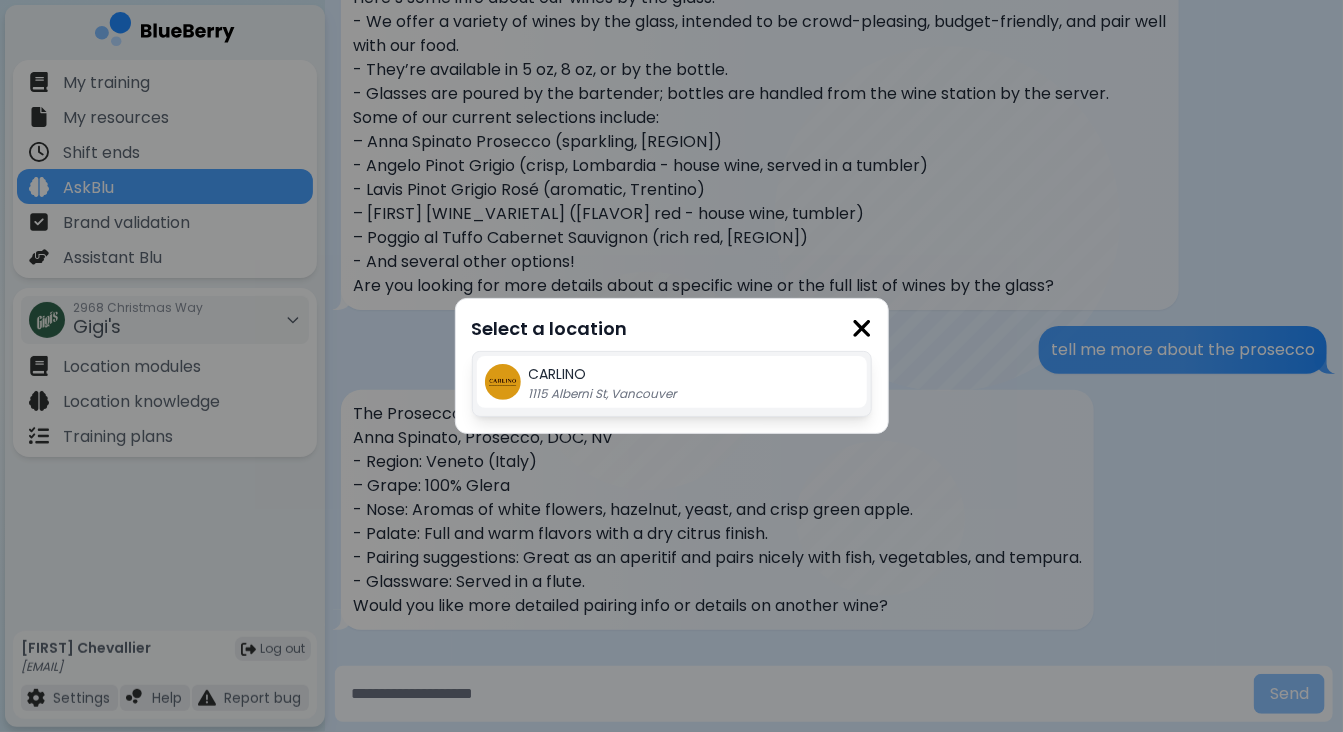 click on "1115 Alberni St, Vancouver" at bounding box center [654, 394] 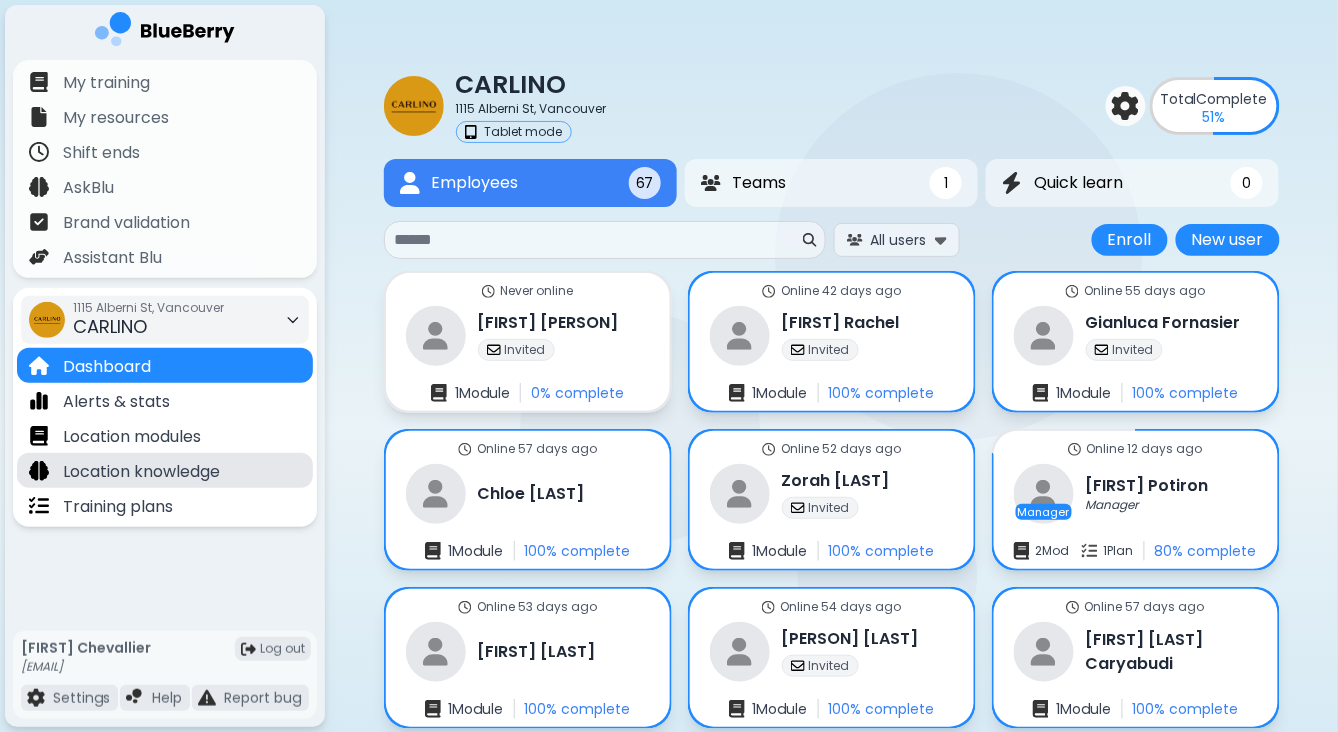 click on "Location knowledge" at bounding box center [165, 470] 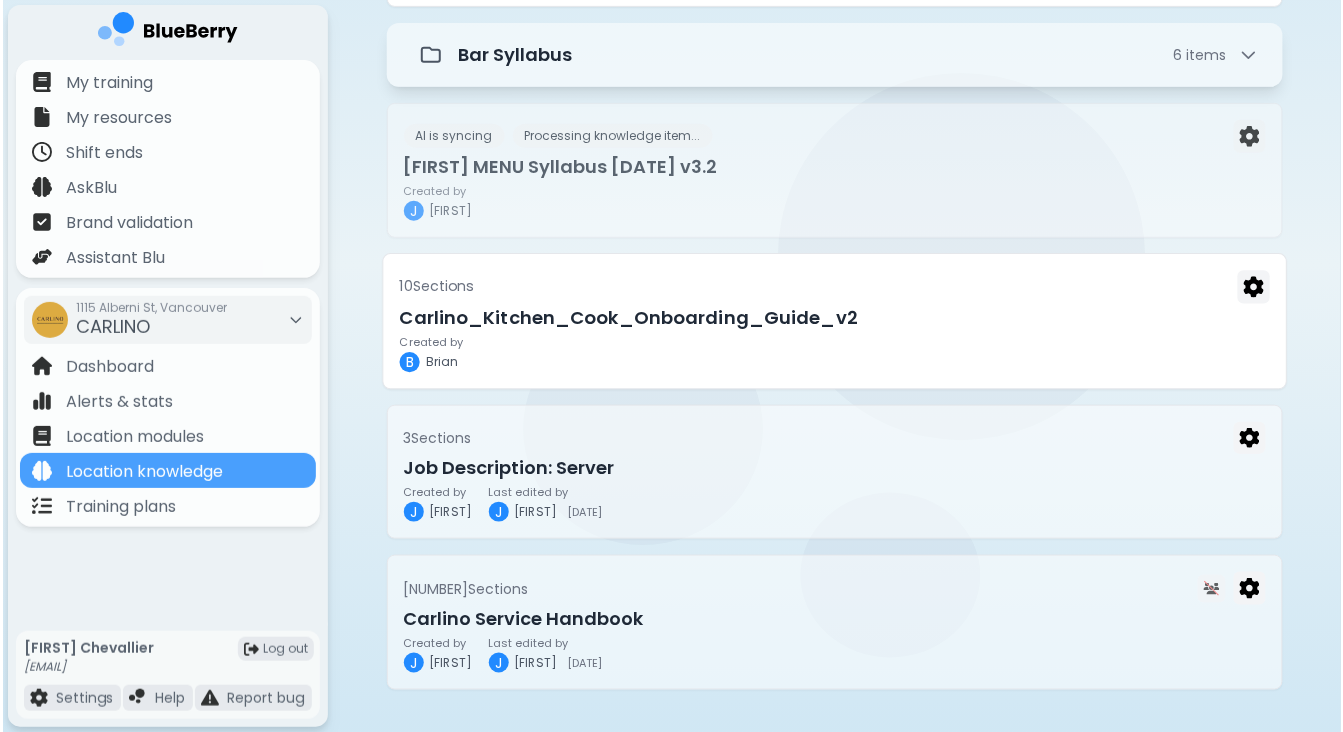 scroll, scrollTop: 0, scrollLeft: 0, axis: both 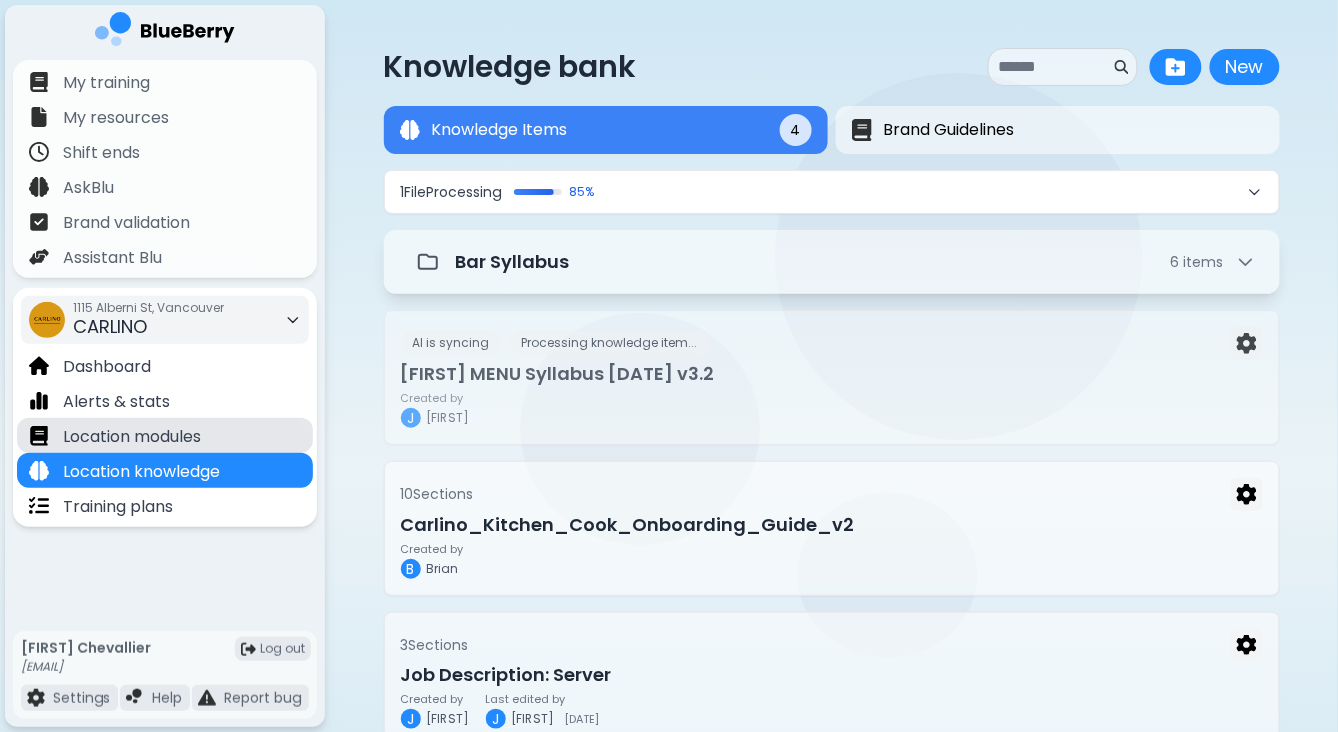 click on "Location modules" at bounding box center (132, 437) 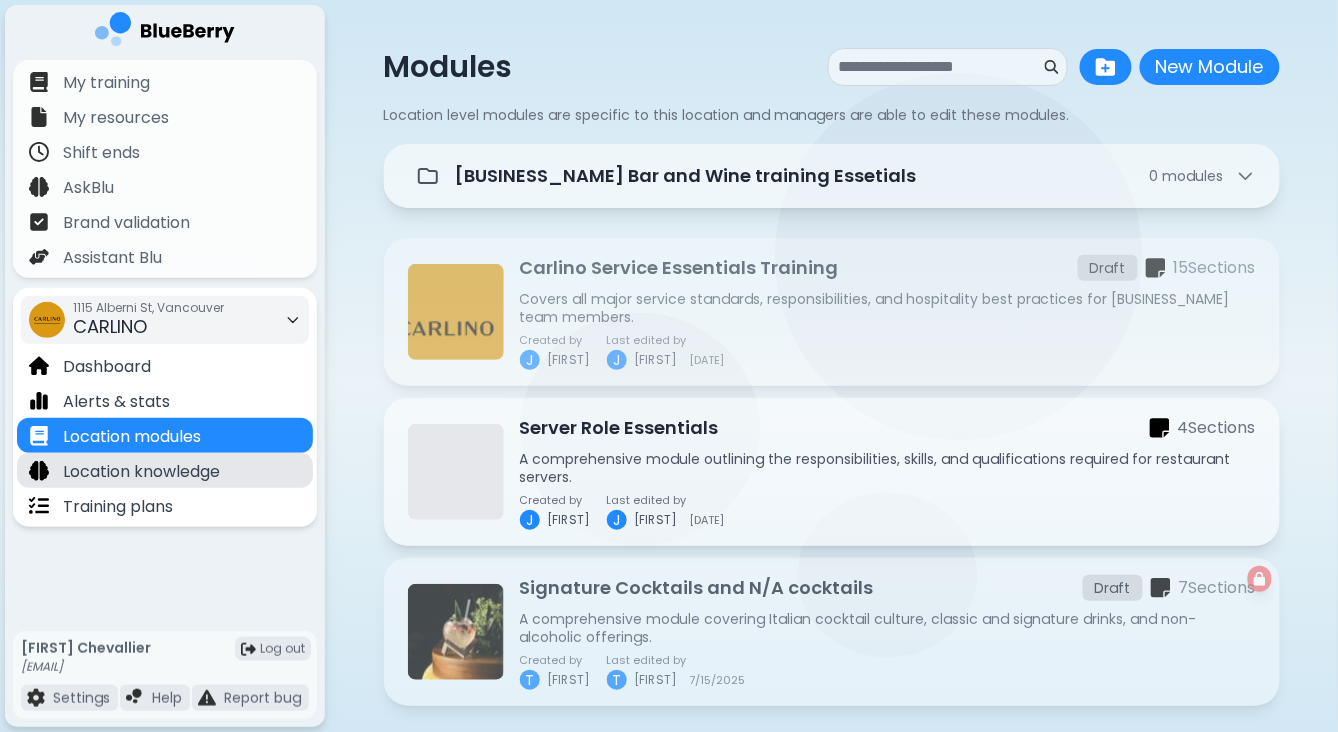 click on "Location knowledge" at bounding box center [141, 472] 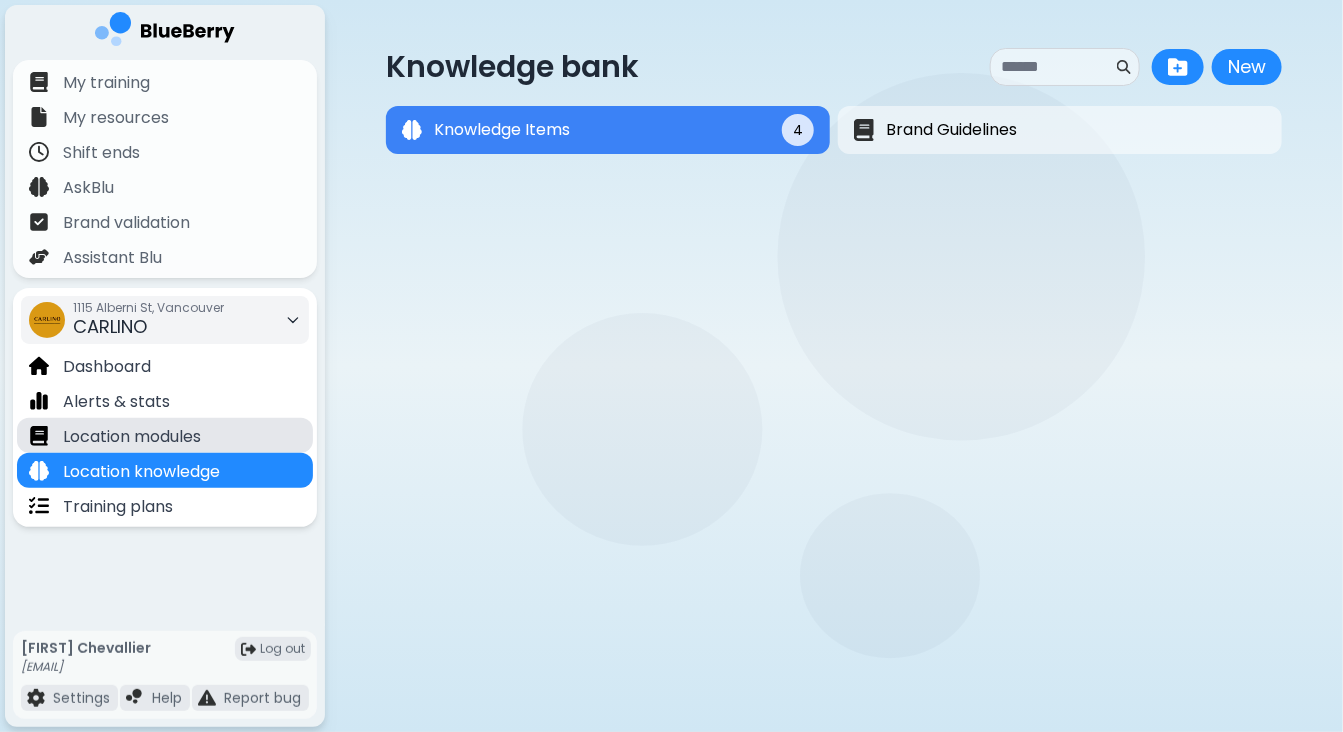 click on "Location modules" at bounding box center [132, 437] 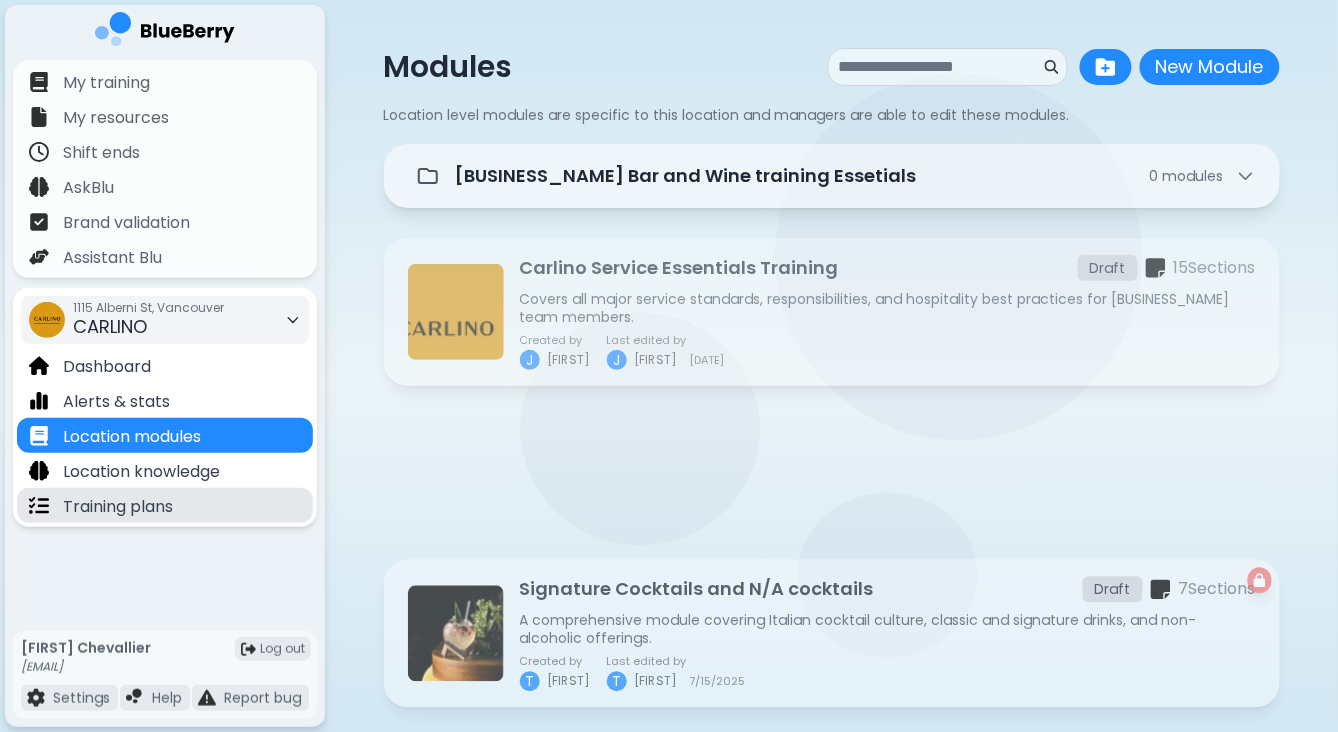 click on "Training plans" at bounding box center (165, 505) 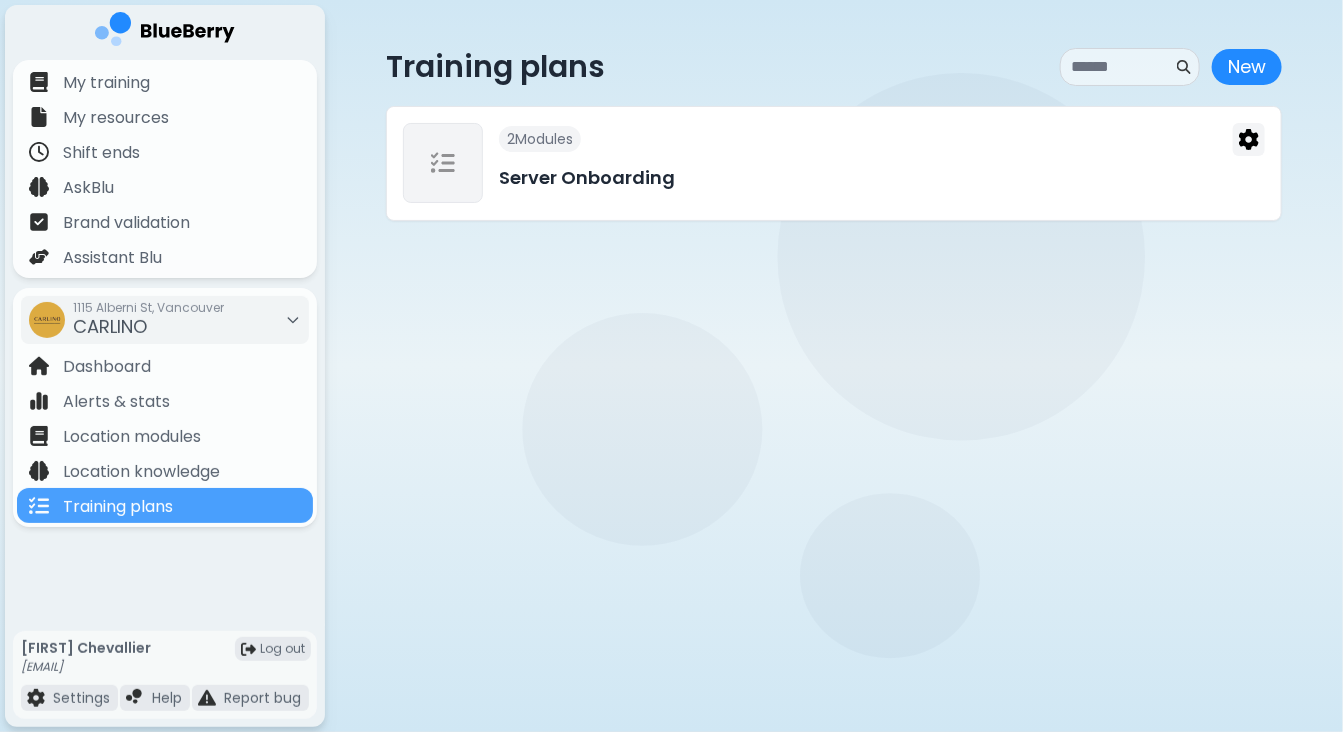 click on "Server Onboarding" at bounding box center (882, 178) 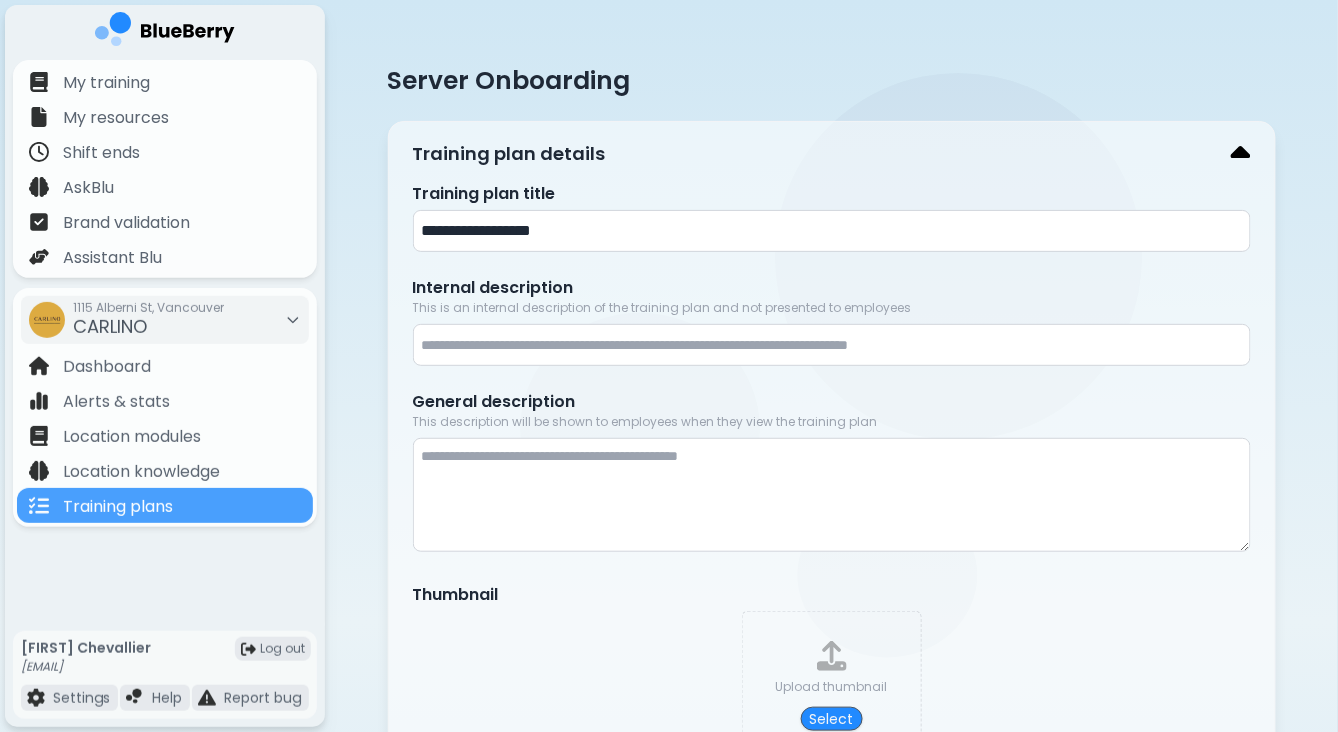 click at bounding box center [1241, 154] 